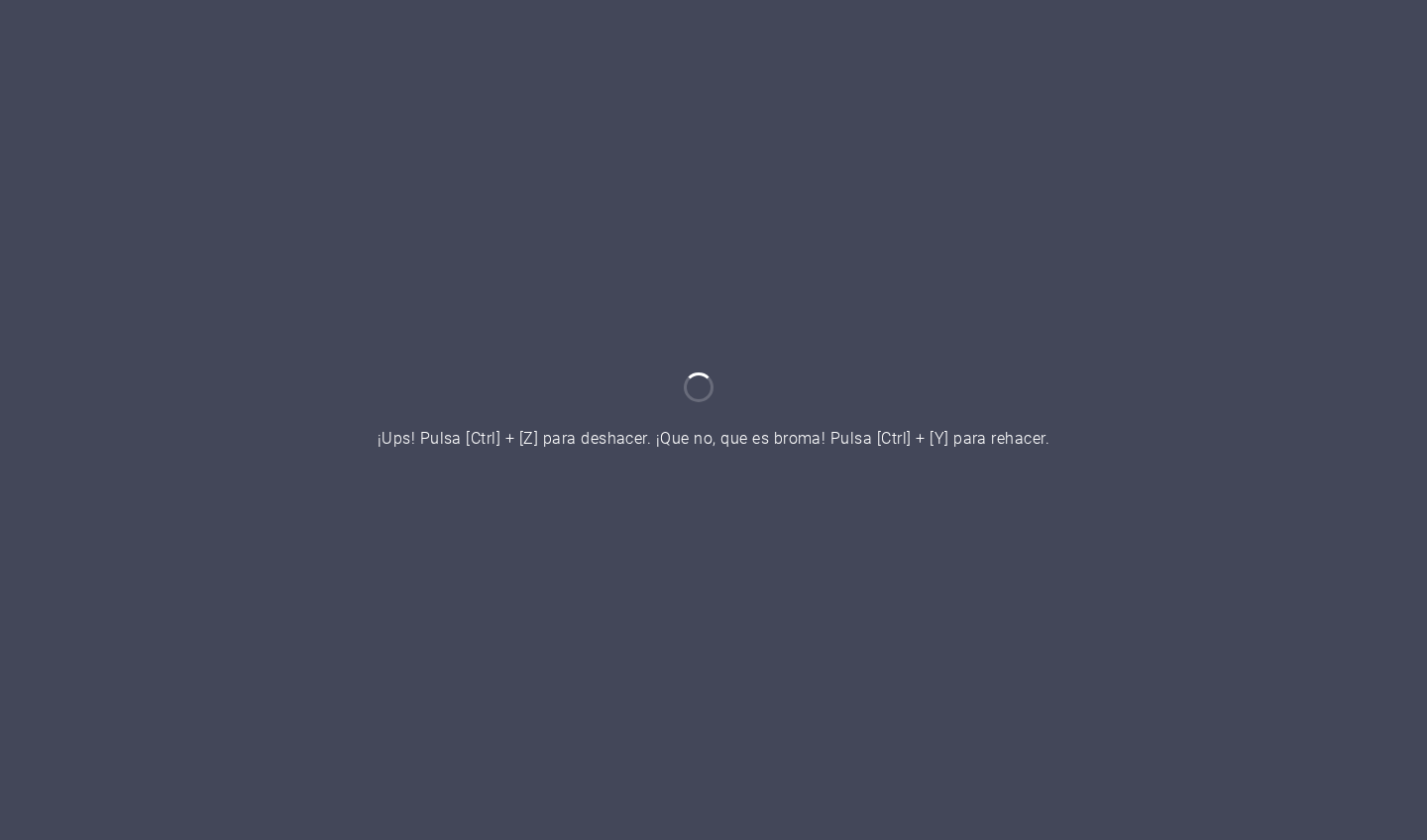 scroll, scrollTop: 0, scrollLeft: 0, axis: both 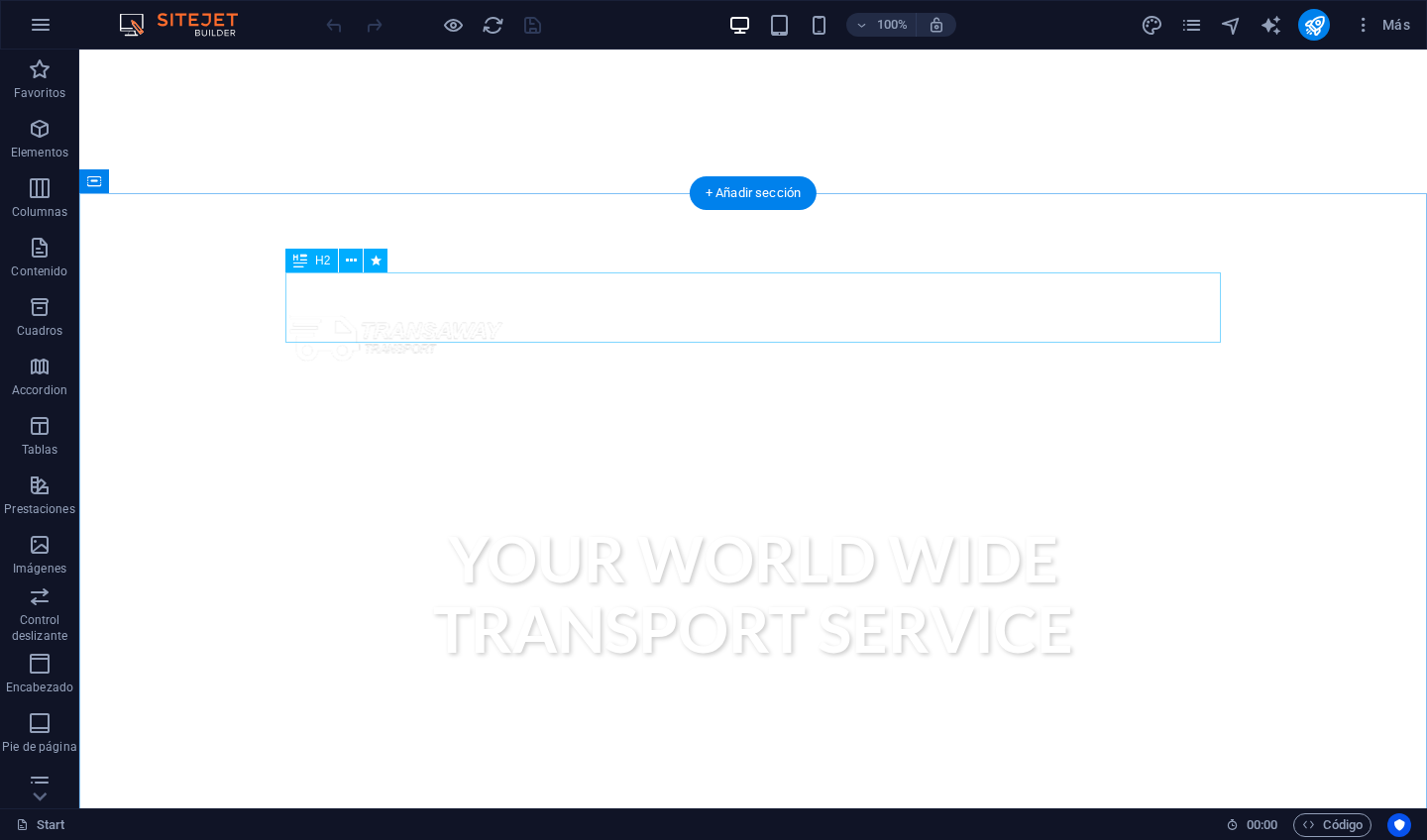 click on "About us" at bounding box center (753, 858) 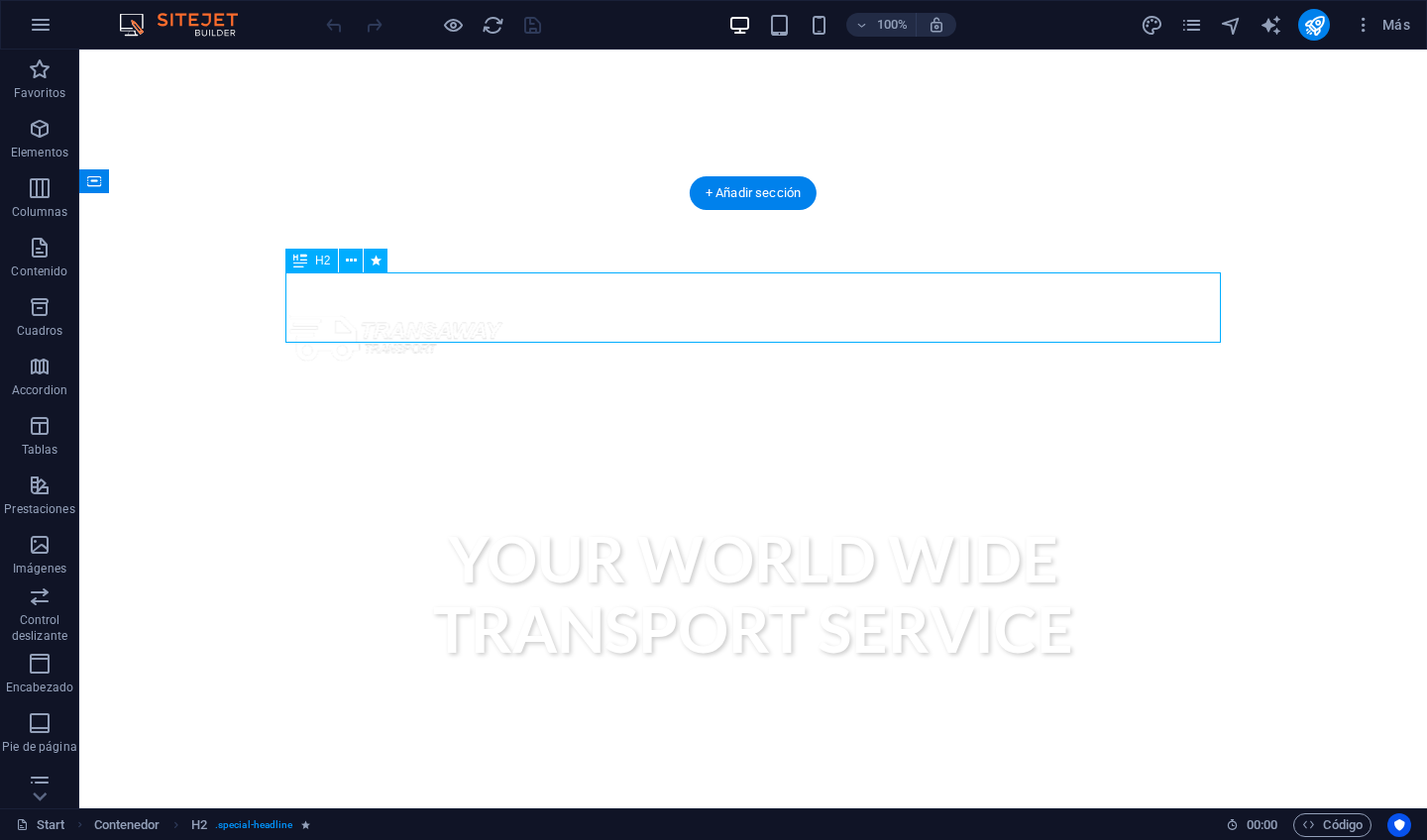 click on "About us" at bounding box center [753, 858] 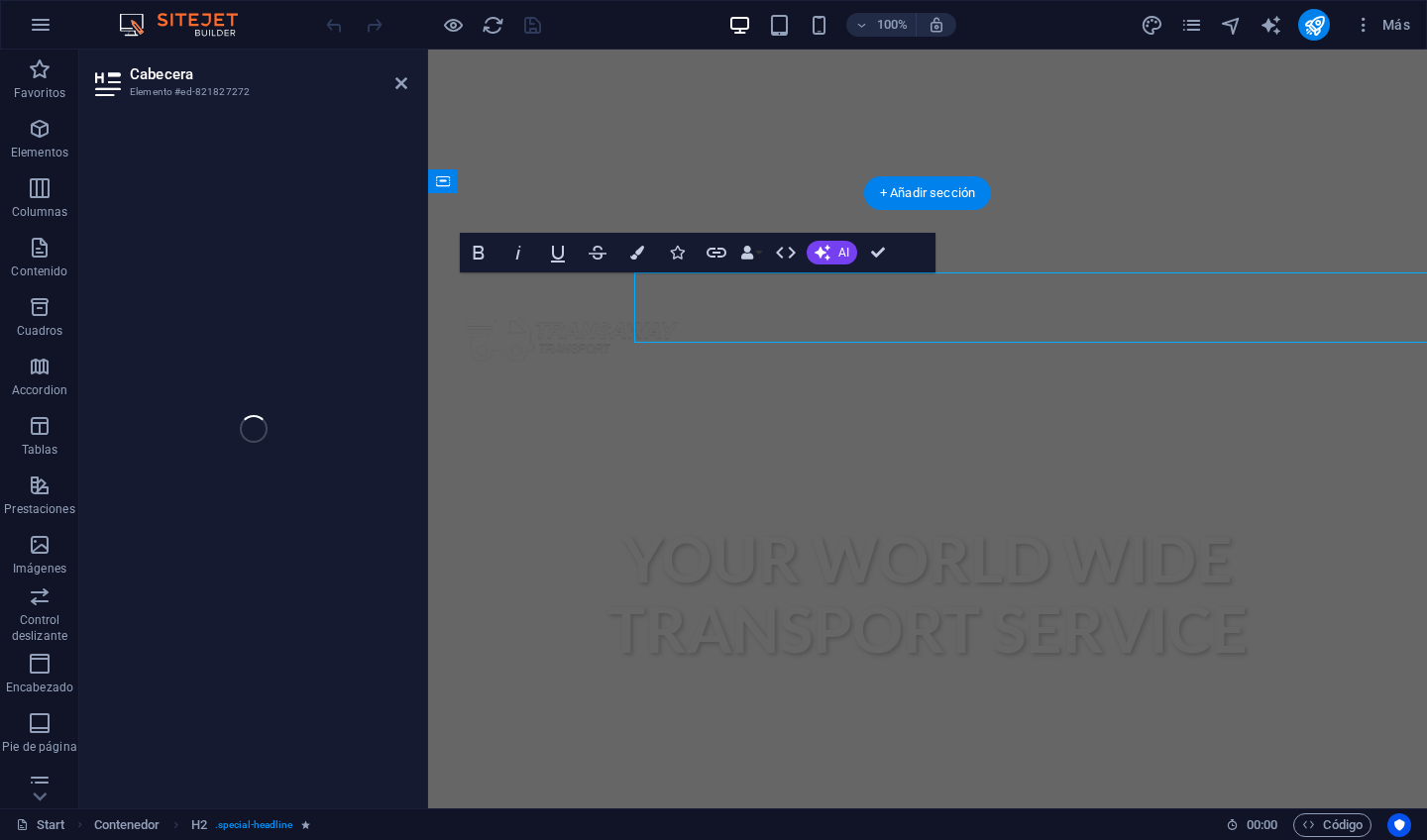 click on "About us" at bounding box center [928, 858] 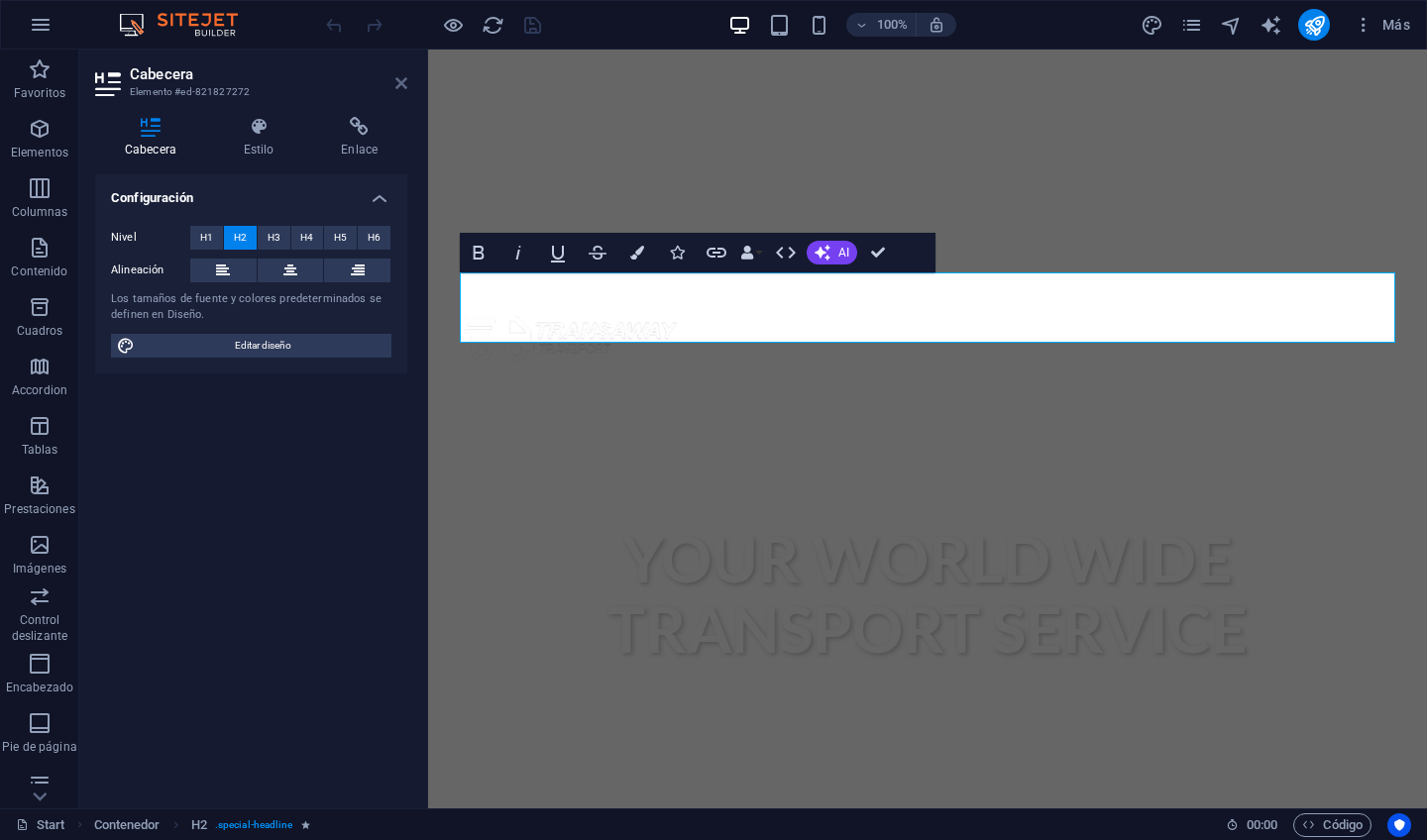 click at bounding box center [401, 83] 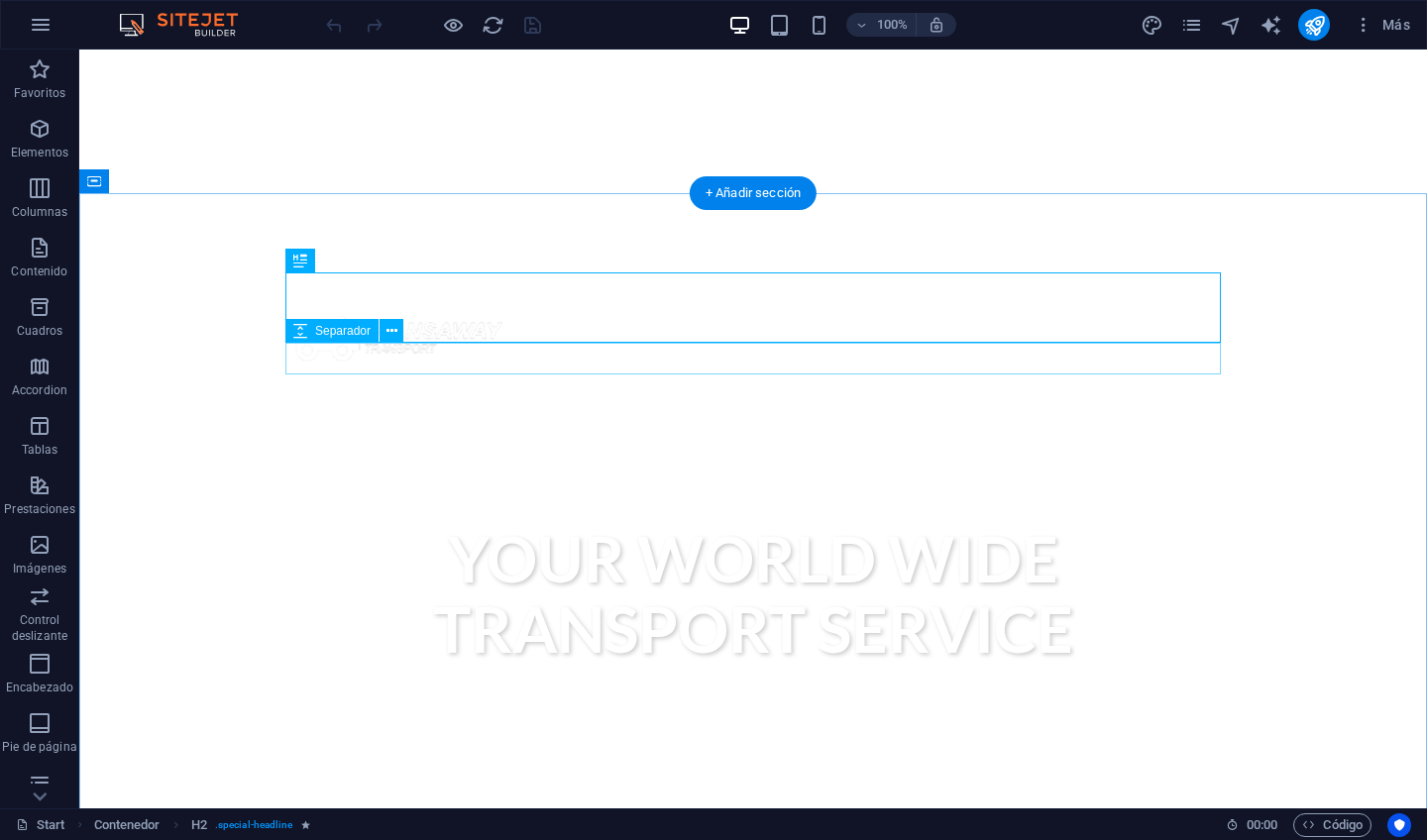 click at bounding box center (753, 910) 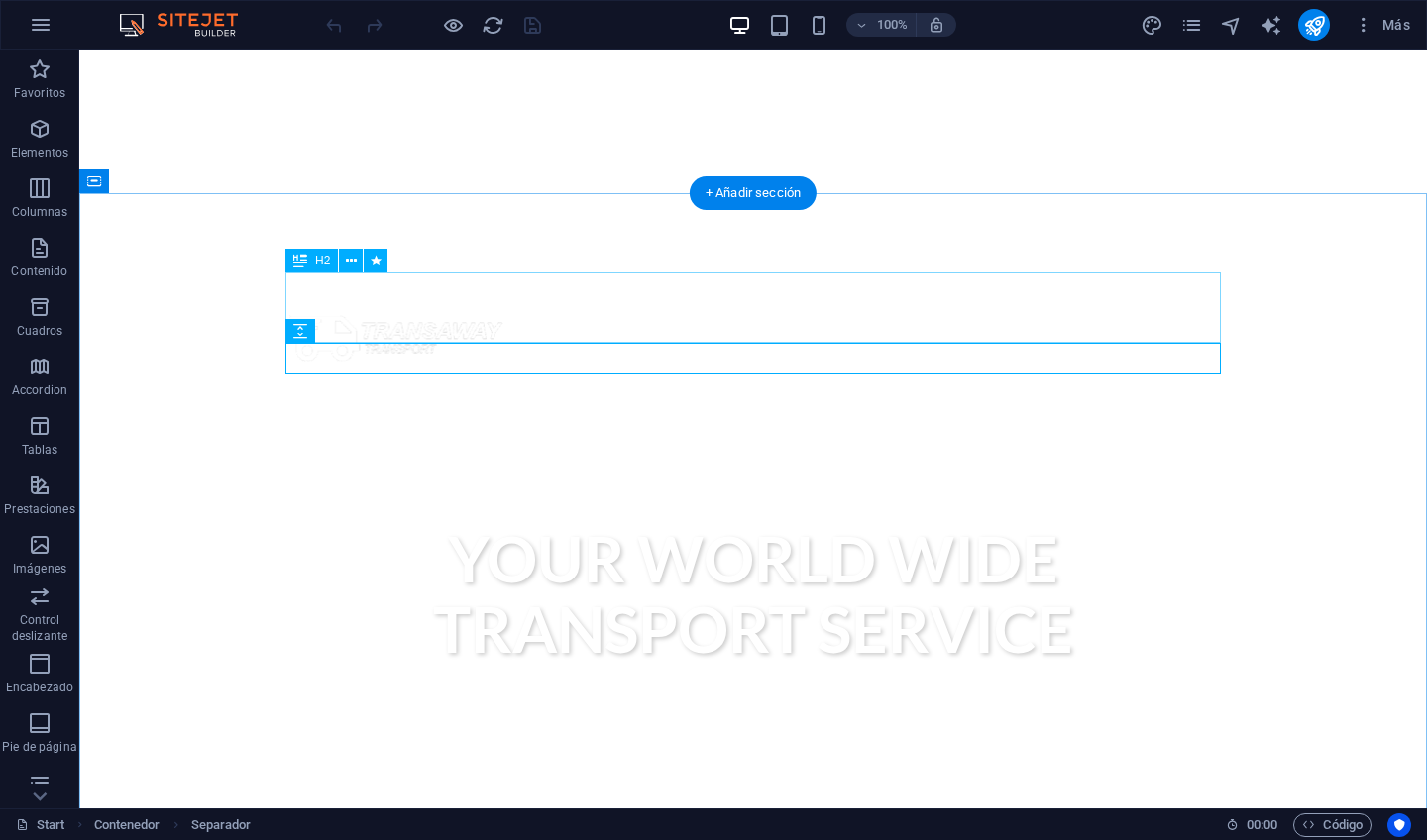 click on "About us" at bounding box center (753, 858) 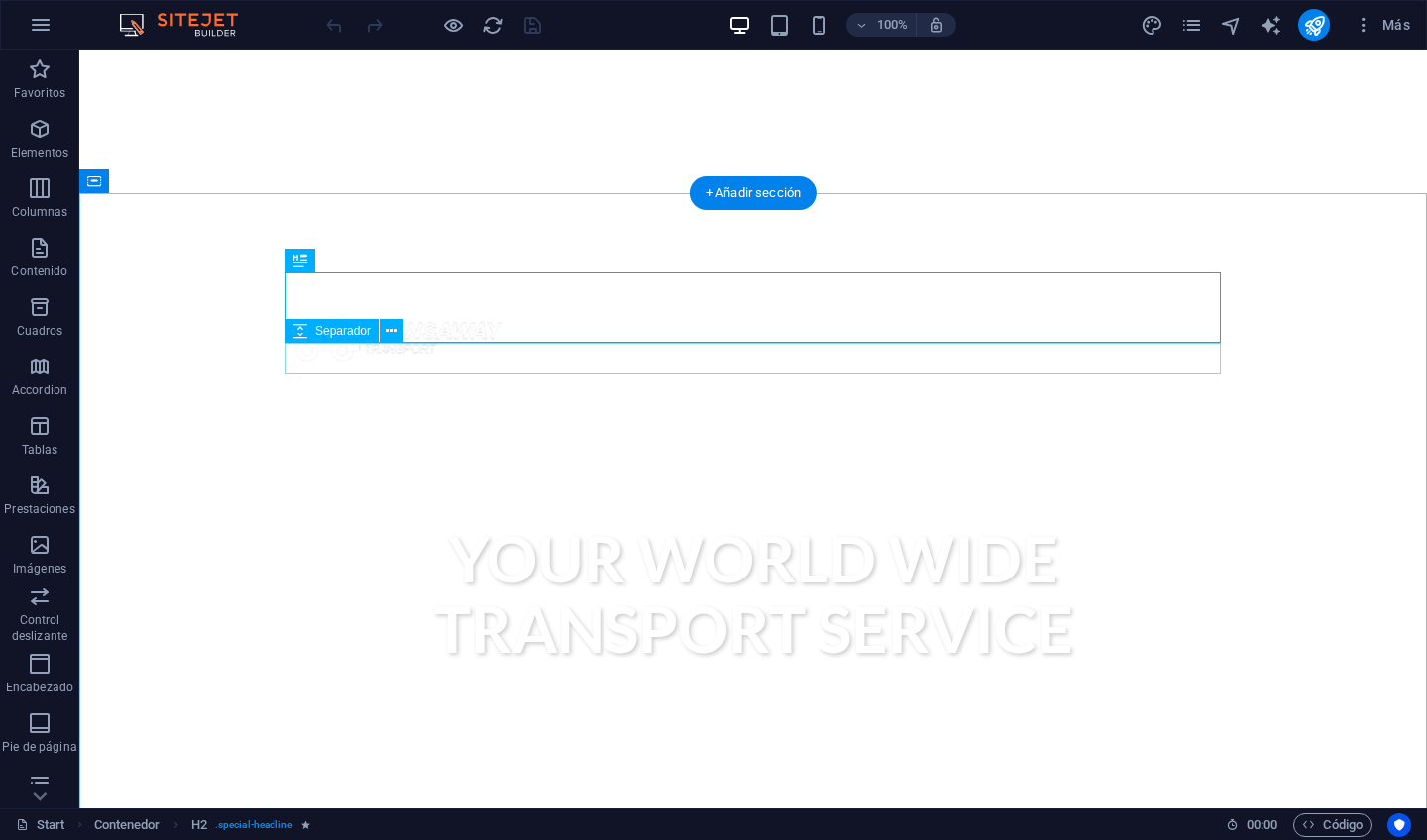 click at bounding box center (753, 910) 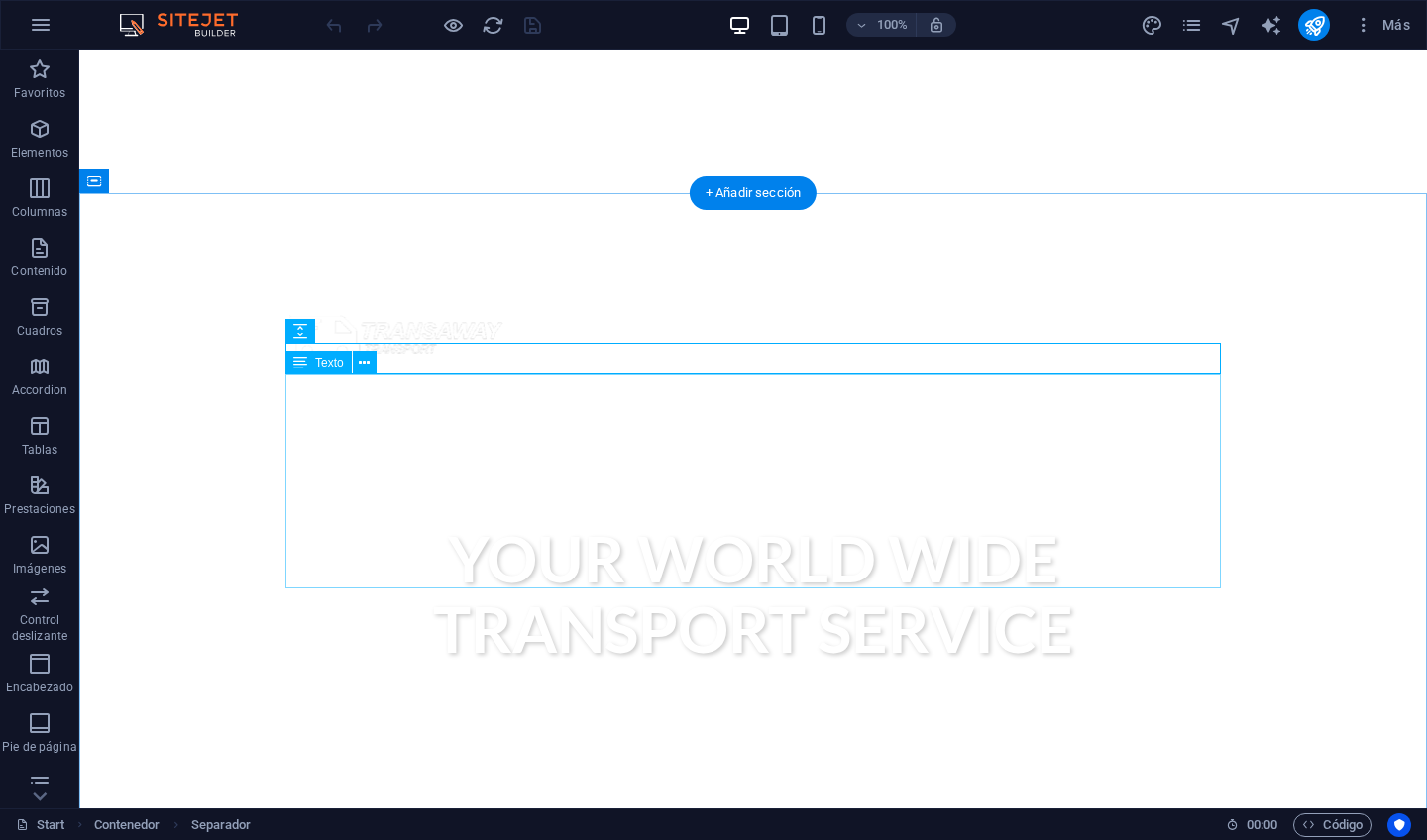 click on "Lorem ipsum dolor sit amet, consetetur sadipscing elitr, sed diam nonumy eirmod tempor invidunt ut labore et dolore magna aliquyam erat, sed diam voluptua. At vero eos et accusam et justo duo dolores et ea rebum. Stet clita kasd gubergren, no sea takimata sanctus est Lorem ipsum dolor sit amet. Lorem ipsum dolor sit amet, consetetur sadipscing elitr, sed diam nonumy eirmod tempor invidunt ut labore et dolore magna aliquyam erat, sed diam voluptua. At vero eos et accusam et justo duo dolores et ea rebum. Stet clita kasd gubergren, no sea takimata sanctus est Lorem ipsum dolor sit amet.  Lorem ipsum dolor sit amet, consetetur sadipscing elitr, sed diam nonumy eirmod tempor invidunt ut labore et dolore magna aliquyam erat, sed diam voluptua. At vero eos et accusam et justo duo dolores et ea rebum. Stet clita kasd gubergren, no sea takimata sanctus est Lorem ipsum dolor sit amet." at bounding box center (753, 1033) 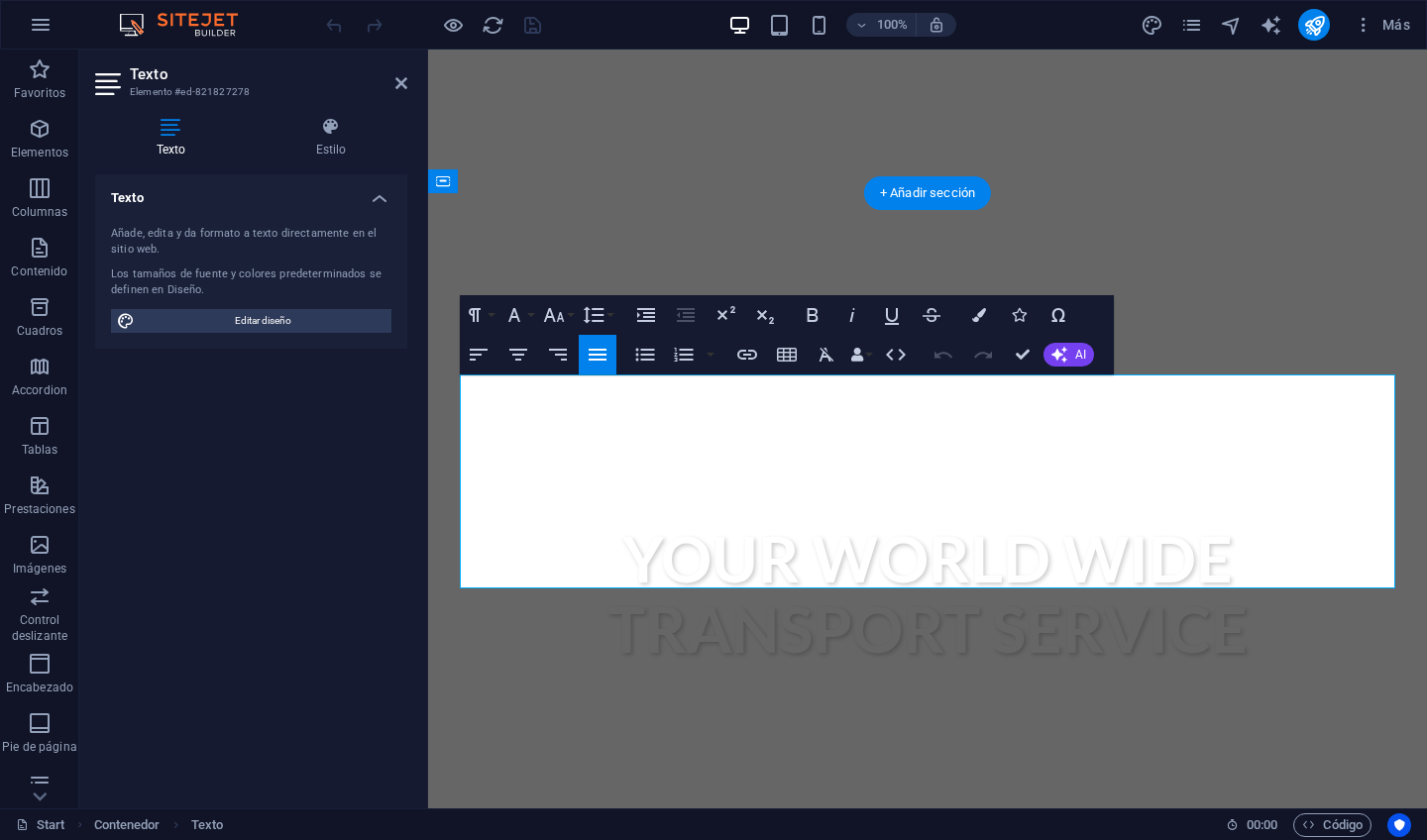 click on "Lorem ipsum dolor sit amet, consetetur sadipscing elitr, sed diam nonumy eirmod tempor invidunt ut labore et dolore magna aliquyam erat, sed diam voluptua. At vero eos et accusam et justo duo dolores et ea rebum. Stet clita kasd gubergren, no sea takimata sanctus est Lorem ipsum dolor sit amet." at bounding box center [928, 1104] 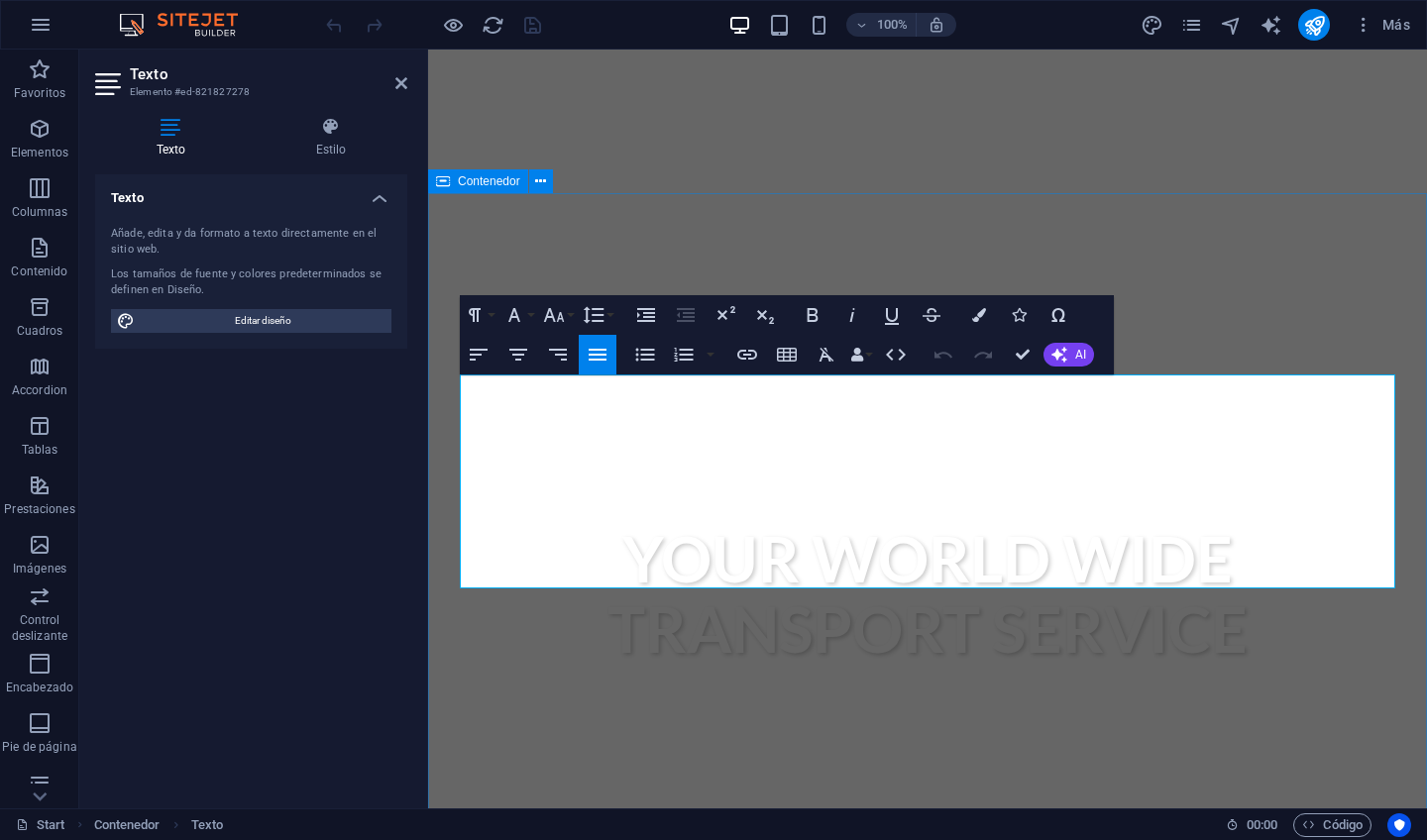 drag, startPoint x: 828, startPoint y: 581, endPoint x: 446, endPoint y: 339, distance: 452.20349 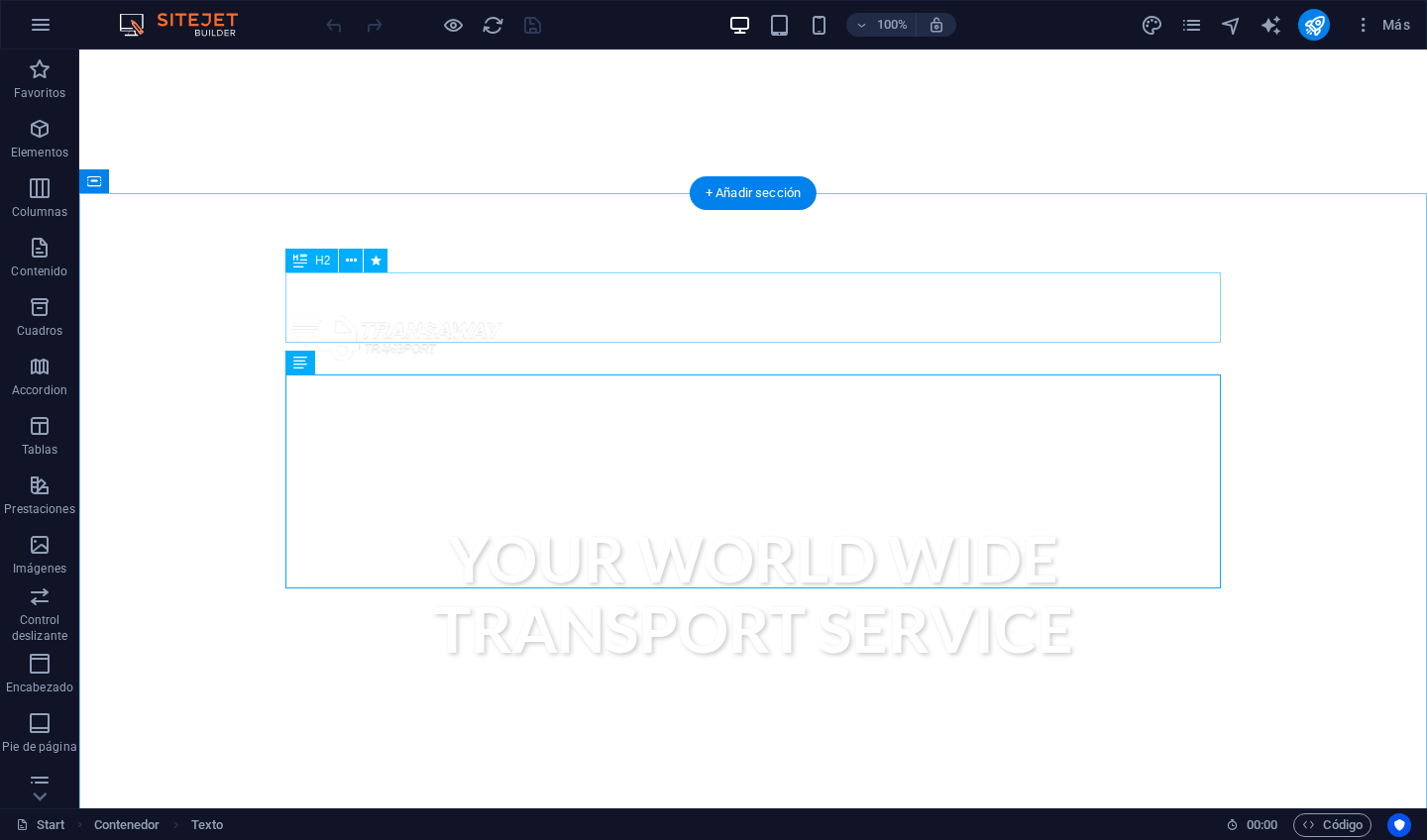 click on "About us" at bounding box center [753, 858] 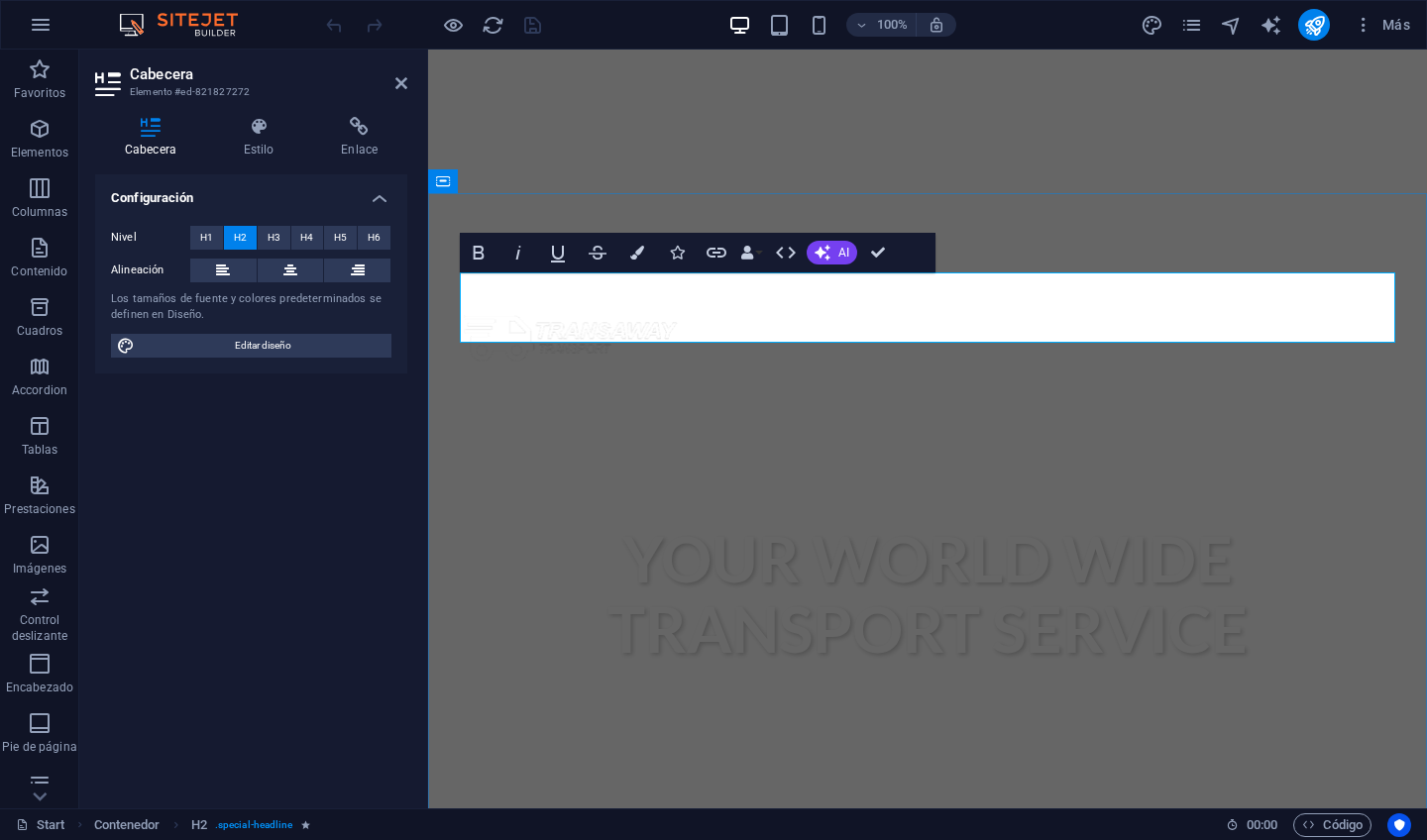 type 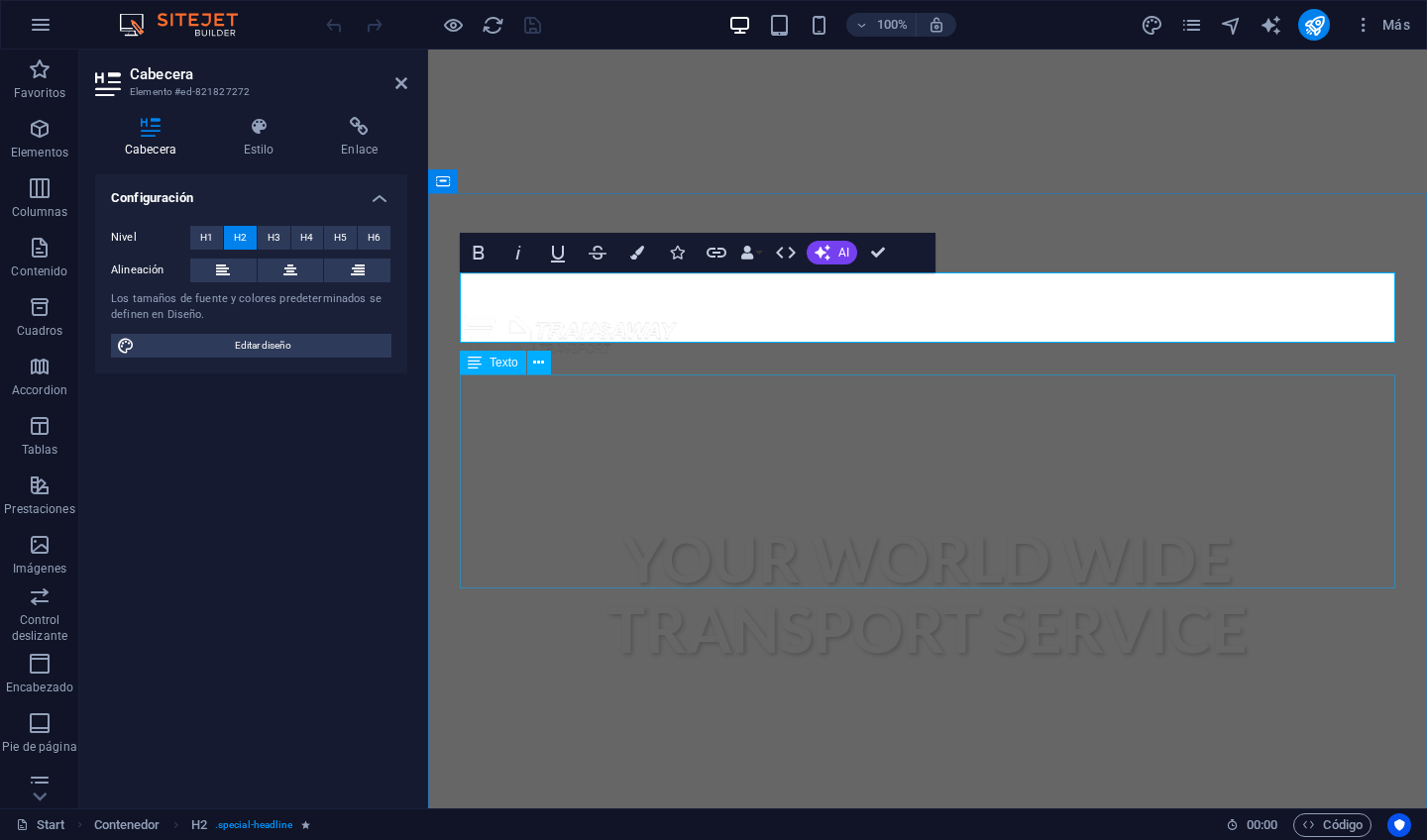click on "Lorem ipsum dolor sit amet, consetetur sadipscing elitr, sed diam nonumy eirmod tempor invidunt ut labore et dolore magna aliquyam erat, sed diam voluptua. At vero eos et accusam et justo duo dolores et ea rebum. Stet clita kasd gubergren, no sea takimata sanctus est Lorem ipsum dolor sit amet. Lorem ipsum dolor sit amet, consetetur sadipscing elitr, sed diam nonumy eirmod tempor invidunt ut labore et dolore magna aliquyam erat, sed diam voluptua. At vero eos et accusam et justo duo dolores et ea rebum. Stet clita kasd gubergren, no sea takimata sanctus est Lorem ipsum dolor sit amet.  Lorem ipsum dolor sit amet, consetetur sadipscing elitr, sed diam nonumy eirmod tempor invidunt ut labore et dolore magna aliquyam erat, sed diam voluptua. At vero eos et accusam et justo duo dolores et ea rebum. Stet clita kasd gubergren, no sea takimata sanctus est Lorem ipsum dolor sit amet." at bounding box center [928, 1033] 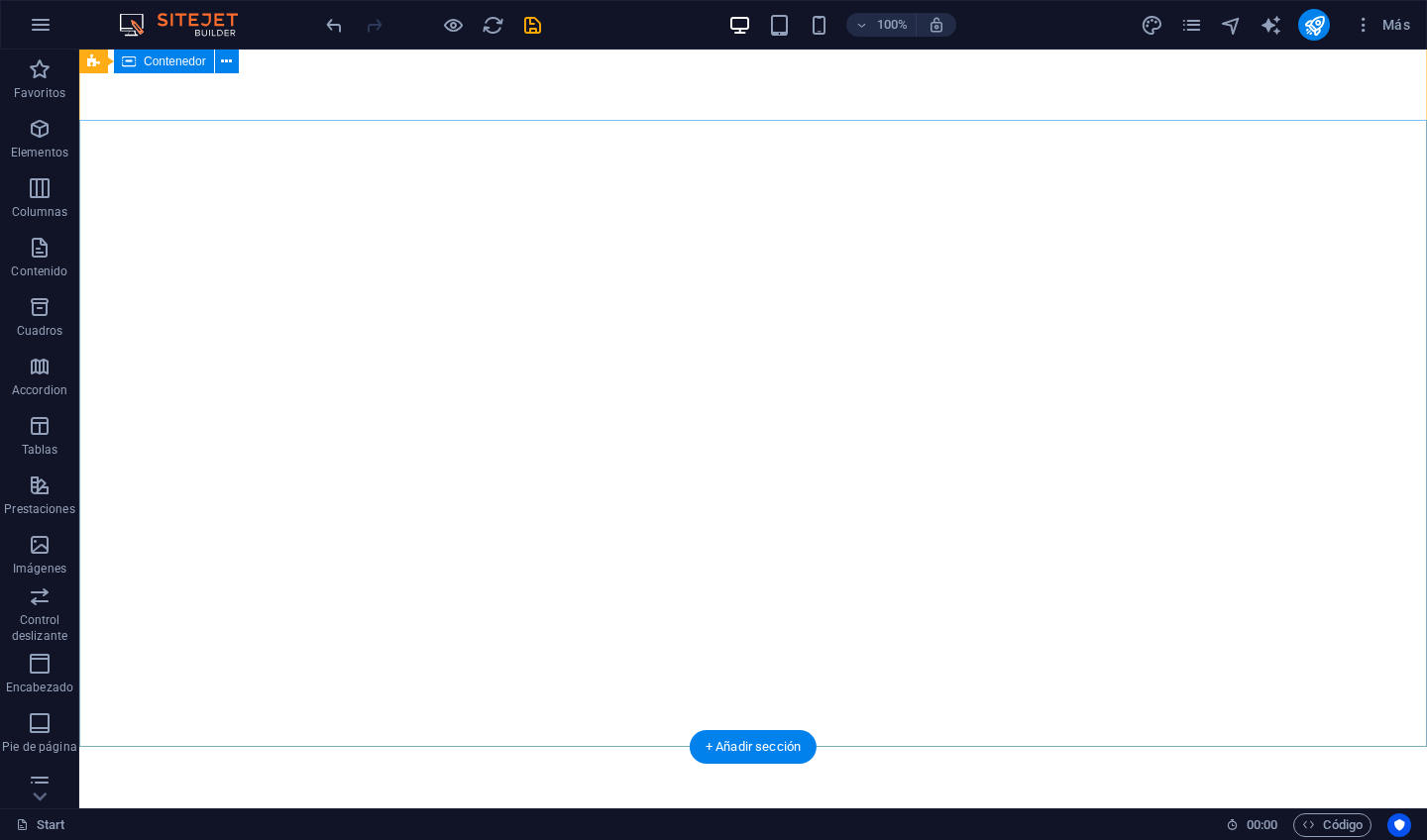 scroll, scrollTop: 59, scrollLeft: 0, axis: vertical 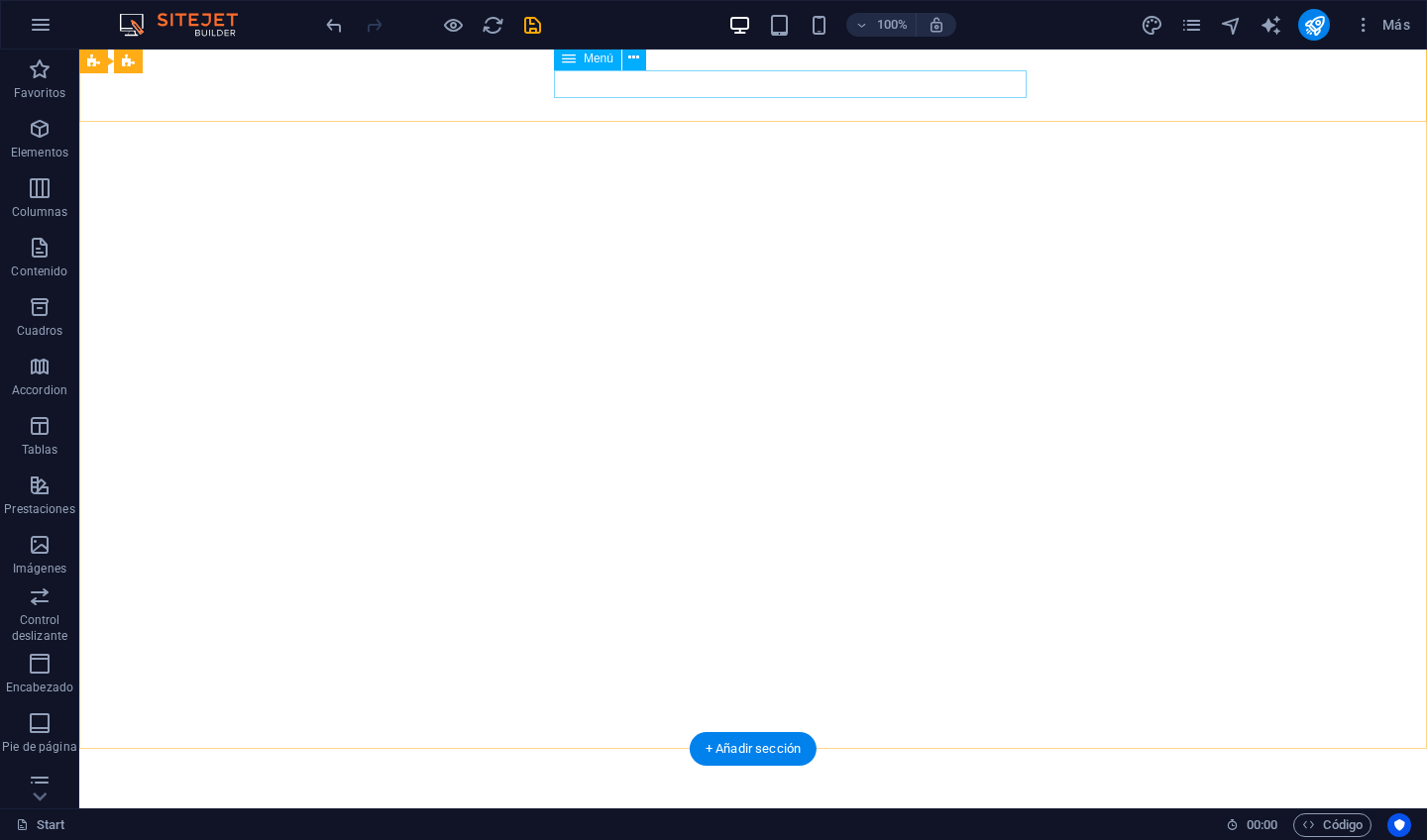 click on "inicio Sobre mi servicios precios Contacto" at bounding box center [753, 937] 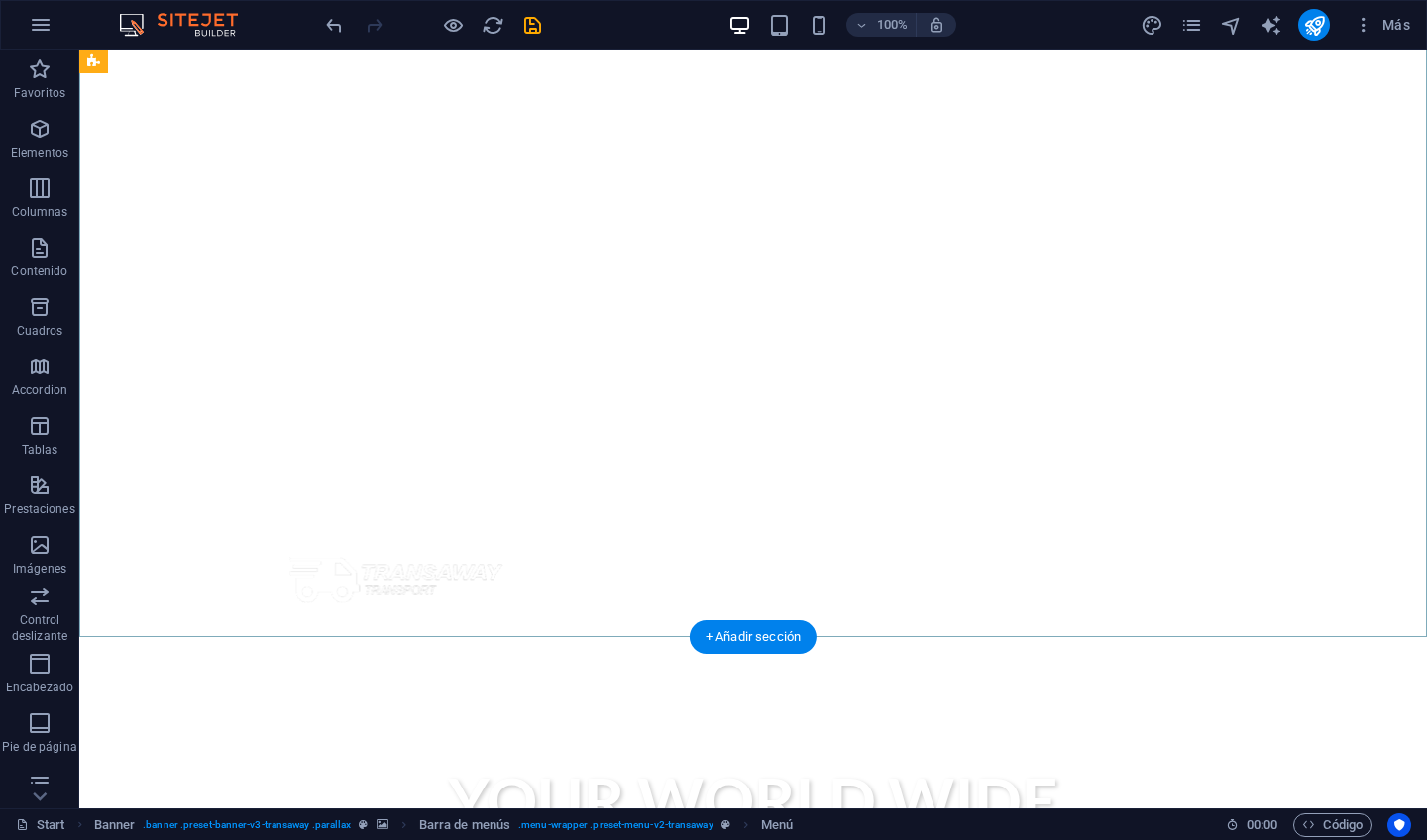 scroll, scrollTop: 446, scrollLeft: 0, axis: vertical 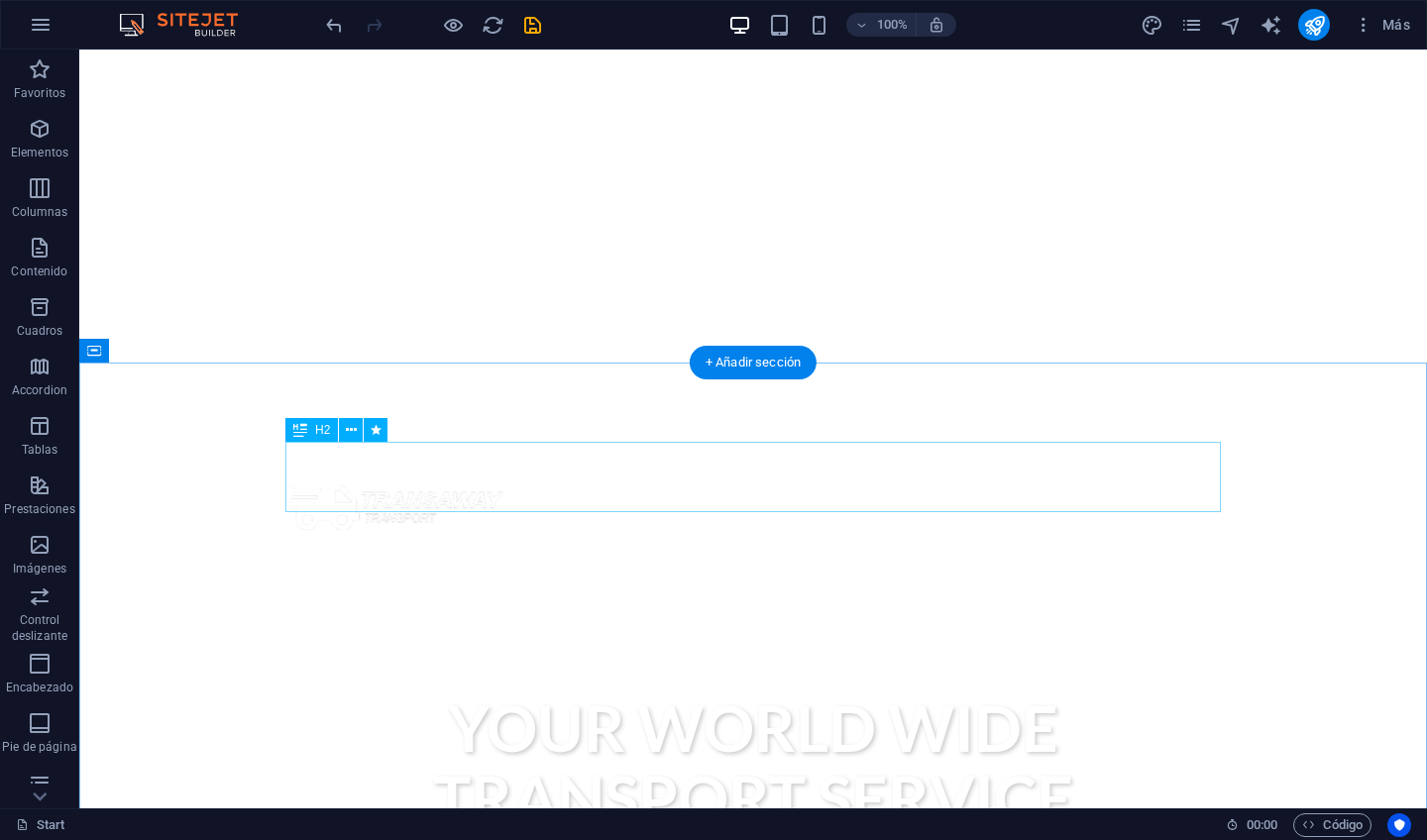 click on "Sobre MÍ" at bounding box center [753, 1027] 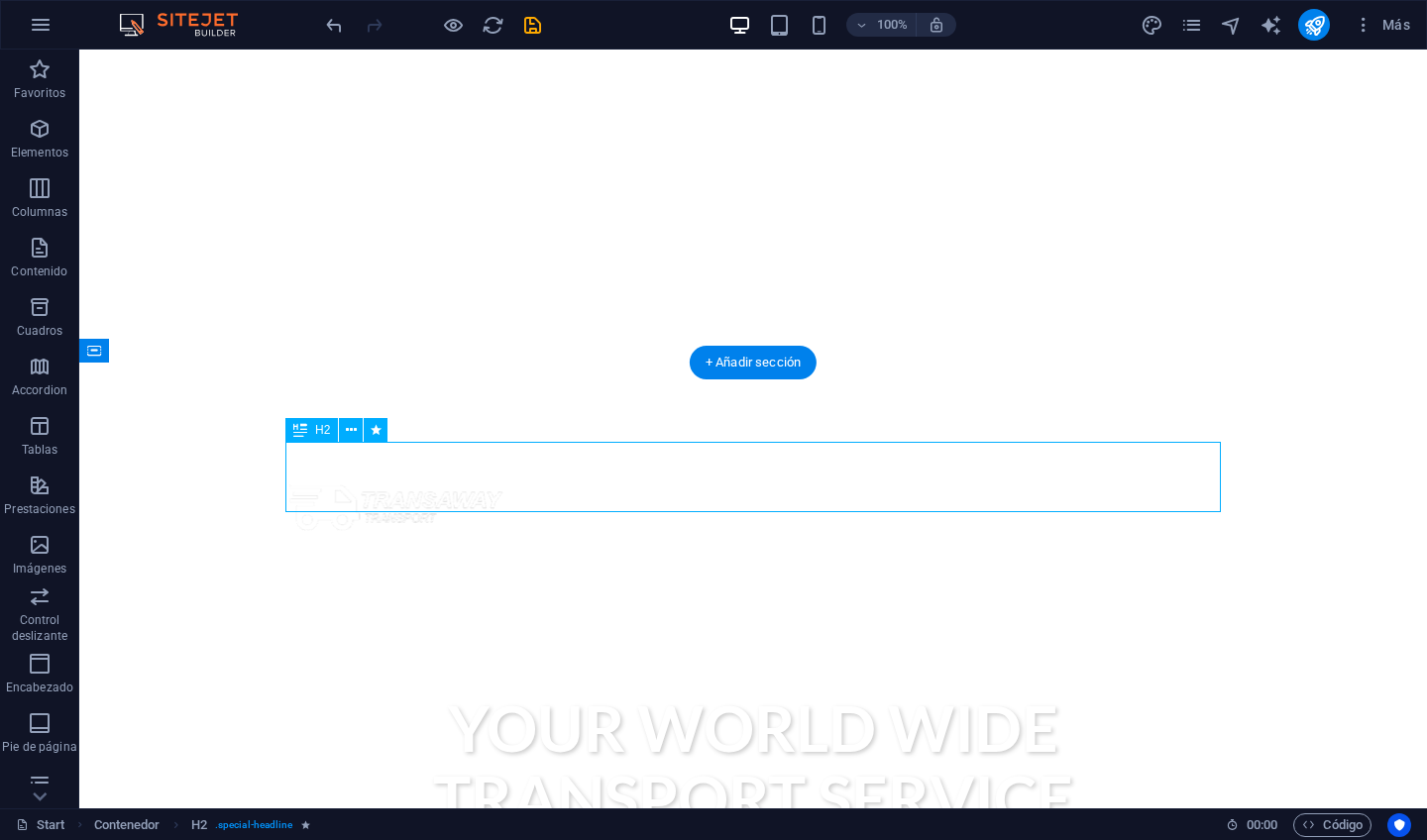 click on "Sobre MÍ" at bounding box center [753, 1027] 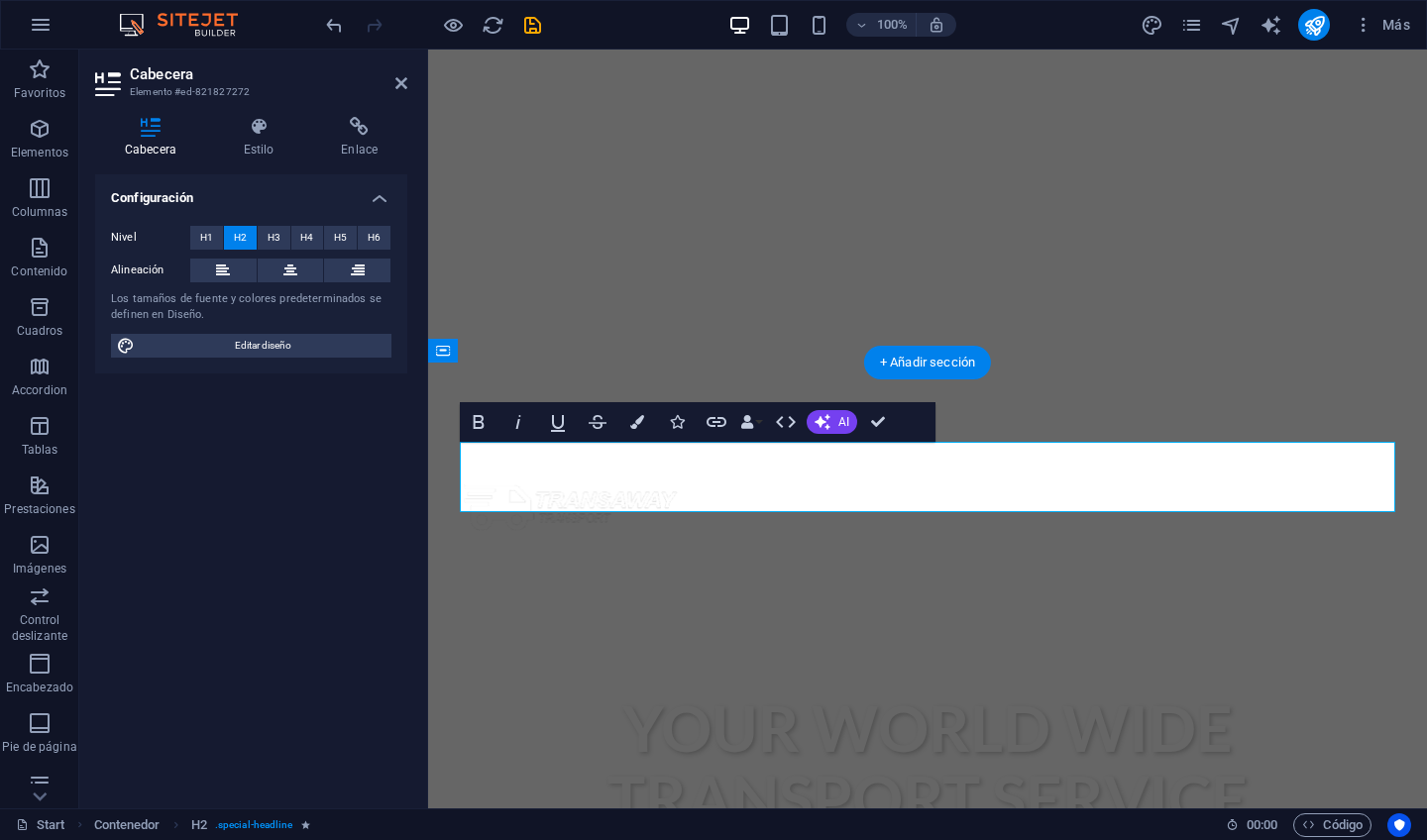 type 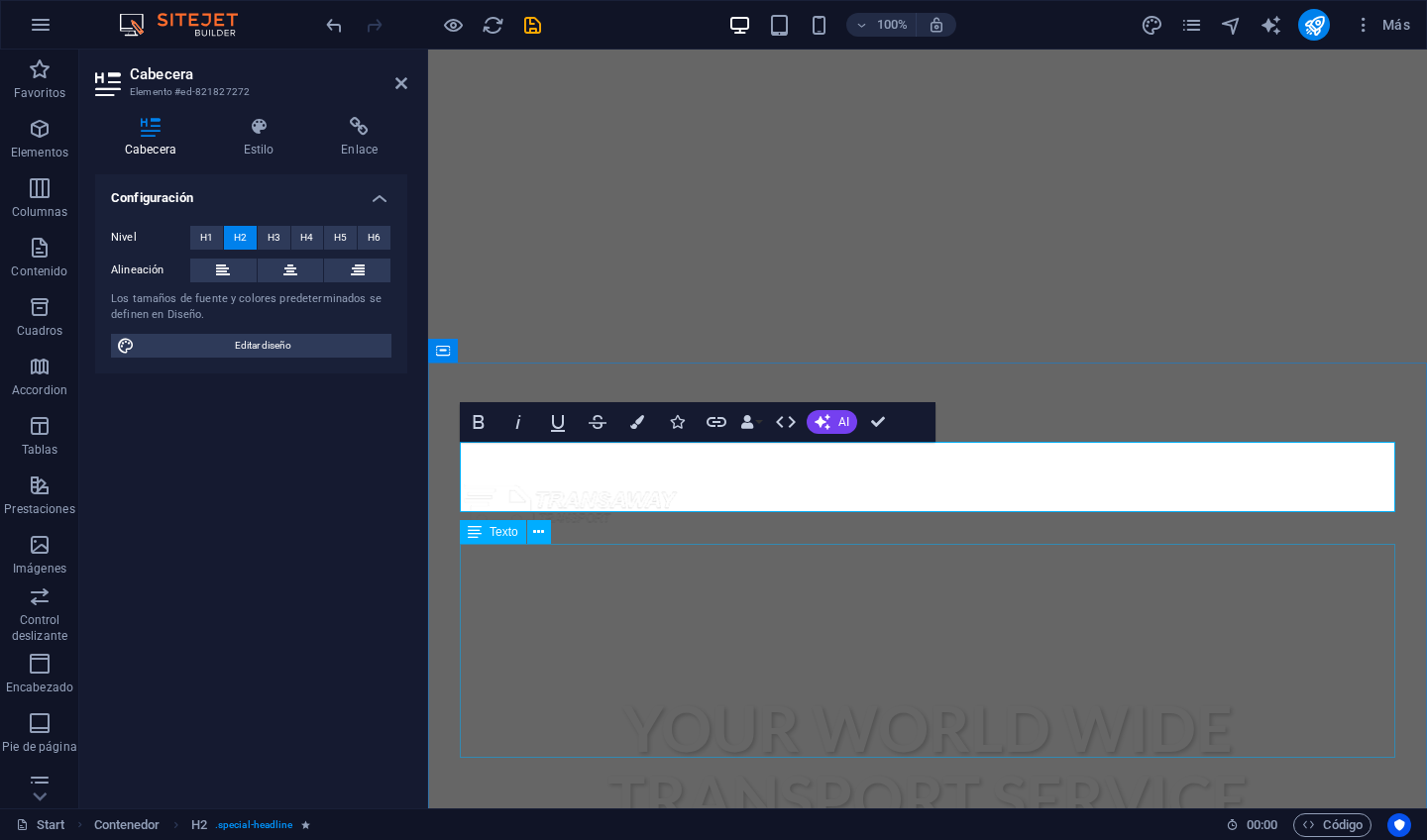 click on "Lorem ipsum dolor sit amet, consetetur sadipscing elitr, sed diam nonumy eirmod tempor invidunt ut labore et dolore magna aliquyam erat, sed diam voluptua. At vero eos et accusam et justo duo dolores et ea rebum. Stet clita kasd gubergren, no sea takimata sanctus est Lorem ipsum dolor sit amet. Lorem ipsum dolor sit amet, consetetur sadipscing elitr, sed diam nonumy eirmod tempor invidunt ut labore et dolore magna aliquyam erat, sed diam voluptua. At vero eos et accusam et justo duo dolores et ea rebum. Stet clita kasd gubergren, no sea takimata sanctus est Lorem ipsum dolor sit amet.  Lorem ipsum dolor sit amet, consetetur sadipscing elitr, sed diam nonumy eirmod tempor invidunt ut labore et dolore magna aliquyam erat, sed diam voluptua. At vero eos et accusam et justo duo dolores et ea rebum. Stet clita kasd gubergren, no sea takimata sanctus est Lorem ipsum dolor sit amet." at bounding box center (928, 1203) 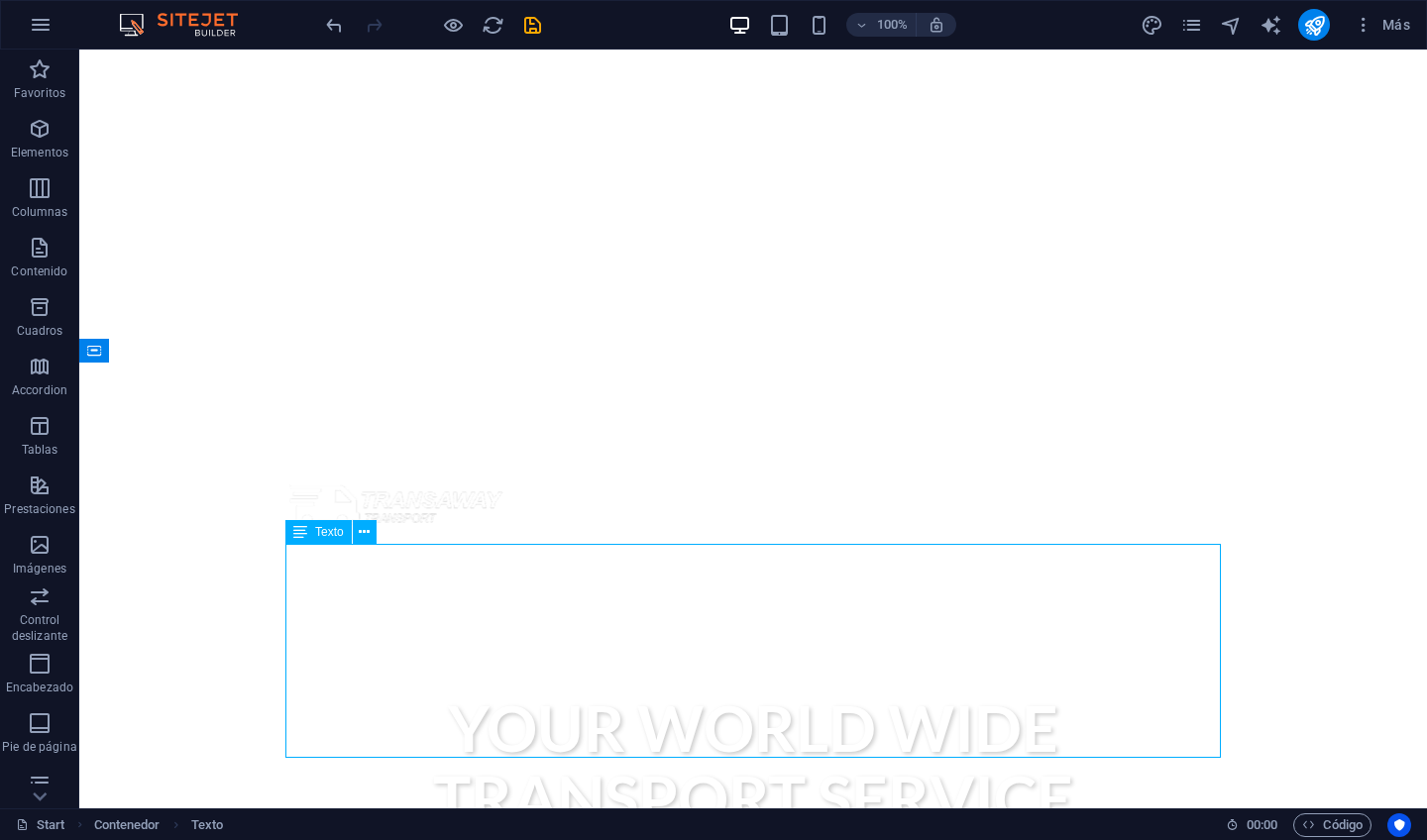 click on "Lorem ipsum dolor sit amet, consetetur sadipscing elitr, sed diam nonumy eirmod tempor invidunt ut labore et dolore magna aliquyam erat, sed diam voluptua. At vero eos et accusam et justo duo dolores et ea rebum. Stet clita kasd gubergren, no sea takimata sanctus est Lorem ipsum dolor sit amet. Lorem ipsum dolor sit amet, consetetur sadipscing elitr, sed diam nonumy eirmod tempor invidunt ut labore et dolore magna aliquyam erat, sed diam voluptua. At vero eos et accusam et justo duo dolores et ea rebum. Stet clita kasd gubergren, no sea takimata sanctus est Lorem ipsum dolor sit amet.  Lorem ipsum dolor sit amet, consetetur sadipscing elitr, sed diam nonumy eirmod tempor invidunt ut labore et dolore magna aliquyam erat, sed diam voluptua. At vero eos et accusam et justo duo dolores et ea rebum. Stet clita kasd gubergren, no sea takimata sanctus est Lorem ipsum dolor sit amet." at bounding box center (753, 1203) 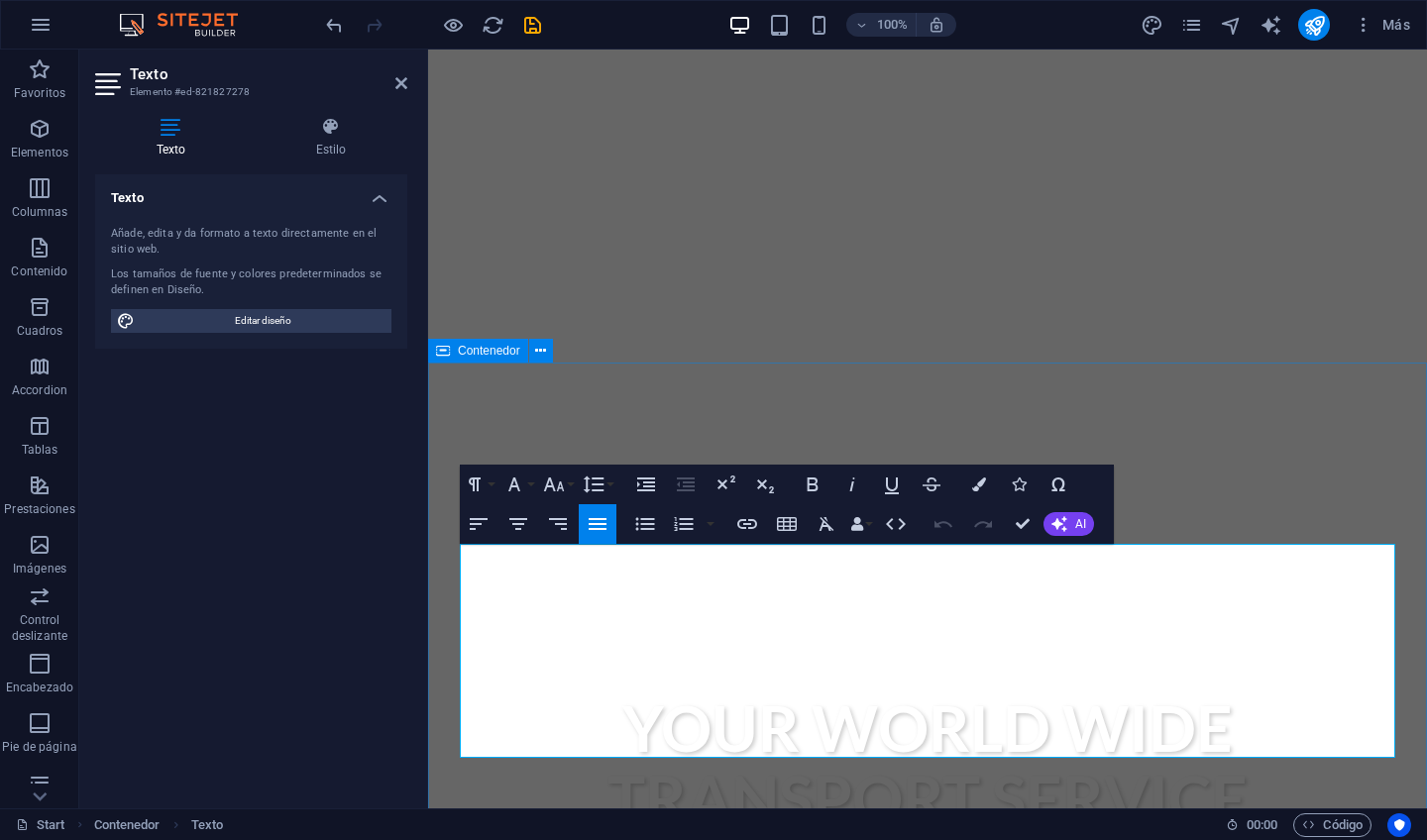 click on "Sobre Mi Lorem ipsum dolor sit amet, consetetur sadipscing elitr, sed diam nonumy eirmod tempor invidunt ut labore et dolore magna aliquyam erat, sed diam voluptua. At vero eos et accusam et justo duo dolores et ea rebum. Stet clita kasd gubergren, no sea takimata sanctus est Lorem ipsum dolor sit amet. Lorem ipsum dolor sit amet, consetetur sadipscing elitr, sed diam nonumy eirmod tempor invidunt ut labore et dolore magna aliquyam erat, sed diam voluptua. At vero eos et accusam et justo duo dolores et ea rebum. Stet clita kasd gubergren, no sea takimata sanctus est Lorem ipsum dolor sit amet.  Lorem ipsum dolor sit amet, consetetur sadipscing elitr, sed diam nonumy eirmod tempor invidunt ut labore et dolore magna aliquyam erat, sed diam voluptua. At vero eos et accusam et justo duo dolores et ea rebum. Stet clita kasd gubergren, no sea takimata sanctus est Lorem ipsum dolor sit amet. Timely Delivery Lorem ipsum dolor sit amet, consectetur adipisicing elit. Veritatis, dolorem! Global delivery 24/7  Support" at bounding box center [928, 1467] 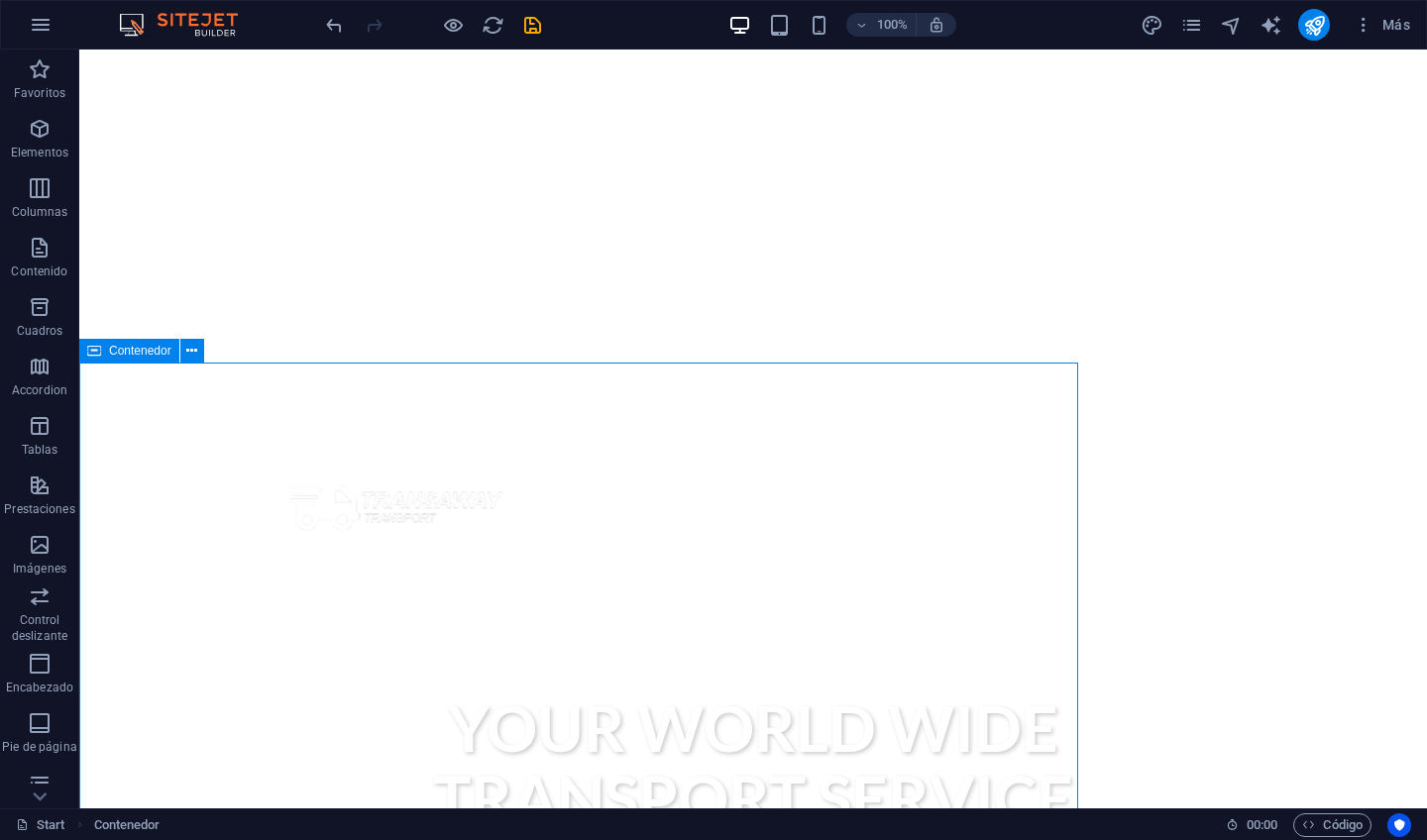 click on "Sobre Mi Lorem ipsum dolor sit amet, consetetur sadipscing elitr, sed diam nonumy eirmod tempor invidunt ut labore et dolore magna aliquyam erat, sed diam voluptua. At vero eos et accusam et justo duo dolores et ea rebum. Stet clita kasd gubergren, no sea takimata sanctus est Lorem ipsum dolor sit amet. Lorem ipsum dolor sit amet, consetetur sadipscing elitr, sed diam nonumy eirmod tempor invidunt ut labore et dolore magna aliquyam erat, sed diam voluptua. At vero eos et accusam et justo duo dolores et ea rebum. Stet clita kasd gubergren, no sea takimata sanctus est Lorem ipsum dolor sit amet.  Lorem ipsum dolor sit amet, consetetur sadipscing elitr, sed diam nonumy eirmod tempor invidunt ut labore et dolore magna aliquyam erat, sed diam voluptua. At vero eos et accusam et justo duo dolores et ea rebum. Stet clita kasd gubergren, no sea takimata sanctus est Lorem ipsum dolor sit amet. Timely Delivery Lorem ipsum dolor sit amet, consectetur adipisicing elit. Veritatis, dolorem! Global delivery 24/7  Support" at bounding box center [753, 1467] 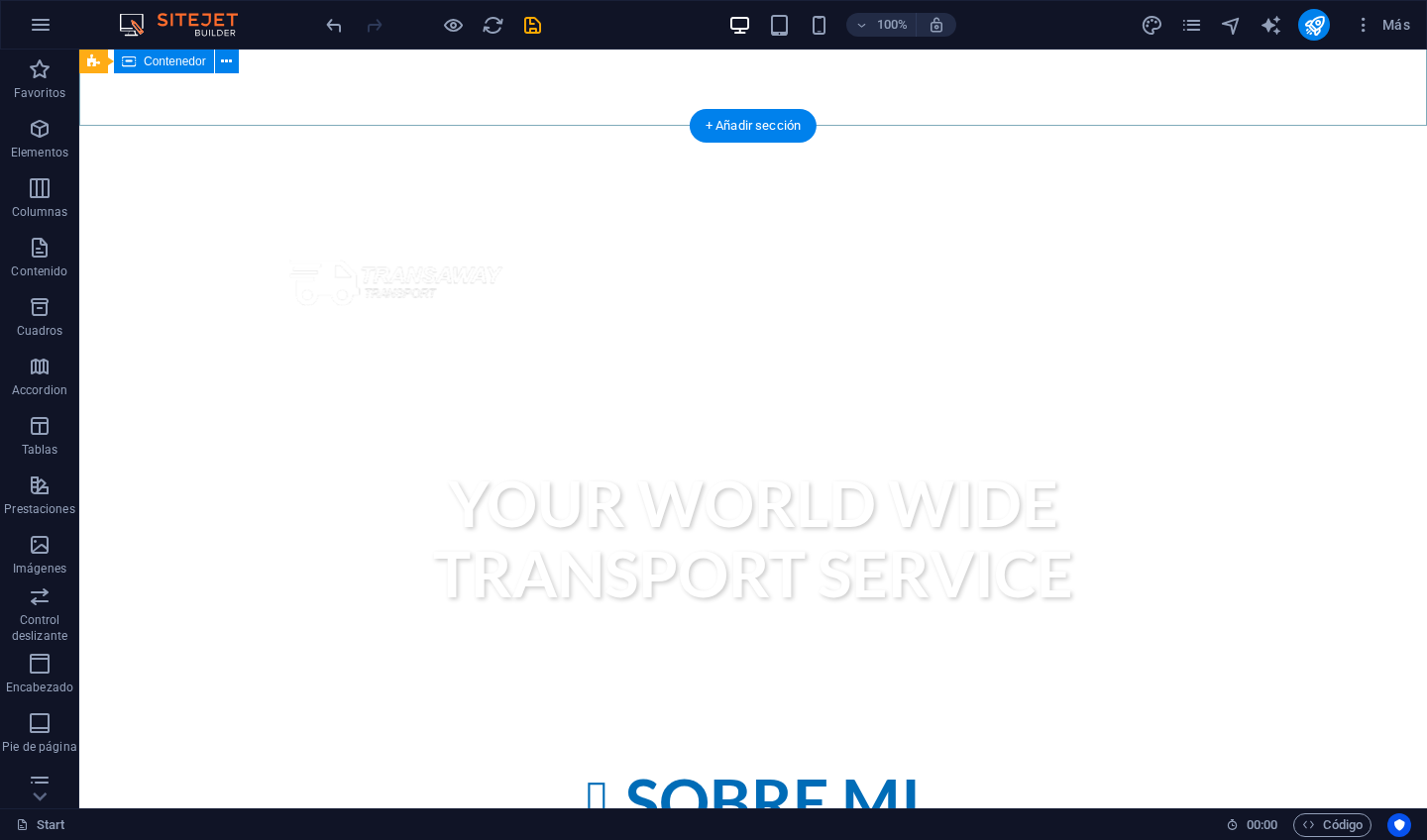 scroll, scrollTop: 682, scrollLeft: 0, axis: vertical 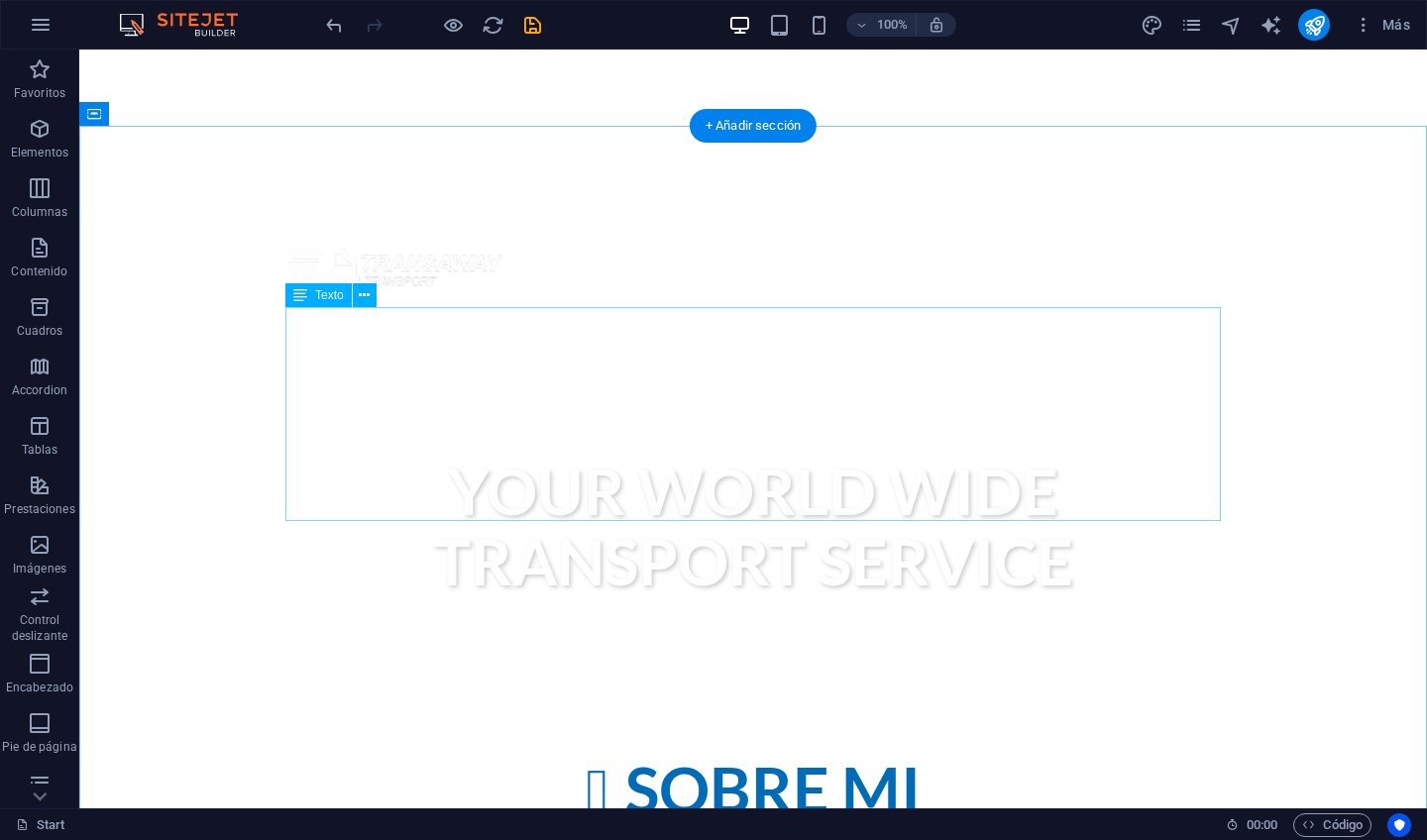 click on "Lorem ipsum dolor sit amet, consetetur sadipscing elitr, sed diam nonumy eirmod tempor invidunt ut labore et dolore magna aliquyam erat, sed diam voluptua. At vero eos et accusam et justo duo dolores et ea rebum. Stet clita kasd gubergren, no sea takimata sanctus est Lorem ipsum dolor sit amet. Lorem ipsum dolor sit amet, consetetur sadipscing elitr, sed diam nonumy eirmod tempor invidunt ut labore et dolore magna aliquyam erat, sed diam voluptua. At vero eos et accusam et justo duo dolores et ea rebum. Stet clita kasd gubergren, no sea takimata sanctus est Lorem ipsum dolor sit amet.  Lorem ipsum dolor sit amet, consetetur sadipscing elitr, sed diam nonumy eirmod tempor invidunt ut labore et dolore magna aliquyam erat, sed diam voluptua. At vero eos et accusam et justo duo dolores et ea rebum. Stet clita kasd gubergren, no sea takimata sanctus est Lorem ipsum dolor sit amet." at bounding box center [753, 966] 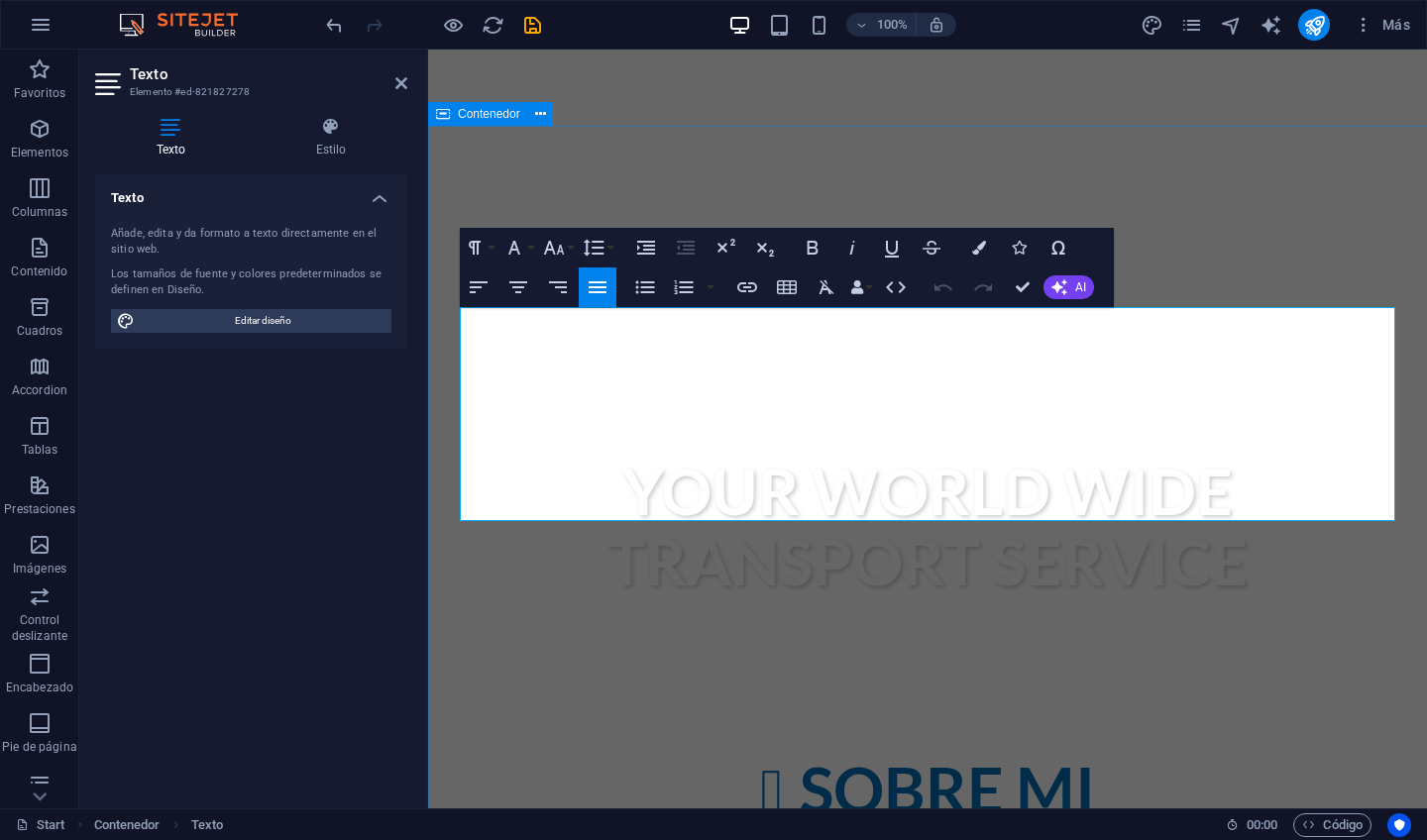 drag, startPoint x: 819, startPoint y: 512, endPoint x: 436, endPoint y: 303, distance: 436.31411 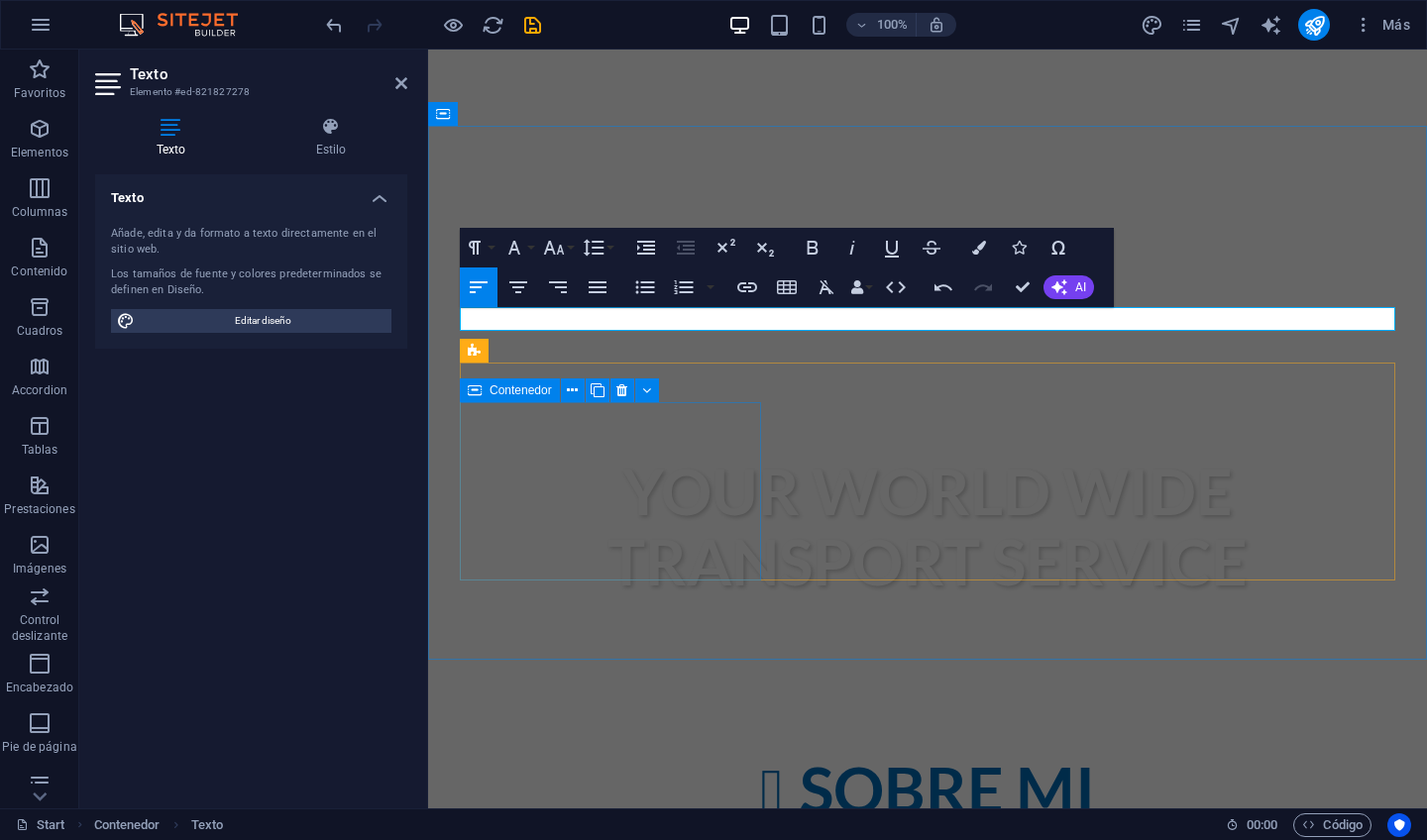 click on "Timely Delivery Lorem ipsum dolor sit amet, consectetur adipisicing elit. Veritatis, dolorem!" at bounding box center (928, 1031) 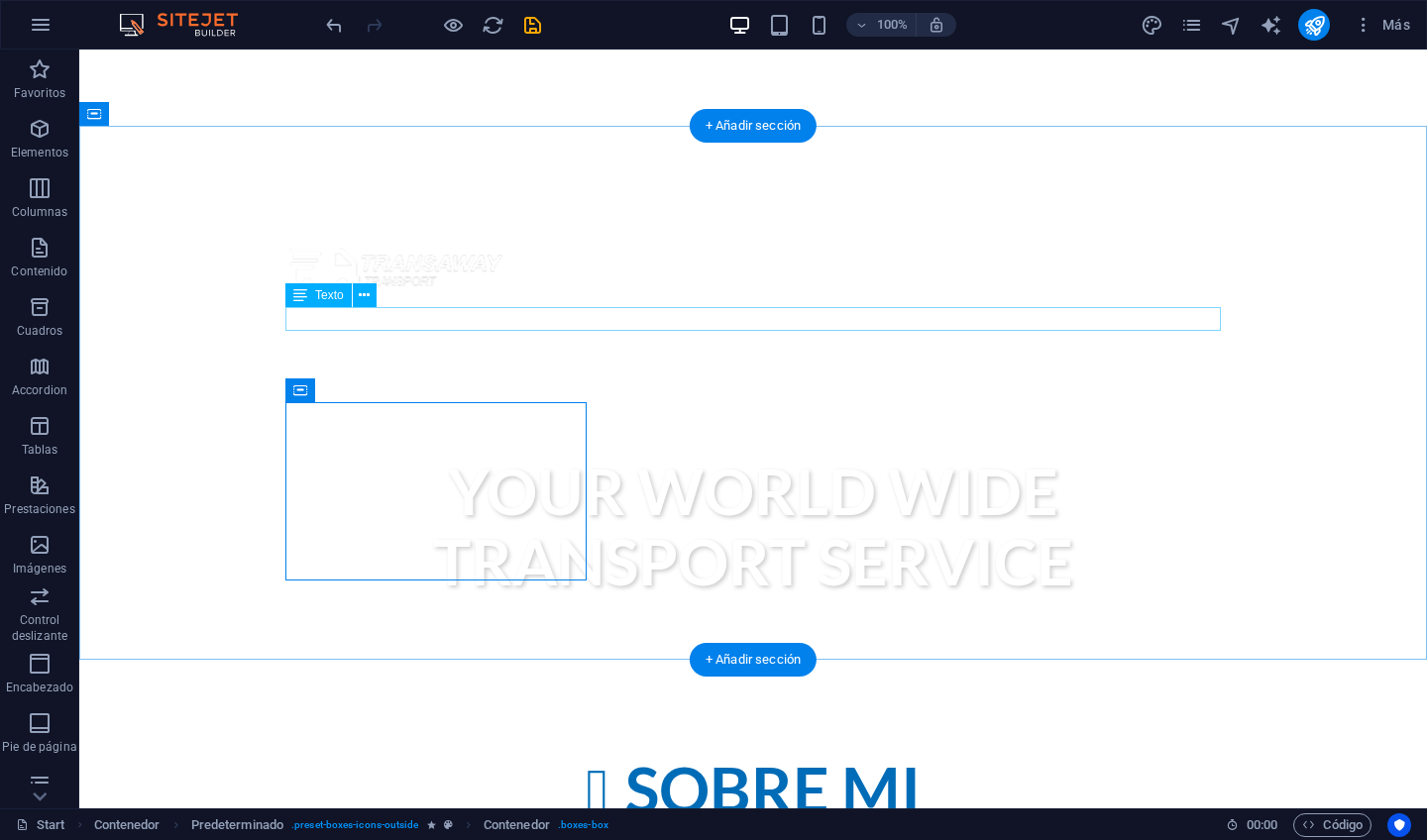 click on "Soy [NAME], me dedico a vender servicios de reparación de estructuras livianas." at bounding box center [753, 871] 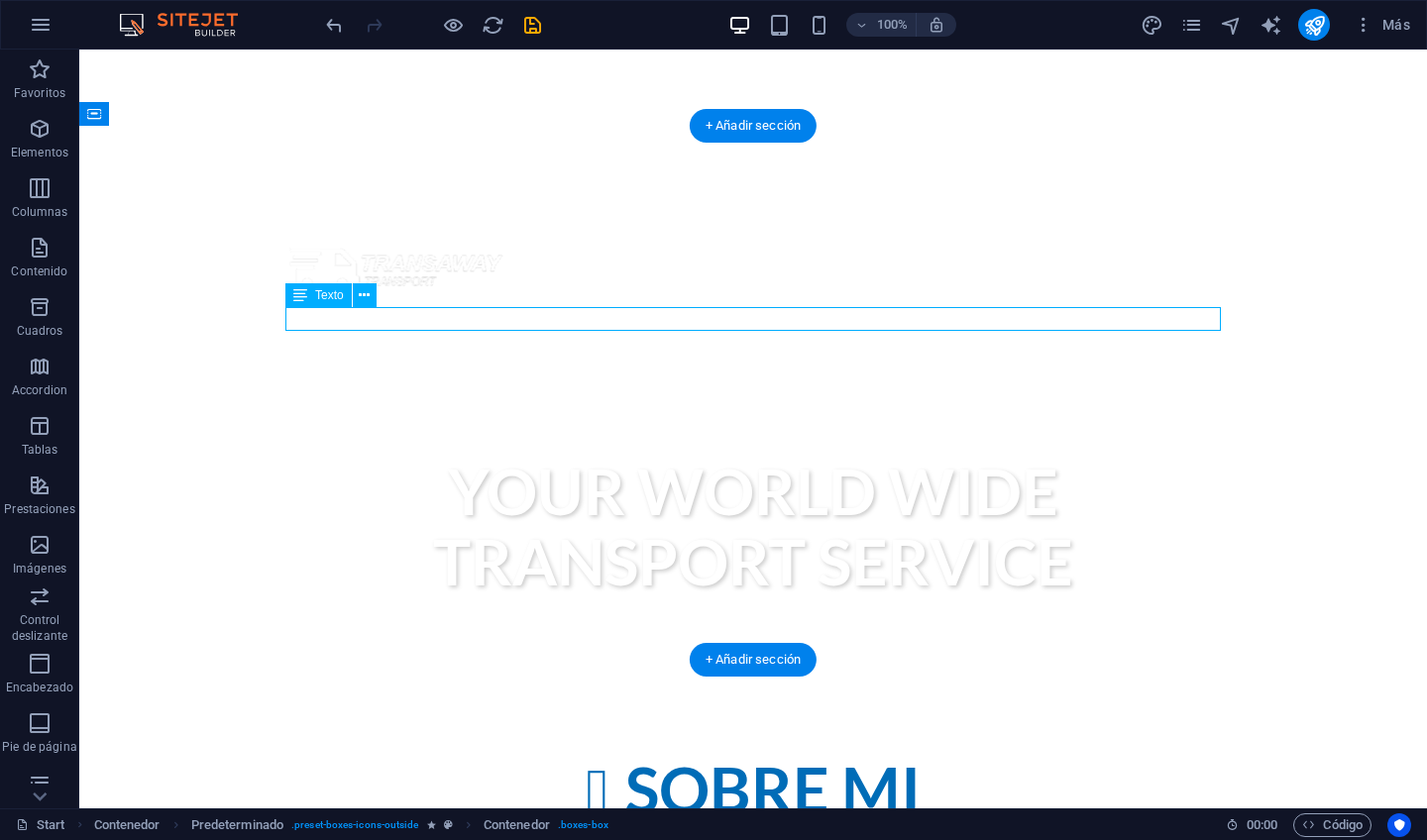 click on "Soy [NAME], me dedico a vender servicios de reparación de estructuras livianas." at bounding box center (753, 871) 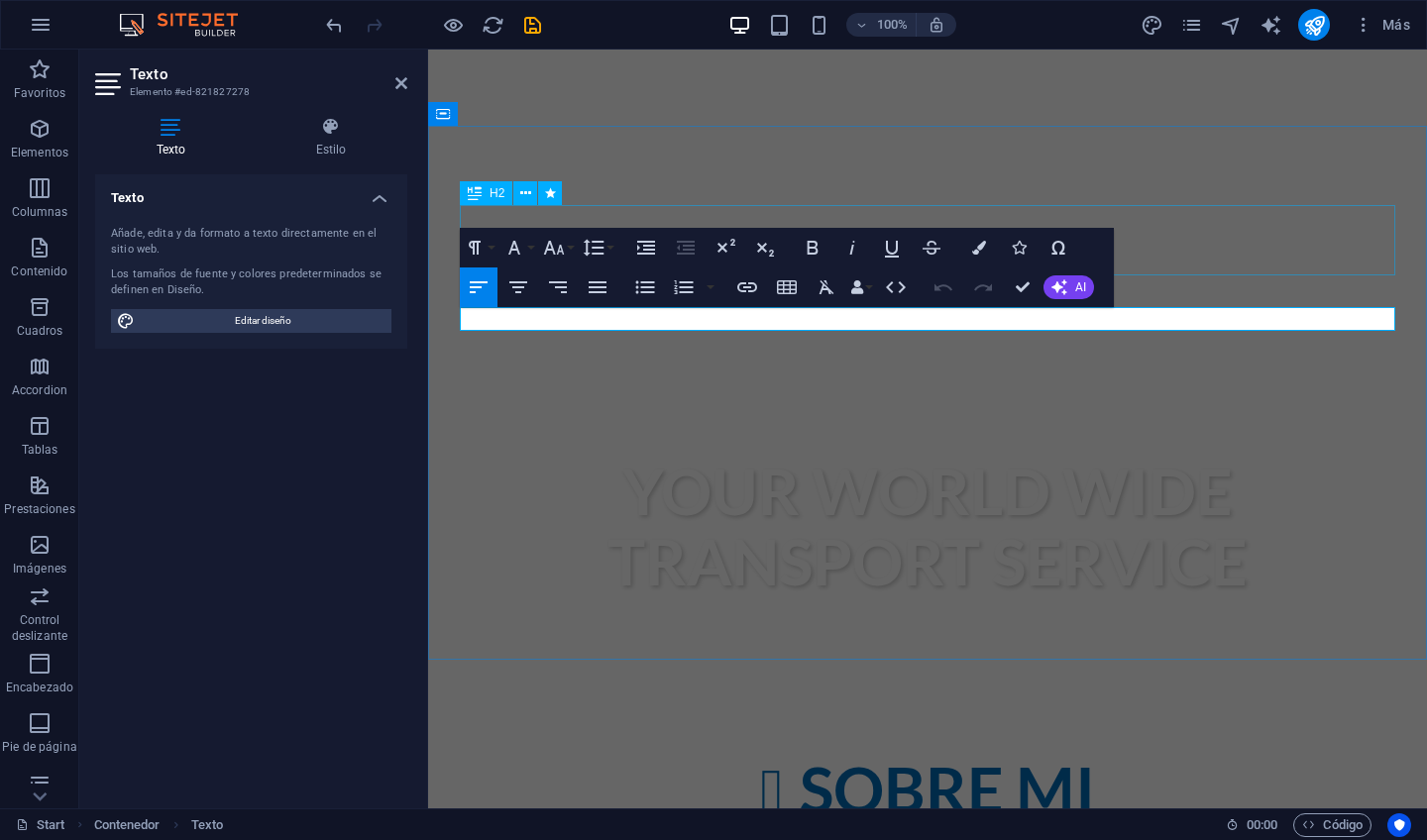 click on "Sobre Mi" at bounding box center (928, 790) 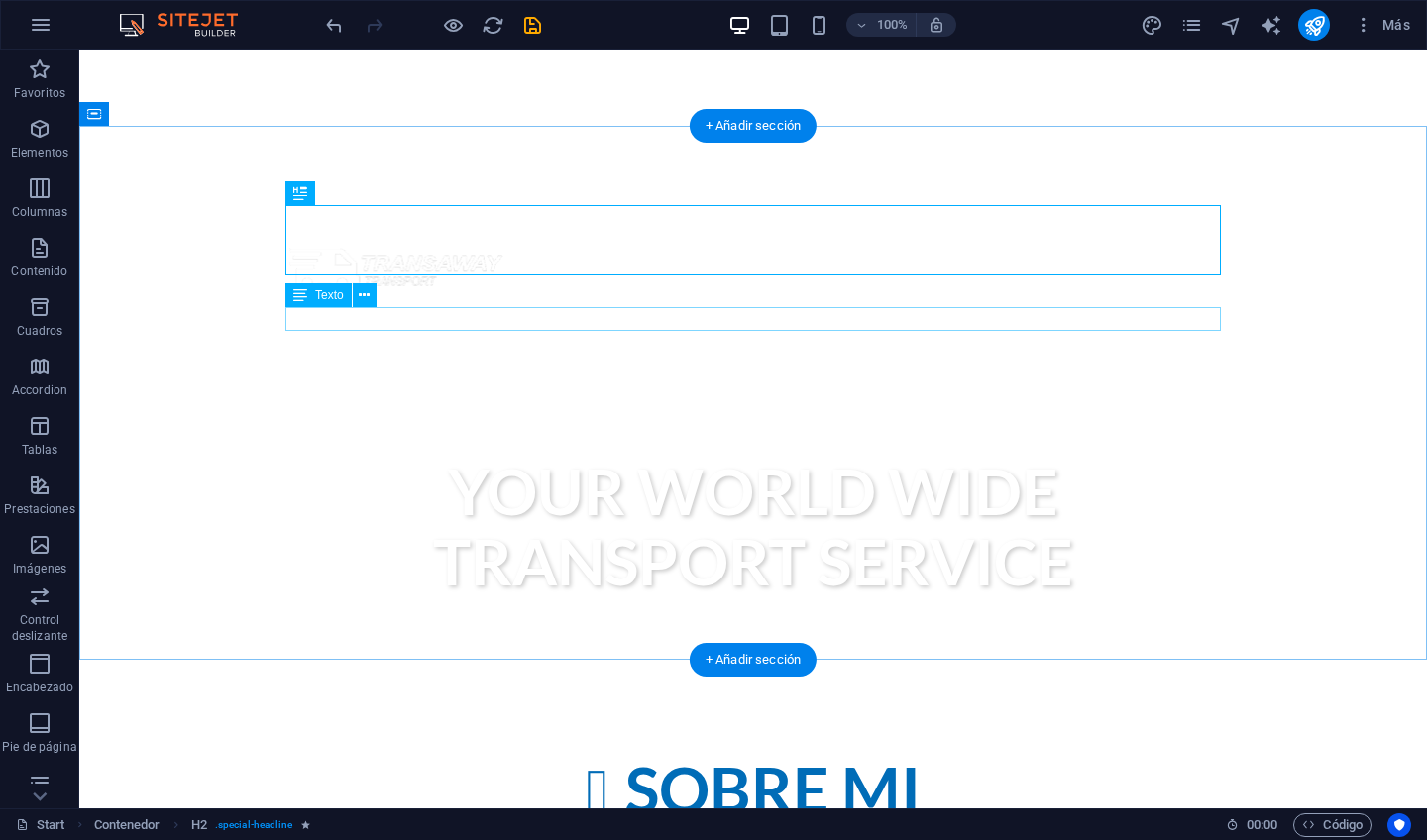click on "Soy [NAME], me dedico a vender servicios de reparación de estructuras livianas." at bounding box center (753, 871) 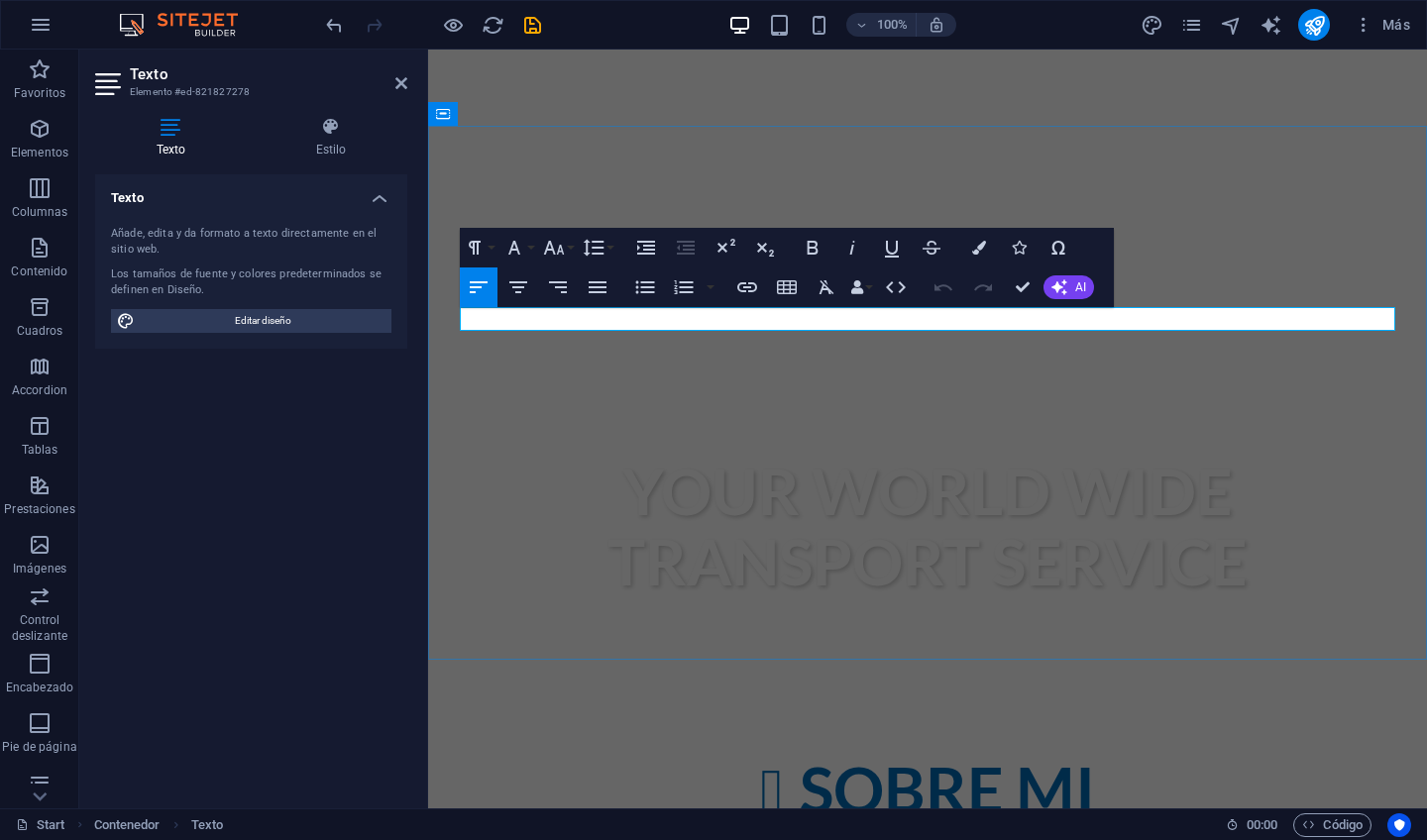 click on "Soy [NAME], me dedico a vender servicios de reparación de estructuras livianas." at bounding box center (928, 871) 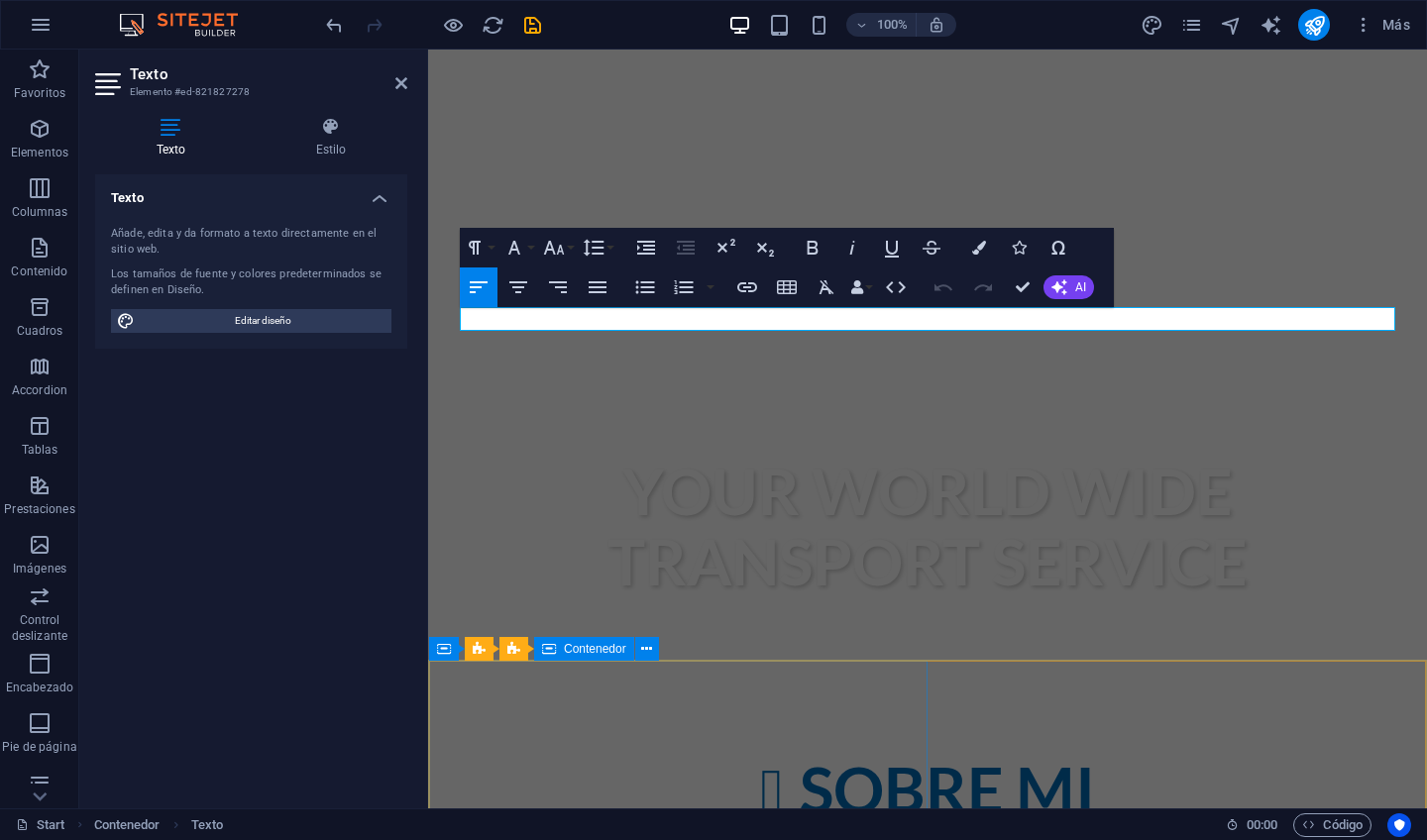 click on "Easy. Fast. Cheap. Lorem ipsum dolor sit amet, consetetur sadipscing elitr, sed diam nonumy eirmod tempor invidunt ut labore et dolore magna aliquyam erat, sed diam voluptua. At vero eos et accusam et justo duo dolores et ea rebum. Stet clita kasd gubergren, no sea takimata sanctus est Lorem ipsum dolor sit amet. Lorem ipsum dolor sit amet, consetetur sadipscing elitr, sed diam nonumy eirmod tempor invidunt ut labore et dolore magna aliquyam erat, sed diam voluptua. At vero eos et accusam et justo duo dolores et ea rebum. Stet clita kasd gubergren, no sea takimata sanctus est Lorem ipsum dolor sit amet. At vero eos et accusam et justo duo dolores et ea rebum. Duis autem vel eum iriure dolor in hendrerit in vulputate velit esse molestie consequat, vel illum dolore eu feugiat nulla facilisis at vero eros et accumsan et iusto odio dignissim qui blandit praesent luptatum zzril delenit augue duis dolore te feugait nulla facilisi.  [NAME] [LAST] [TITLE], [COMPANY]" at bounding box center [928, 1808] 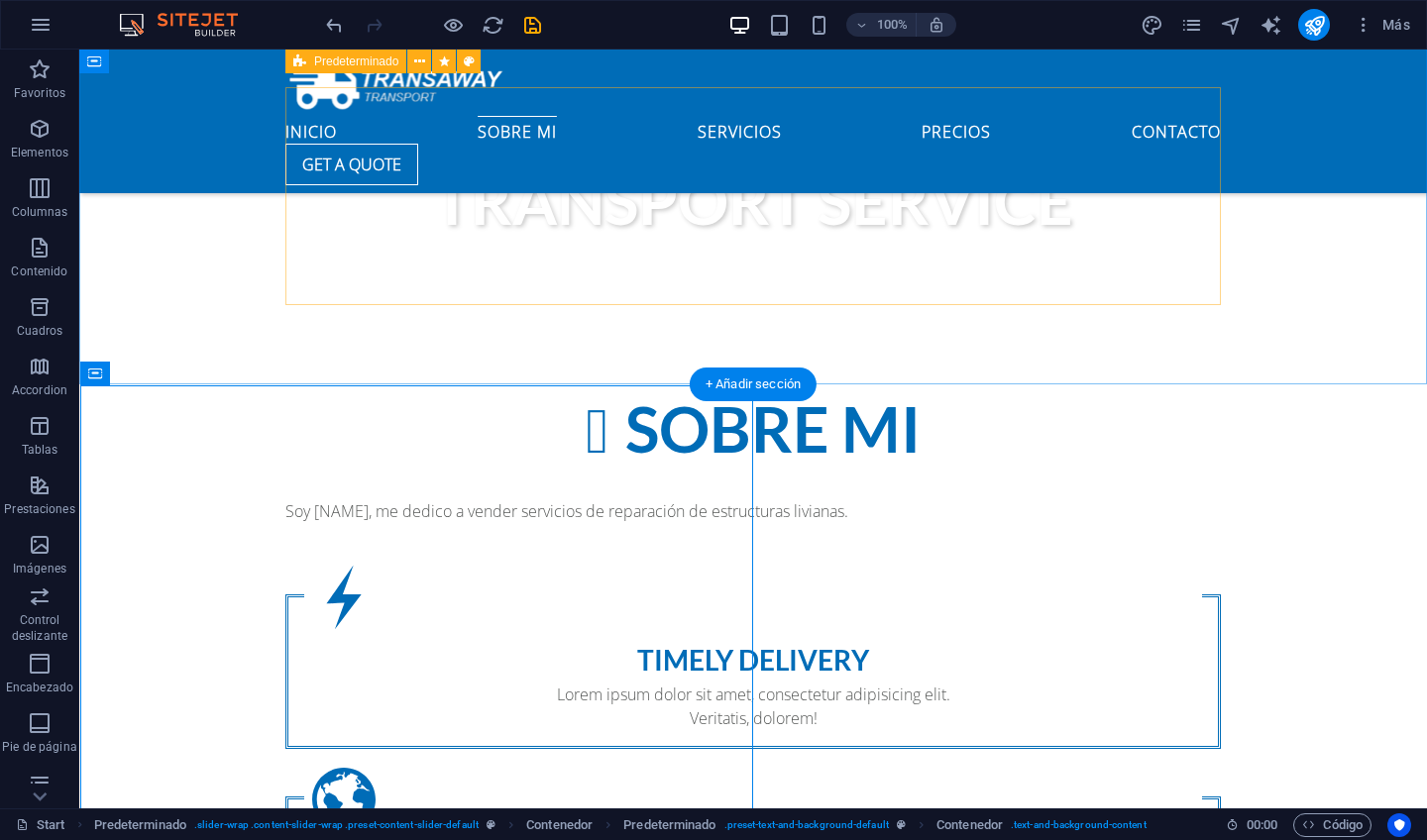 scroll, scrollTop: 956, scrollLeft: 0, axis: vertical 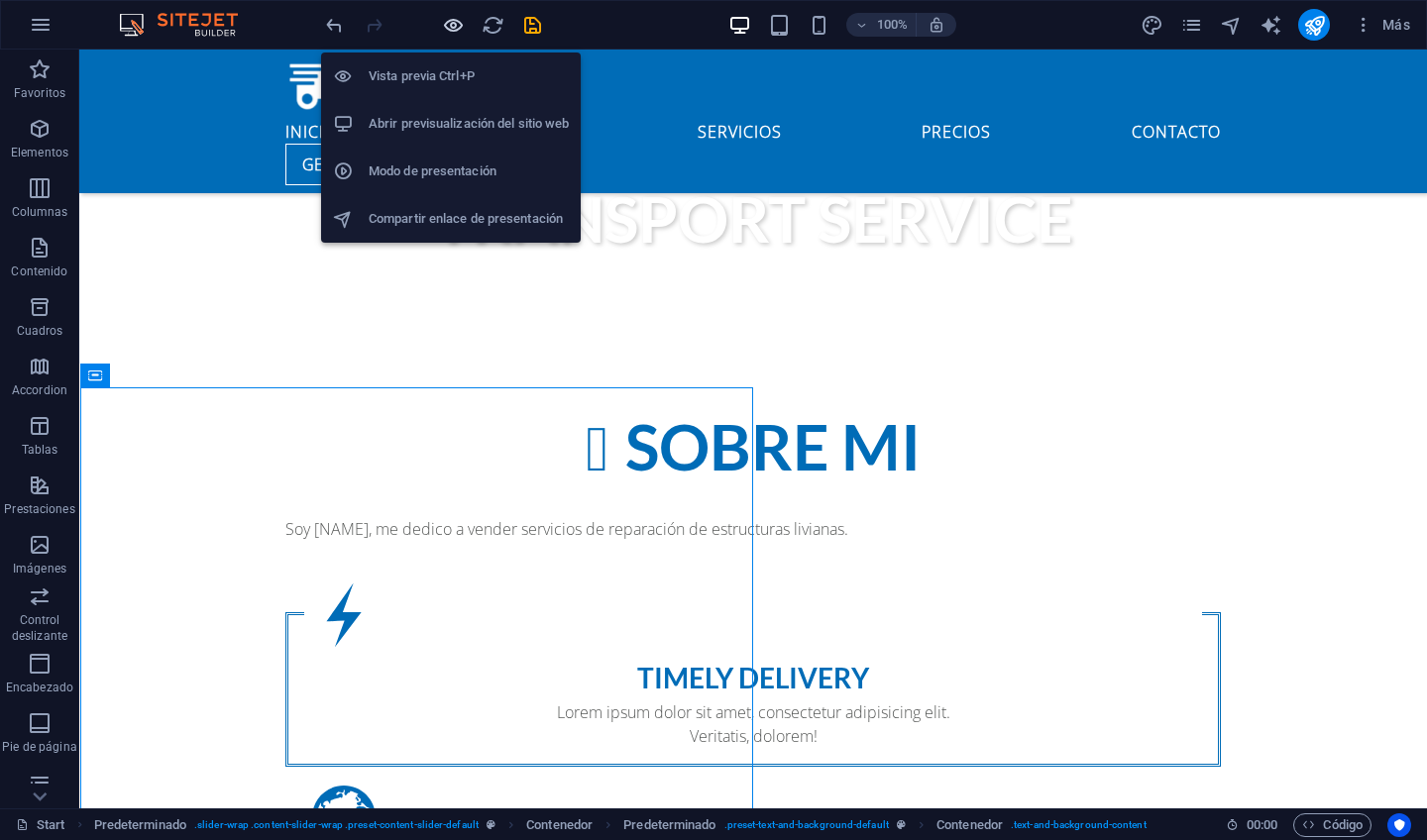 click at bounding box center [453, 25] 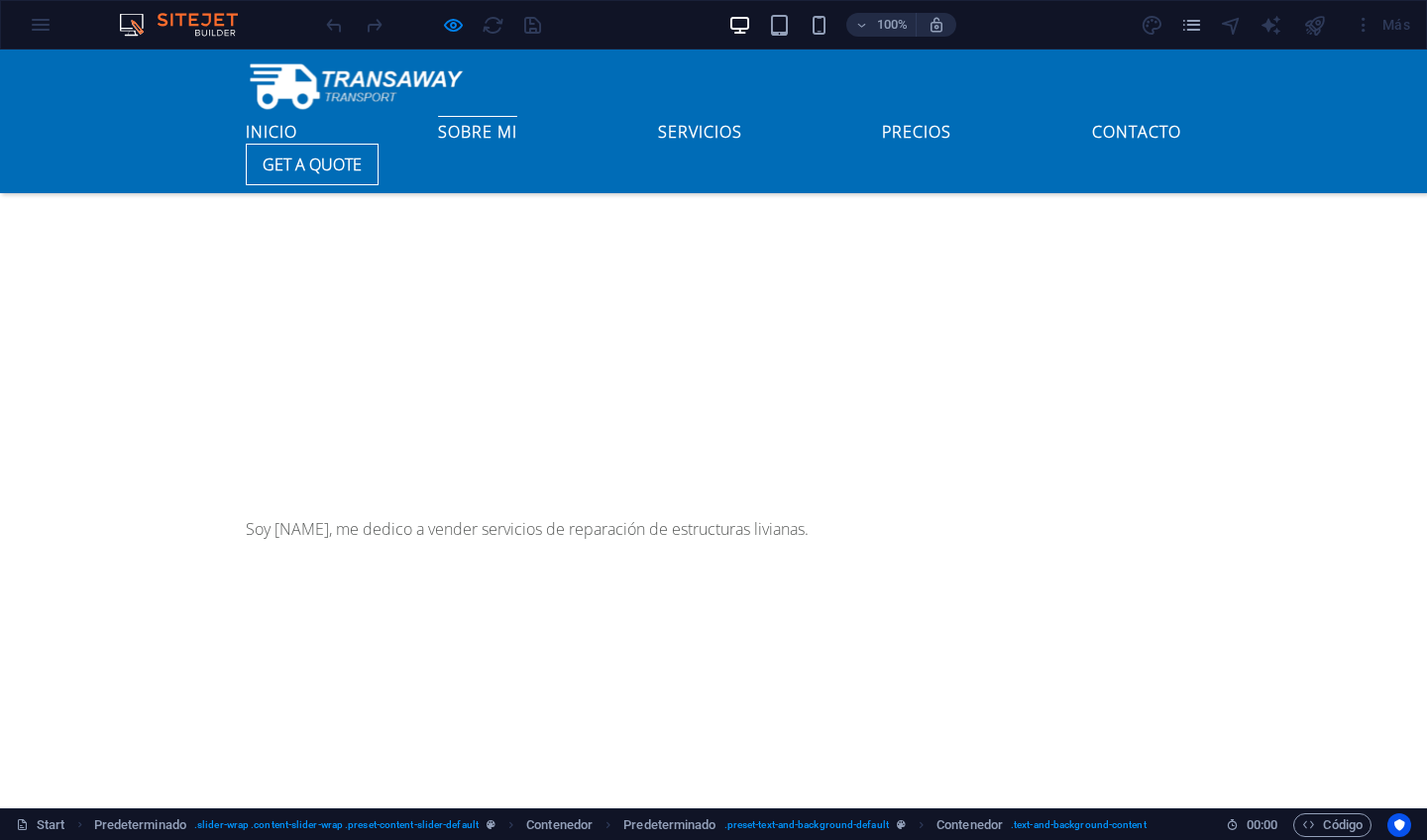 click on "inicio Sobre mi servicios precios Contacto Get a quote" at bounding box center [714, 121] 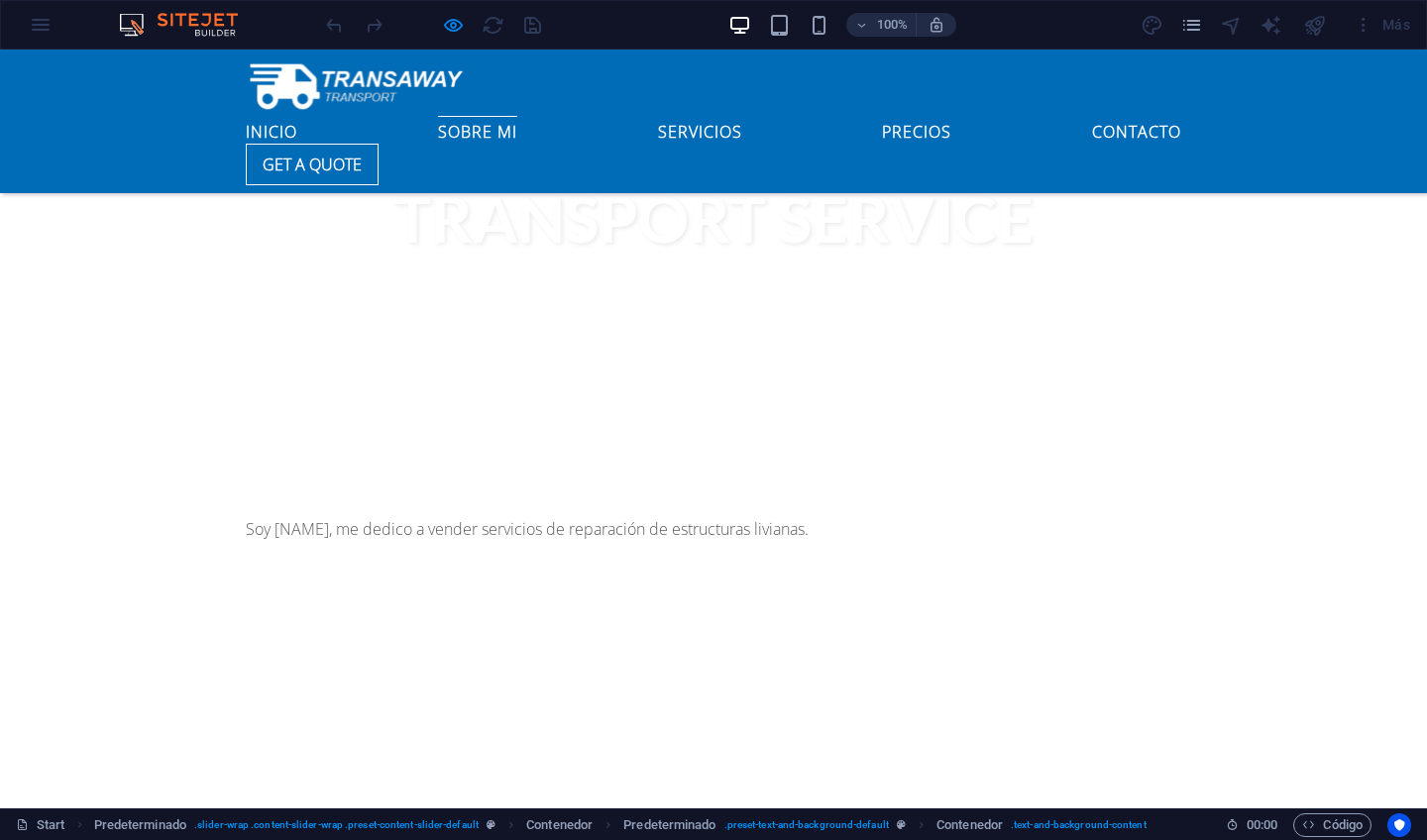 click on "inicio Sobre mi servicios precios Contacto Get a quote" at bounding box center (714, 121) 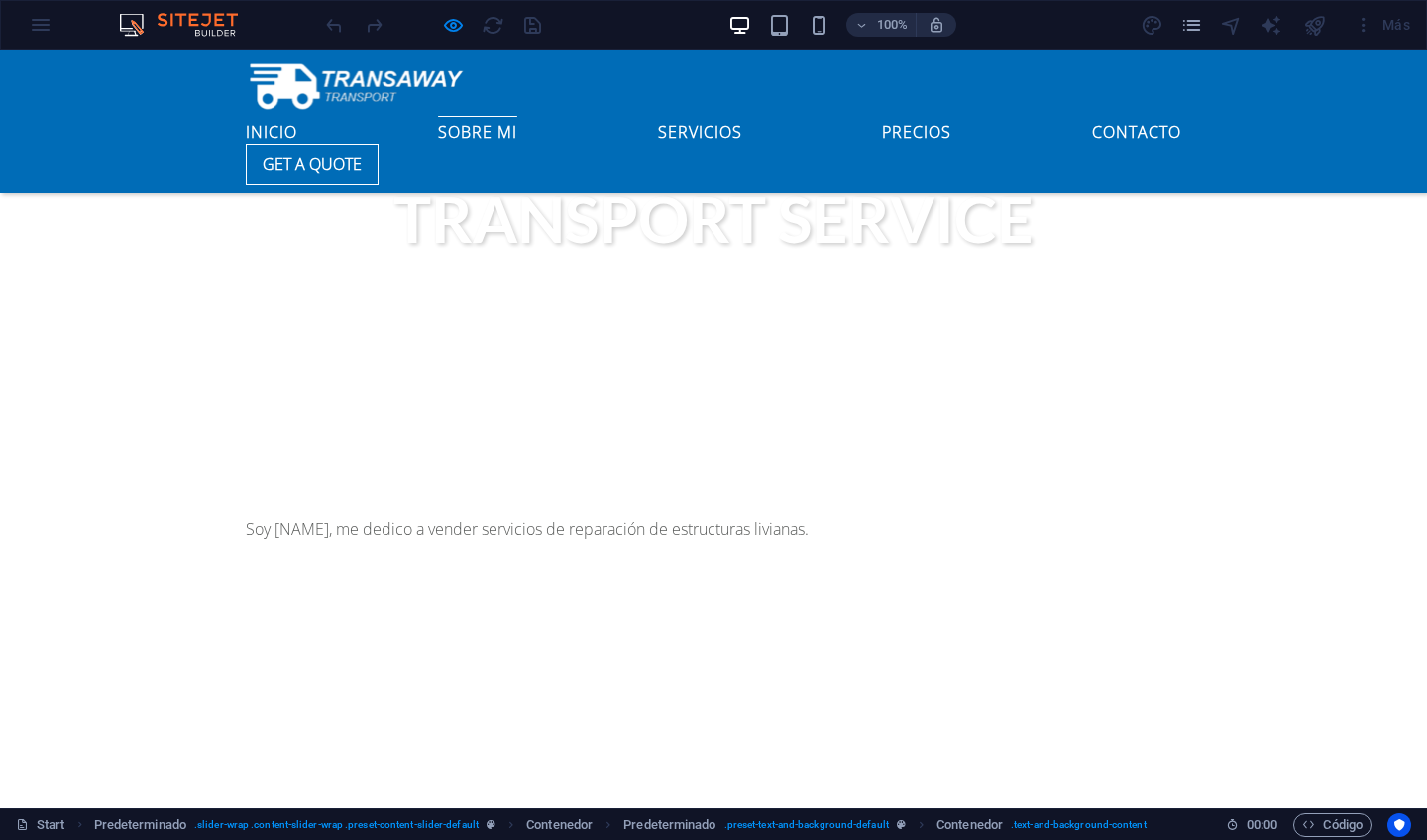 click on "Sobre mi" at bounding box center (478, 128) 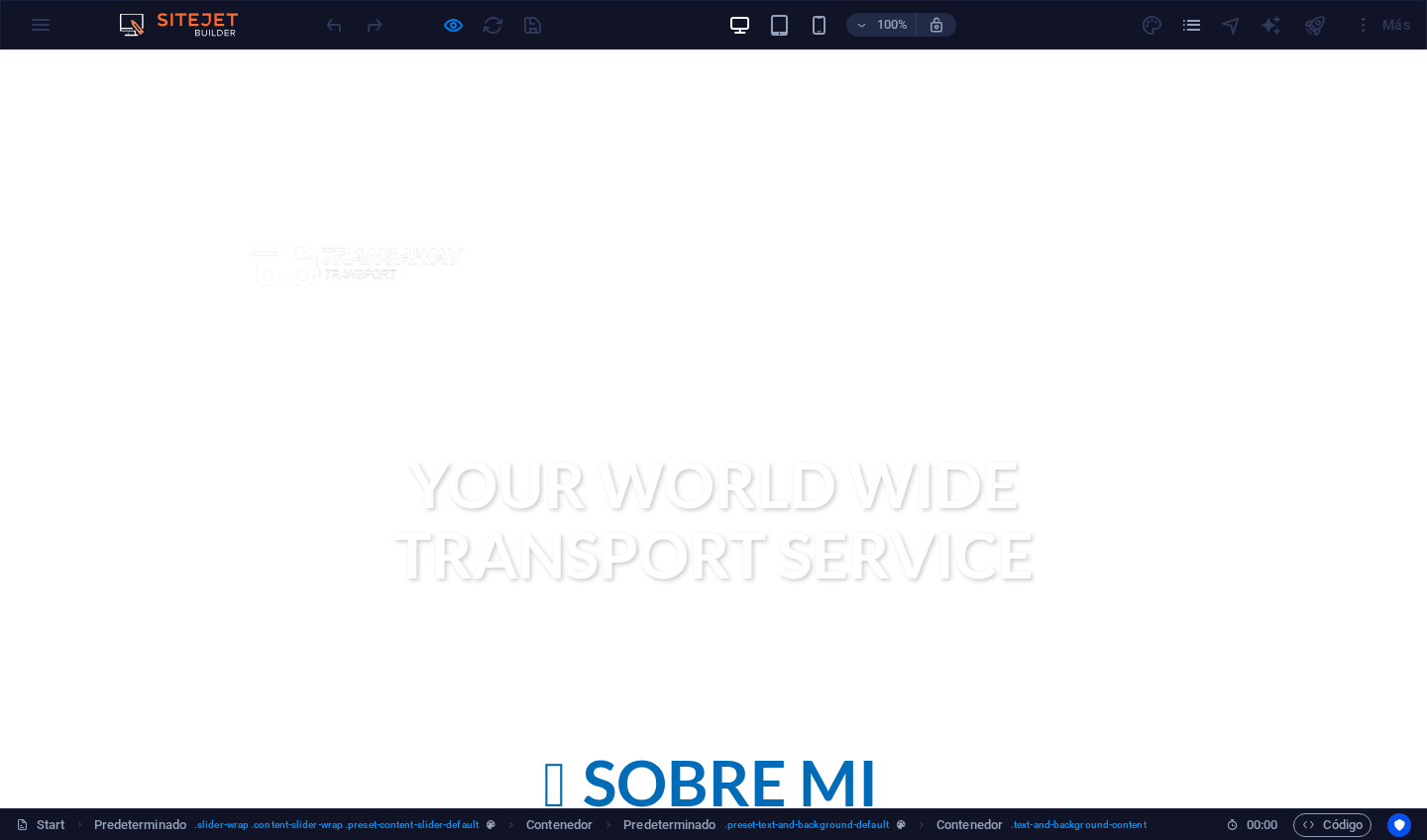 scroll, scrollTop: 759, scrollLeft: 0, axis: vertical 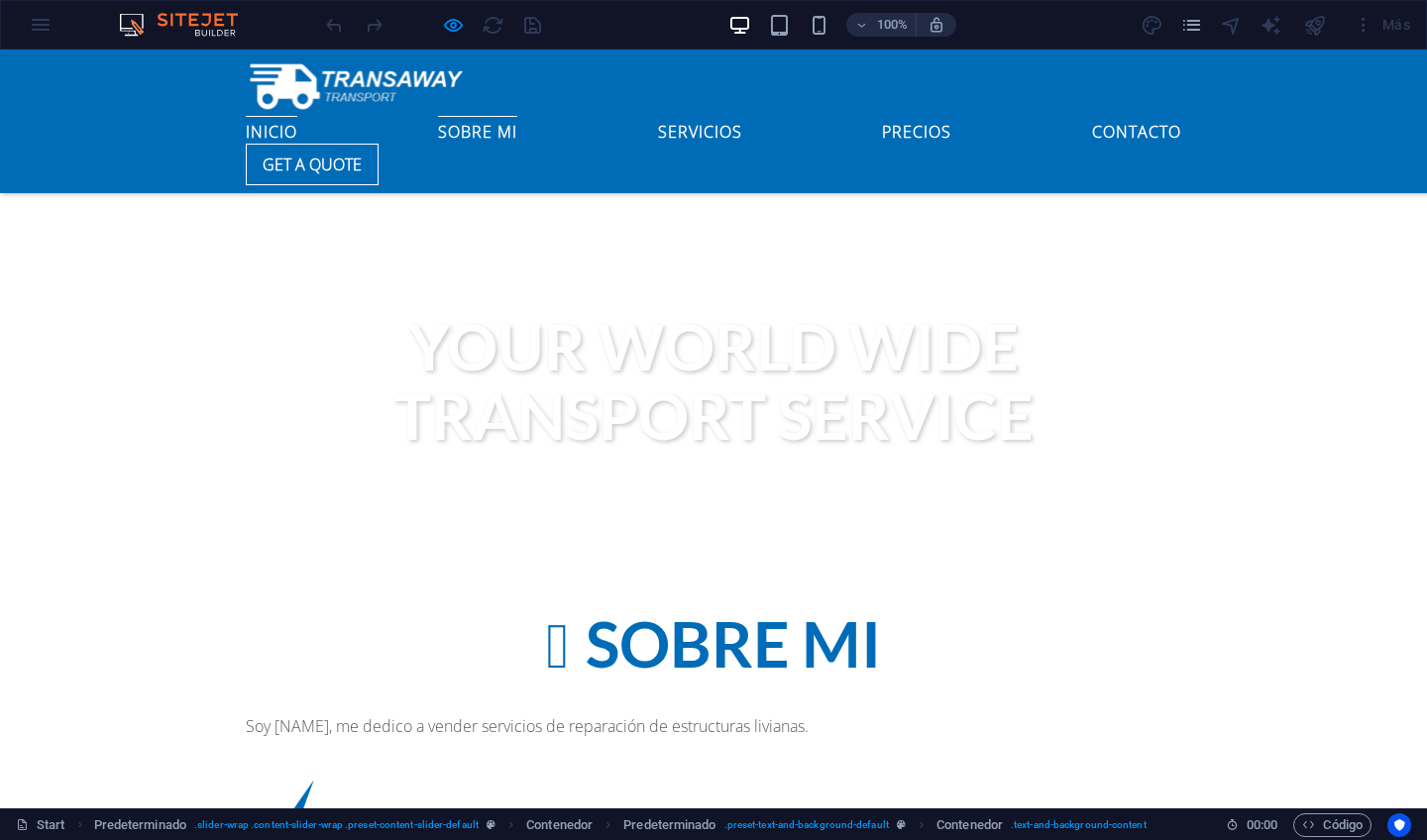 click on "inicio" at bounding box center (272, 128) 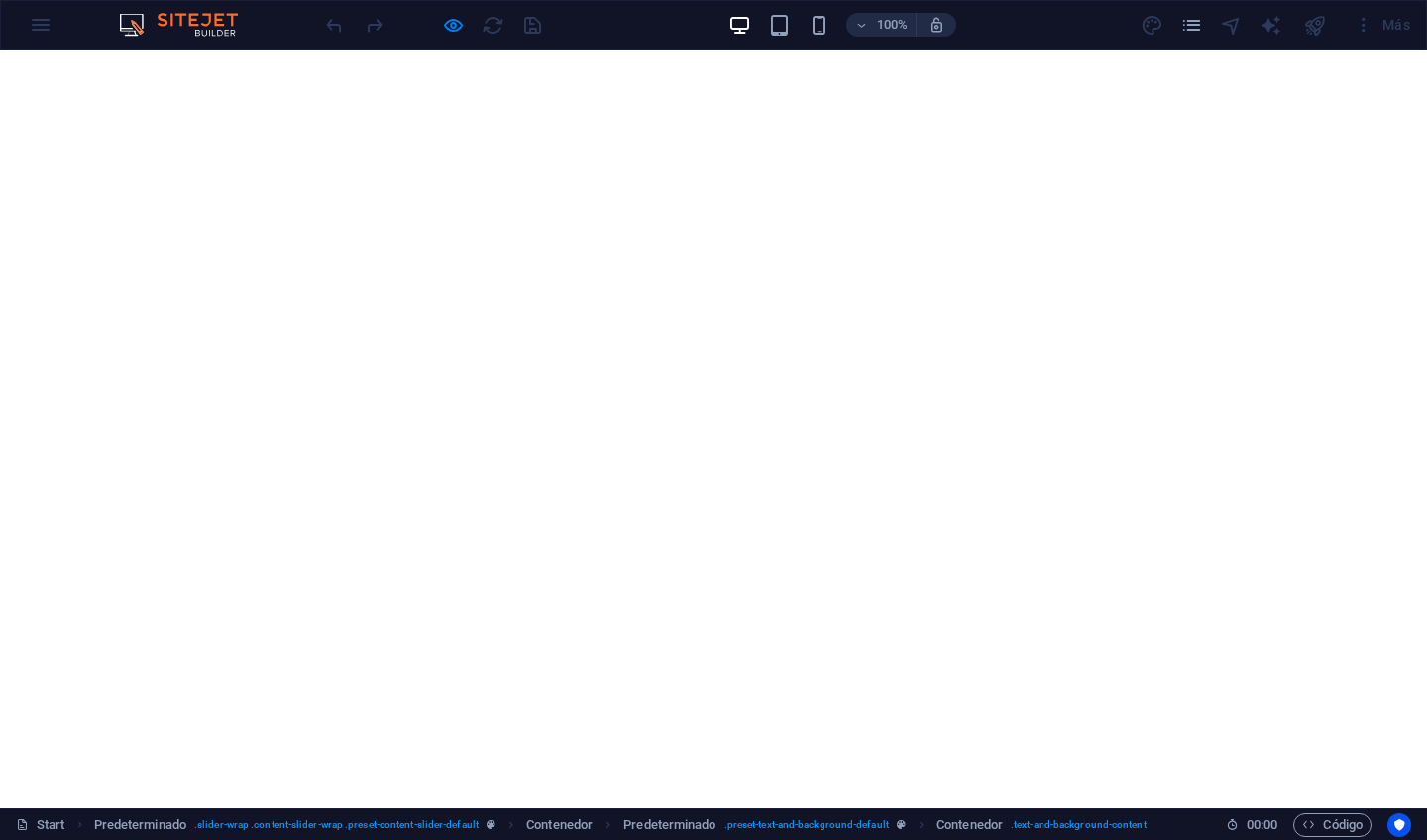 scroll, scrollTop: 0, scrollLeft: 0, axis: both 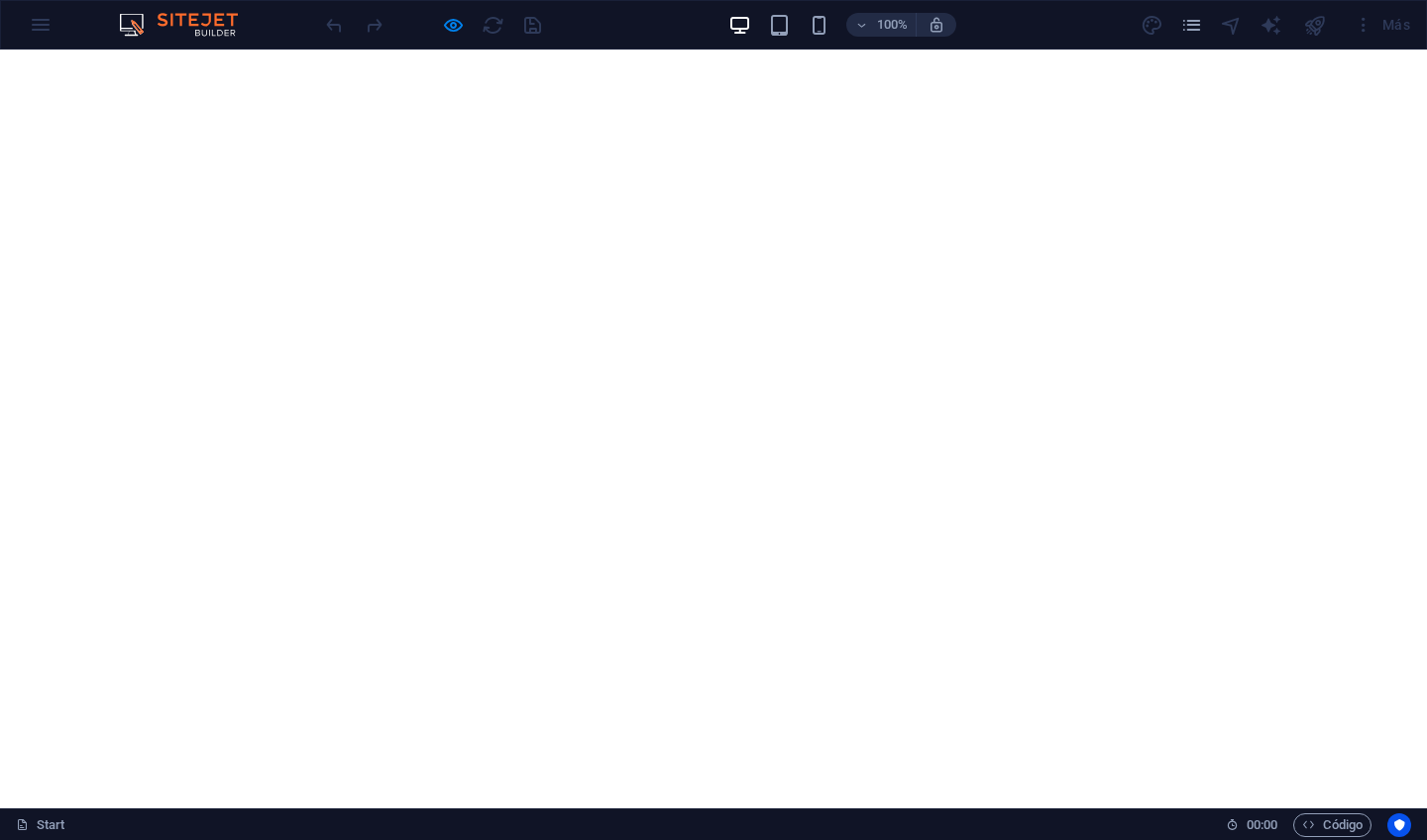 click on "servicios" at bounding box center (700, 995) 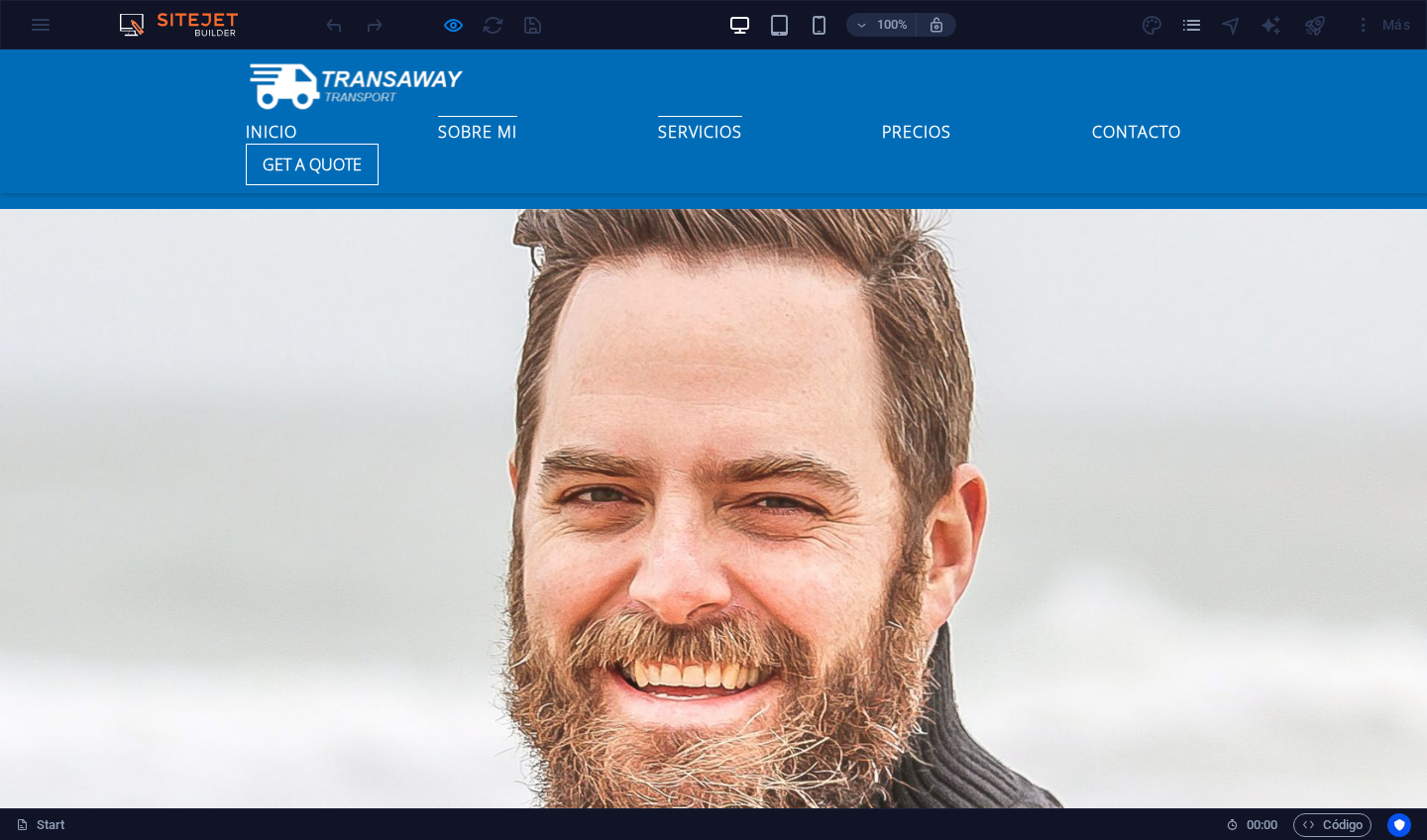 scroll, scrollTop: 2426, scrollLeft: 0, axis: vertical 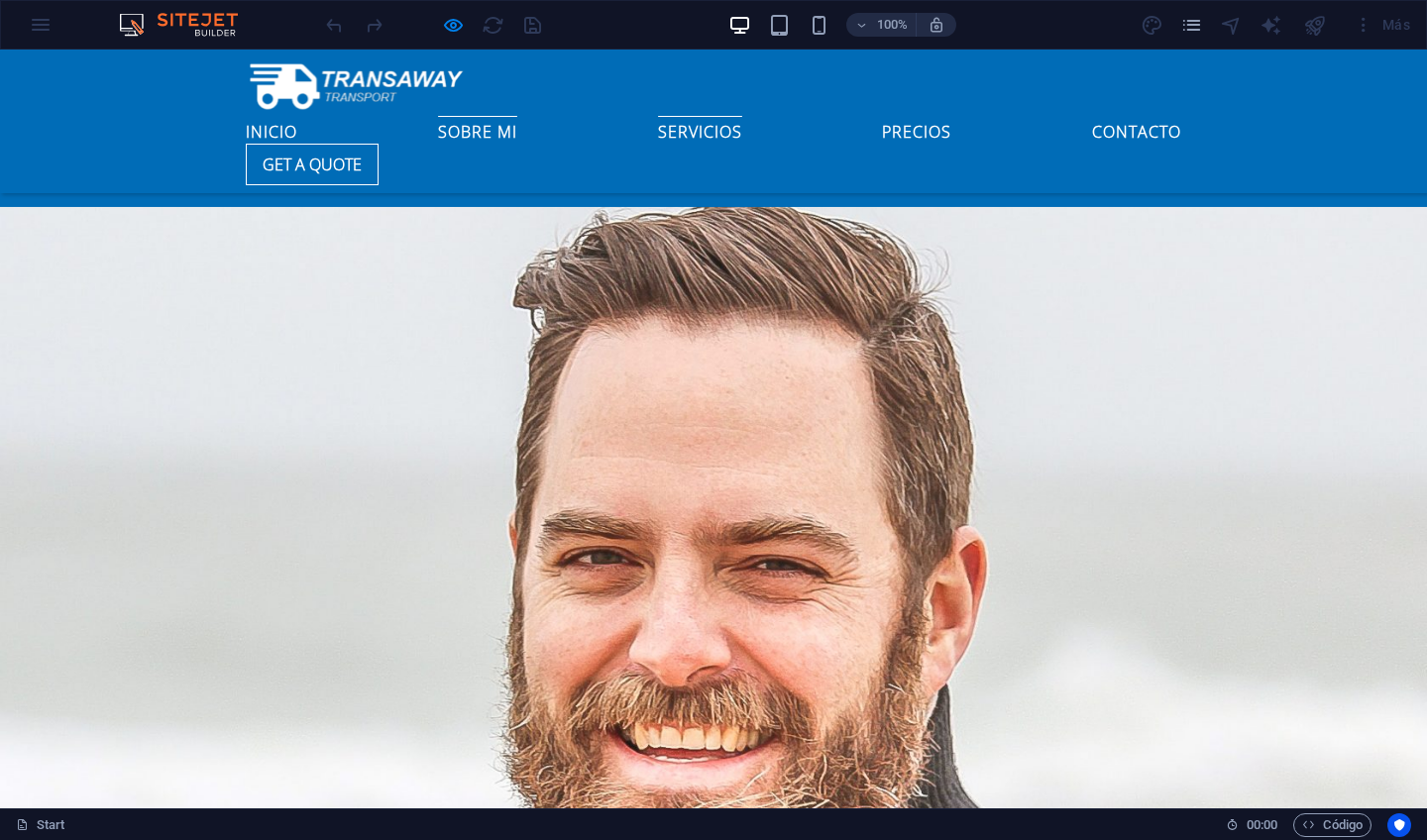 click on "Sobre mi" at bounding box center (478, 128) 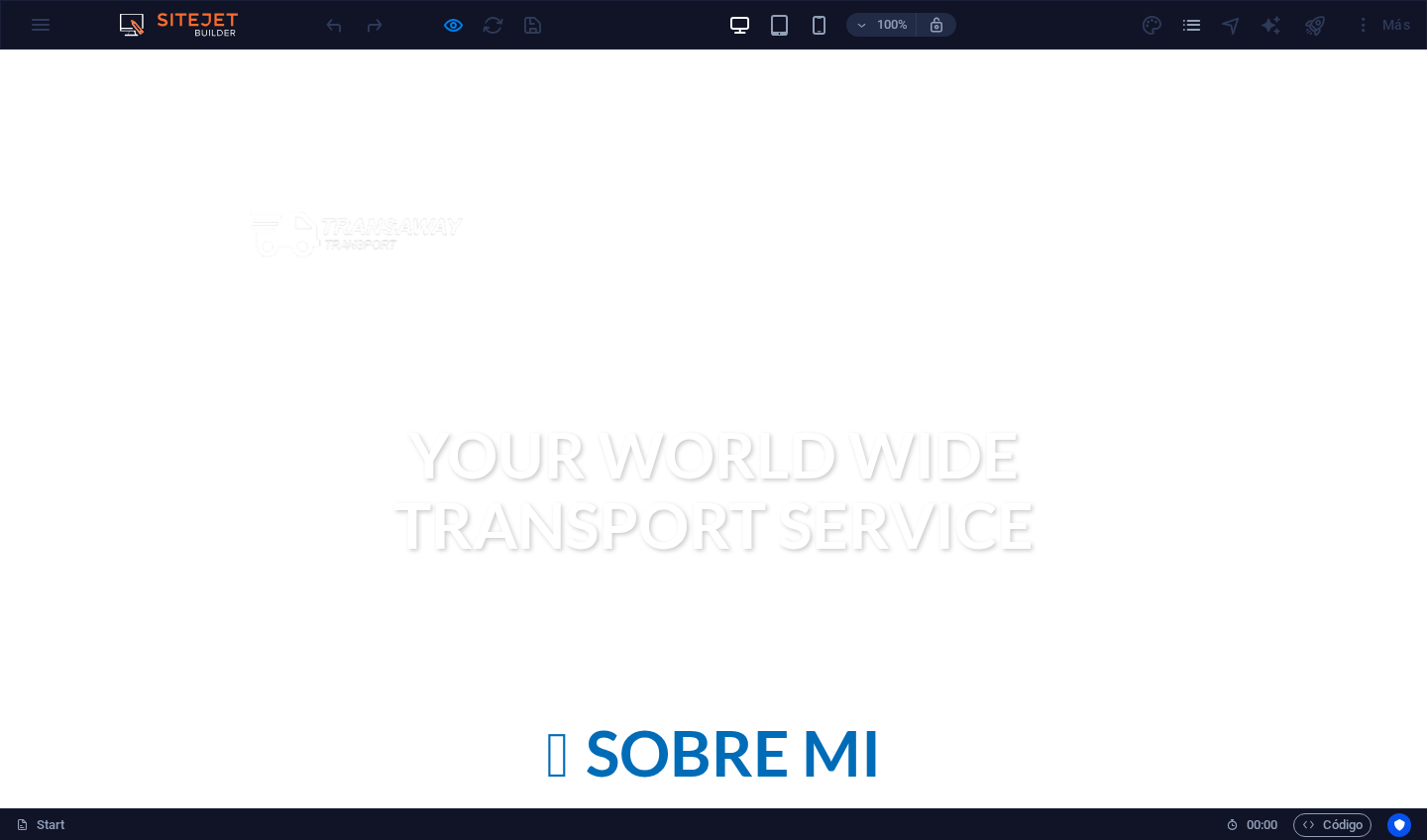 scroll, scrollTop: 851, scrollLeft: 0, axis: vertical 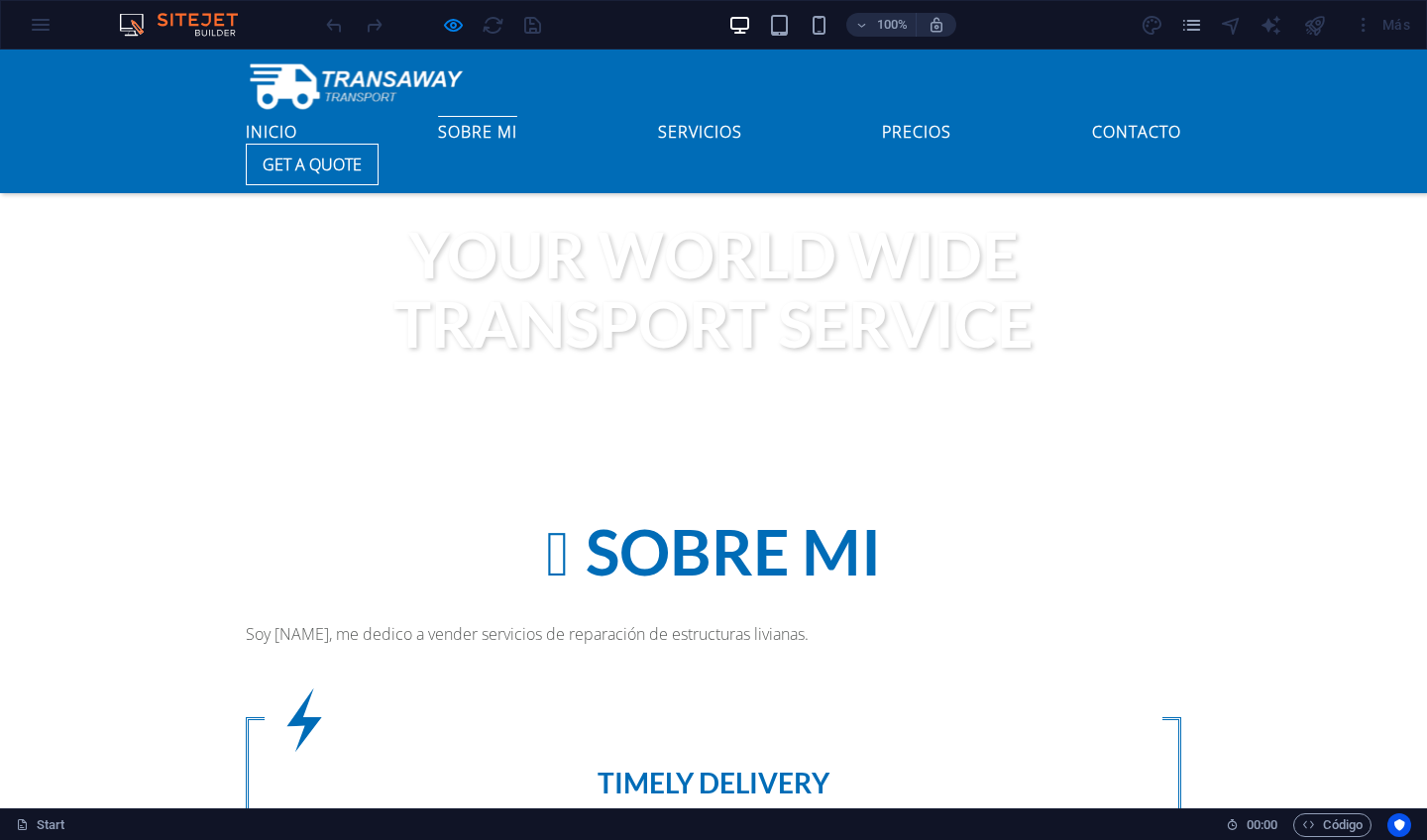 click on "Lorem ipsum dolor sit amet, consectetur adipisicing elit." at bounding box center (714, 1020) 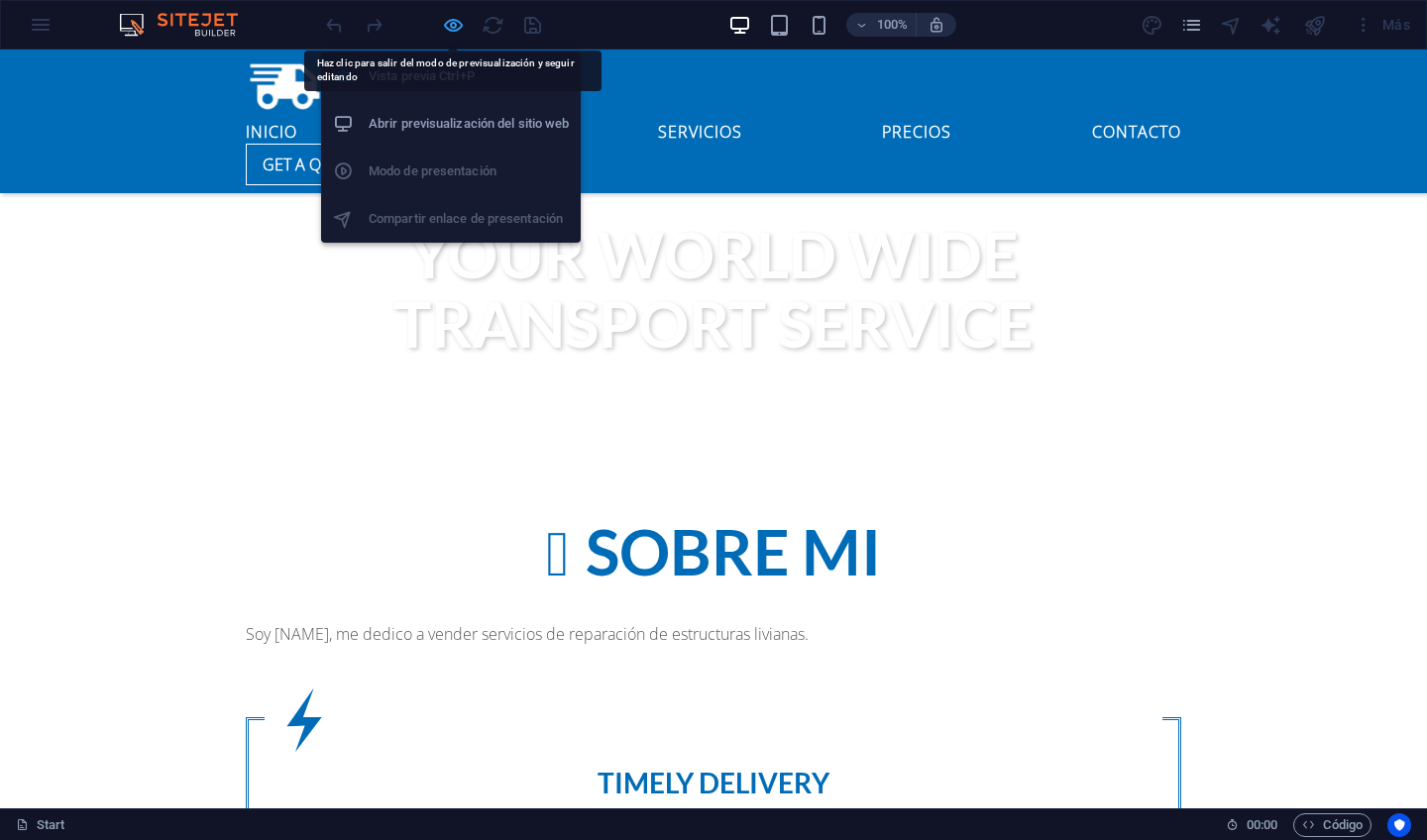click at bounding box center (453, 25) 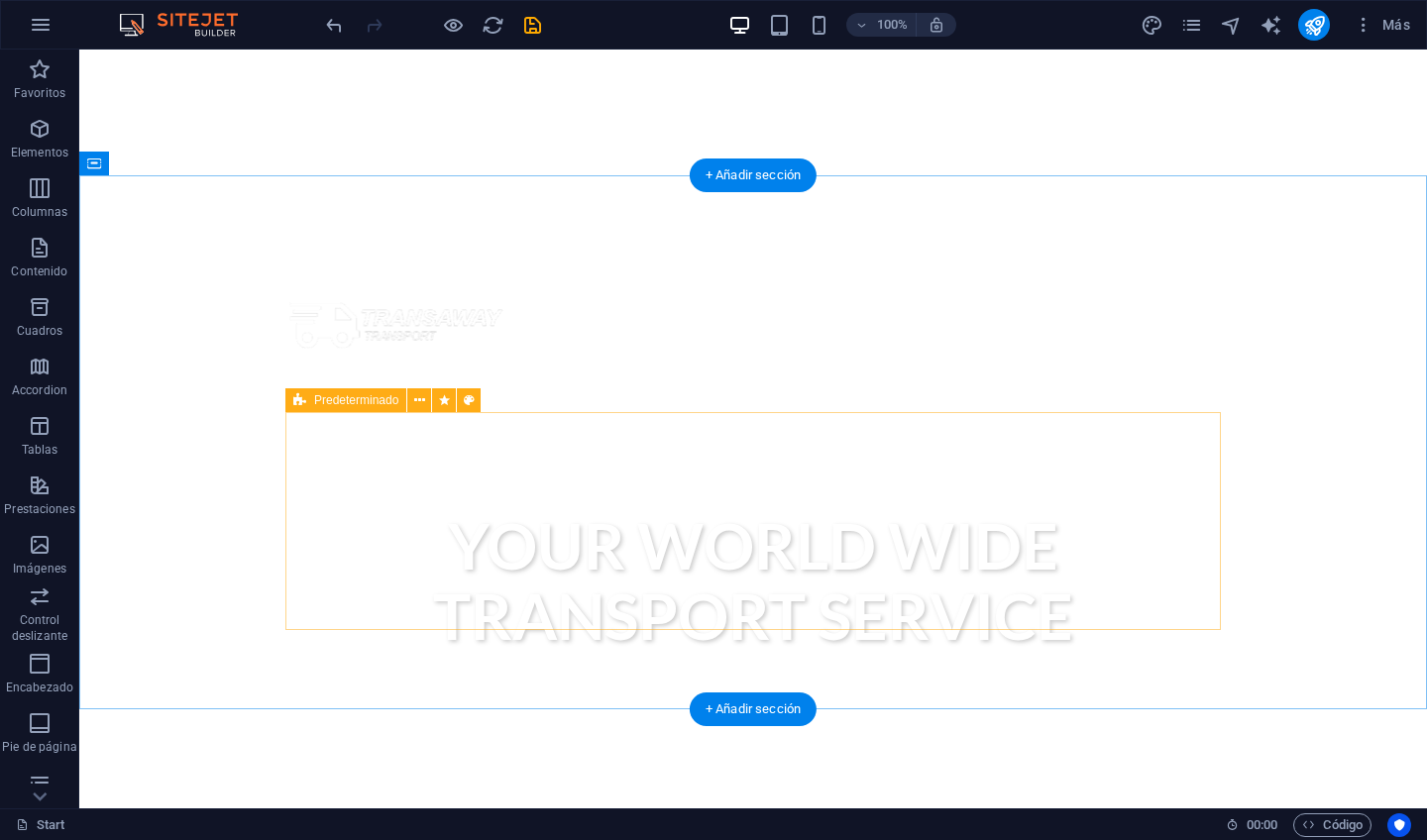 scroll, scrollTop: 633, scrollLeft: 0, axis: vertical 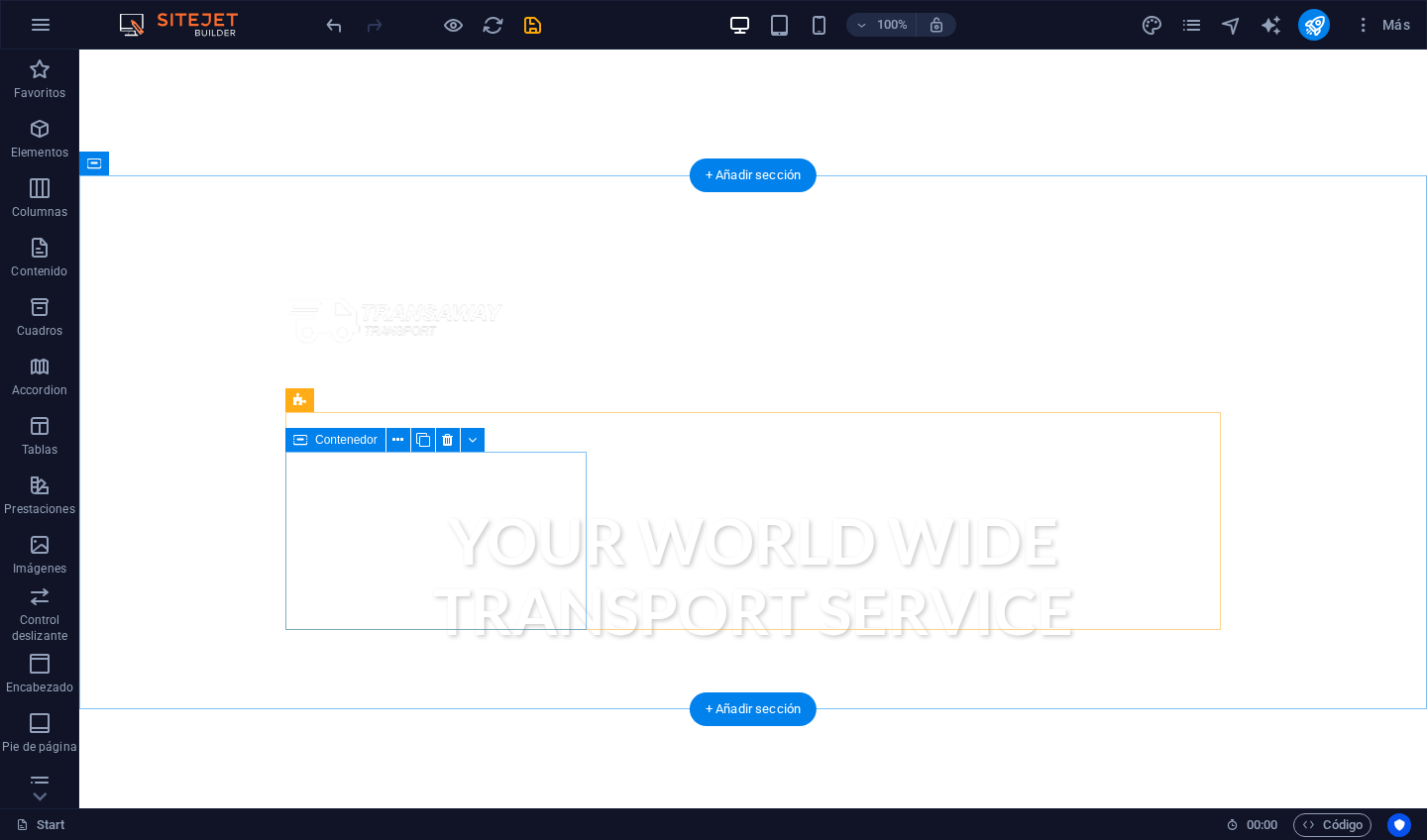 click on "Timely Delivery Lorem ipsum dolor sit amet, consectetur adipisicing elit. Veritatis, dolorem!" at bounding box center (753, 1081) 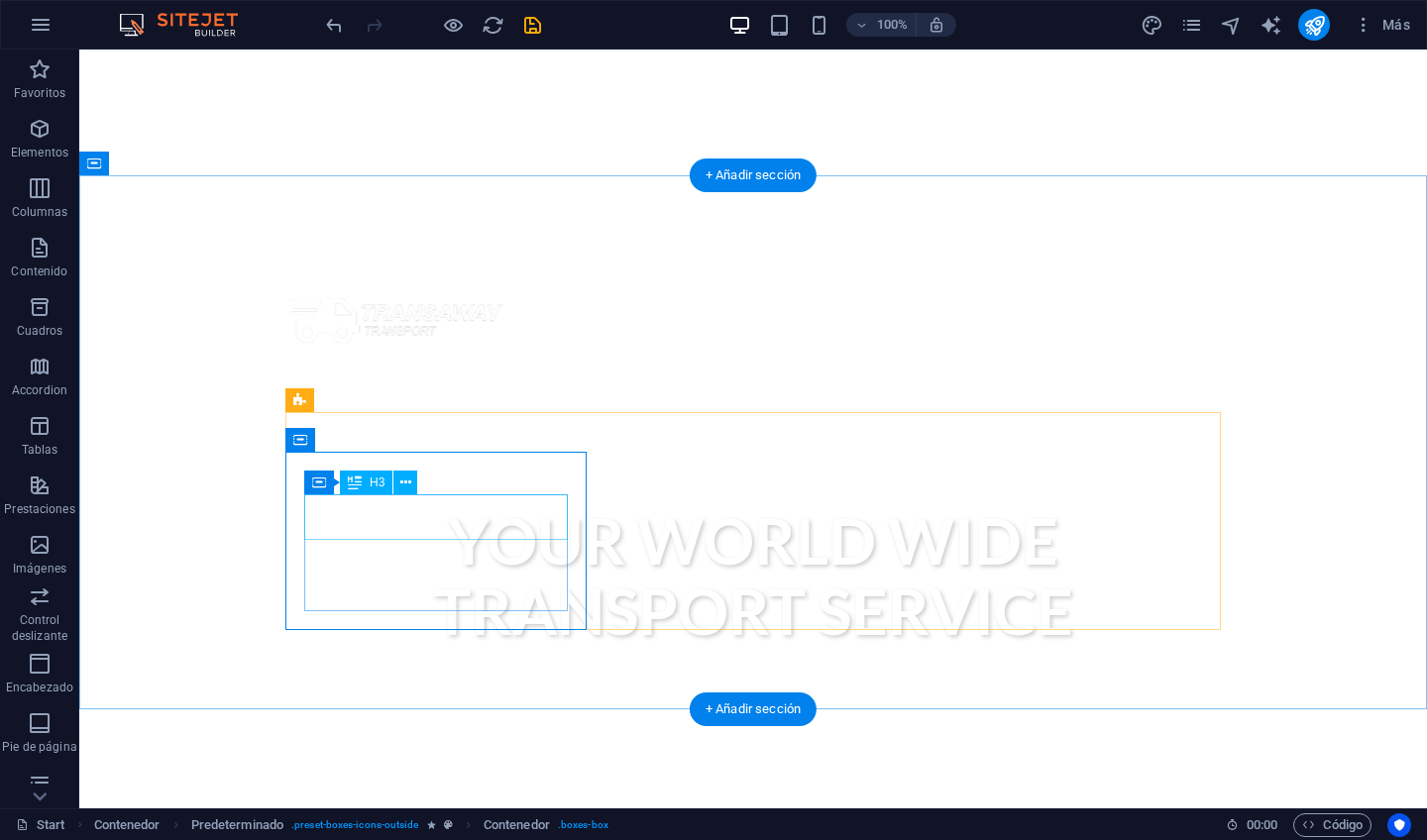 click on "Timely Delivery" at bounding box center (753, 1069) 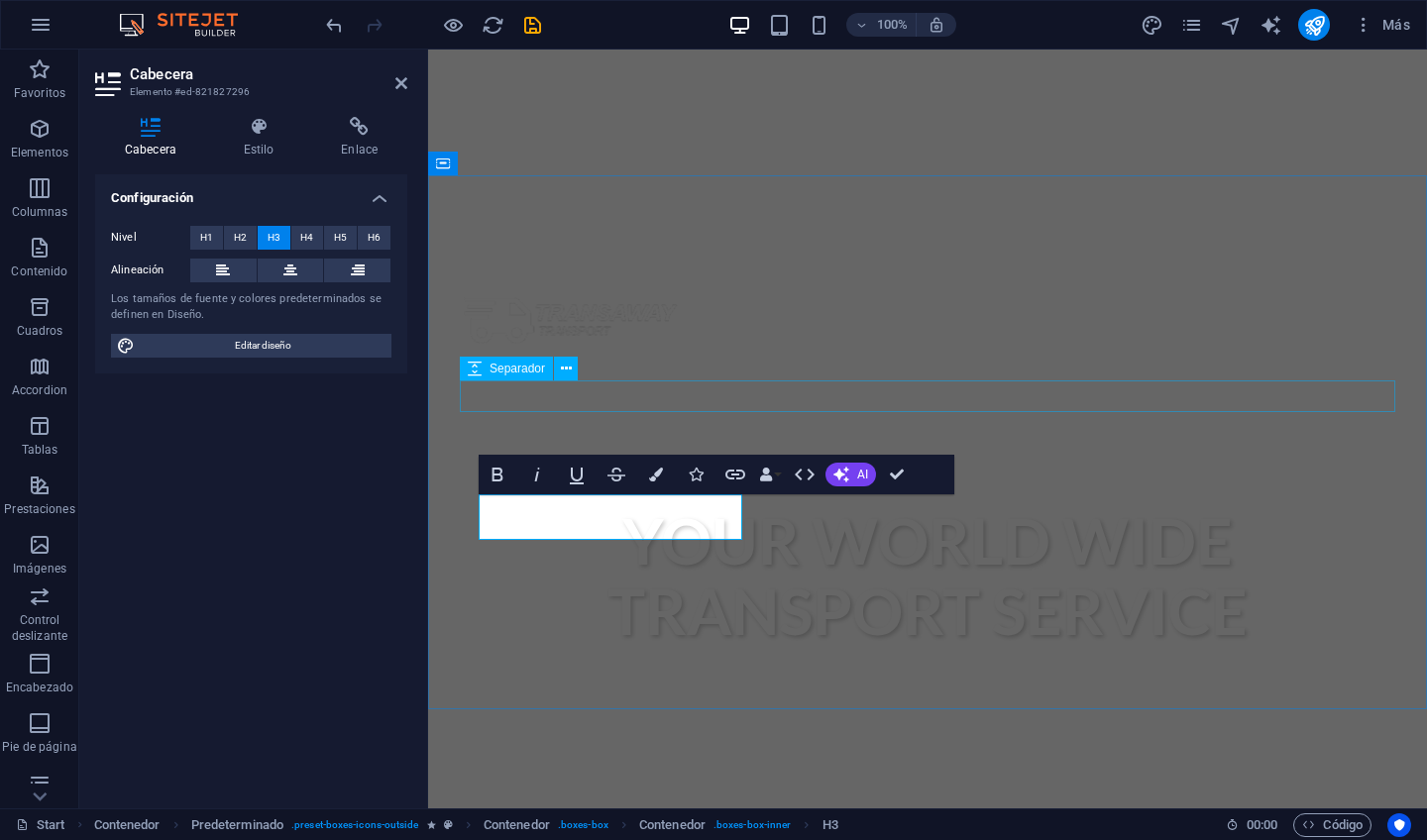 click at bounding box center (928, 948) 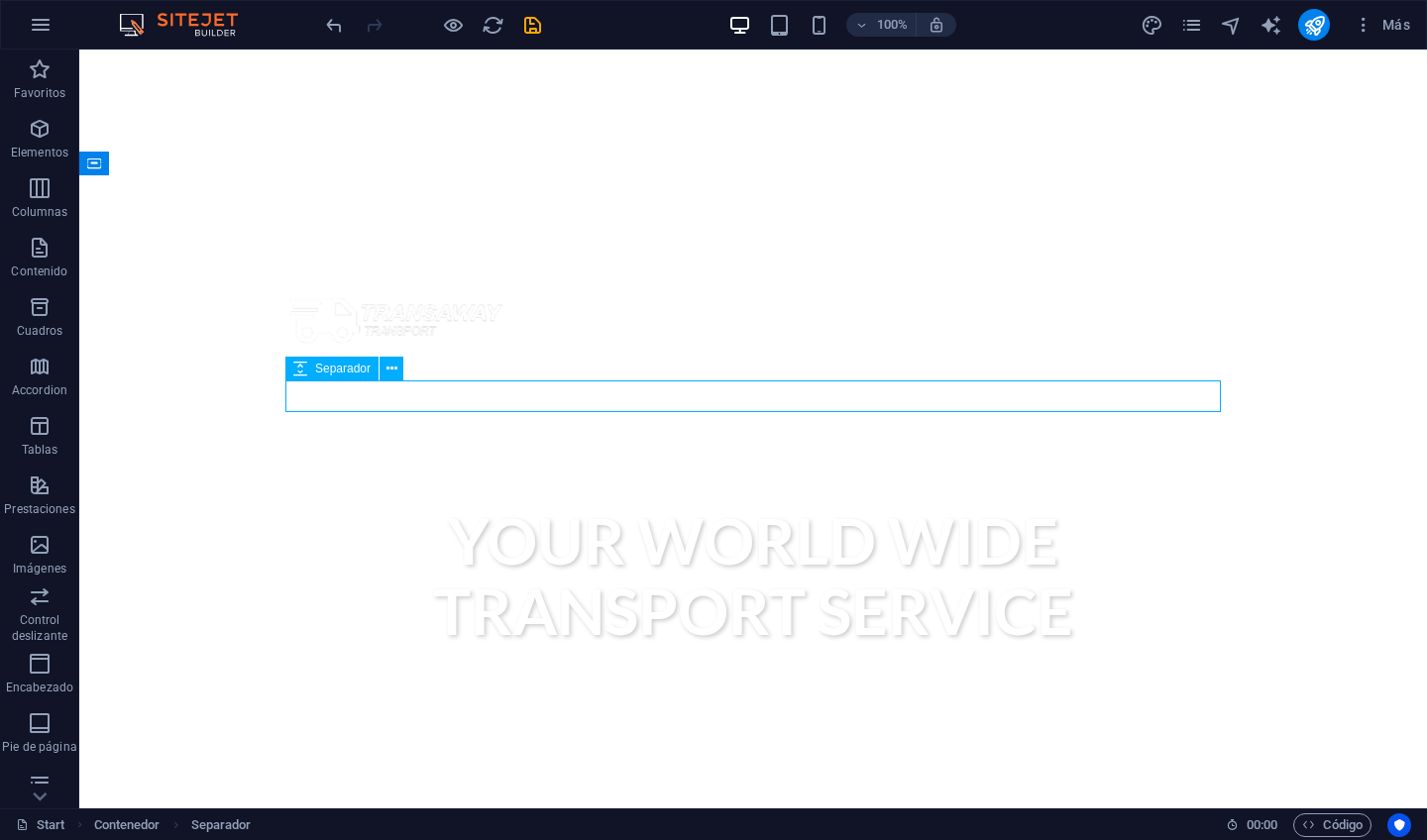 click at bounding box center (753, 892) 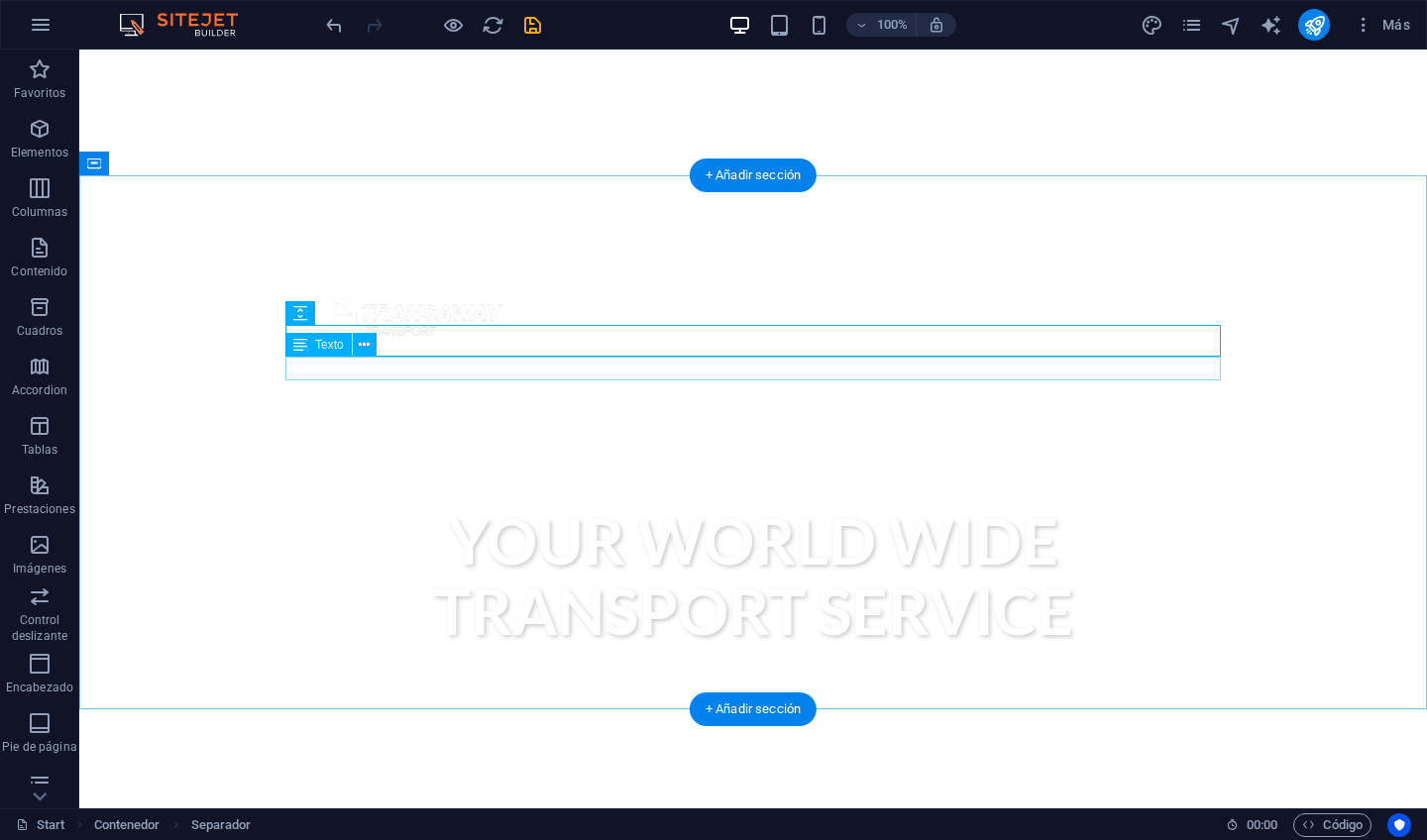 click on "Soy [NAME], me dedico a vender servicios de reparación de estructuras livianas." at bounding box center [753, 920] 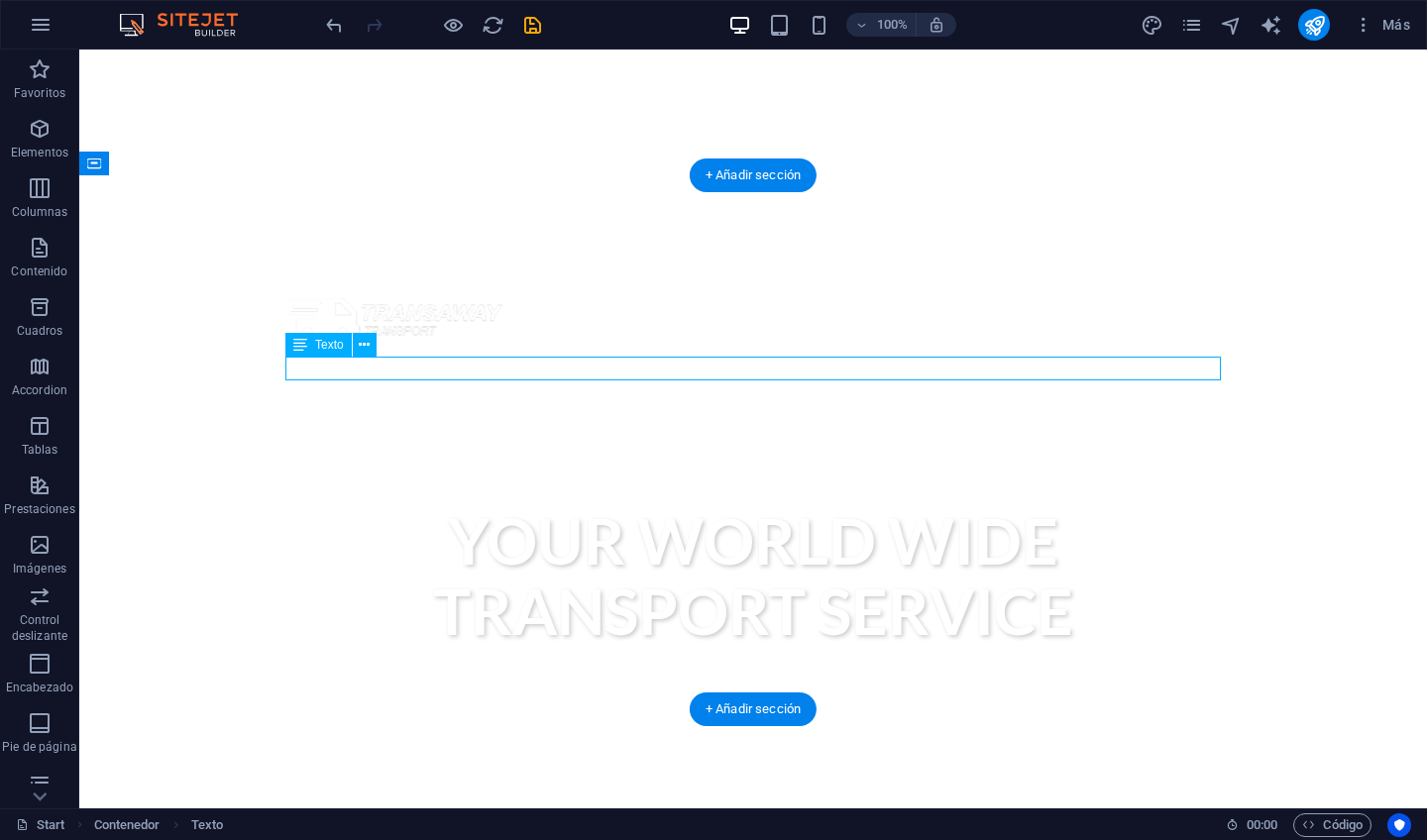 click on "Soy [NAME], me dedico a vender servicios de reparación de estructuras livianas." at bounding box center (753, 920) 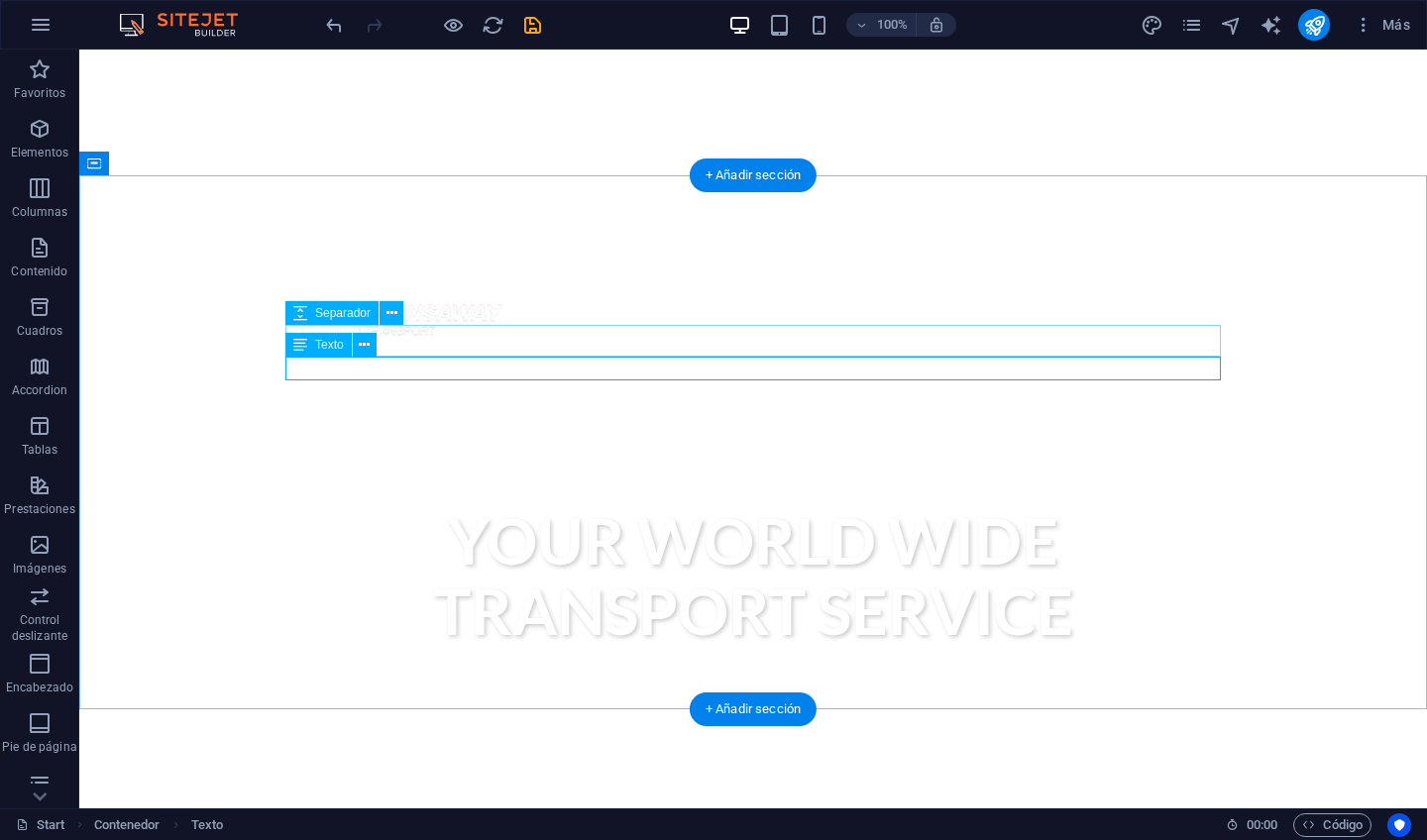 click at bounding box center (300, 345) 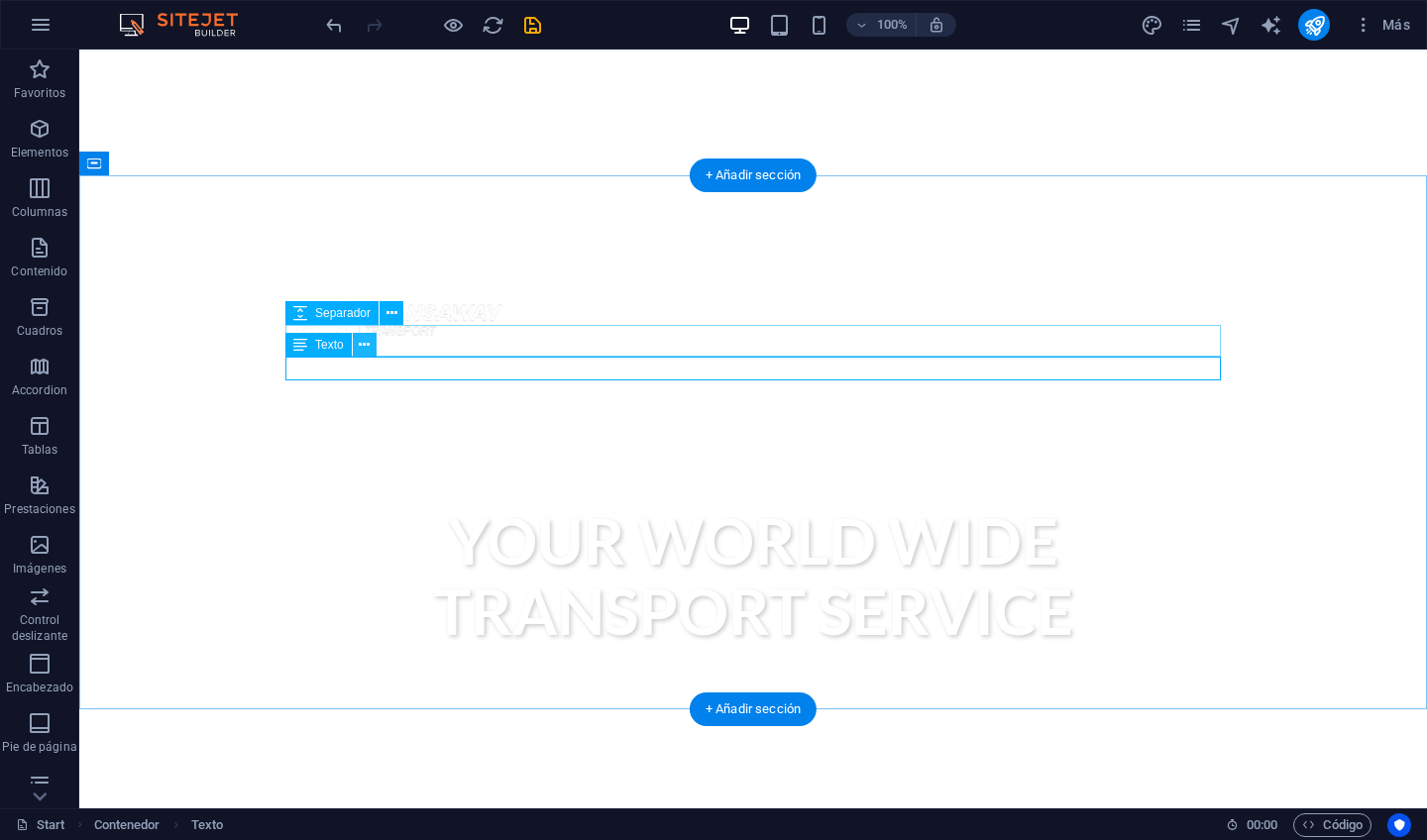 click at bounding box center [364, 345] 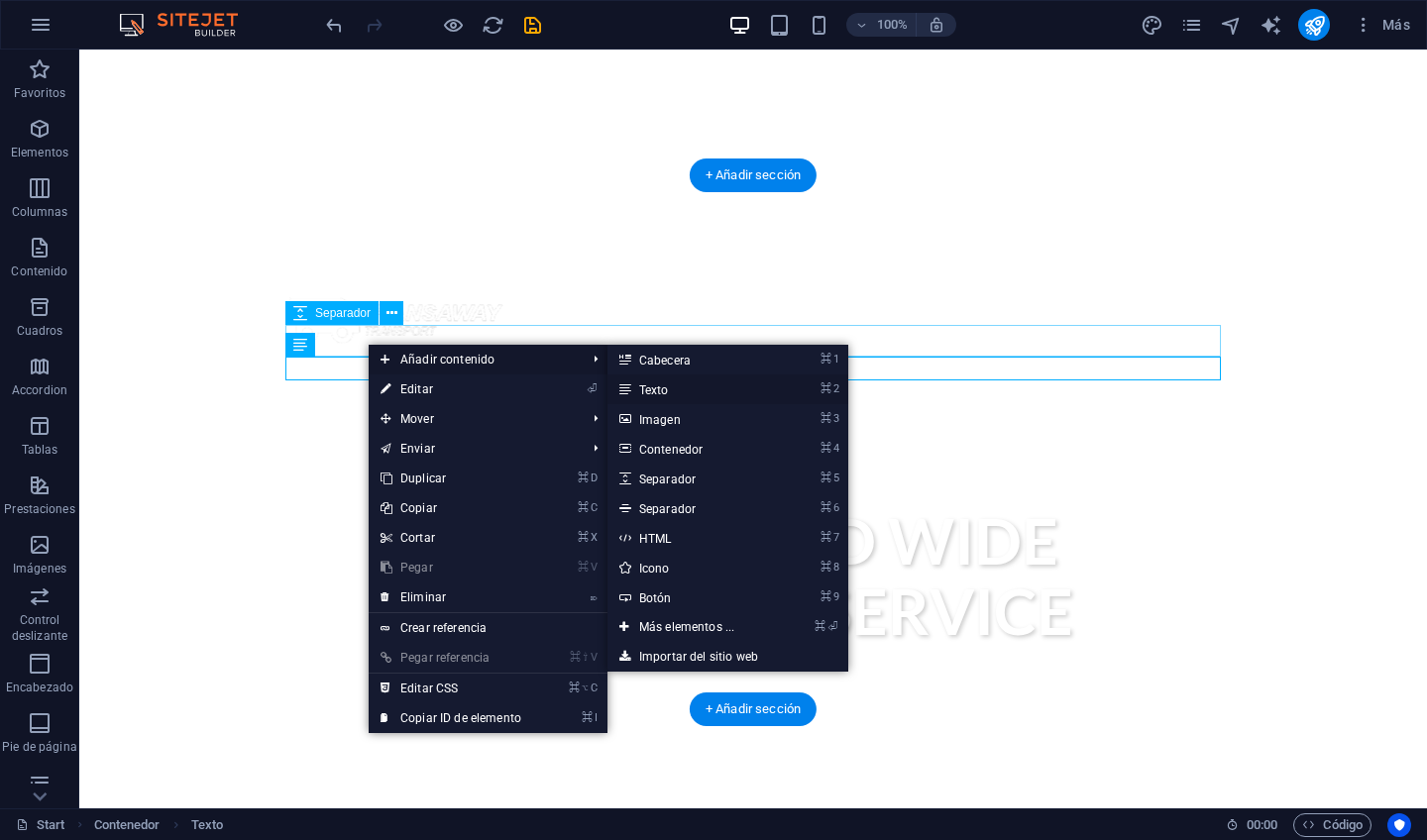 click on "⌘ 2  Texto" at bounding box center (691, 389) 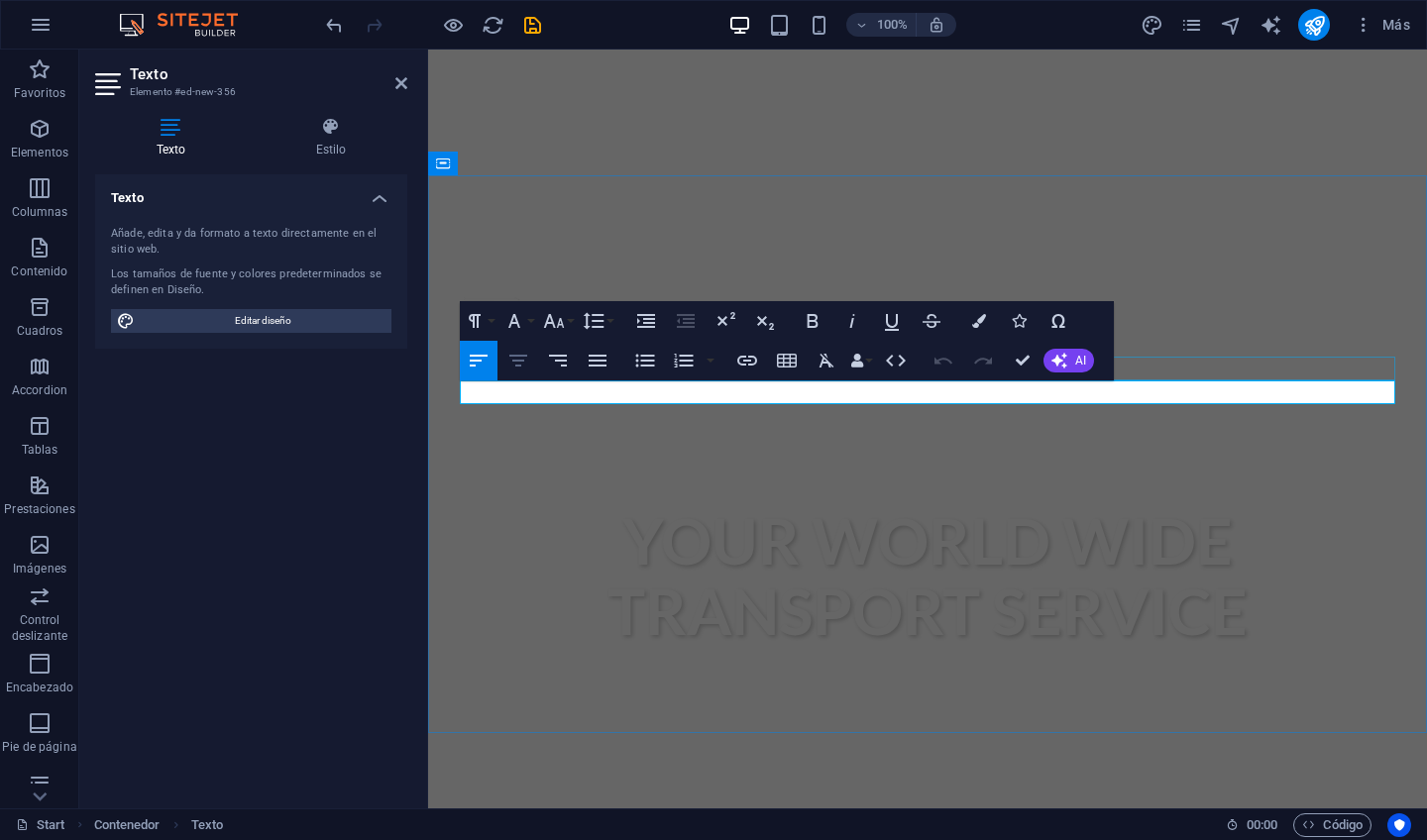 click on "Align Center" at bounding box center (518, 361) 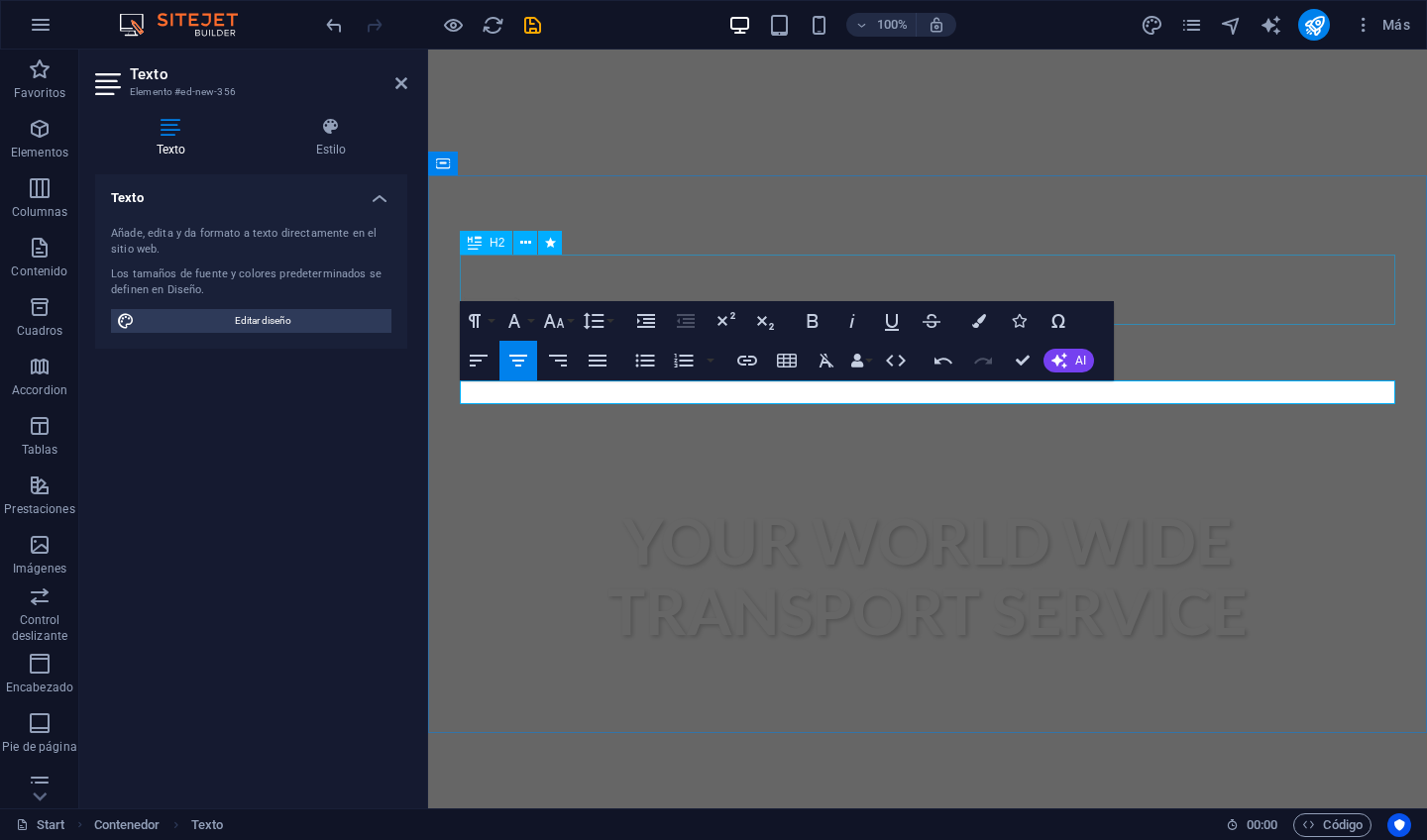 click on "Sobre Mi" at bounding box center (928, 840) 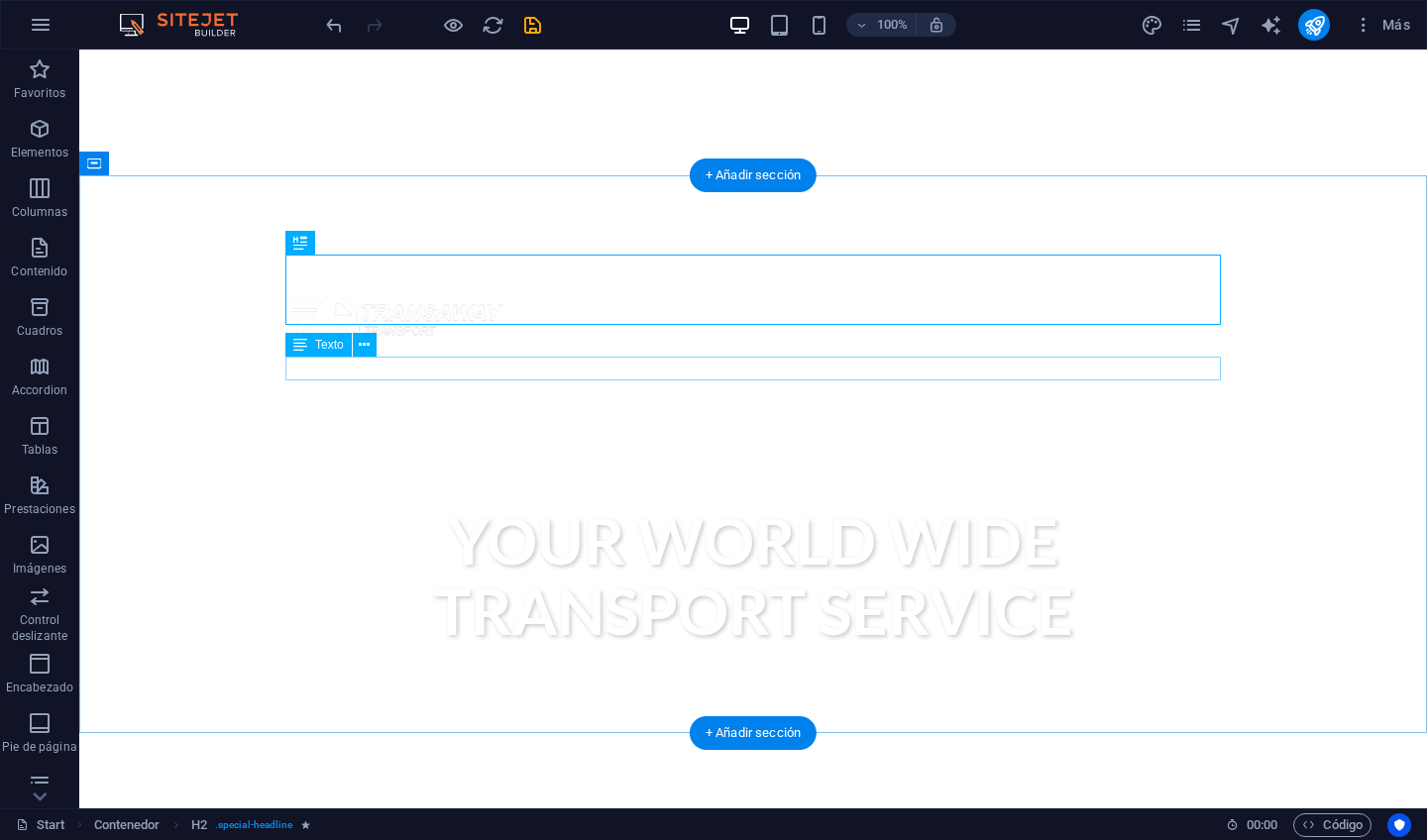 click on "Soy [NAME], me dedico a vender servicios de reparación de estructuras livianas." at bounding box center (753, 920) 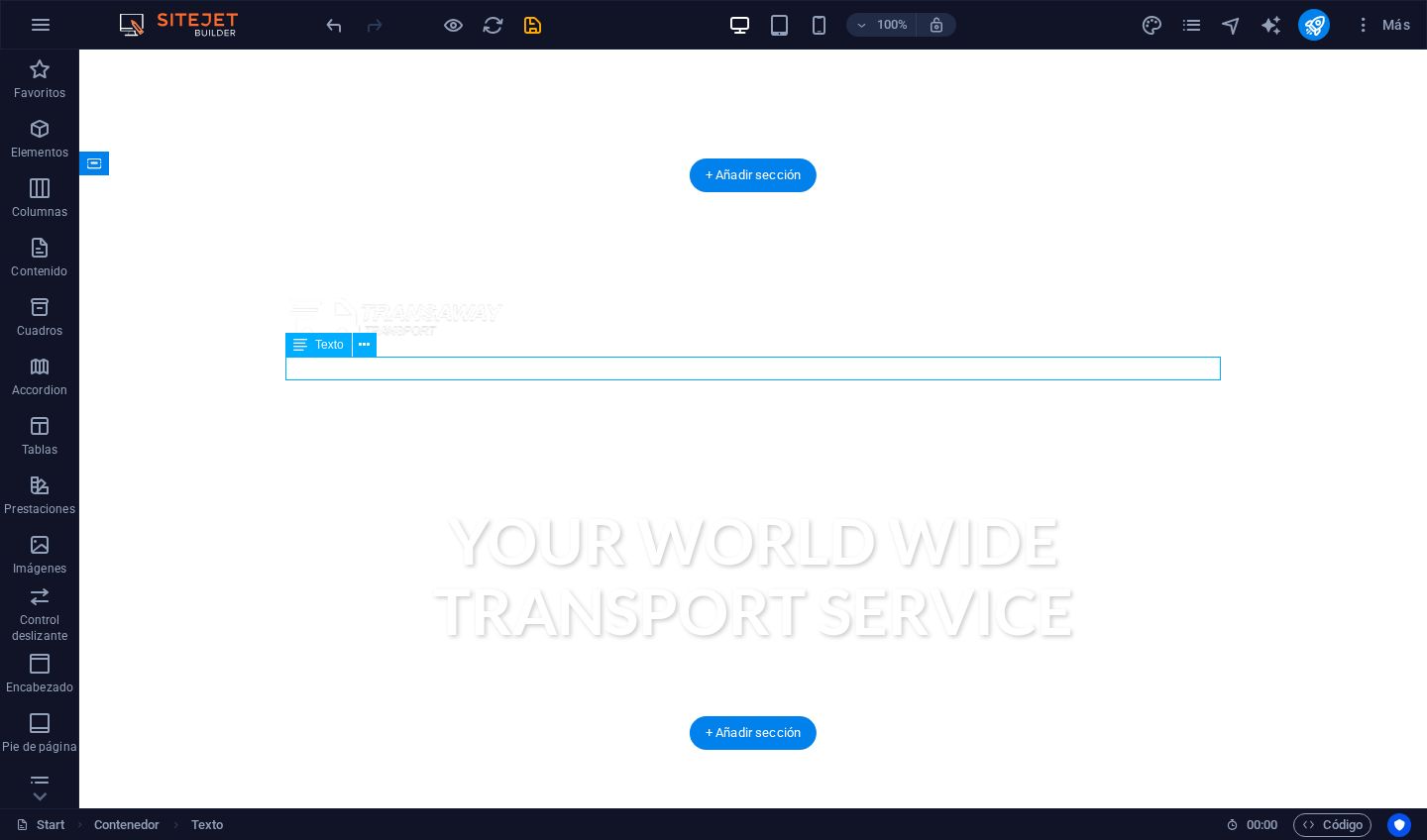 click on "Soy [NAME], me dedico a vender servicios de reparación de estructuras livianas." at bounding box center (753, 920) 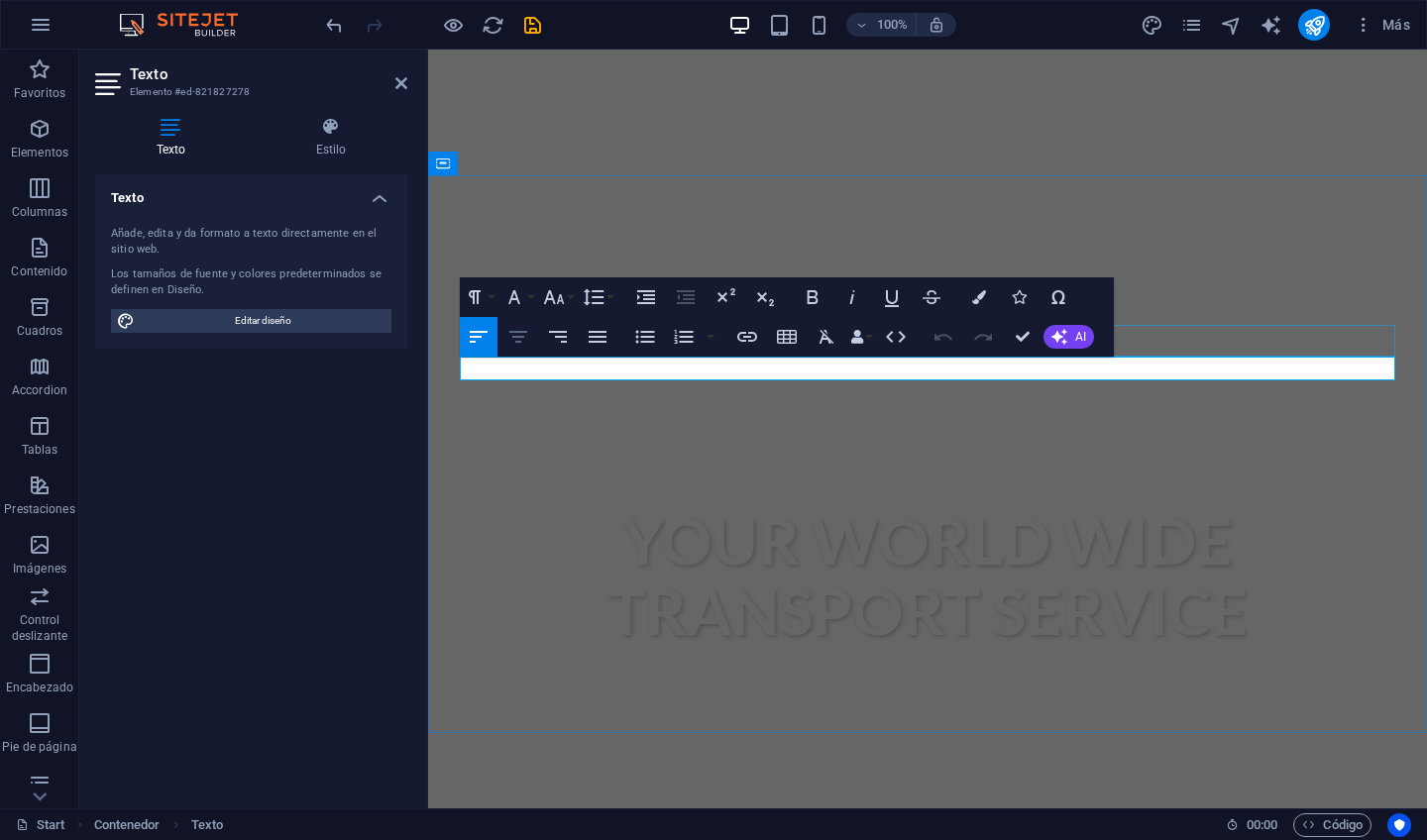 click on "Align Center" at bounding box center (518, 337) 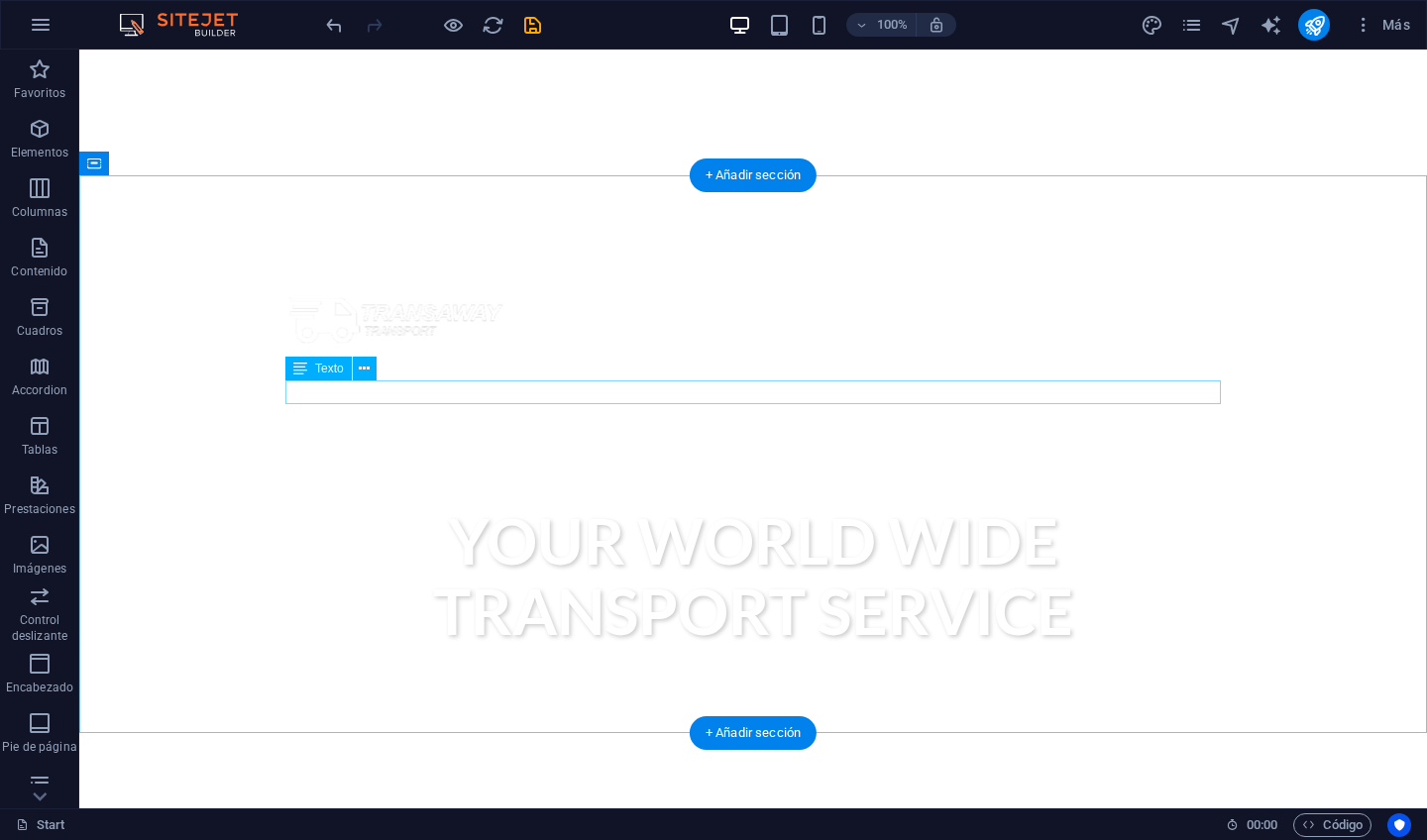 click on "Nuevo elemento de texto" at bounding box center (753, 944) 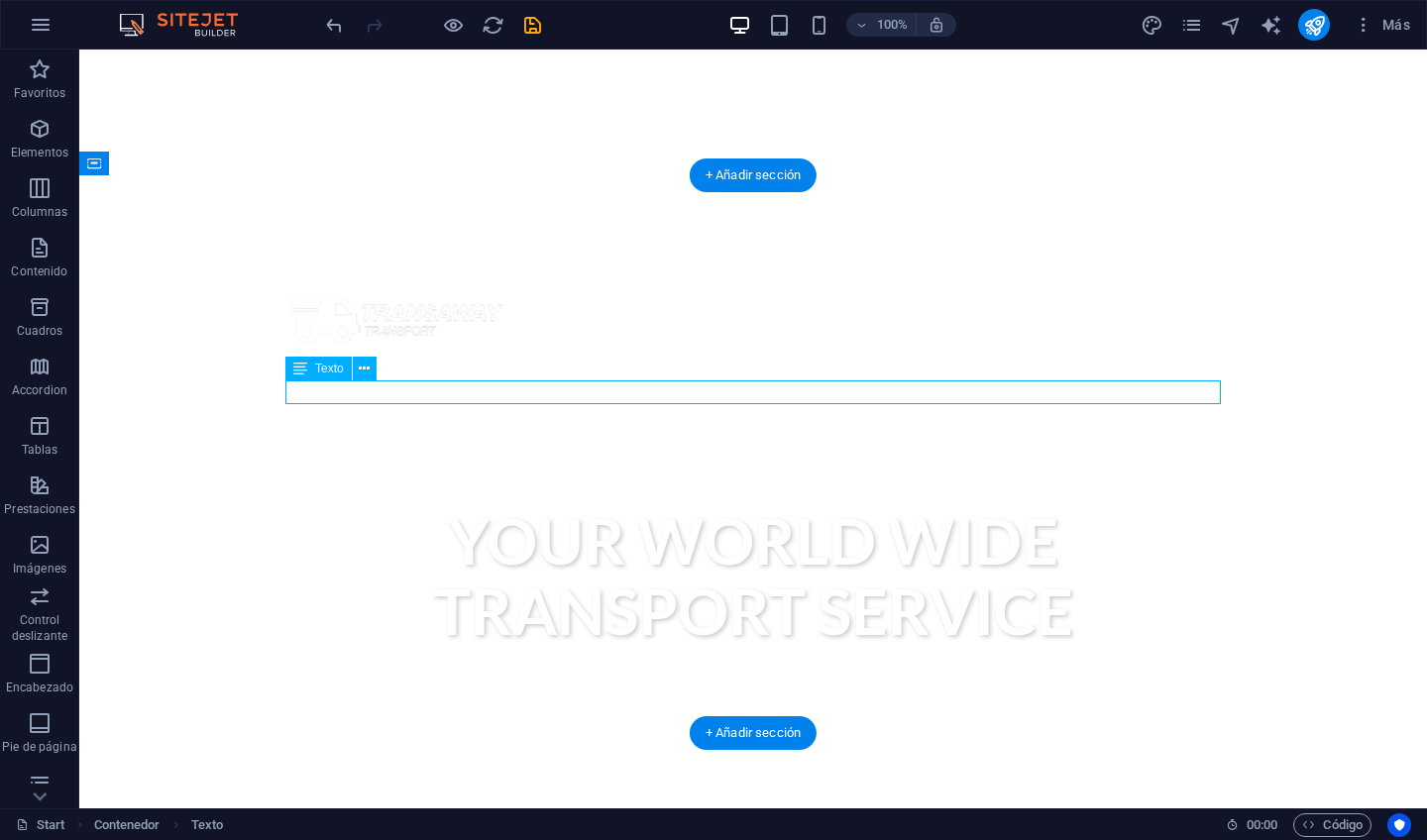 click on "Nuevo elemento de texto" at bounding box center [753, 944] 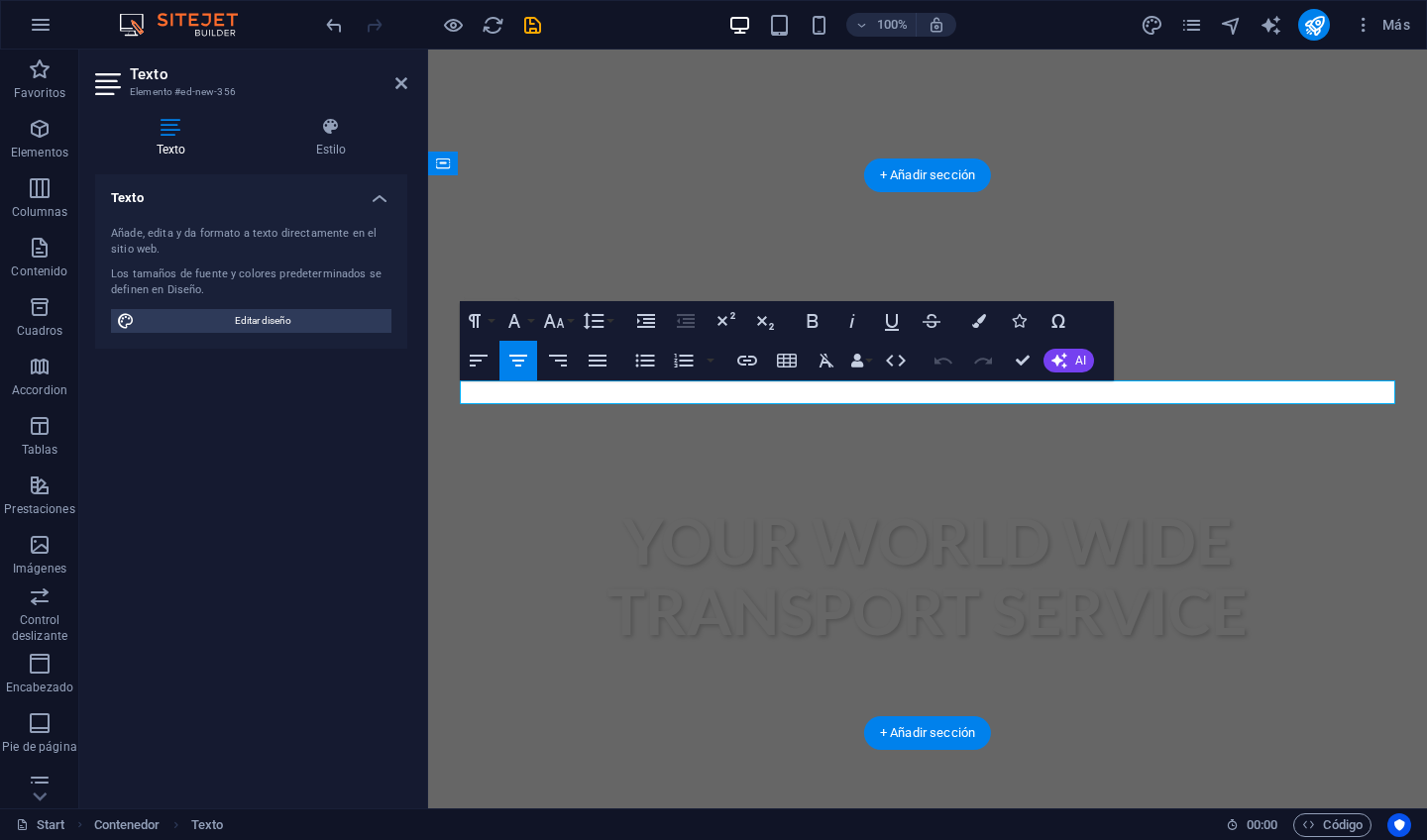 type 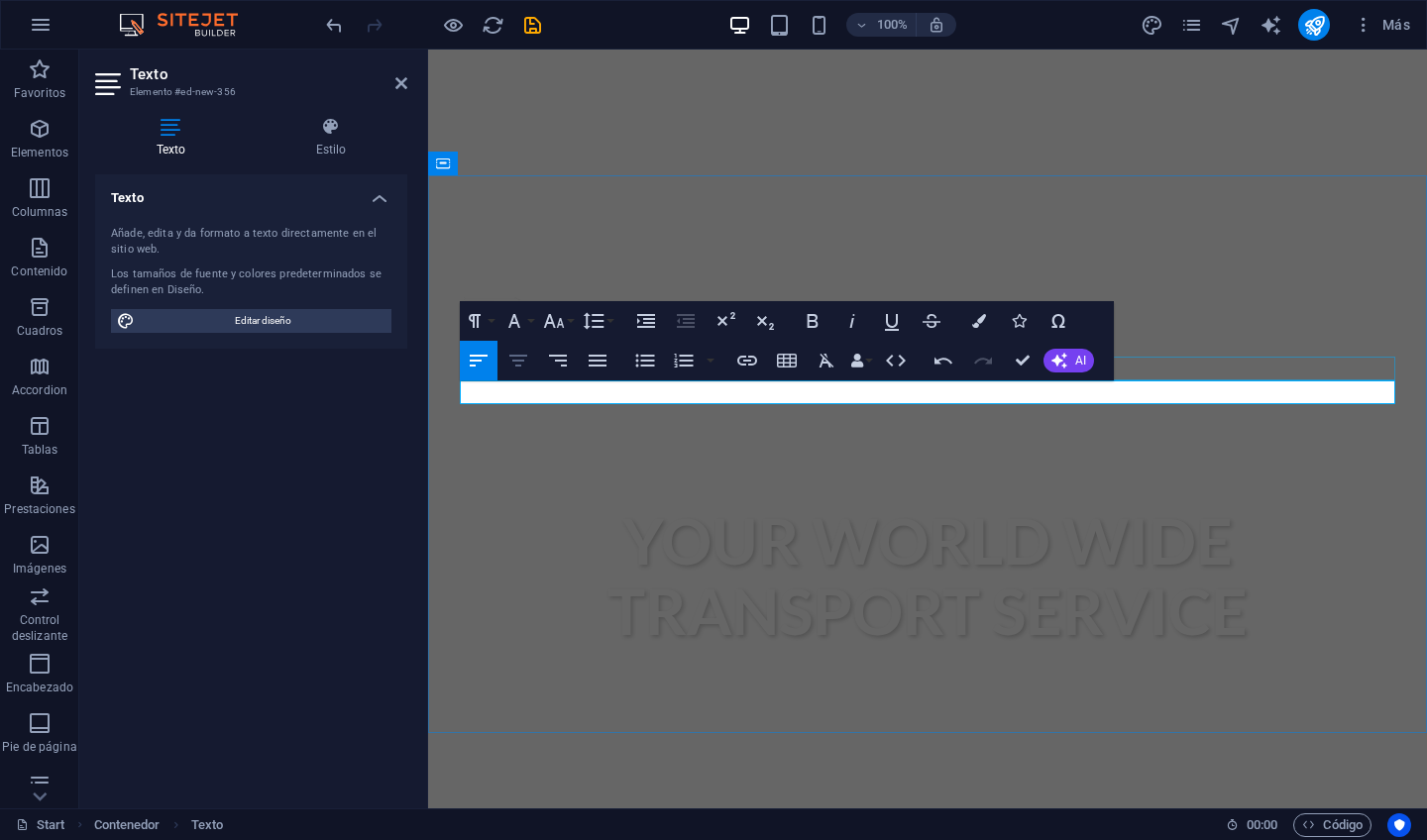 click 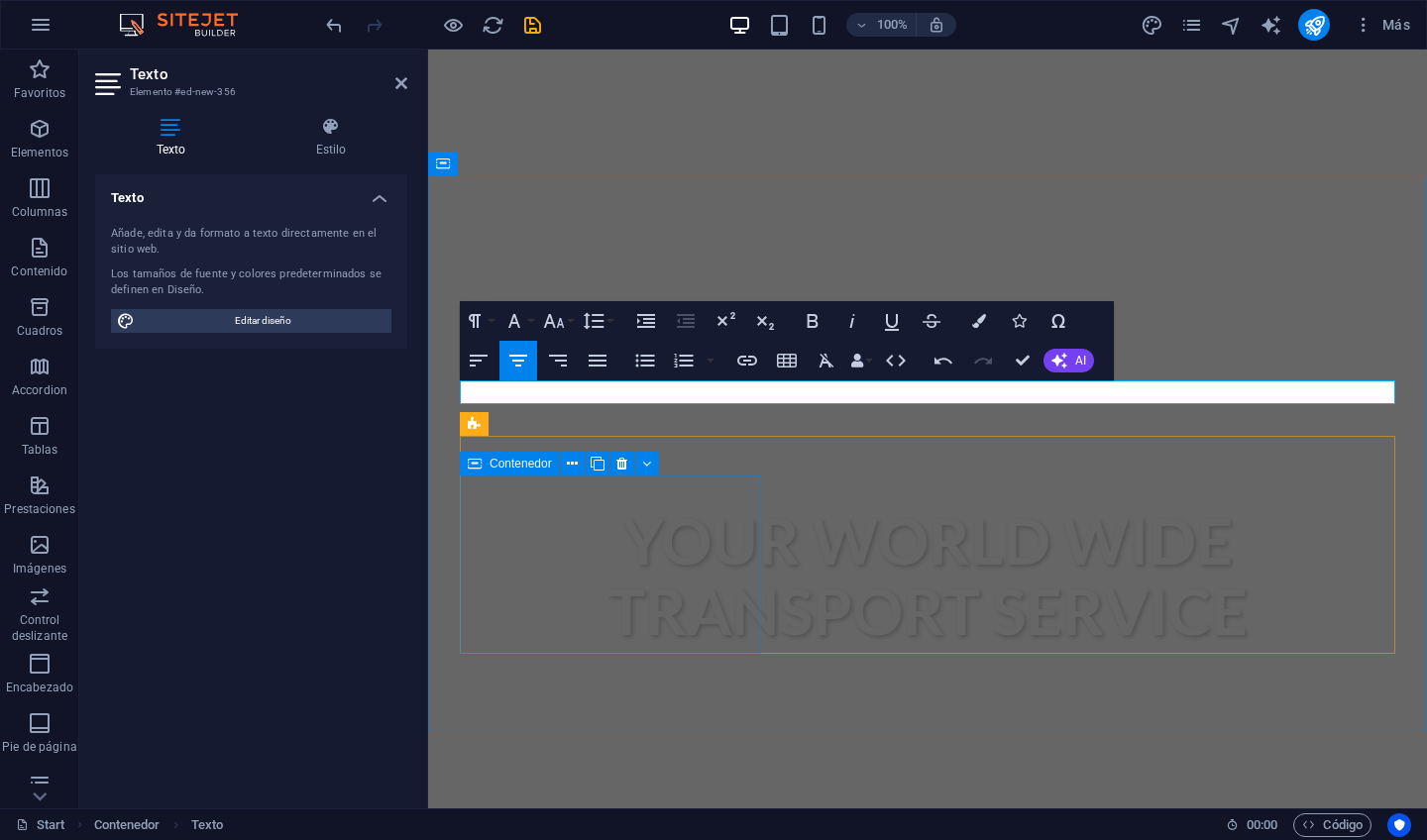 click on "Lorem ipsum dolor sit amet, consectetur adipisicing elit. Veritatis, dolorem!" at bounding box center (928, 1343) 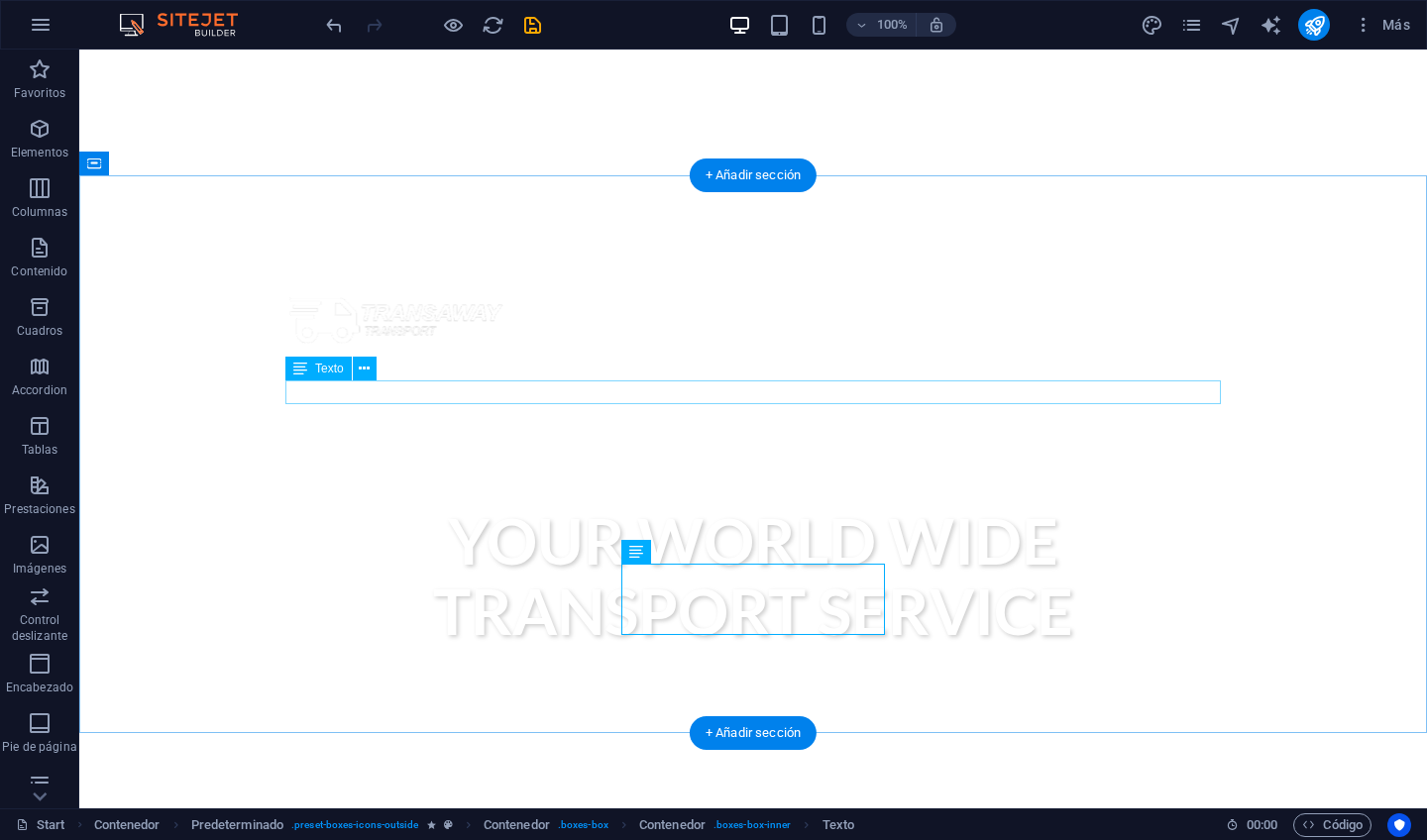 click on "Ofresco:" at bounding box center (753, 944) 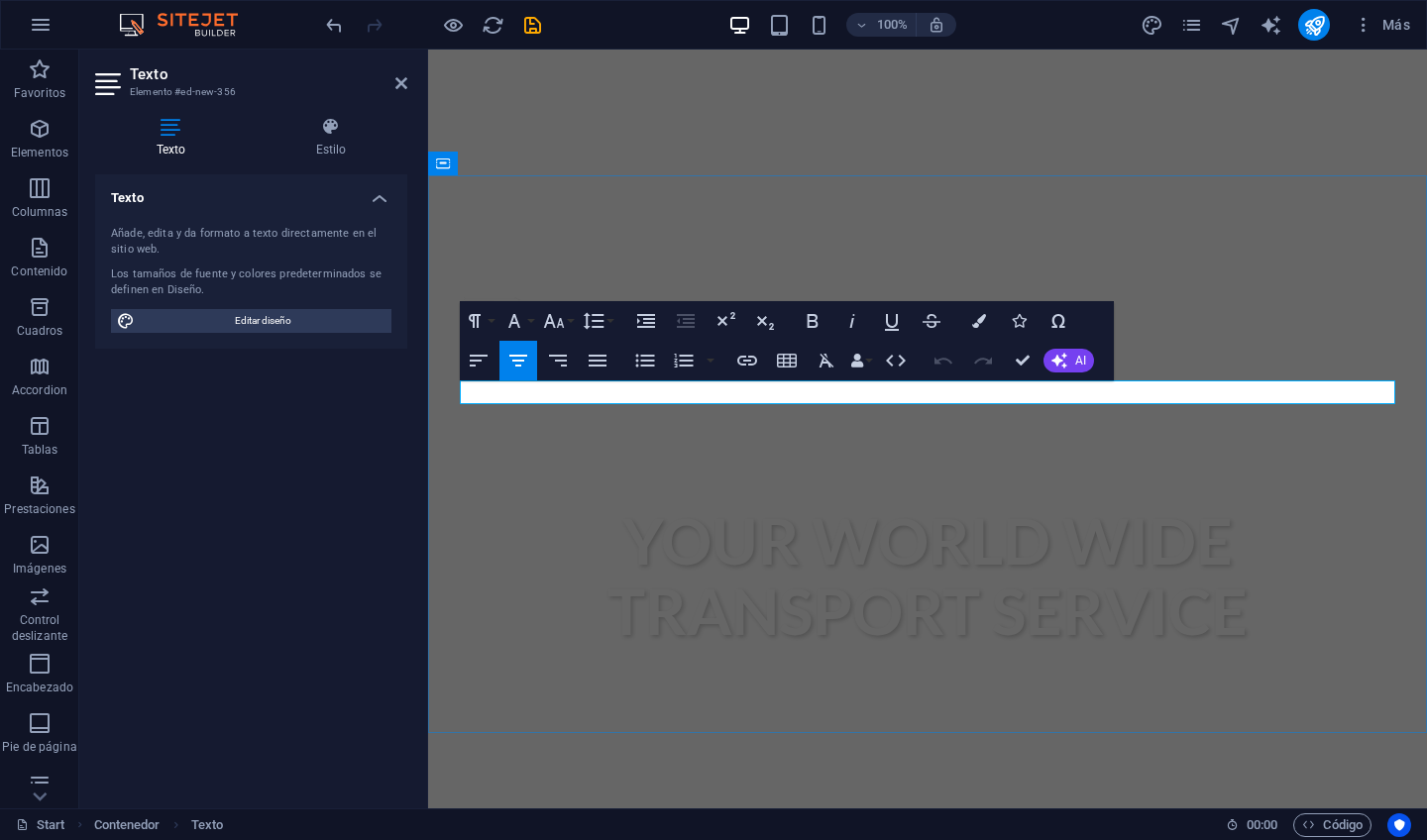 click on "Ofresco:" at bounding box center [928, 944] 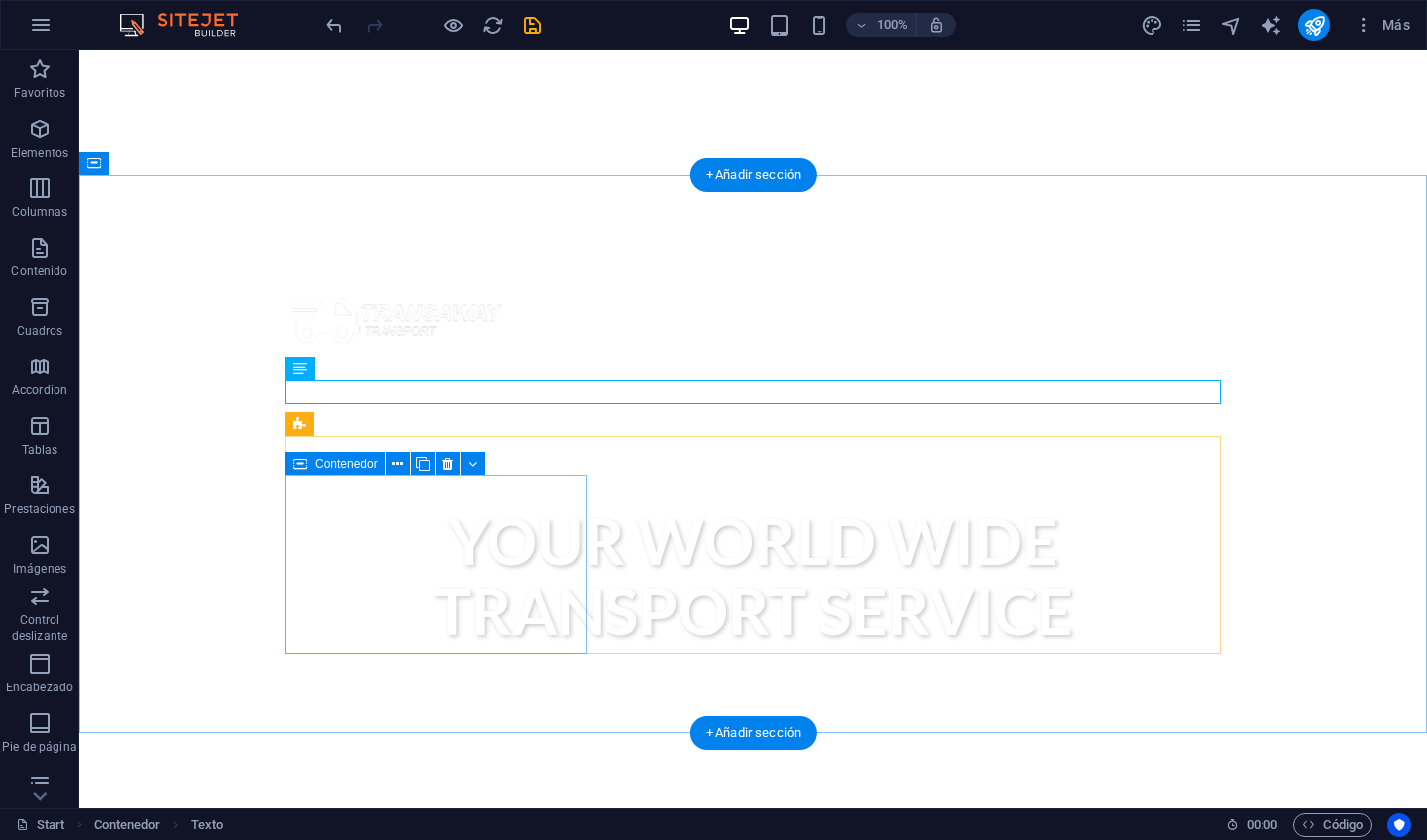 click on "Timely Delivery Lorem ipsum dolor sit amet, consectetur adipisicing elit. Veritatis, dolorem!" at bounding box center [753, 1104] 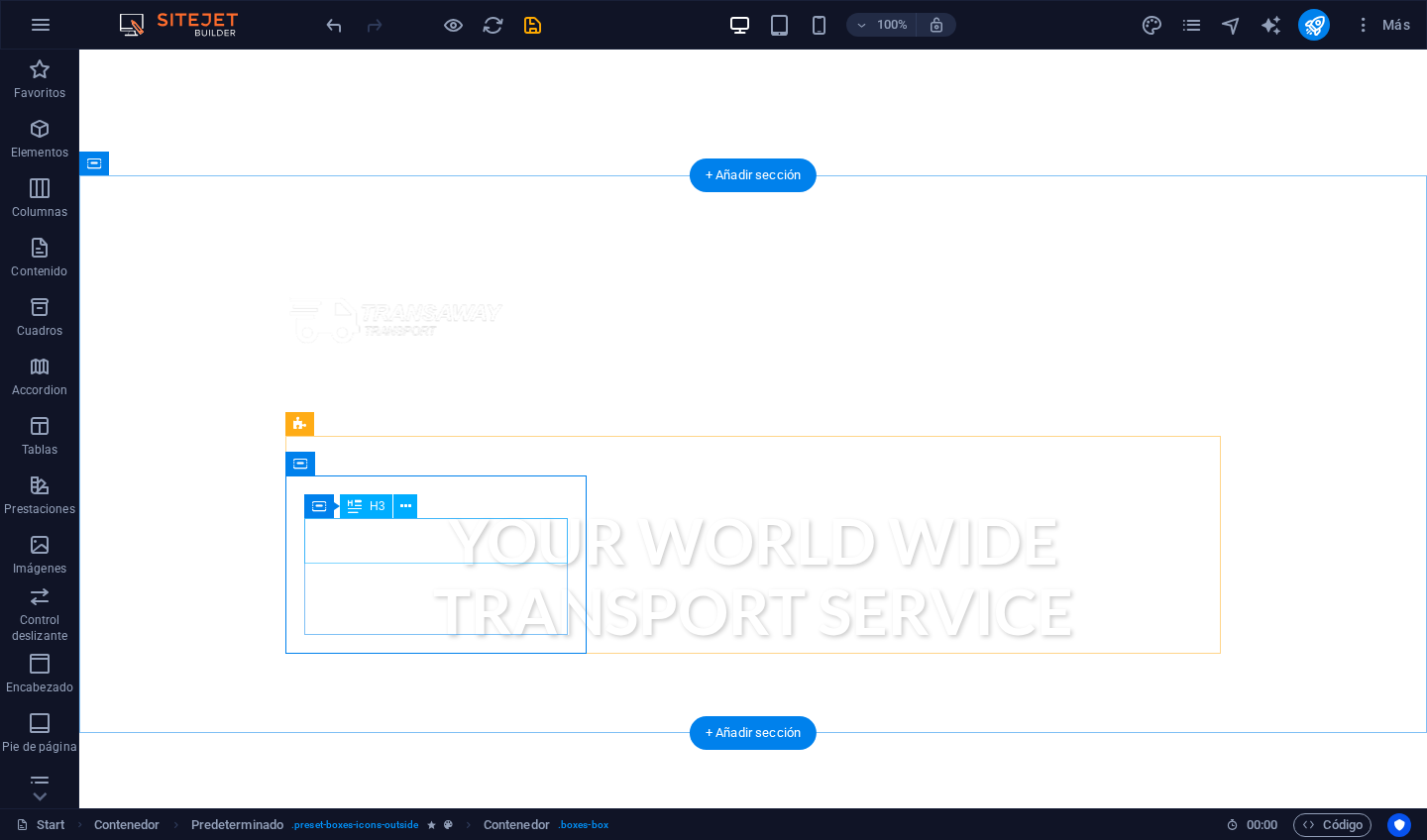 click on "Timely Delivery" at bounding box center (753, 1093) 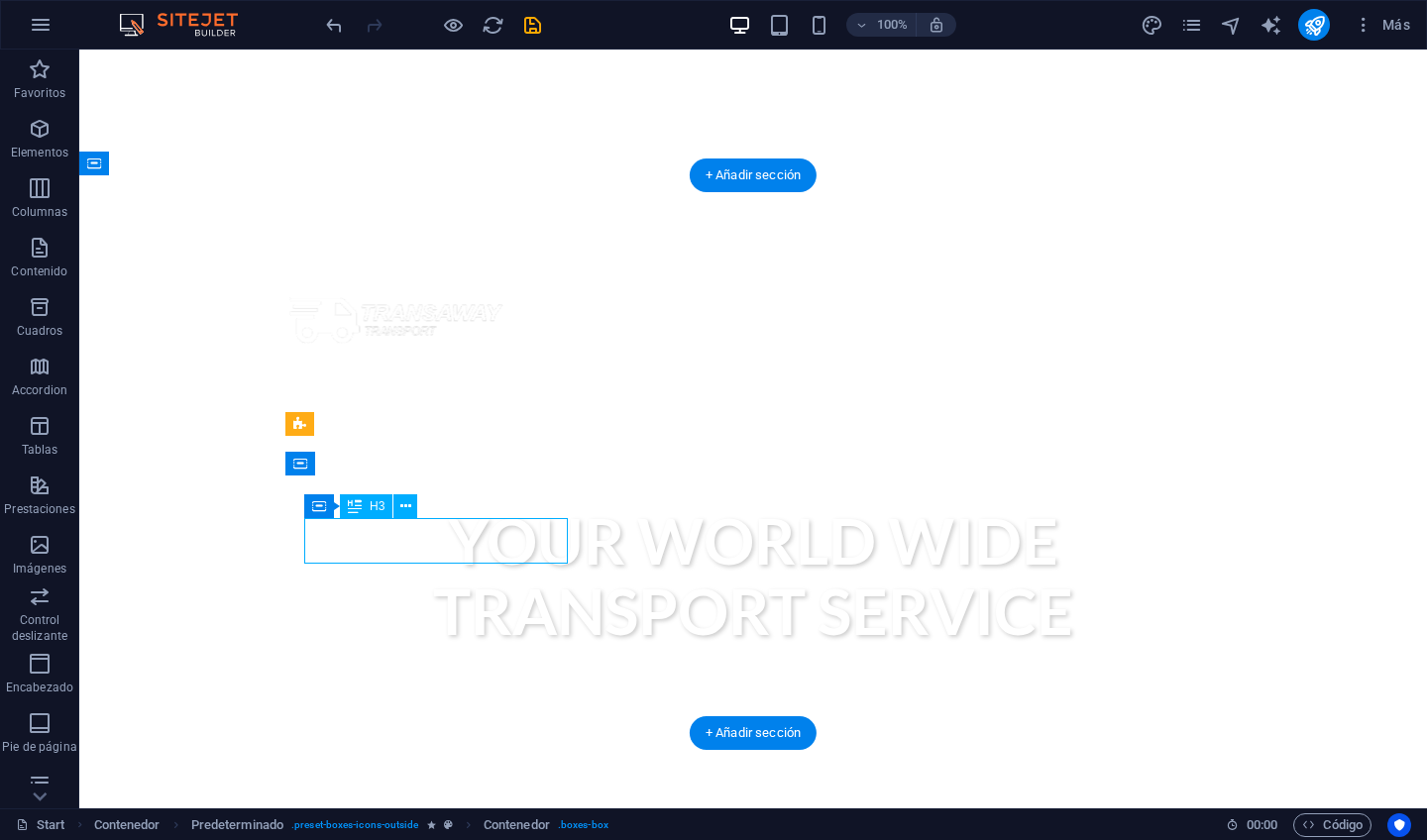 click on "Timely Delivery" at bounding box center [753, 1093] 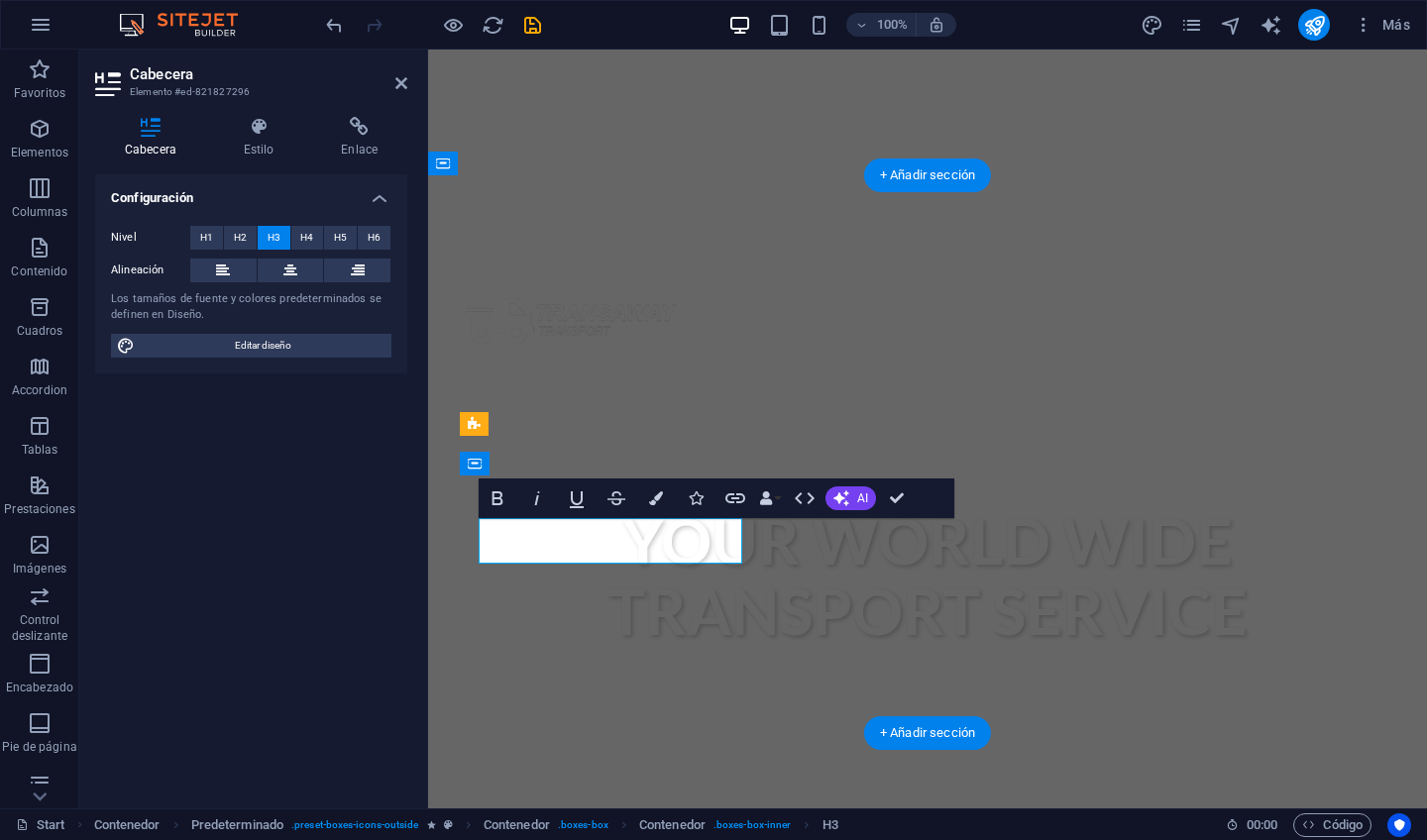 type 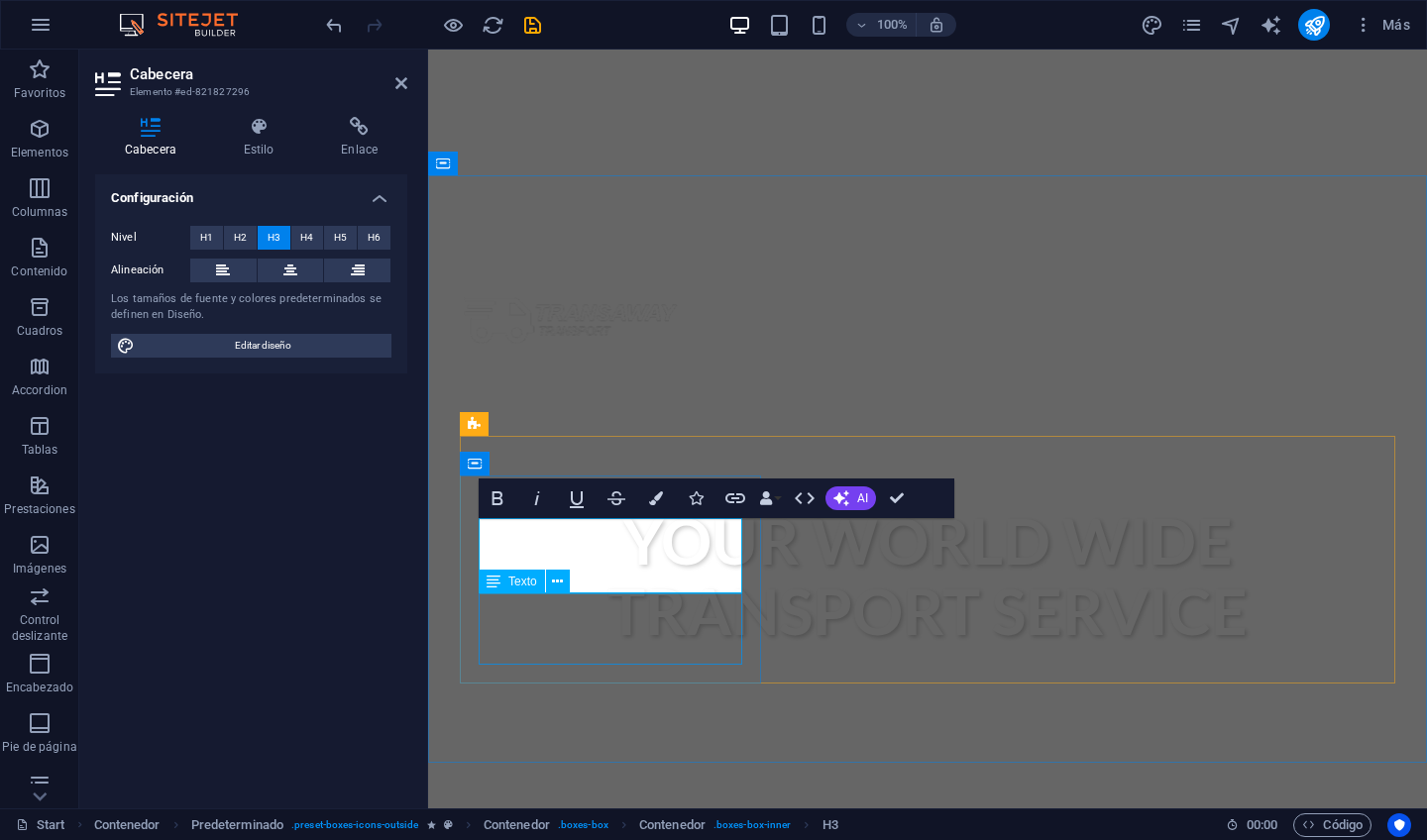 click on "Lorem ipsum dolor sit amet, consectetur adipisicing elit. Veritatis, dolorem!" at bounding box center [928, 1140] 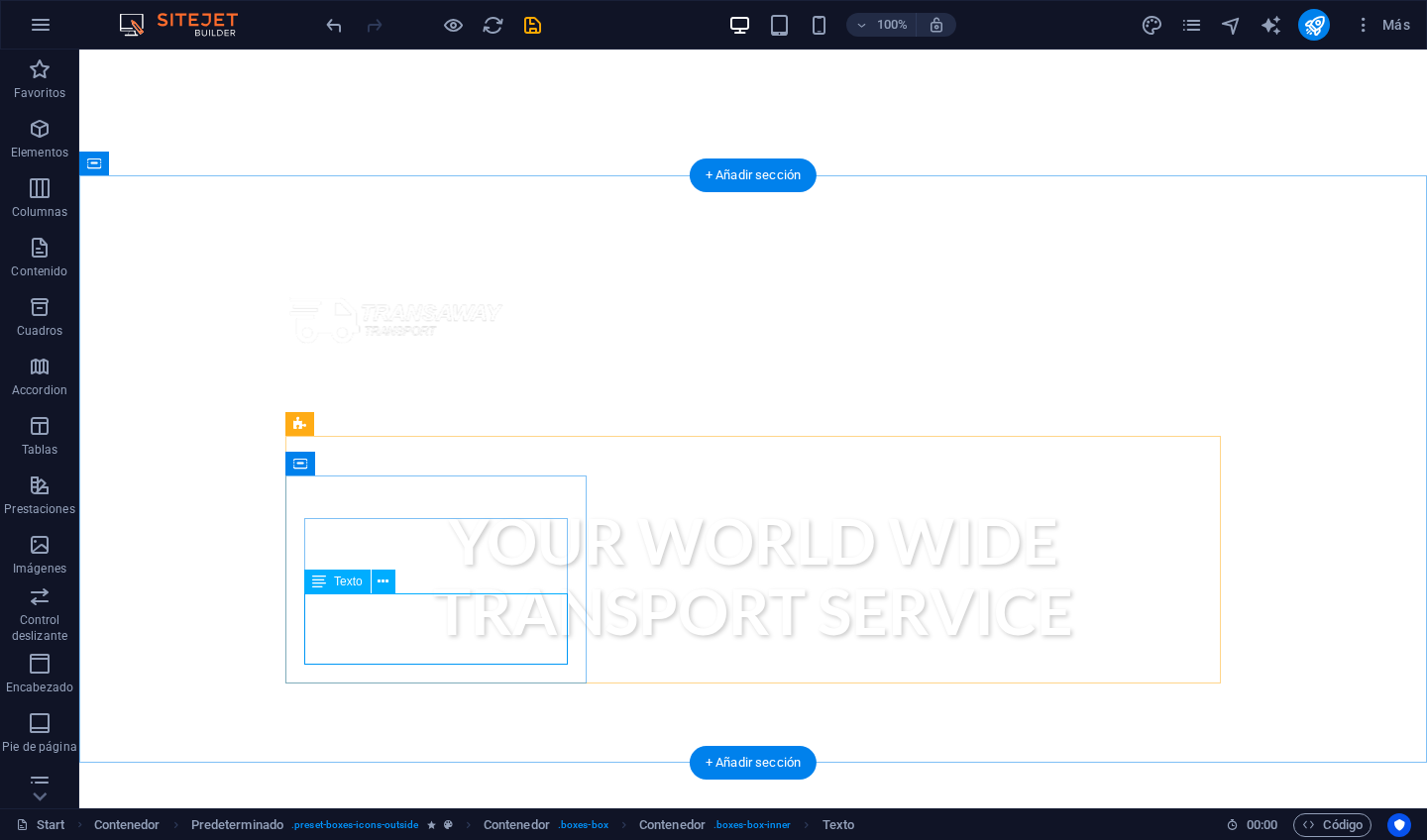 click on "Lorem ipsum dolor sit amet, consectetur adipisicing elit. Veritatis, dolorem!" at bounding box center (753, 1140) 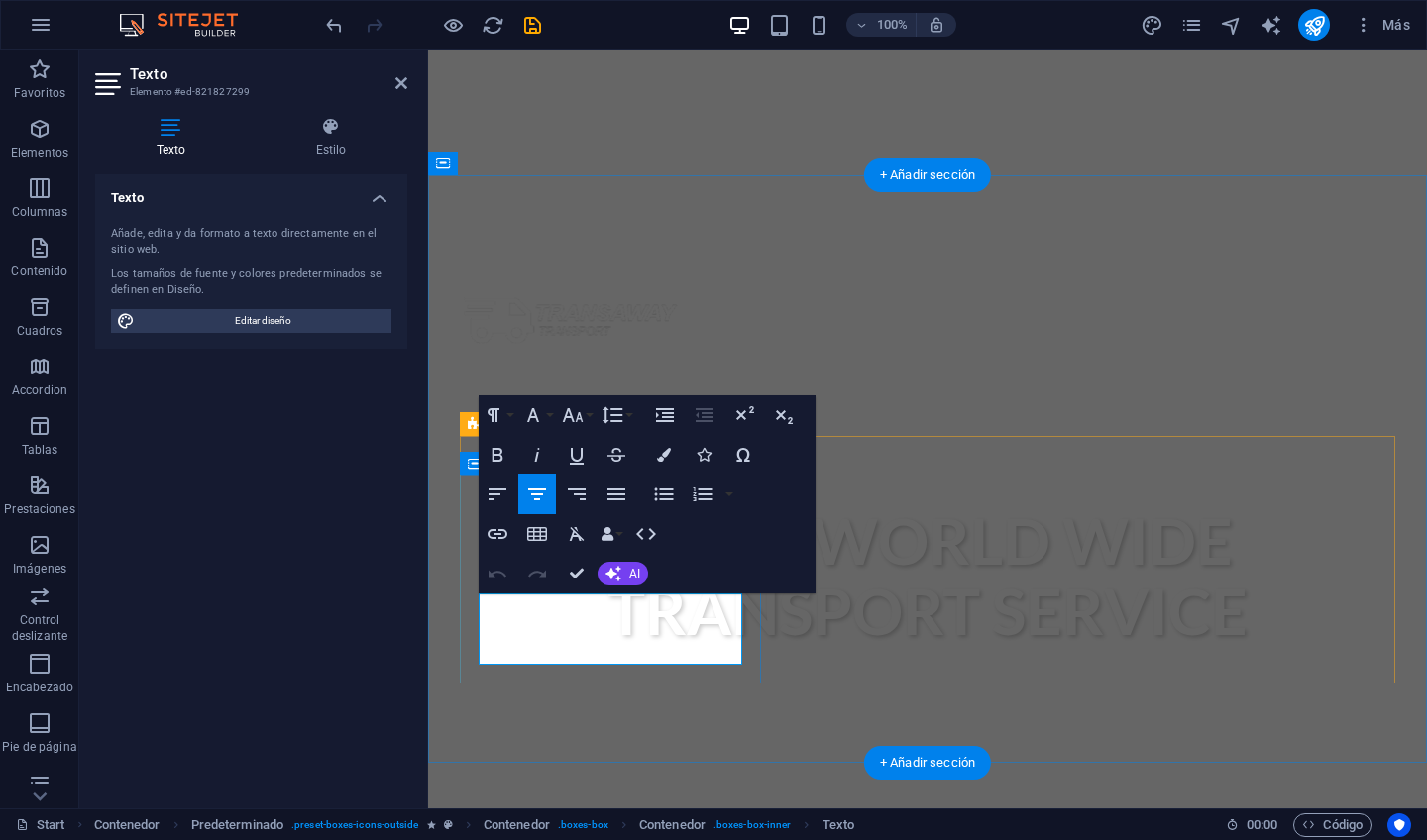 click on "Lorem ipsum dolor sit amet, consectetur adipisicing elit." at bounding box center (928, 1128) 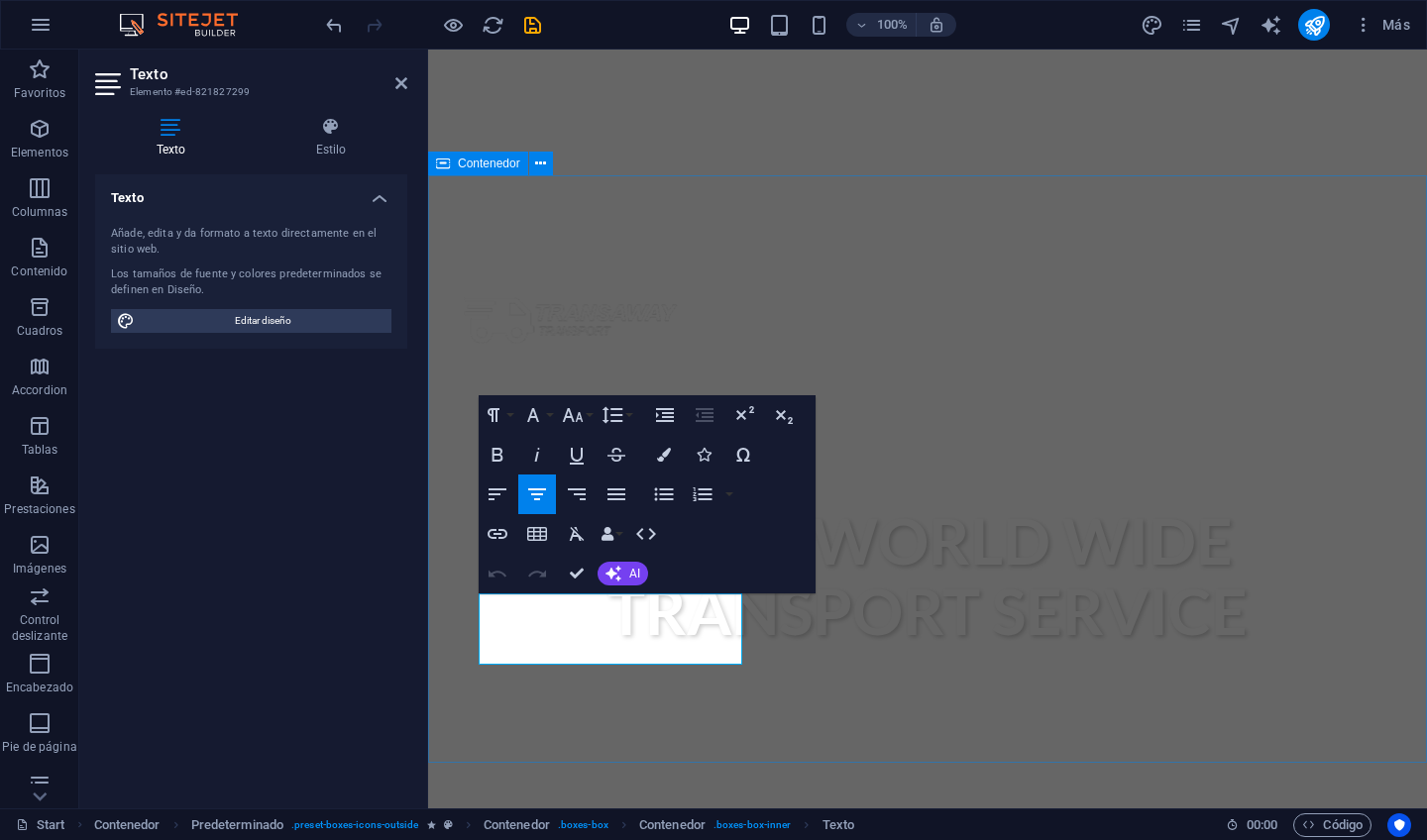 click on "Sobre Mi Soy [NAME], me dedico a vender servicios de reparación de estructuras livianas. Ofrezco: Velocidad de trabajo Lorem ipsum dolor sit amet, consectetur adipisicing elit. Veritatis, dolorem! Global delivery Lorem ipsum dolor sit amet, consectetur adipisicing elit. Veritatis, dolorem! 24/7  Support Lorem ipsum dolor sit amet, consectetur adipisicing elit. Veritatis, dolorem!" at bounding box center (928, 1197) 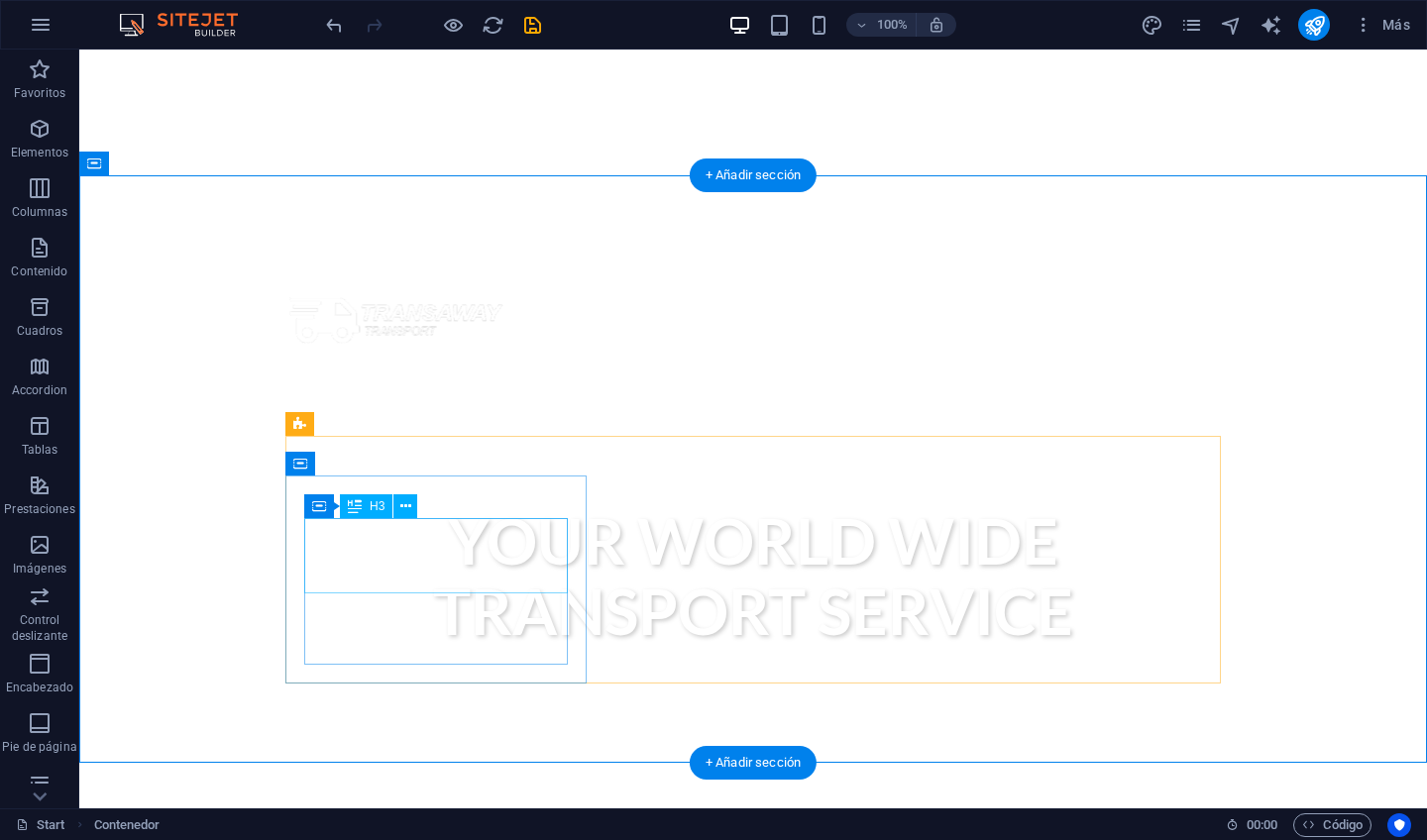 click on "Velocidad de trabajo" at bounding box center [753, 1093] 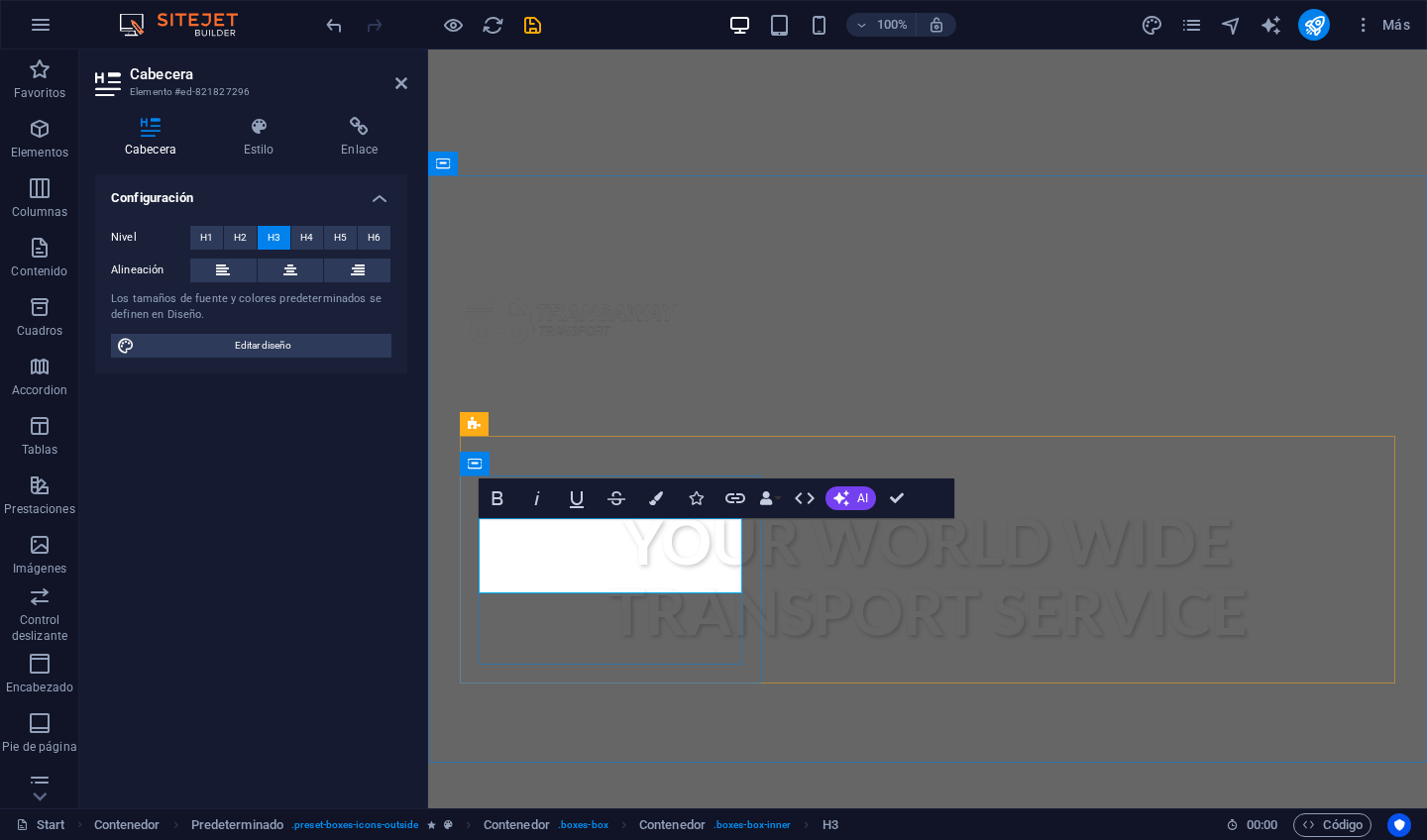 click on "Velocidad de trabajo" at bounding box center (928, 1093) 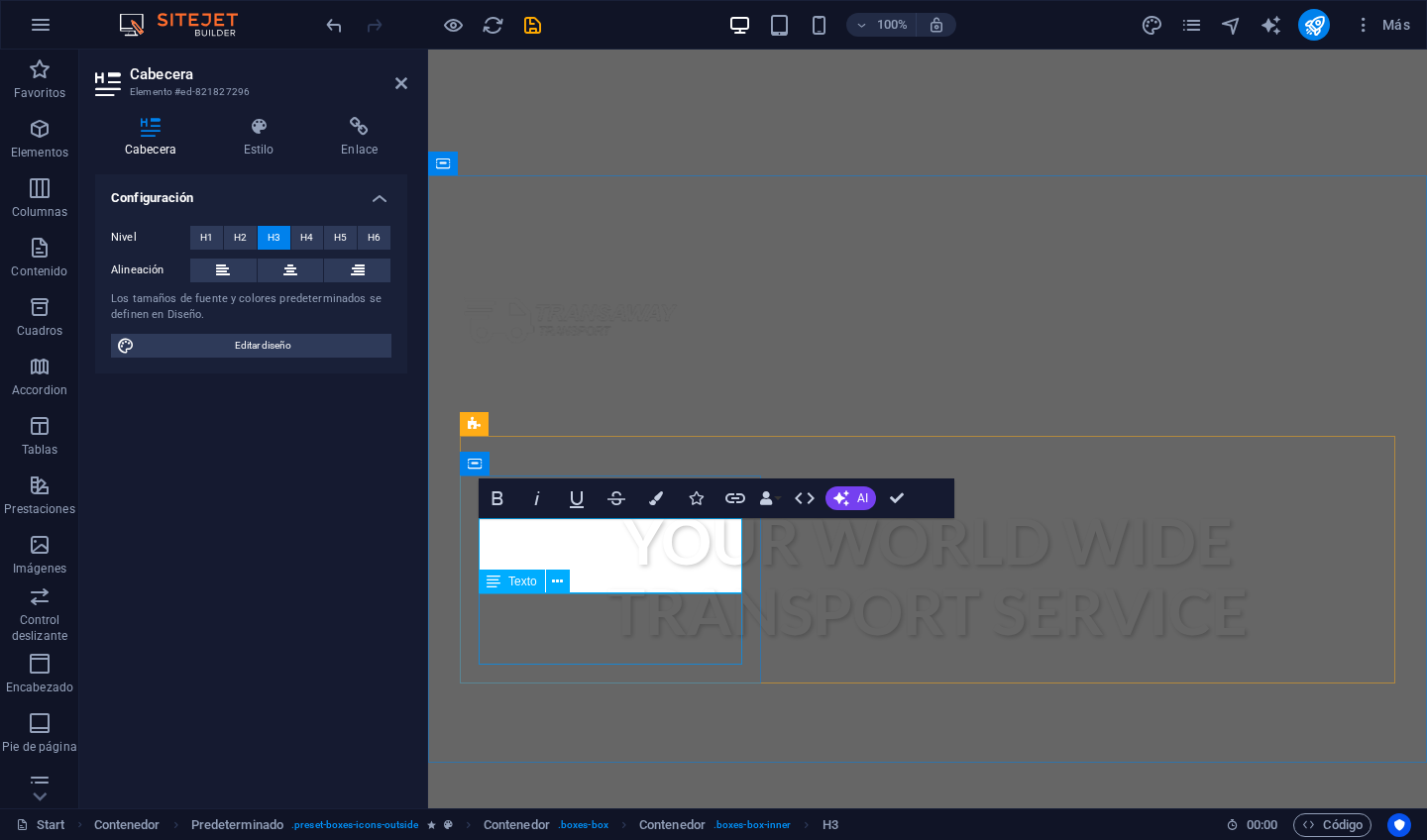 click on "Lorem ipsum dolor sit amet, consectetur adipisicing elit. Veritatis, dolorem!" at bounding box center (928, 1140) 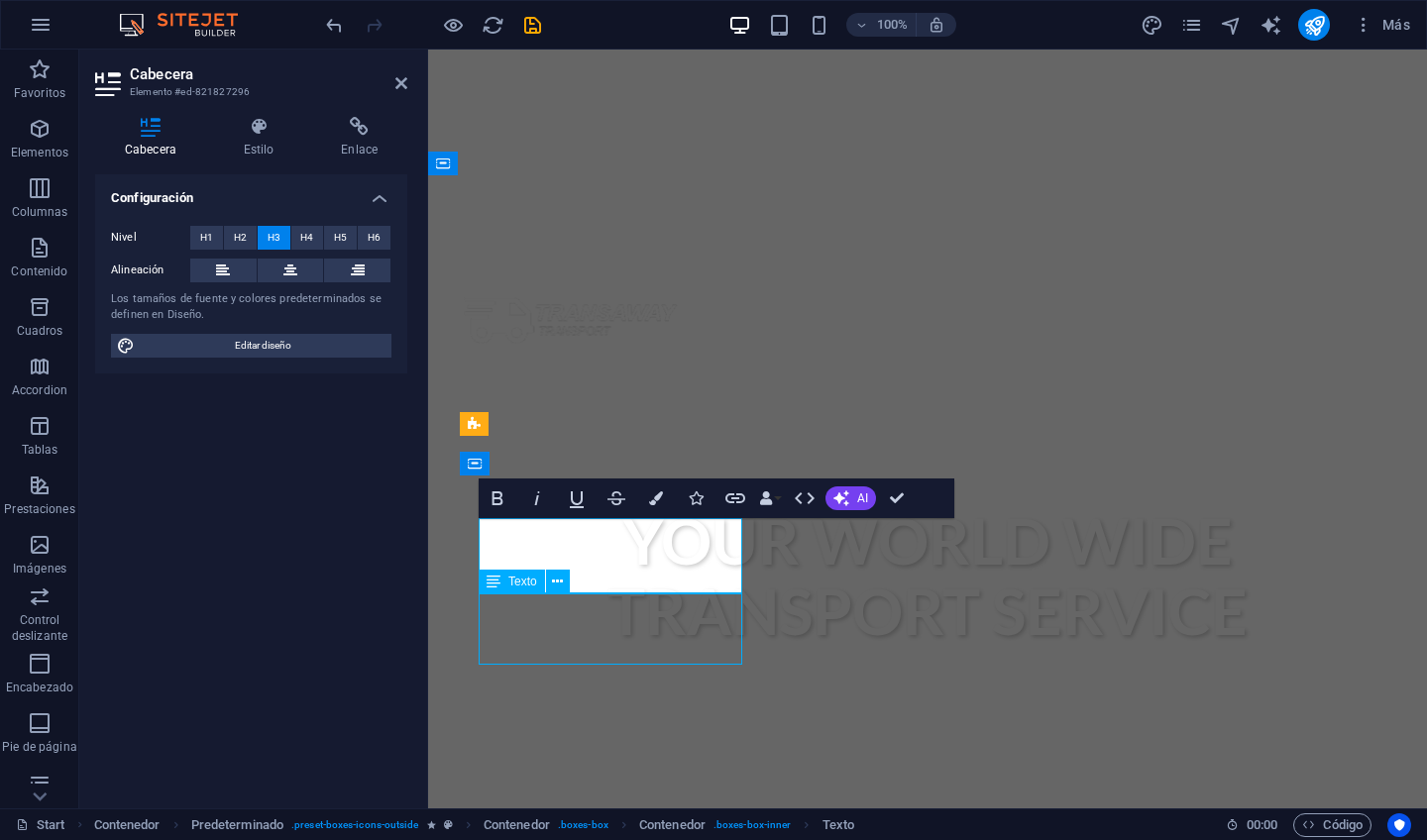 click on "Velocidad de trabajo Lorem ipsum dolor sit amet, consectetur adipisicing elit. Veritatis, dolorem!" at bounding box center (928, 1104) 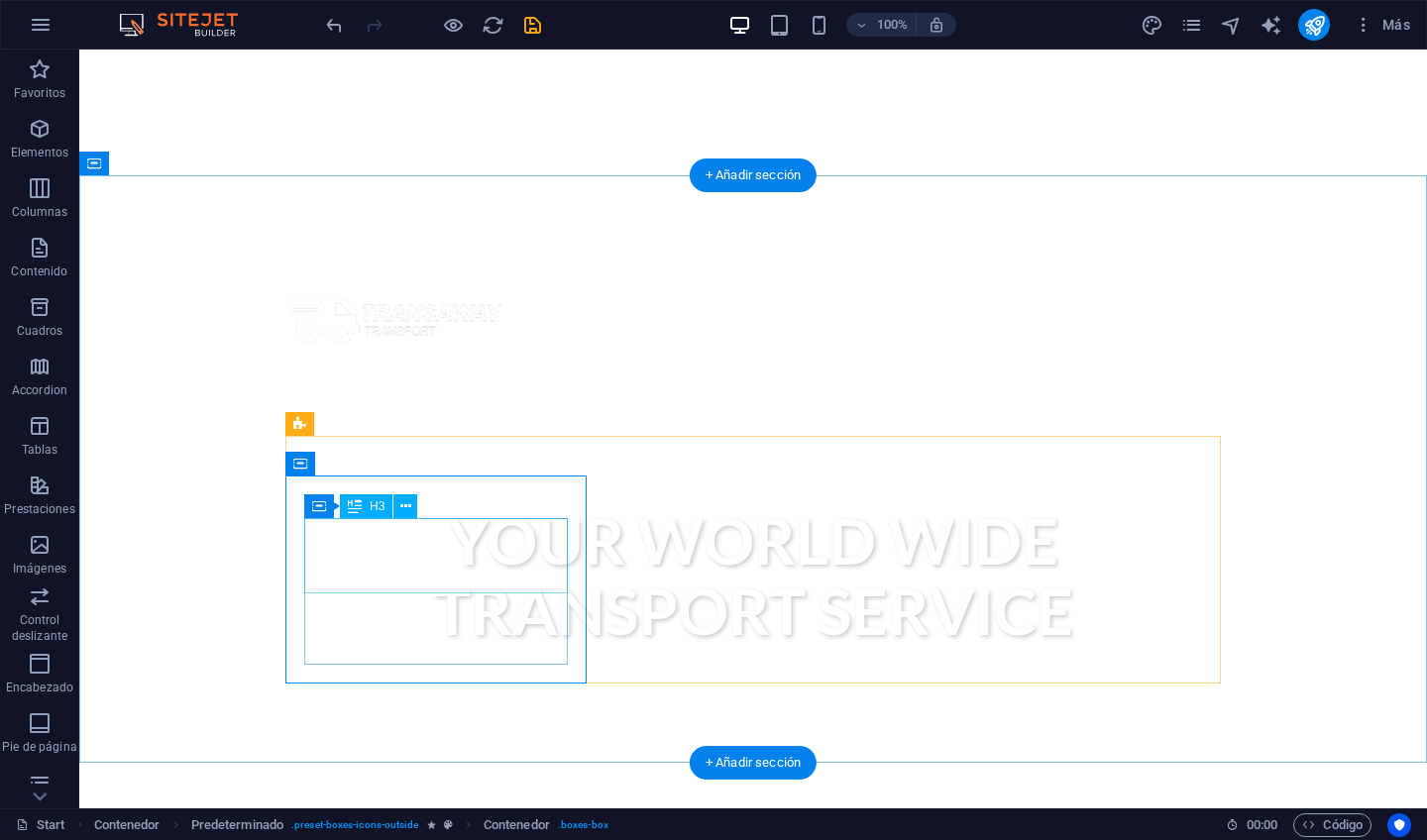 click on "Velocidad de trabajo" at bounding box center [753, 1093] 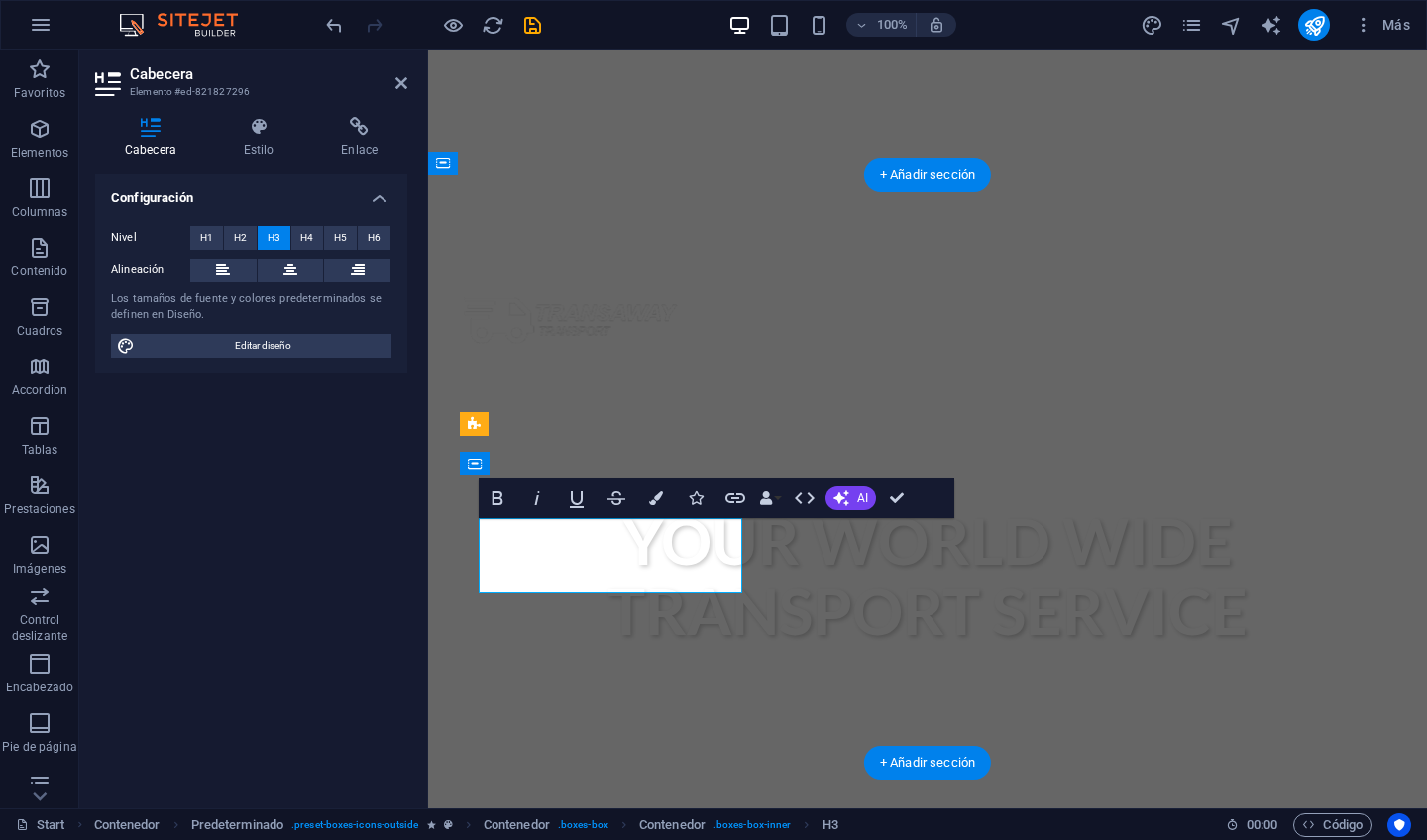 type 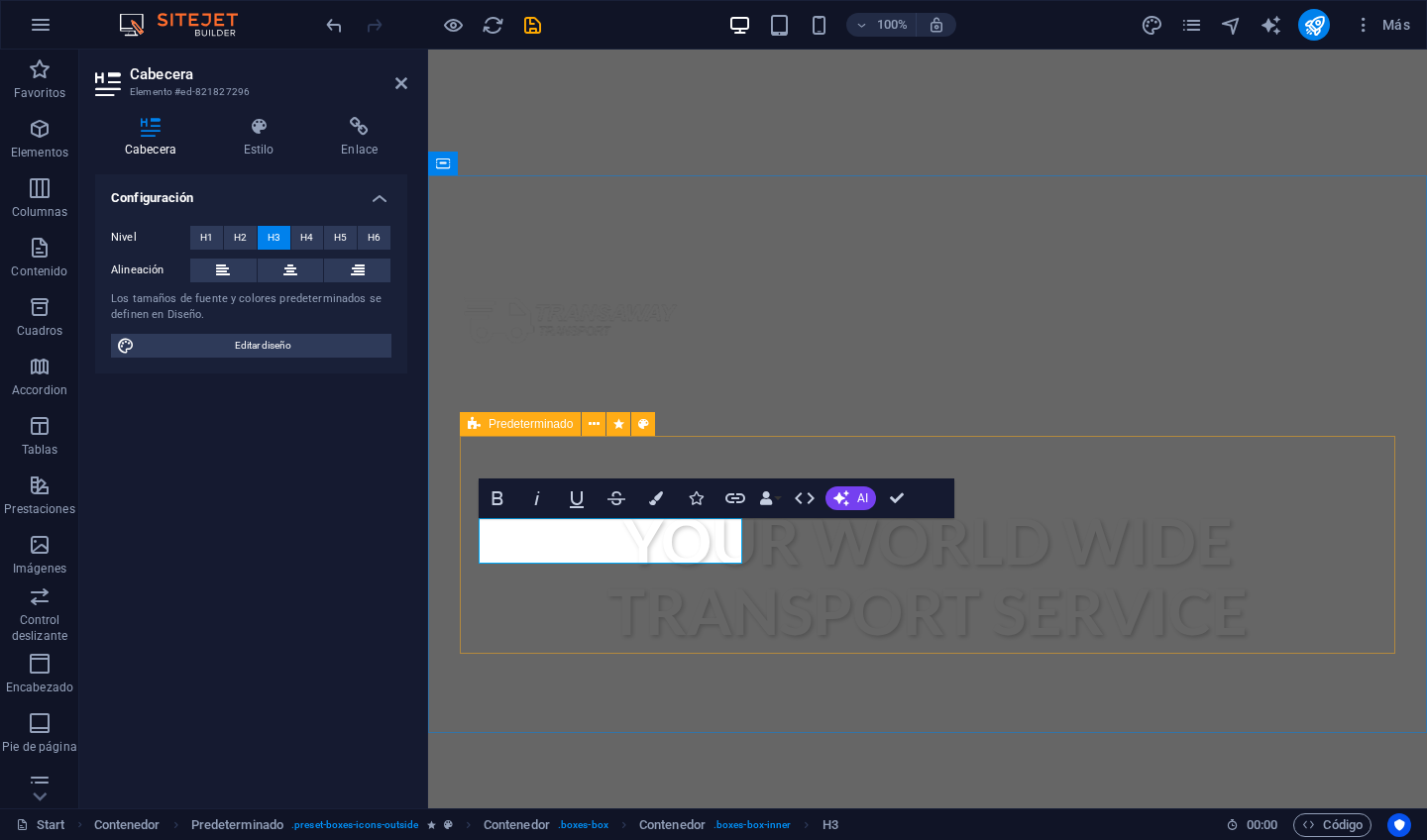 click on "​Velocidad de  Lorem ipsum dolor sit amet, consectetur adipisicing elit. Veritatis, dolorem! Global delivery Lorem ipsum dolor sit amet, consectetur adipisicing elit. Veritatis, dolorem! 24/7  Support Lorem ipsum dolor sit amet, consectetur adipisicing elit. Veritatis, dolorem!" at bounding box center (928, 1288) 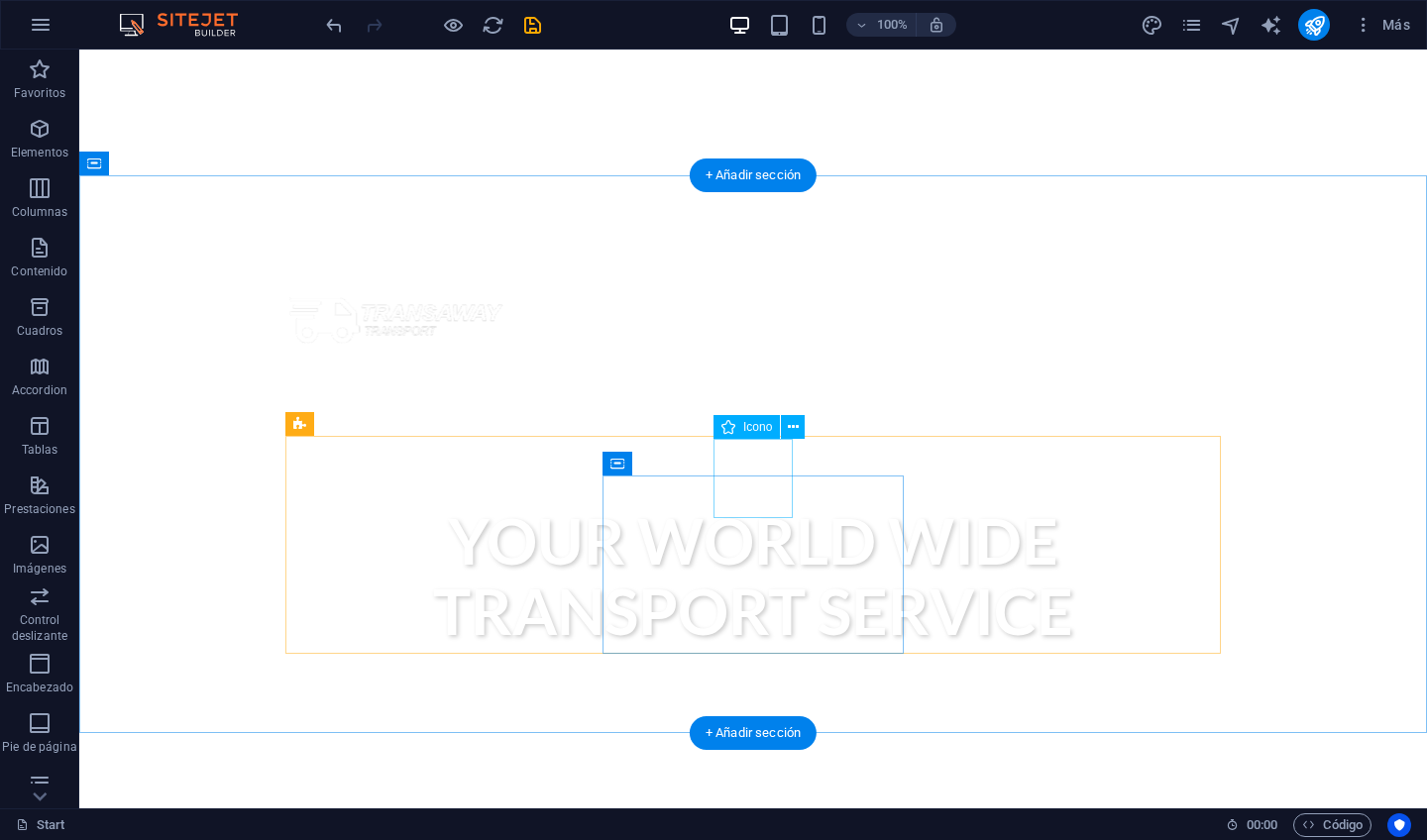 click at bounding box center [753, 1233] 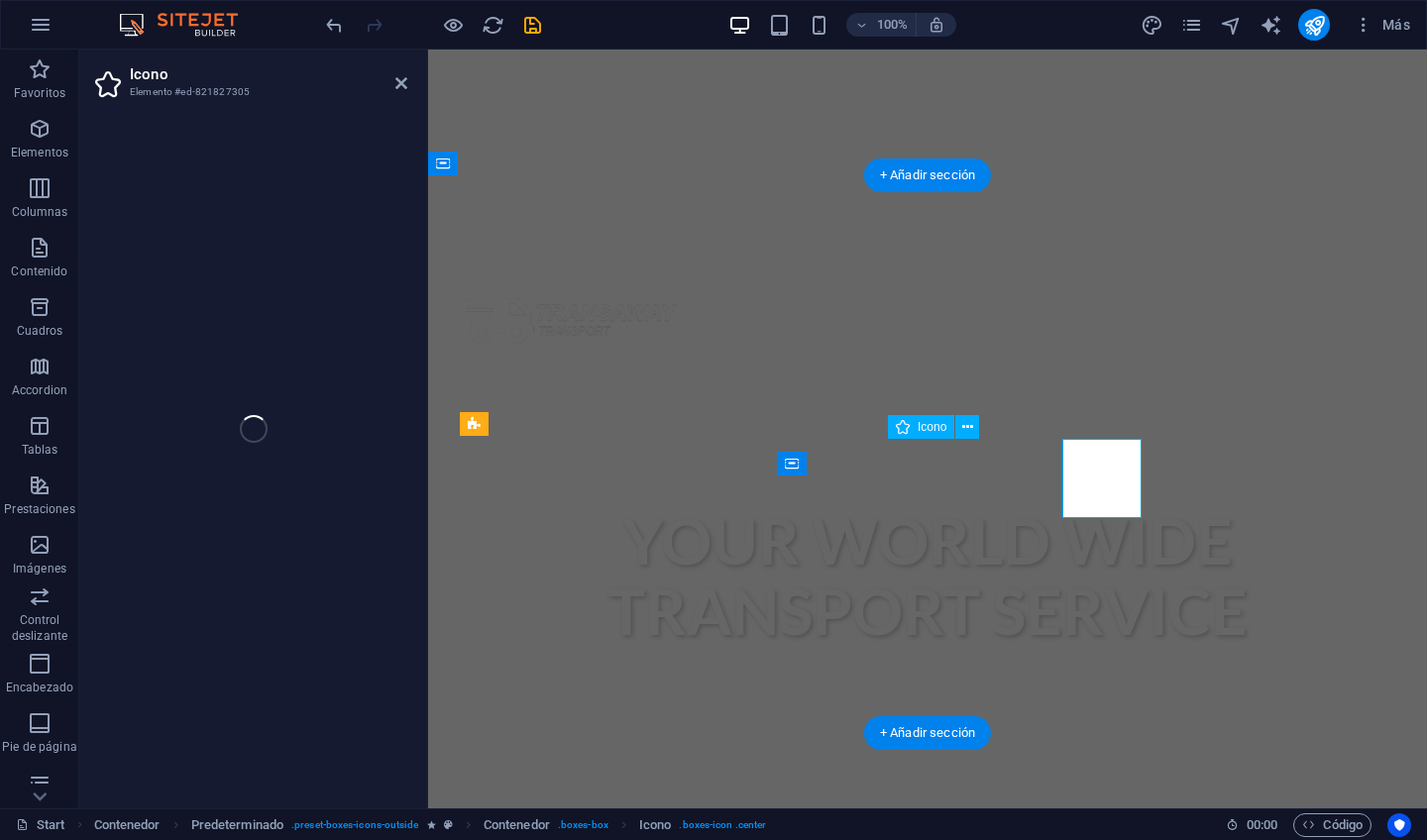 select on "xMidYMid" 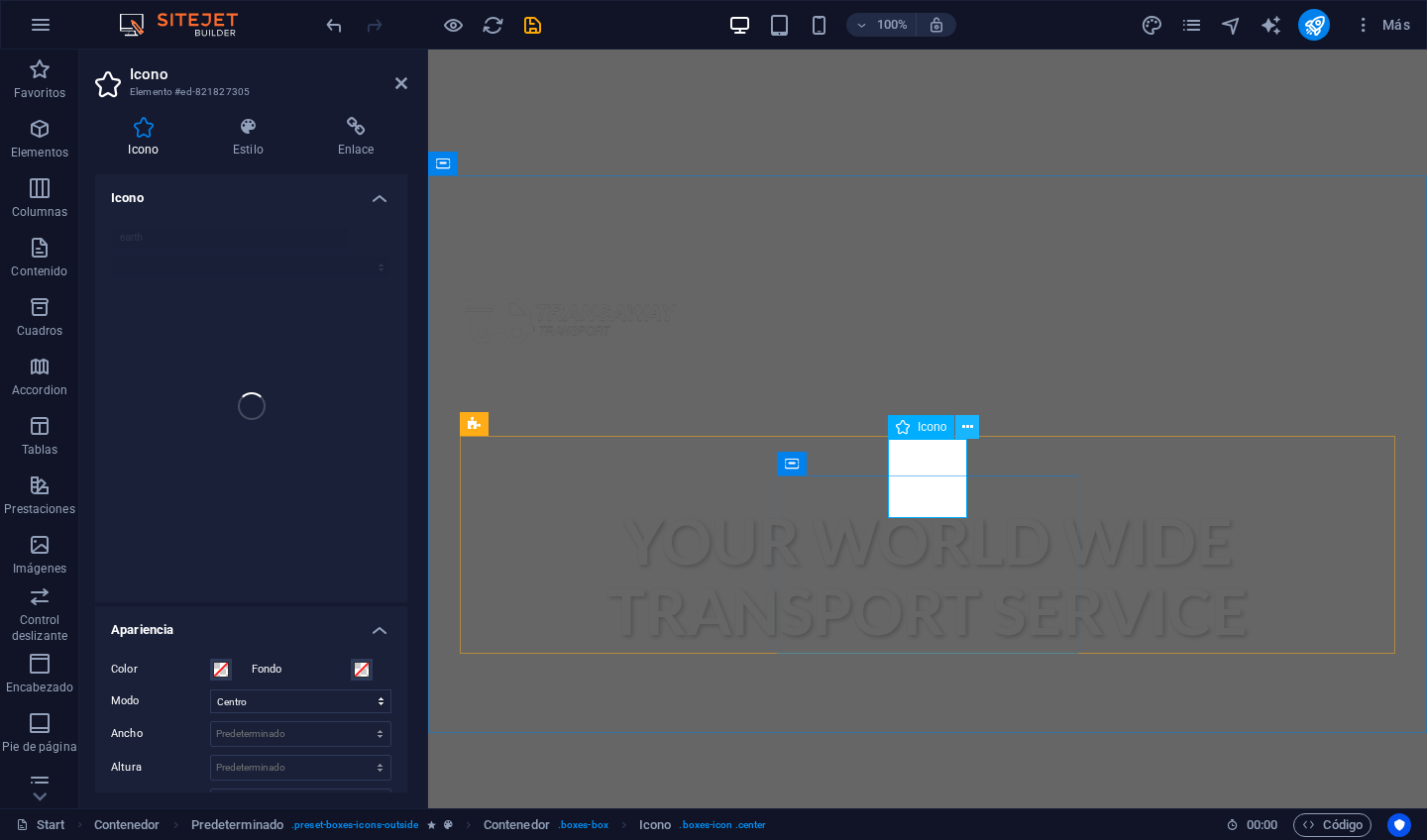 click at bounding box center [967, 427] 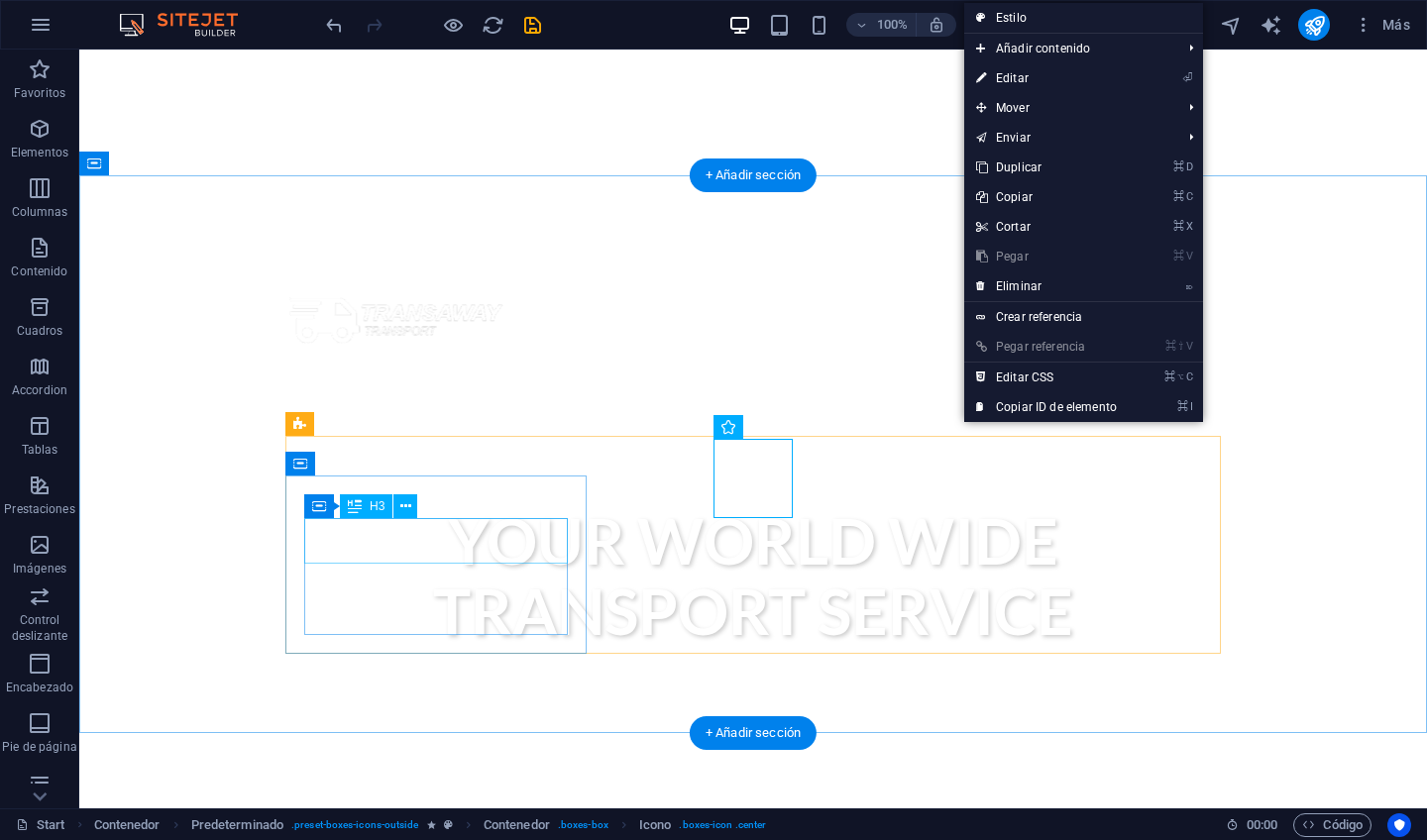 click on "Velocidad de" at bounding box center (753, 1093) 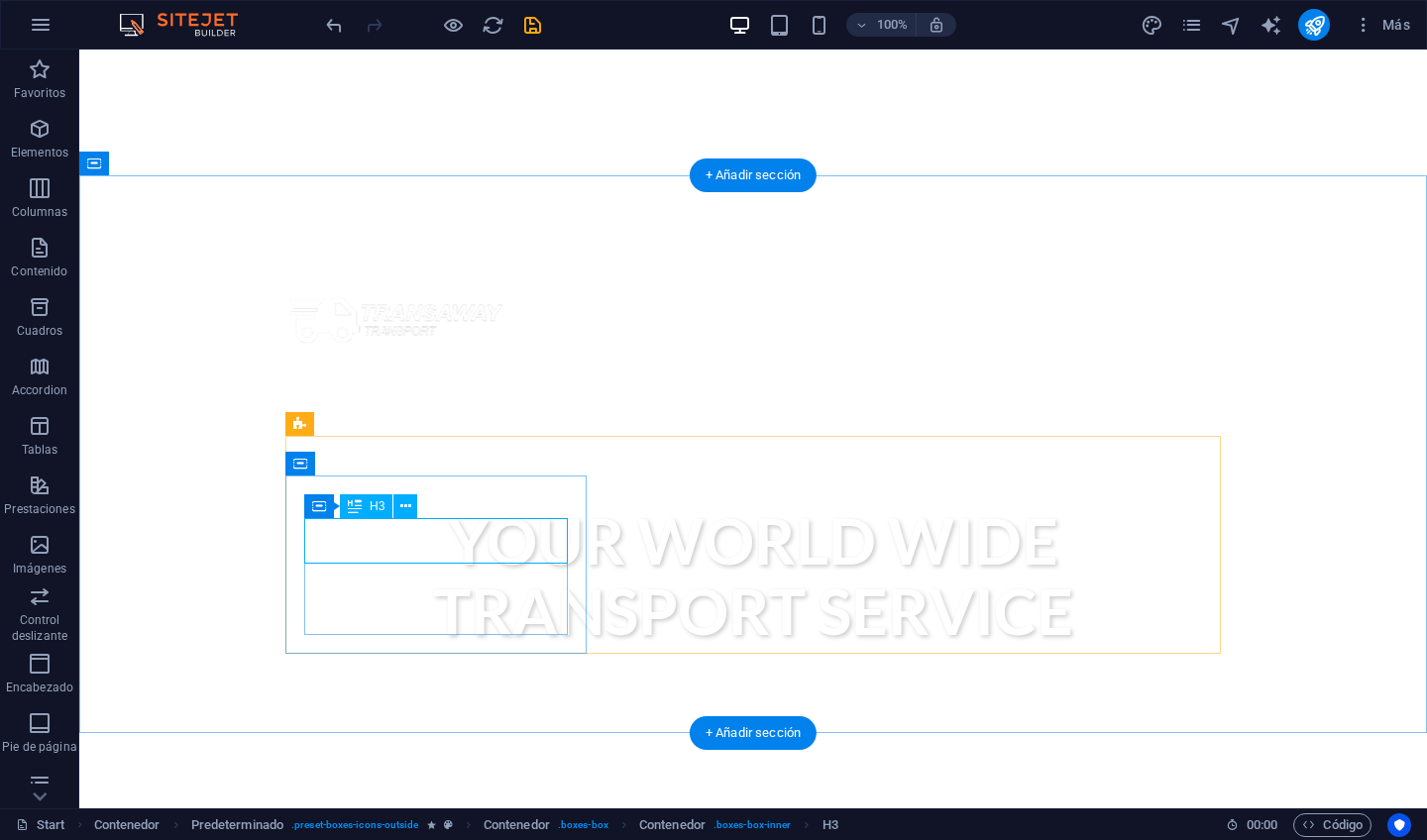 click on "Velocidad de" at bounding box center (753, 1093) 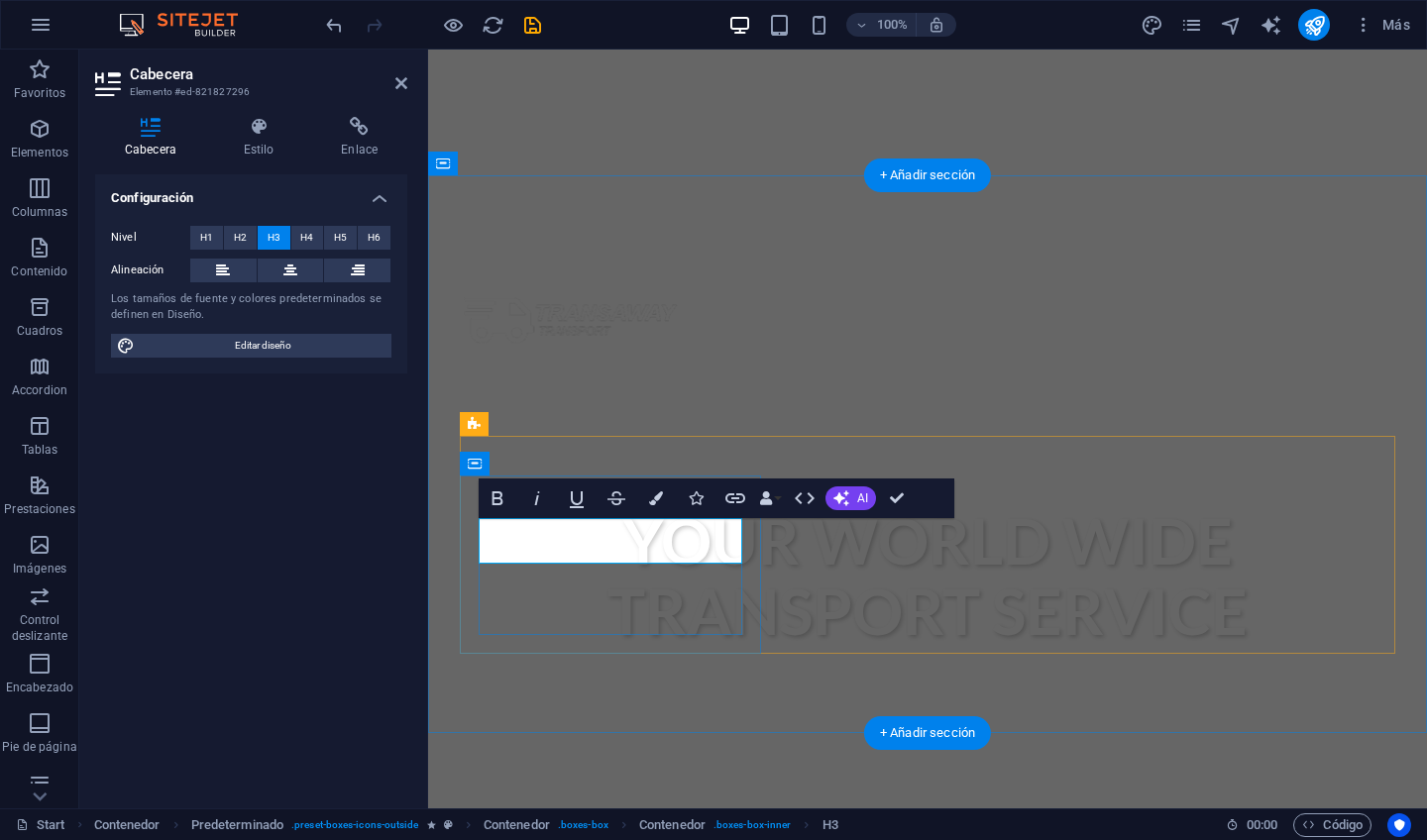 type 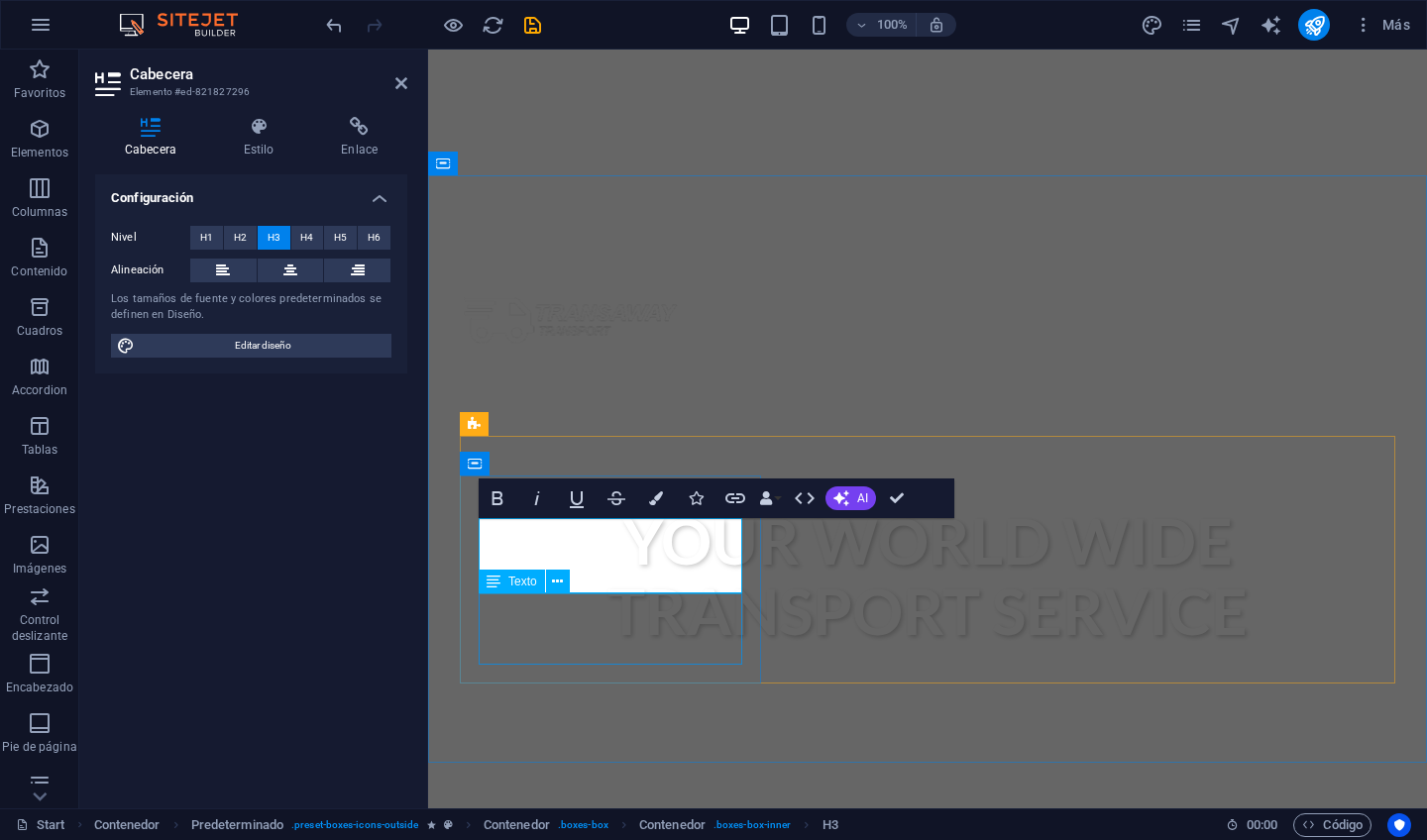 click on "Lorem ipsum dolor sit amet, consectetur adipisicing elit. Veritatis, dolorem!" at bounding box center [928, 1140] 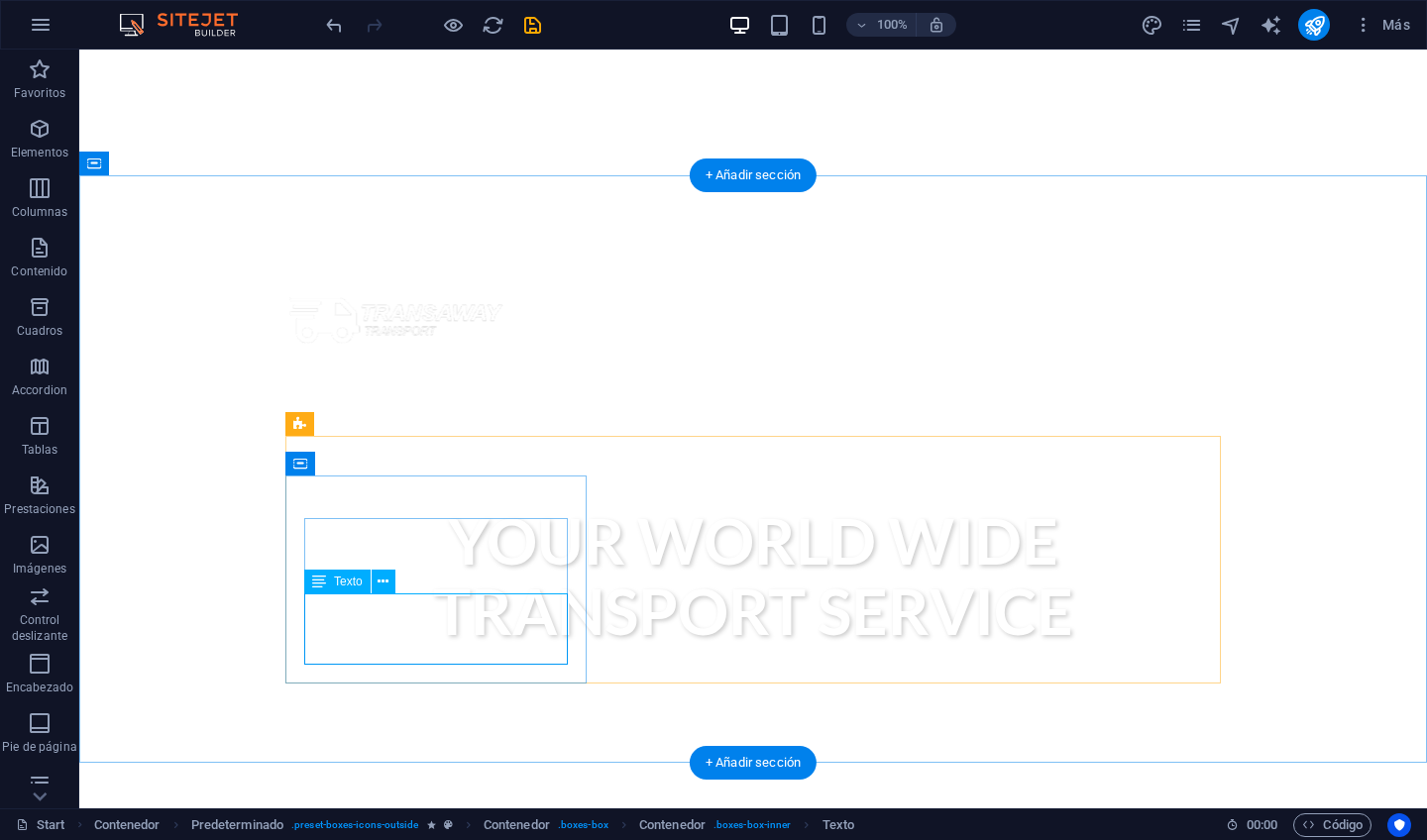 click on "Lorem ipsum dolor sit amet, consectetur adipisicing elit. Veritatis, dolorem!" at bounding box center (753, 1140) 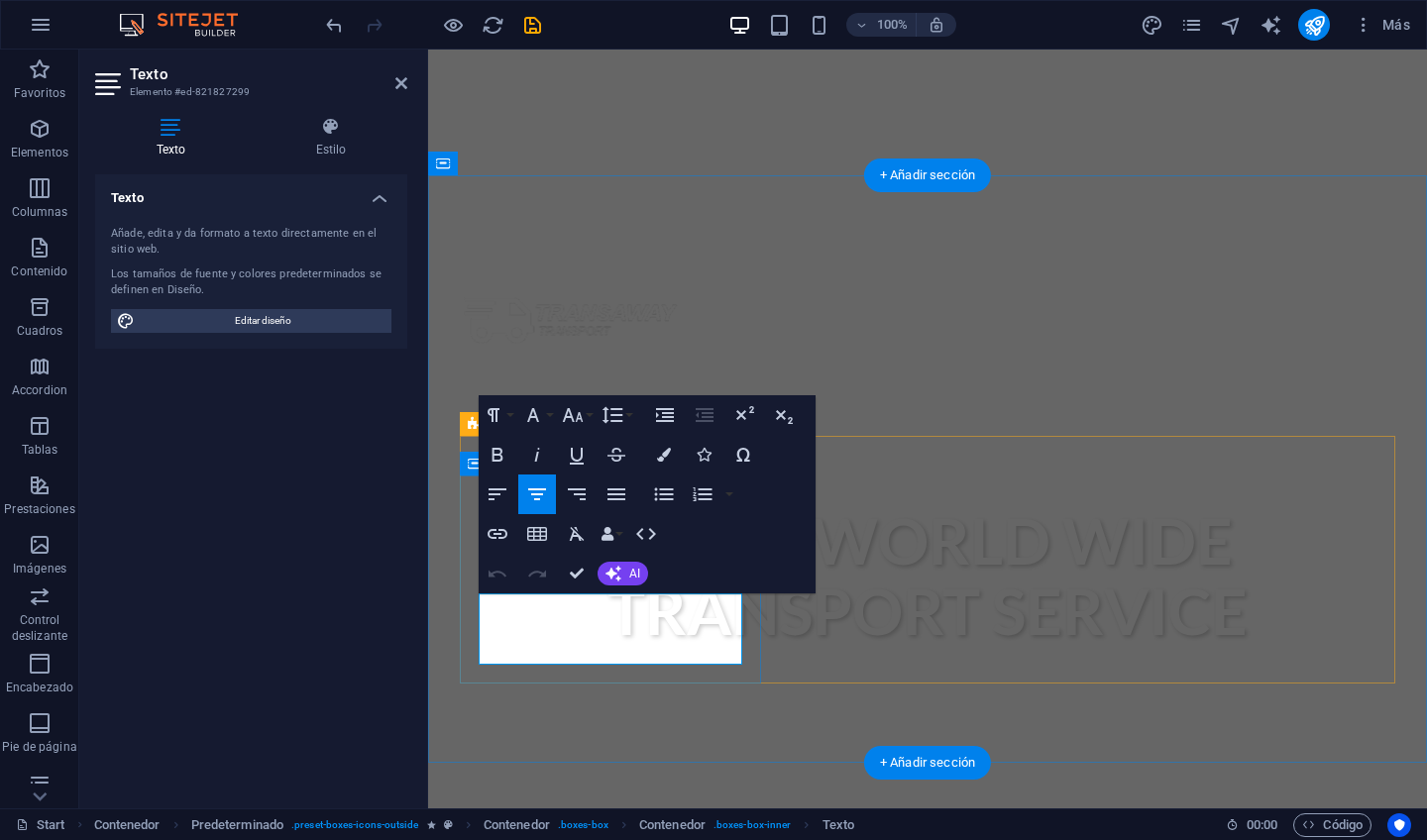 drag, startPoint x: 677, startPoint y: 655, endPoint x: 508, endPoint y: 608, distance: 175.4138 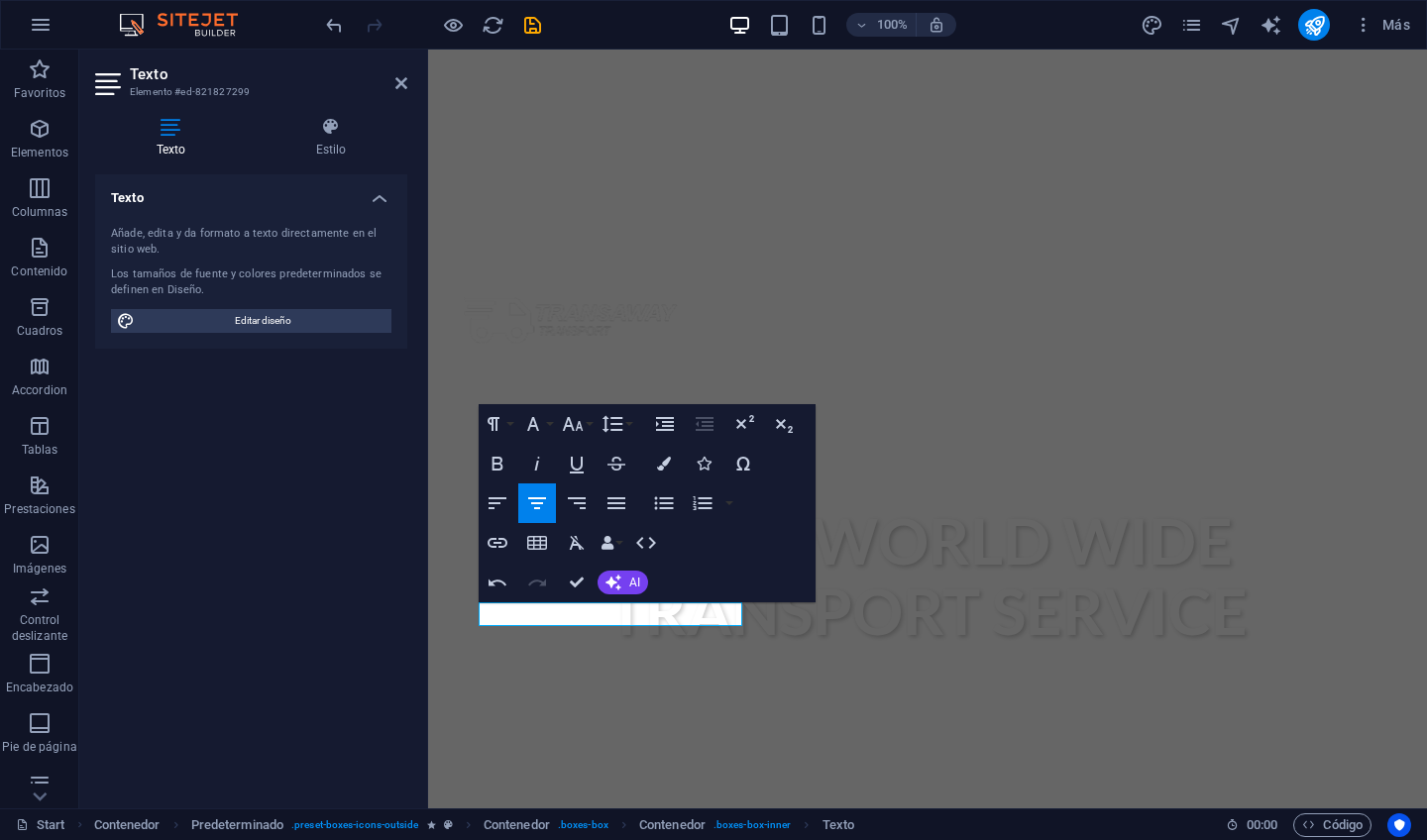 click on "Global delivery Lorem ipsum dolor sit amet, consectetur adipisicing elit. Veritatis, dolorem!" at bounding box center (928, 1284) 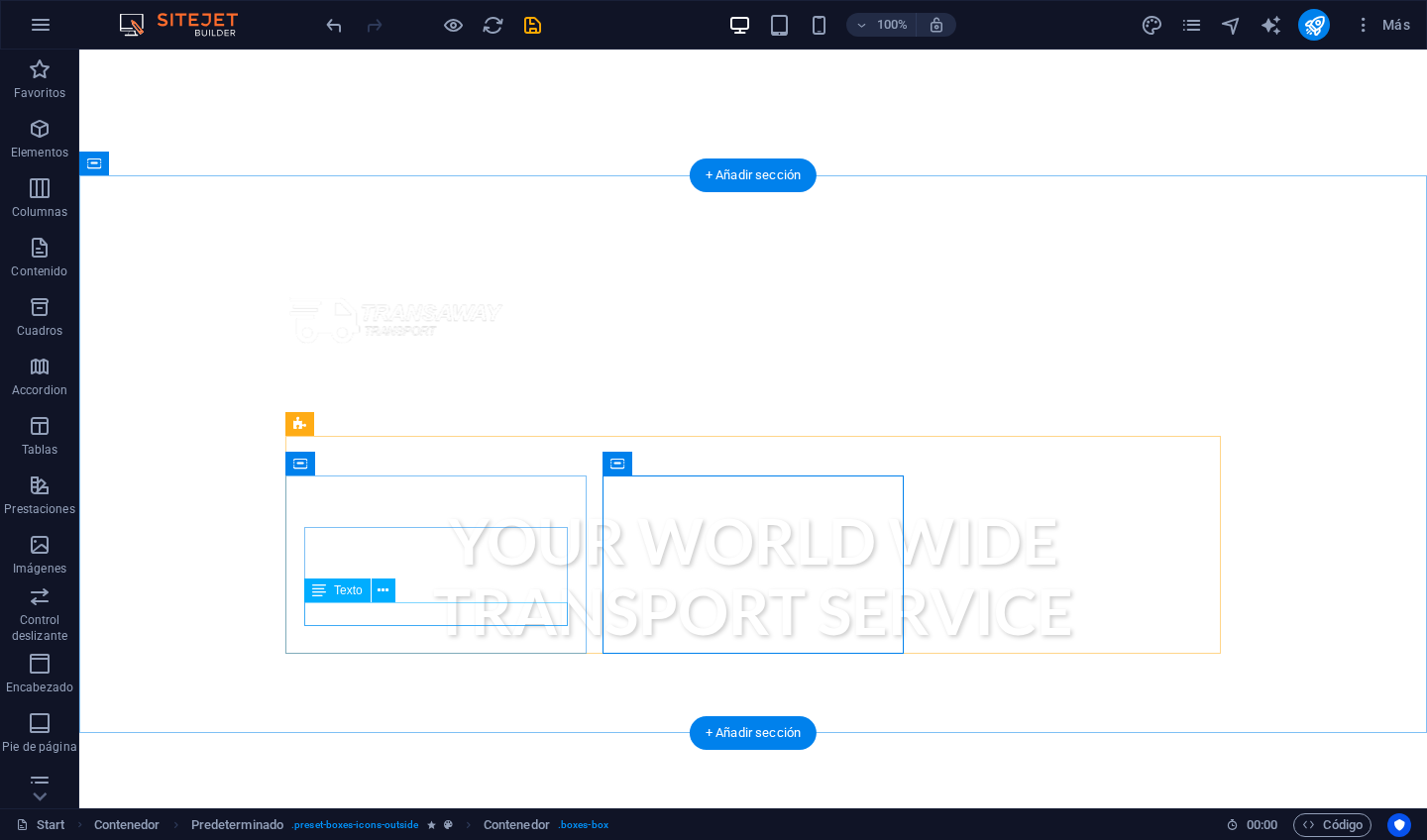 click on "Realizar tr" at bounding box center [753, 1128] 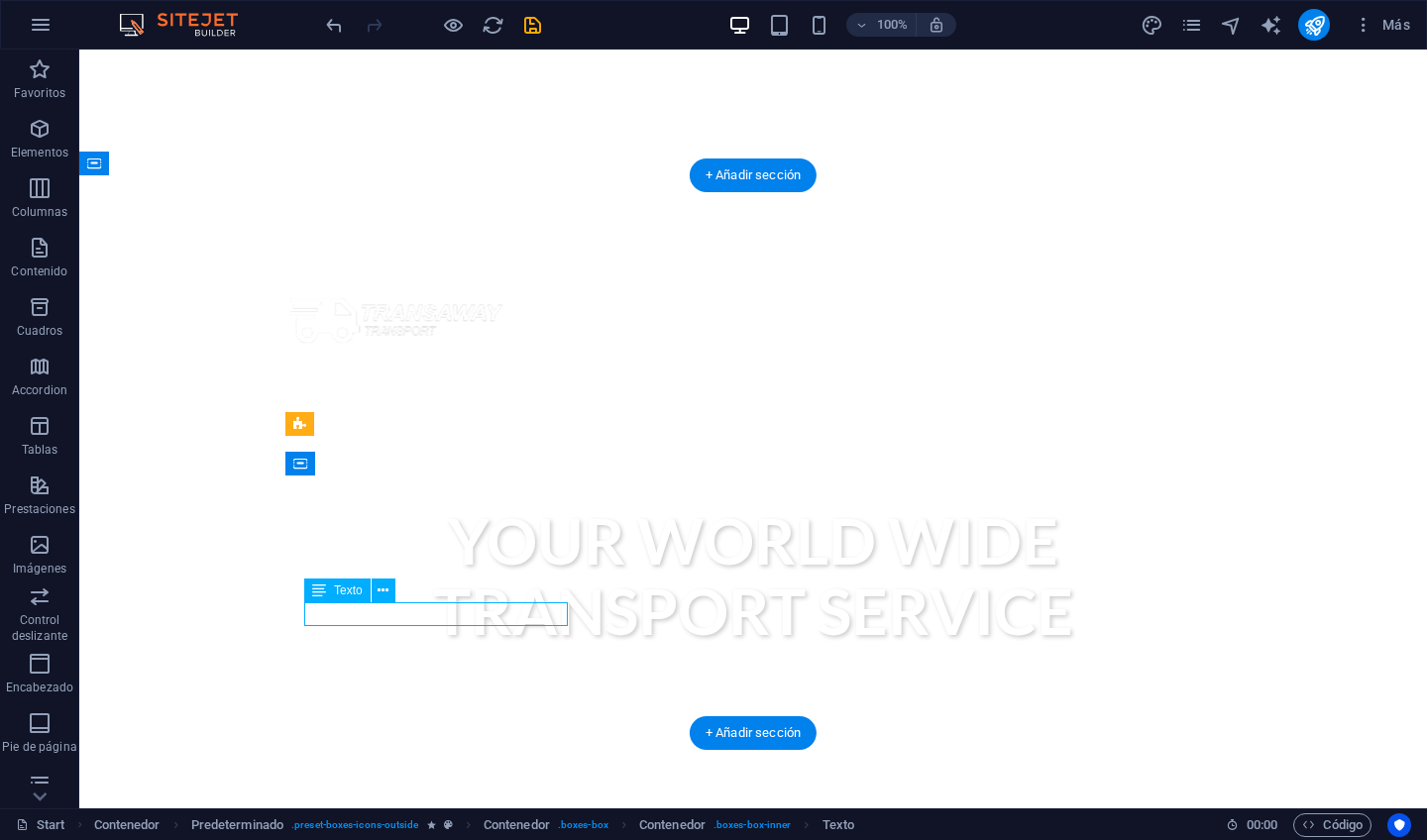 click on "Realizar tr" at bounding box center (753, 1128) 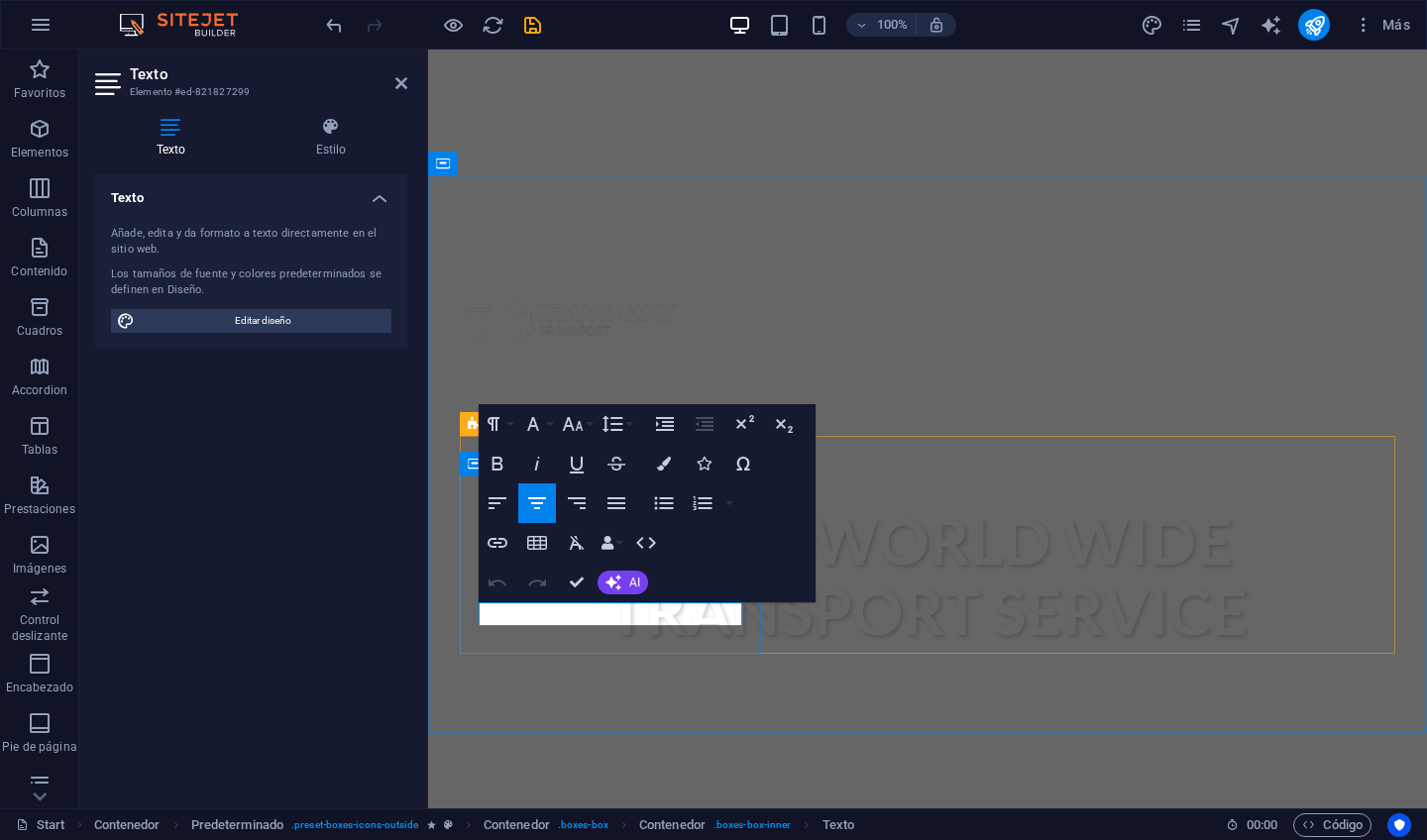 click on "Realizar tr" at bounding box center (928, 1128) 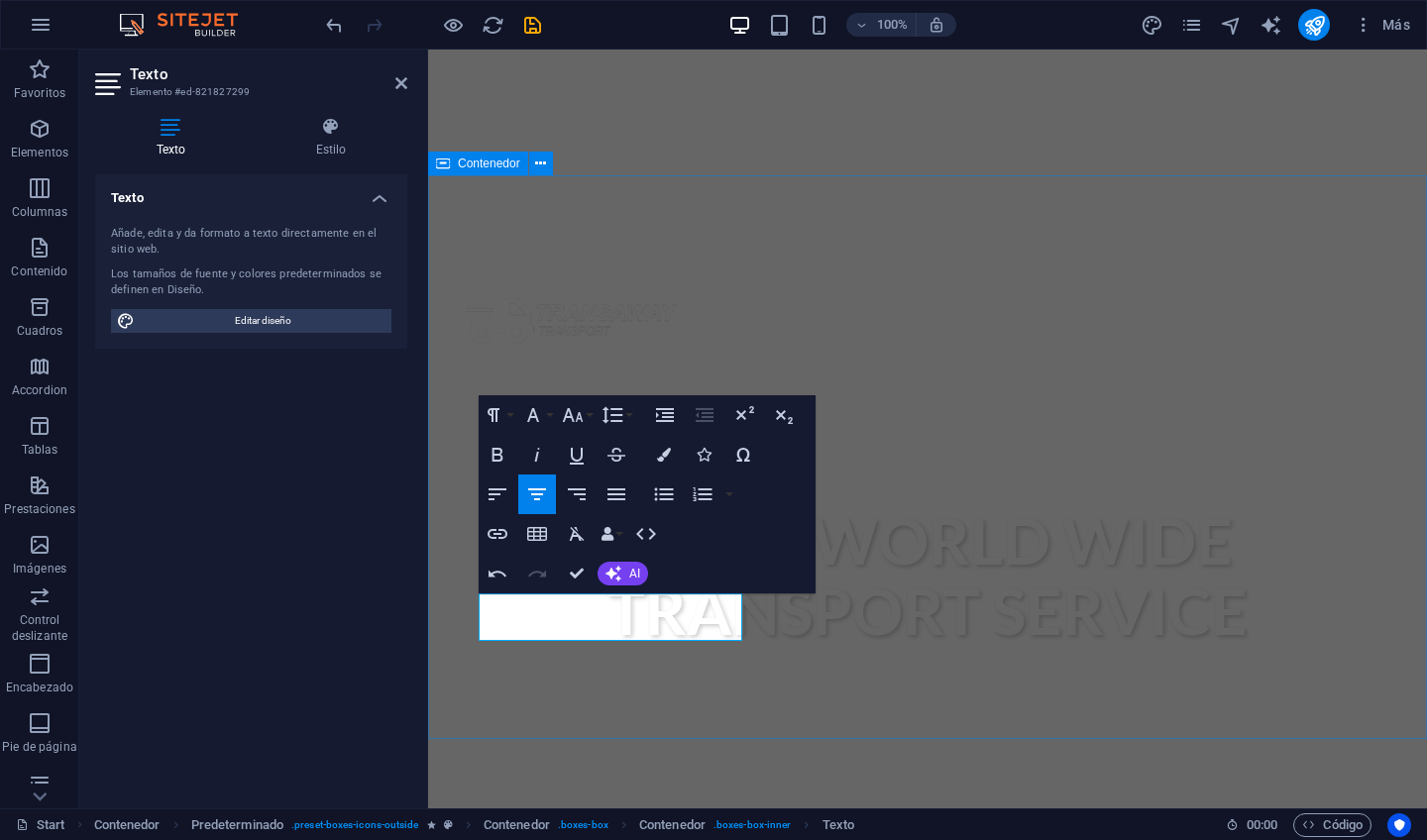 click on "Sobre Mi Soy [NAME], me dedico a vender servicios de reparación de estructuras livianas. Ofrezco: Velocidad de trabajo ​Asumo un compromiso ante los tiempos pactados. Global delivery Lorem ipsum dolor sit amet, consectetur adipisicing elit. Veritatis, dolorem! 24/7  Support Lorem ipsum dolor sit amet, consectetur adipisicing elit. Veritatis, dolorem!" at bounding box center (928, 1185) 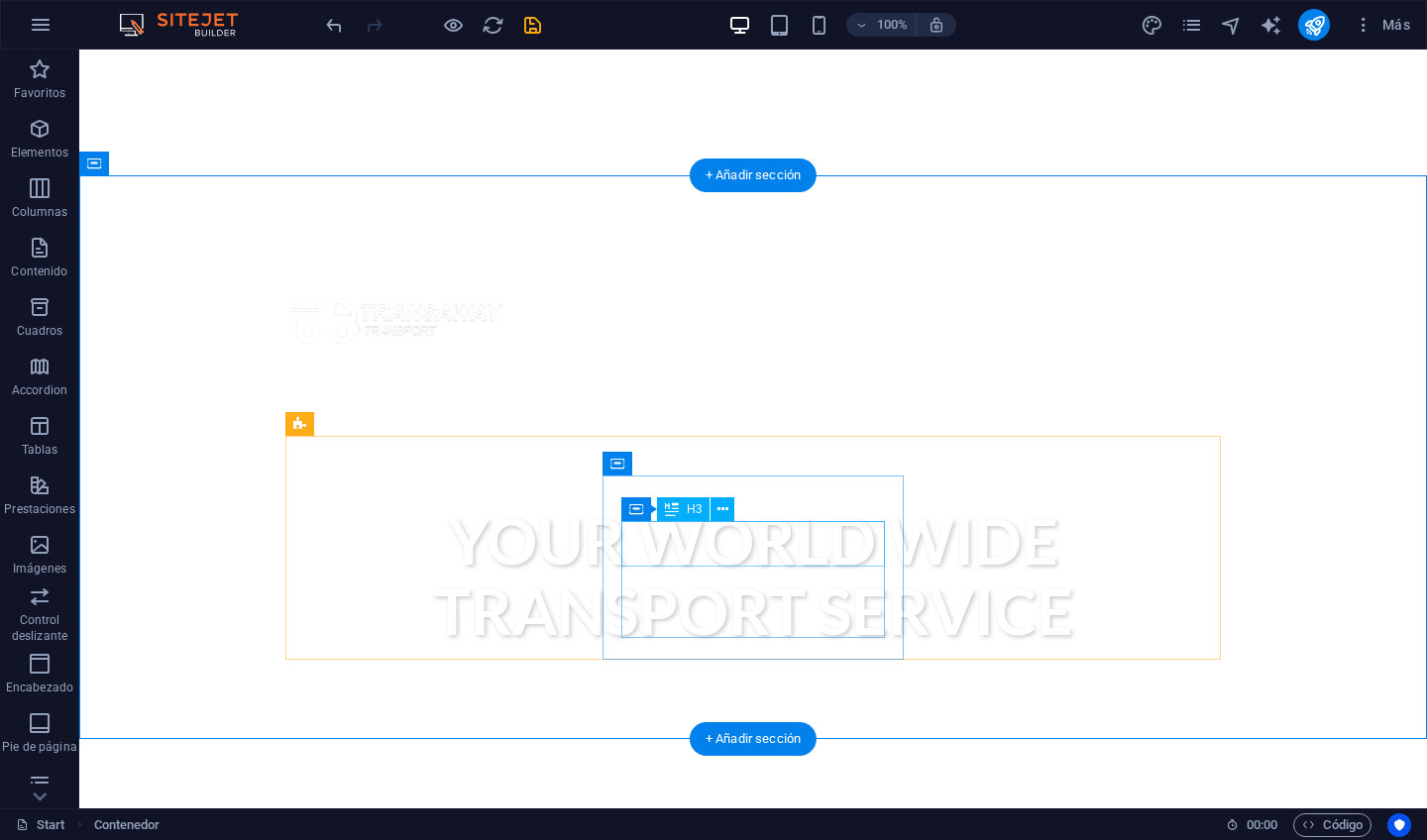 click on "Global delivery" at bounding box center [753, 1272] 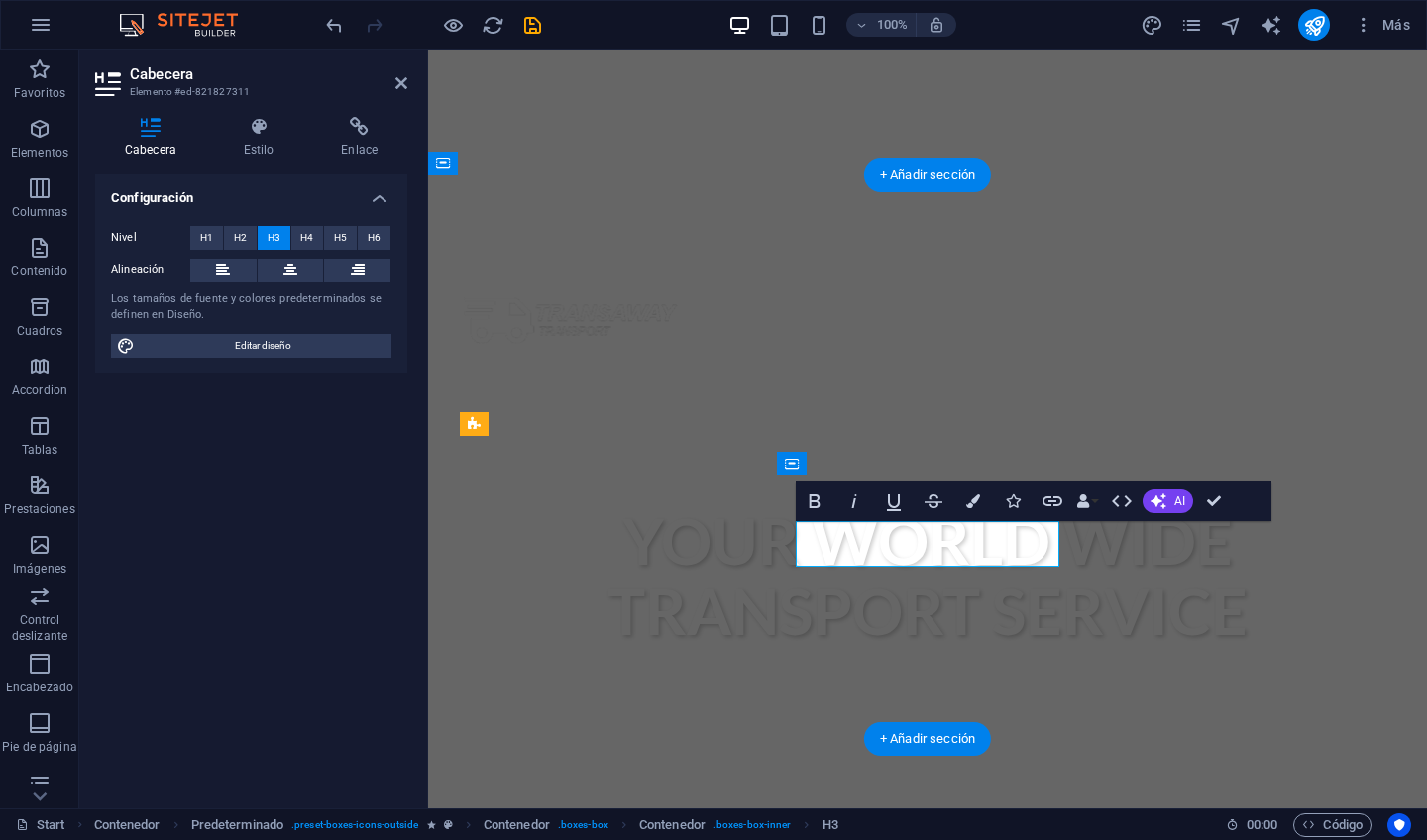 type 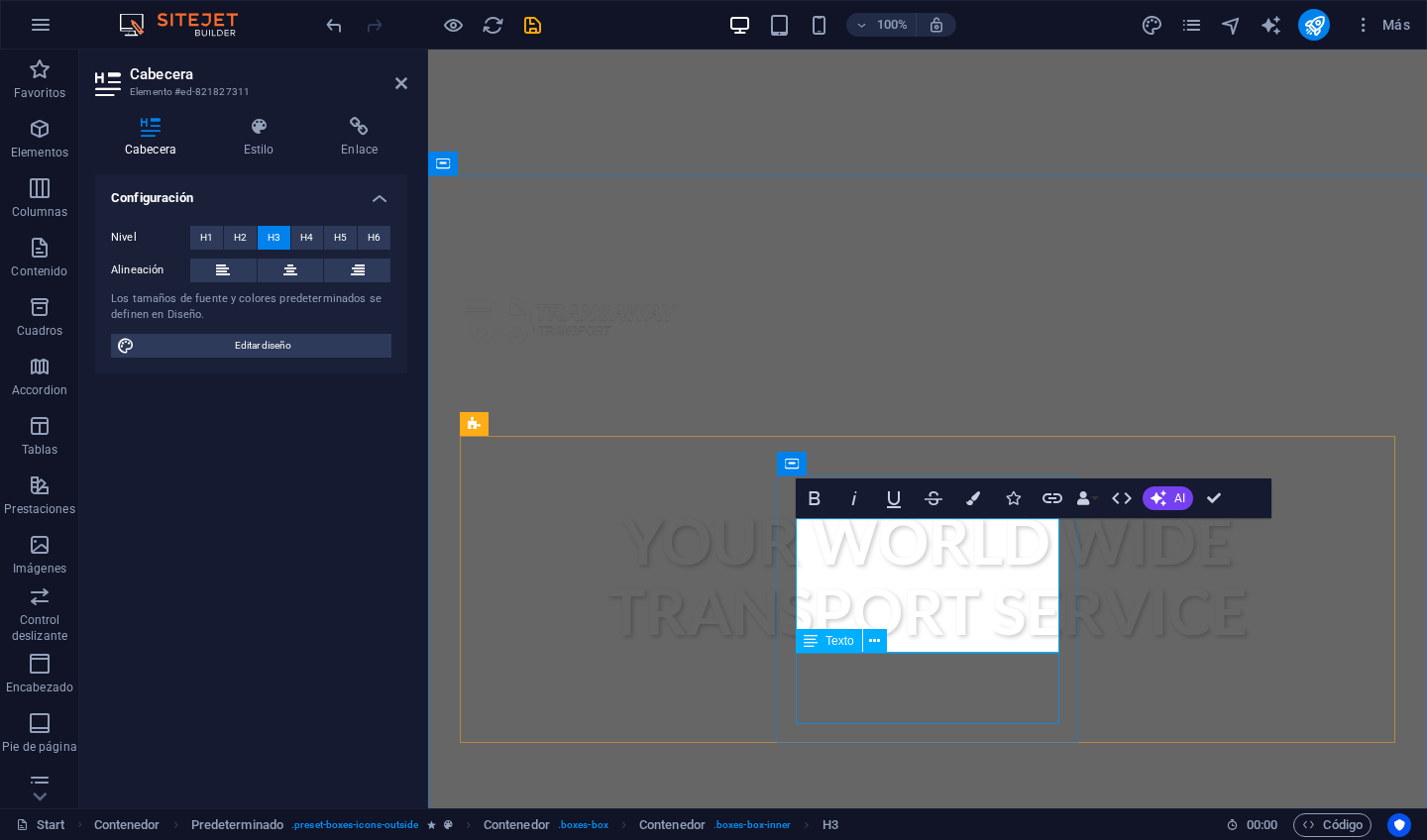 click on "Lorem ipsum dolor sit amet, consectetur adipisicing elit. Veritatis, dolorem!" at bounding box center (928, 1319) 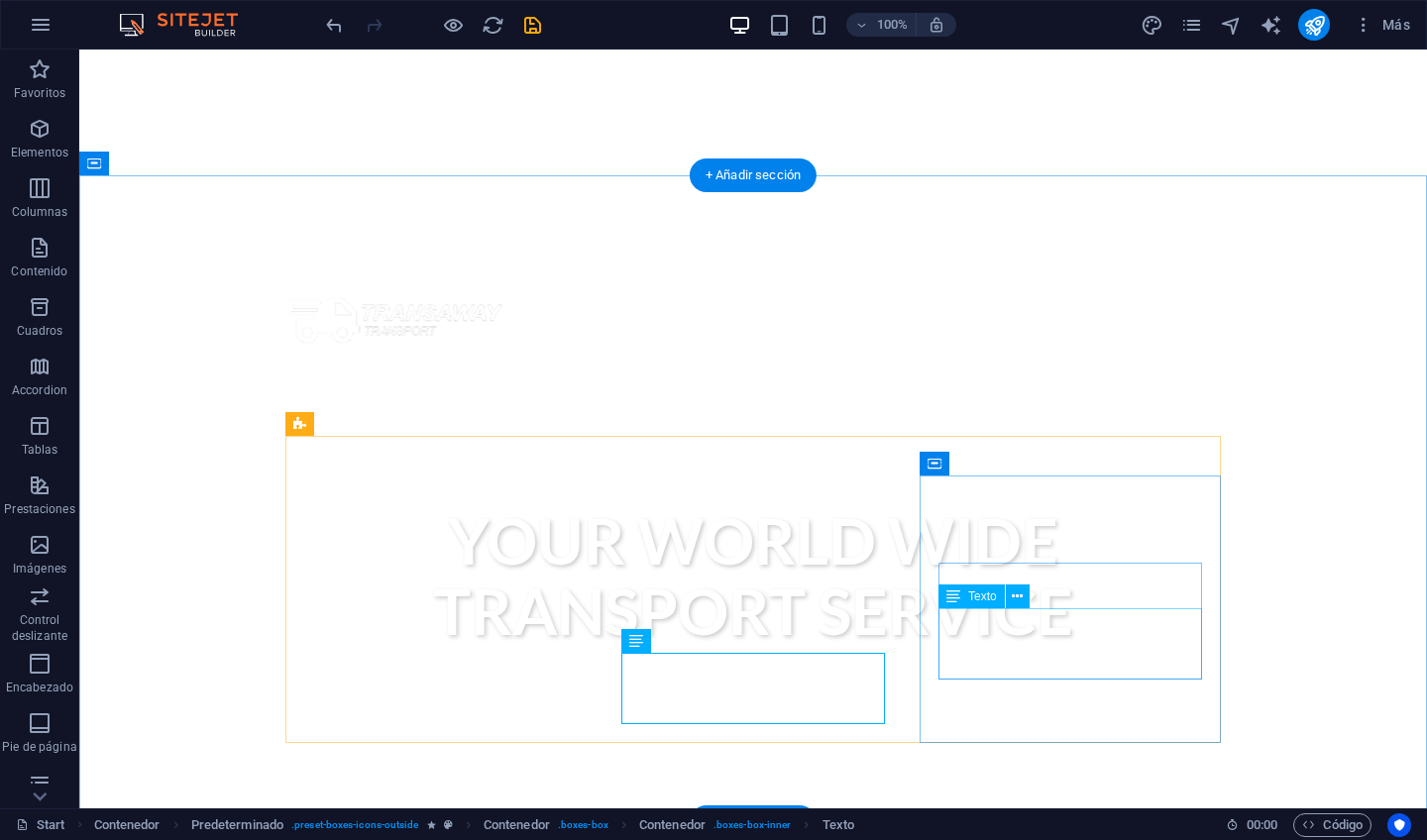 click on "Lorem ipsum dolor sit amet, consectetur adipisicing elit. Veritatis, dolorem!" at bounding box center (753, 1522) 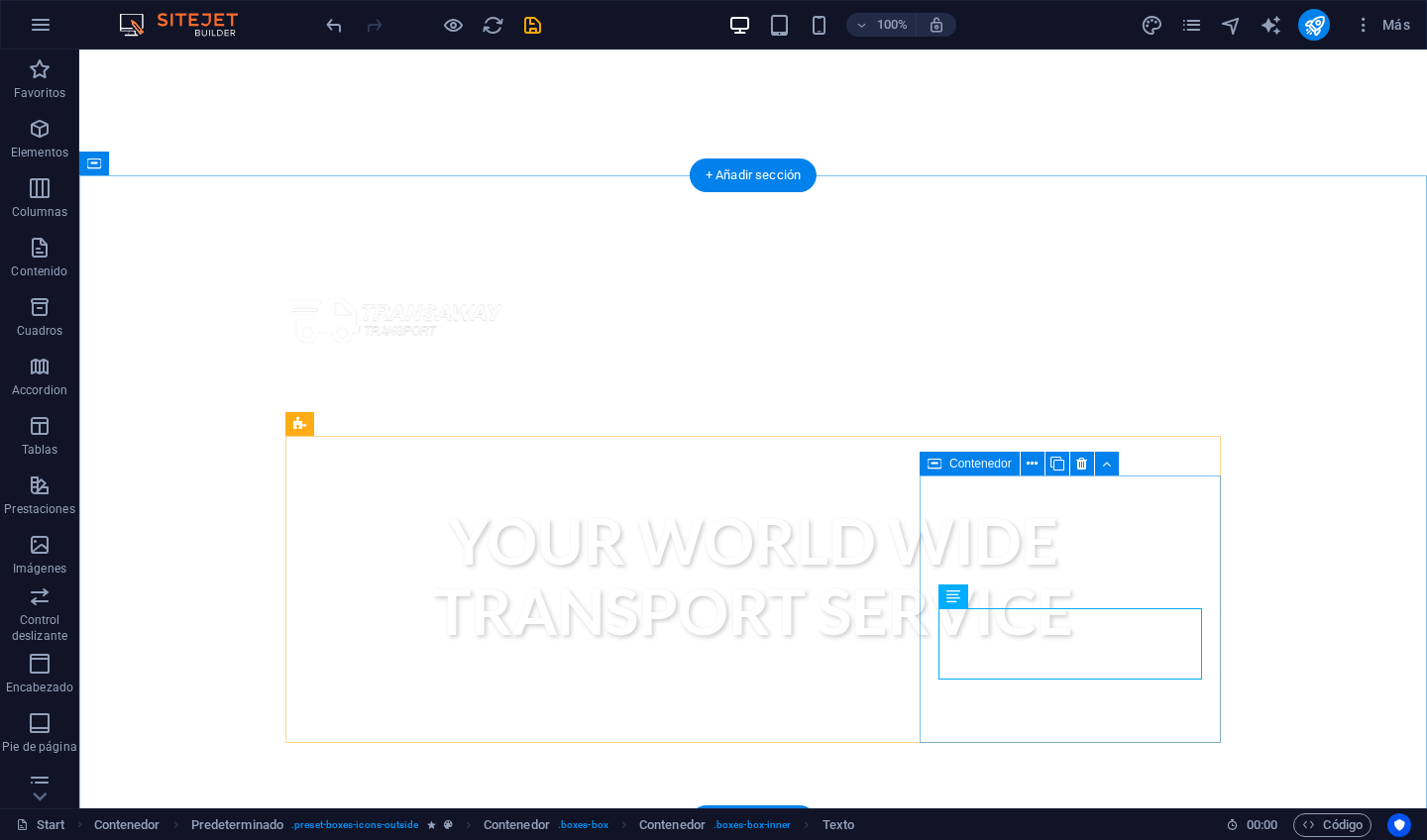 click on "24/7  Support Lorem ipsum dolor sit amet, consectetur adipisicing elit. Veritatis, dolorem!" at bounding box center (753, 1487) 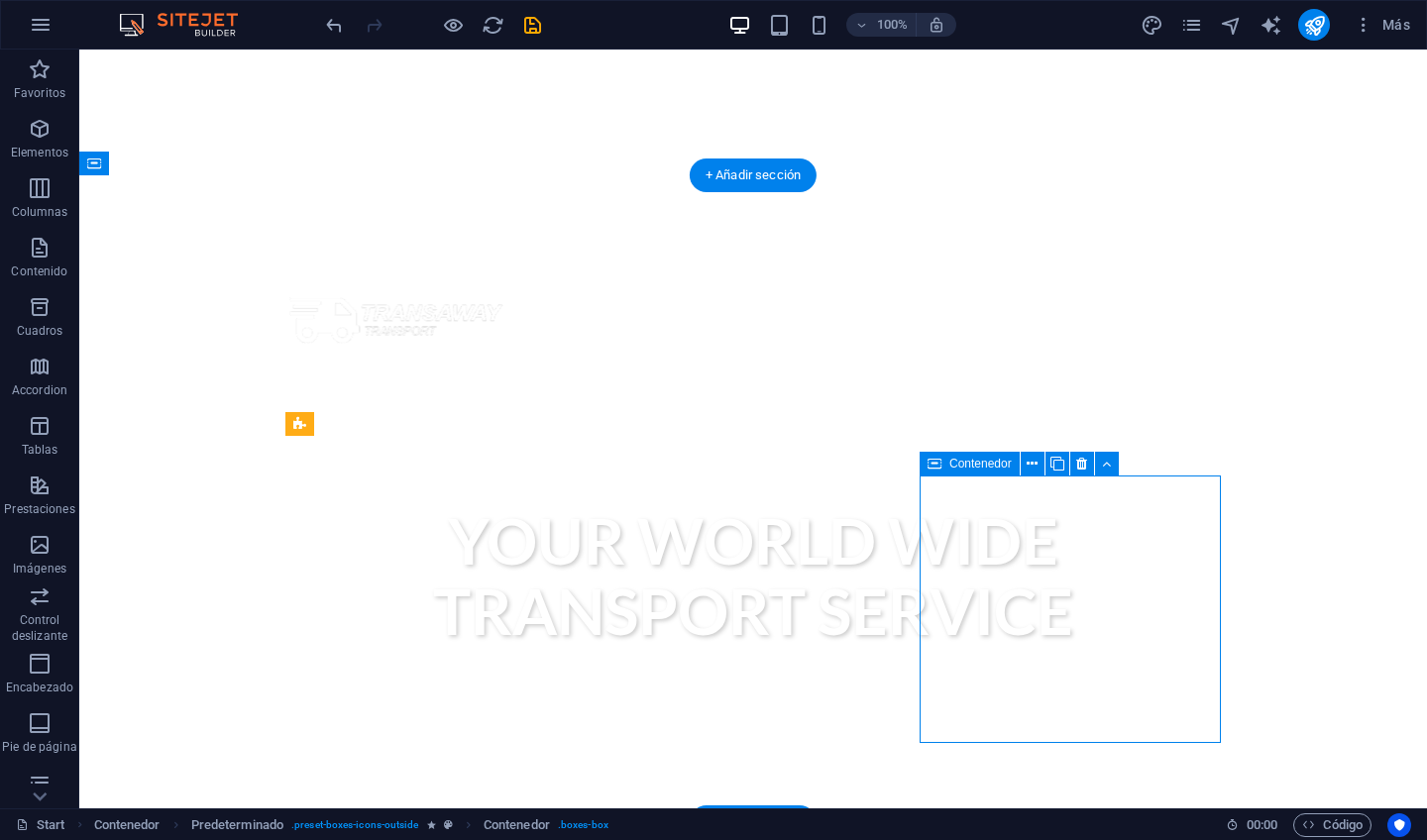 click on "24/7  Support Lorem ipsum dolor sit amet, consectetur adipisicing elit. Veritatis, dolorem!" at bounding box center [753, 1487] 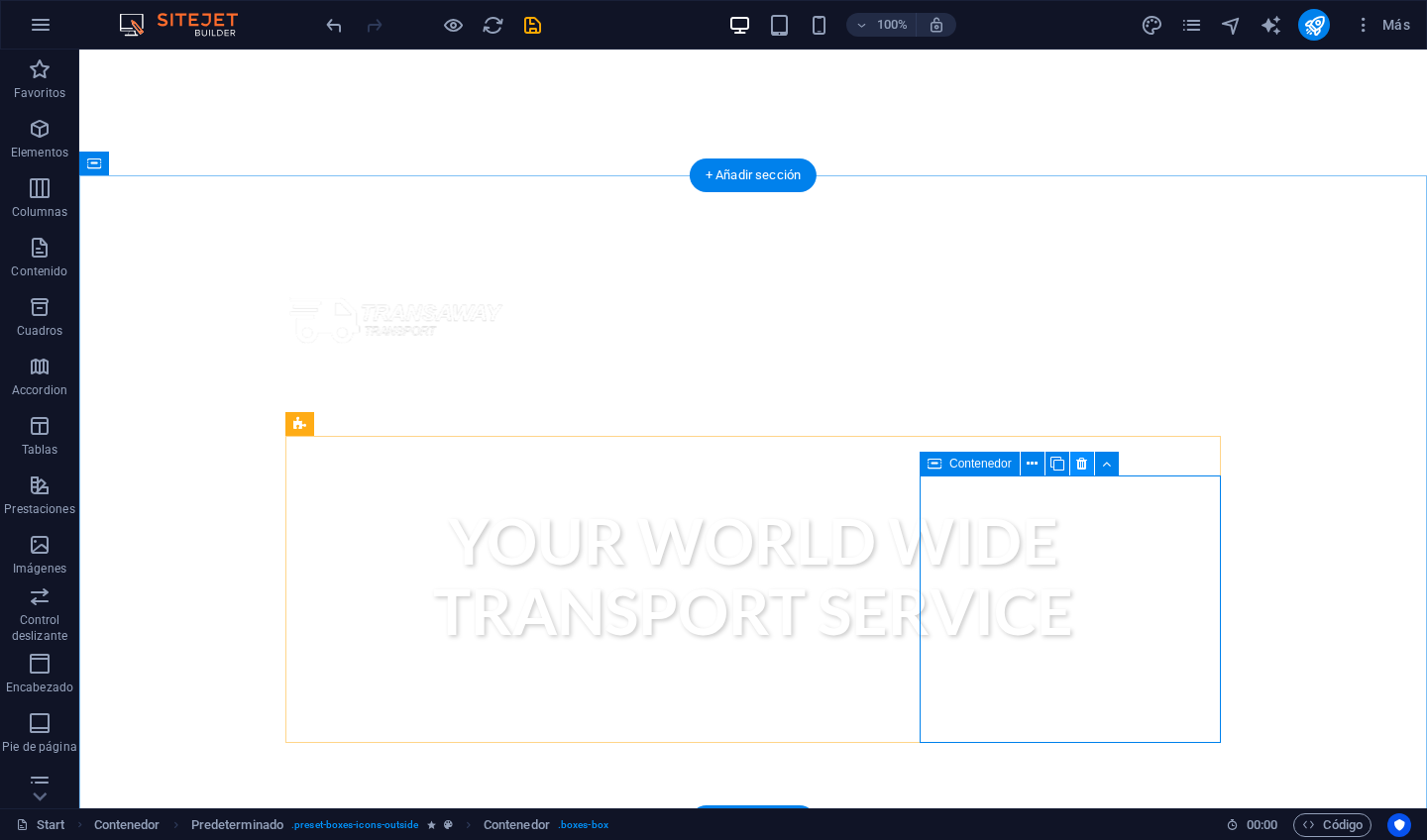 click at bounding box center [1081, 464] 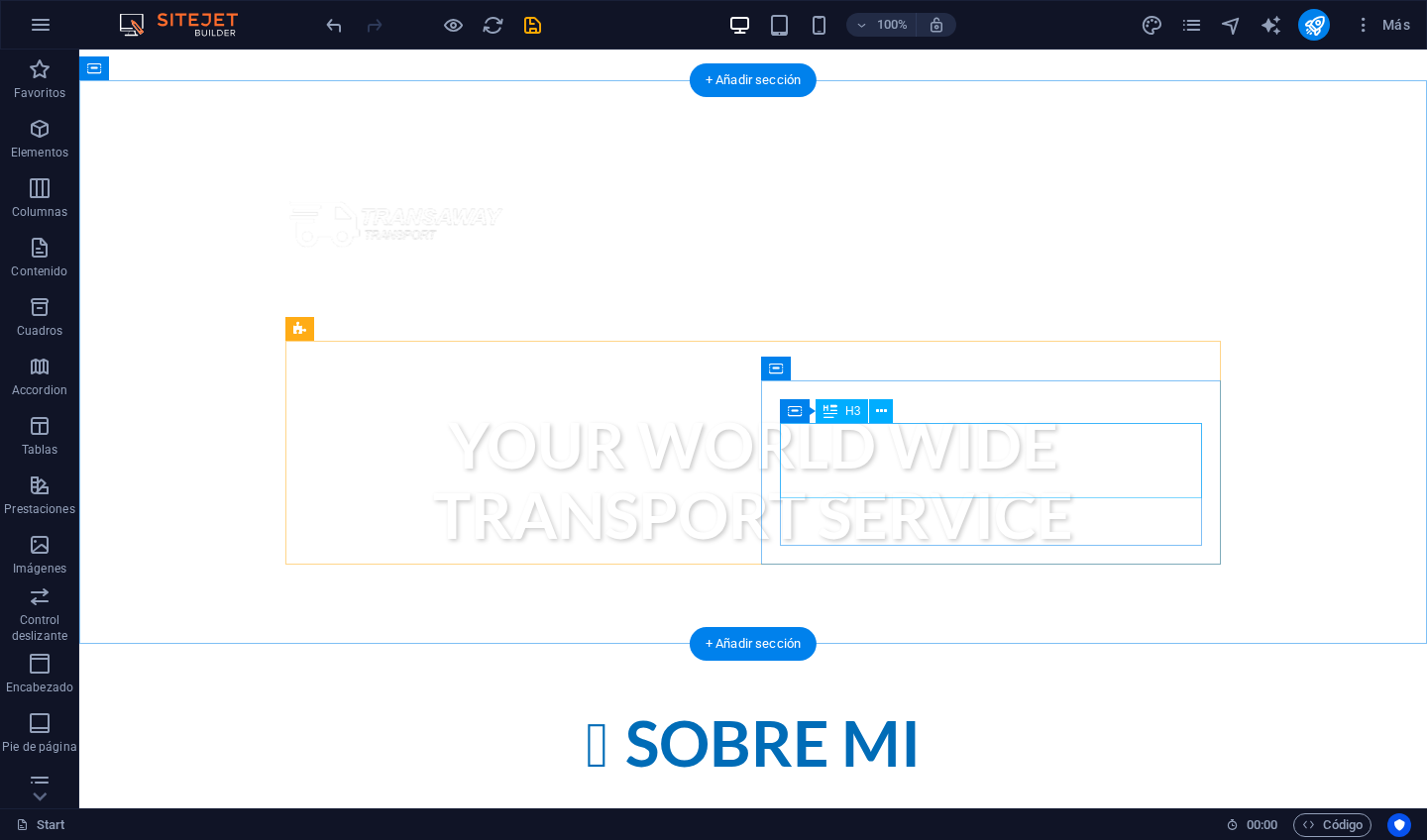 scroll, scrollTop: 732, scrollLeft: 0, axis: vertical 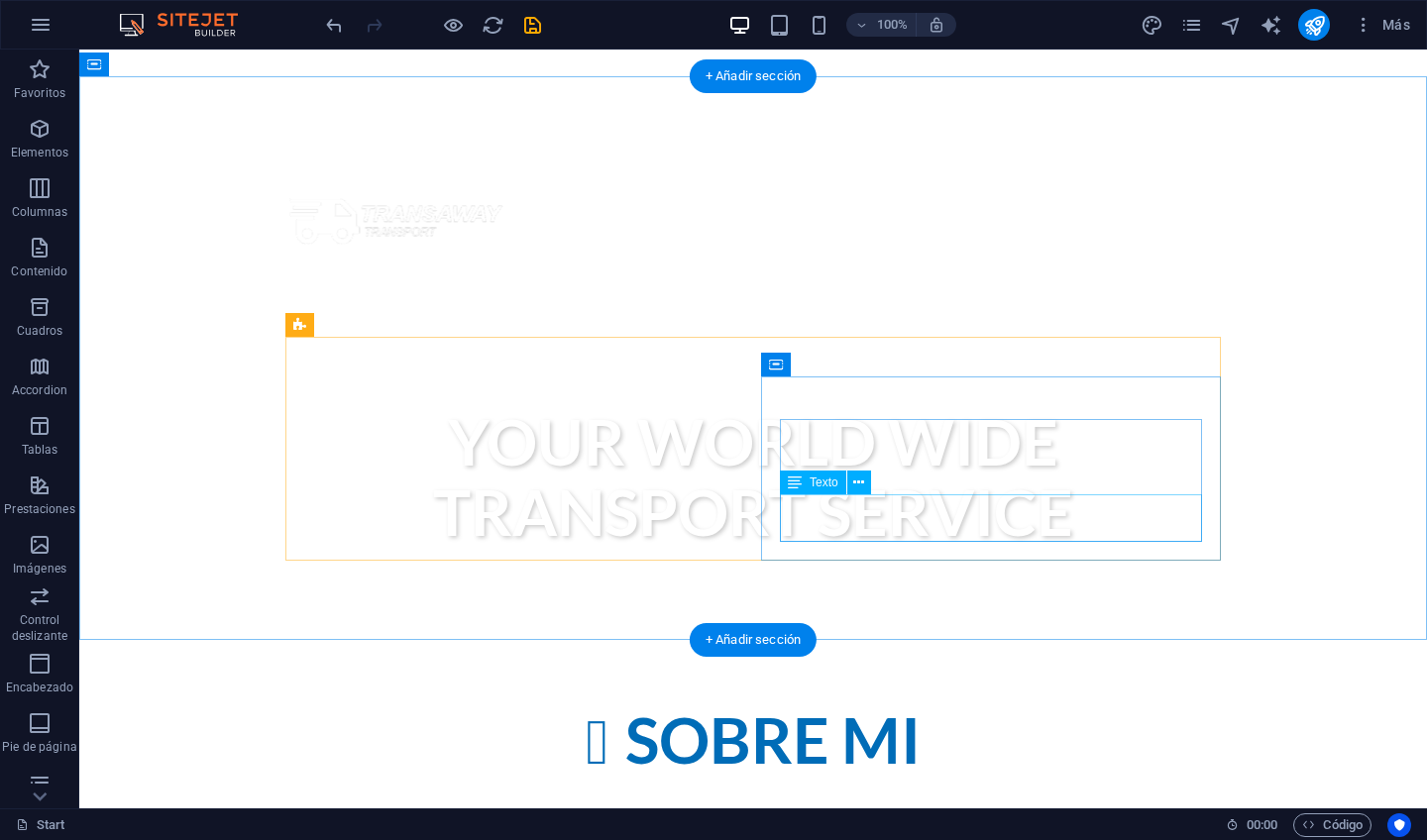 click on "Lorem ipsum dolor sit amet, consectetur adipisicing elit. Veritatis, dolorem!" at bounding box center [753, 1220] 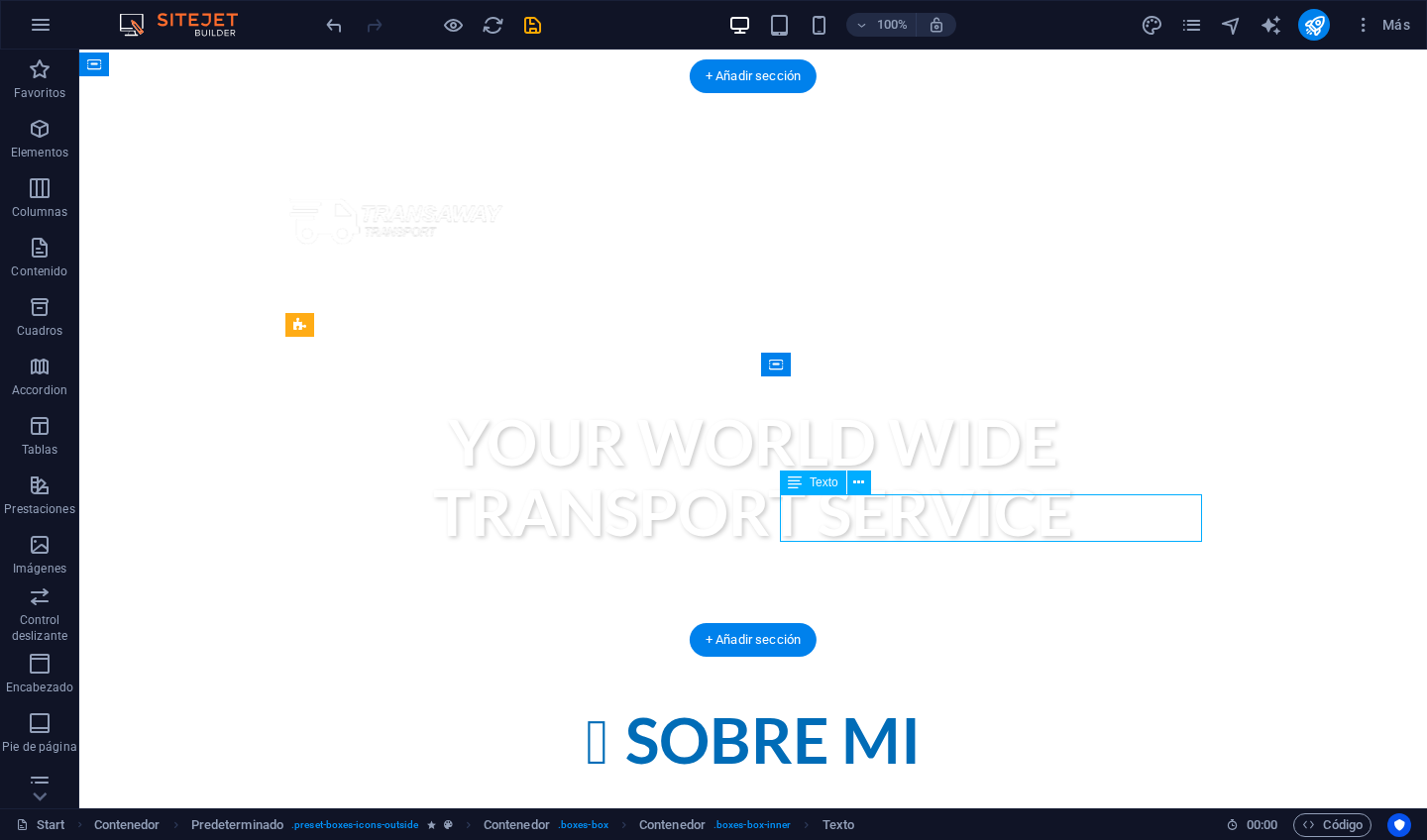 click on "Lorem ipsum dolor sit amet, consectetur adipisicing elit. Veritatis, dolorem!" at bounding box center [753, 1220] 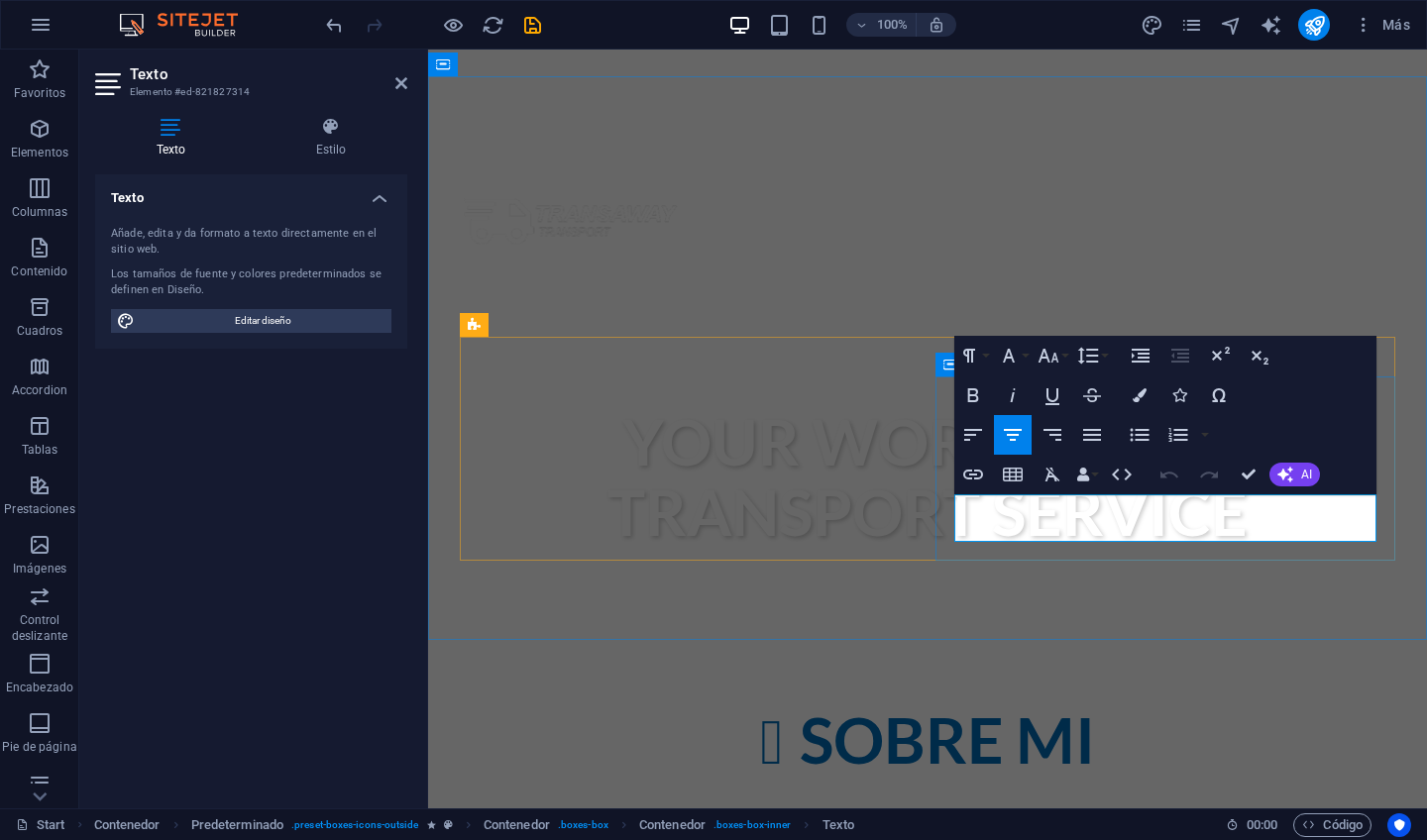 drag, startPoint x: 1235, startPoint y: 526, endPoint x: 988, endPoint y: 482, distance: 250.88842 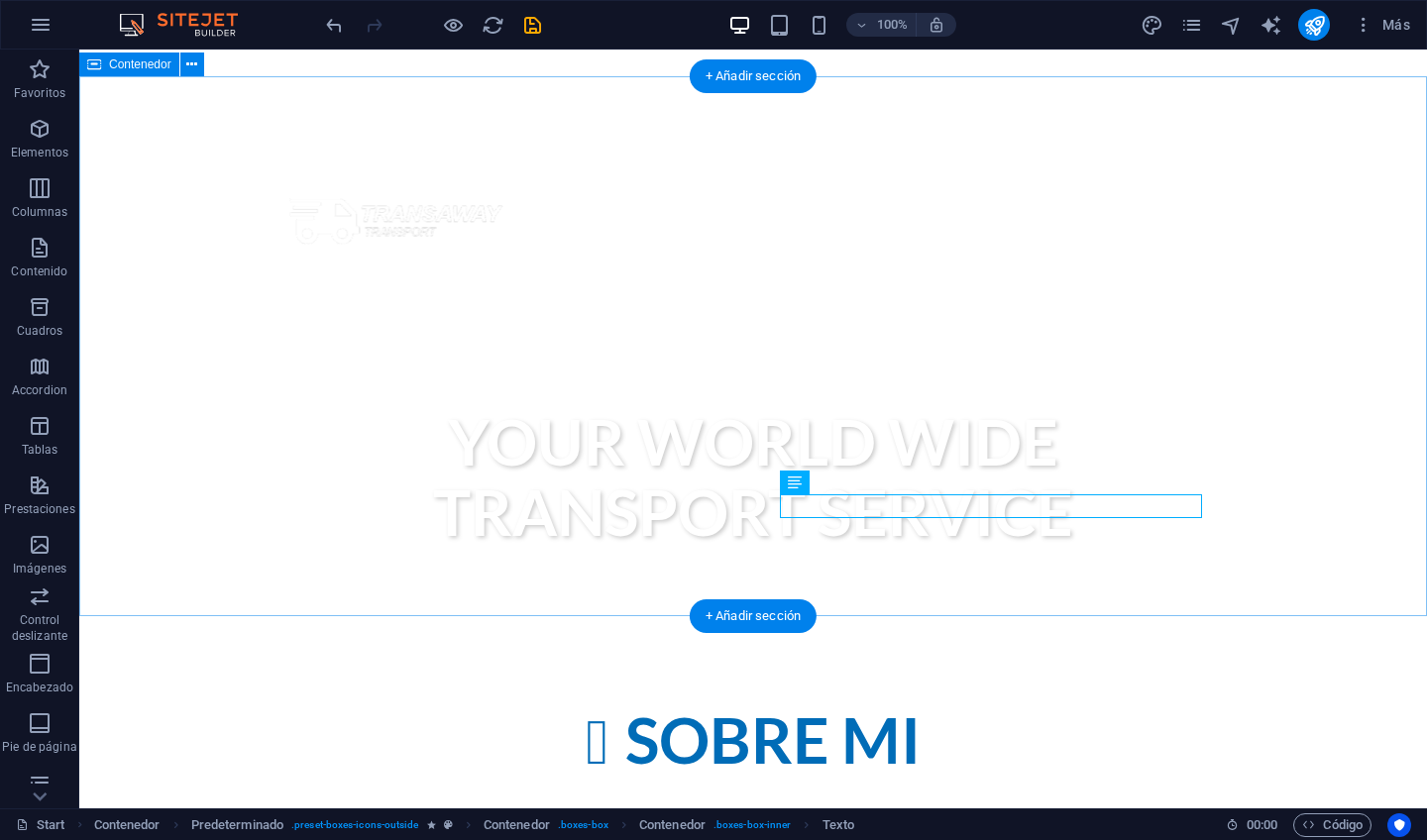 click on "Sobre Mi Soy [NAME], me dedico a vender servicios de reparación de estructuras livianas. Ofrezco: Velocidad de trabajo Asumo un compromiso ante los tiempos pactados. soporte en la ciudad de [CITY] y alrededores Poseo movilidad y autonomía de energia." at bounding box center (753, 972) 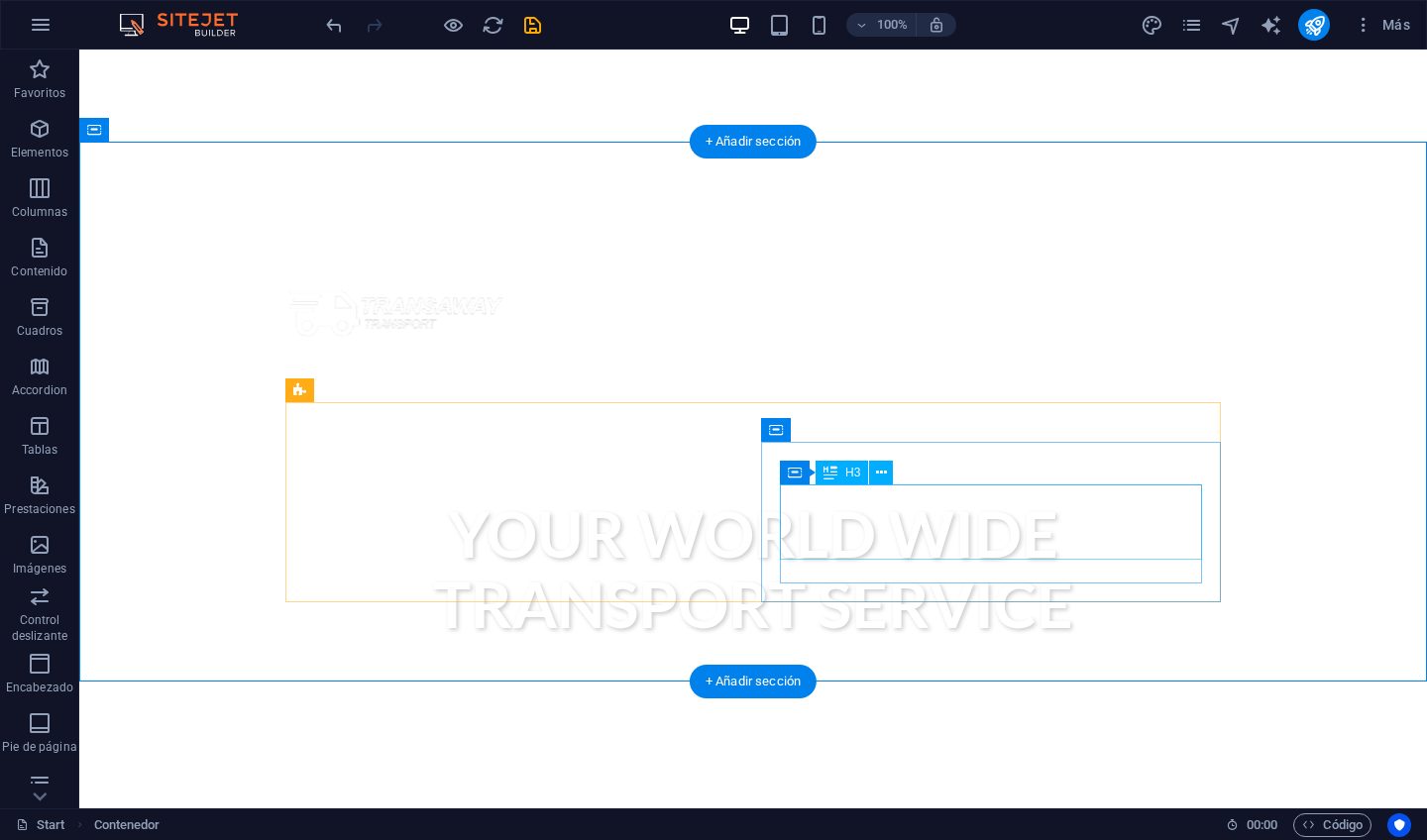scroll, scrollTop: 630, scrollLeft: 0, axis: vertical 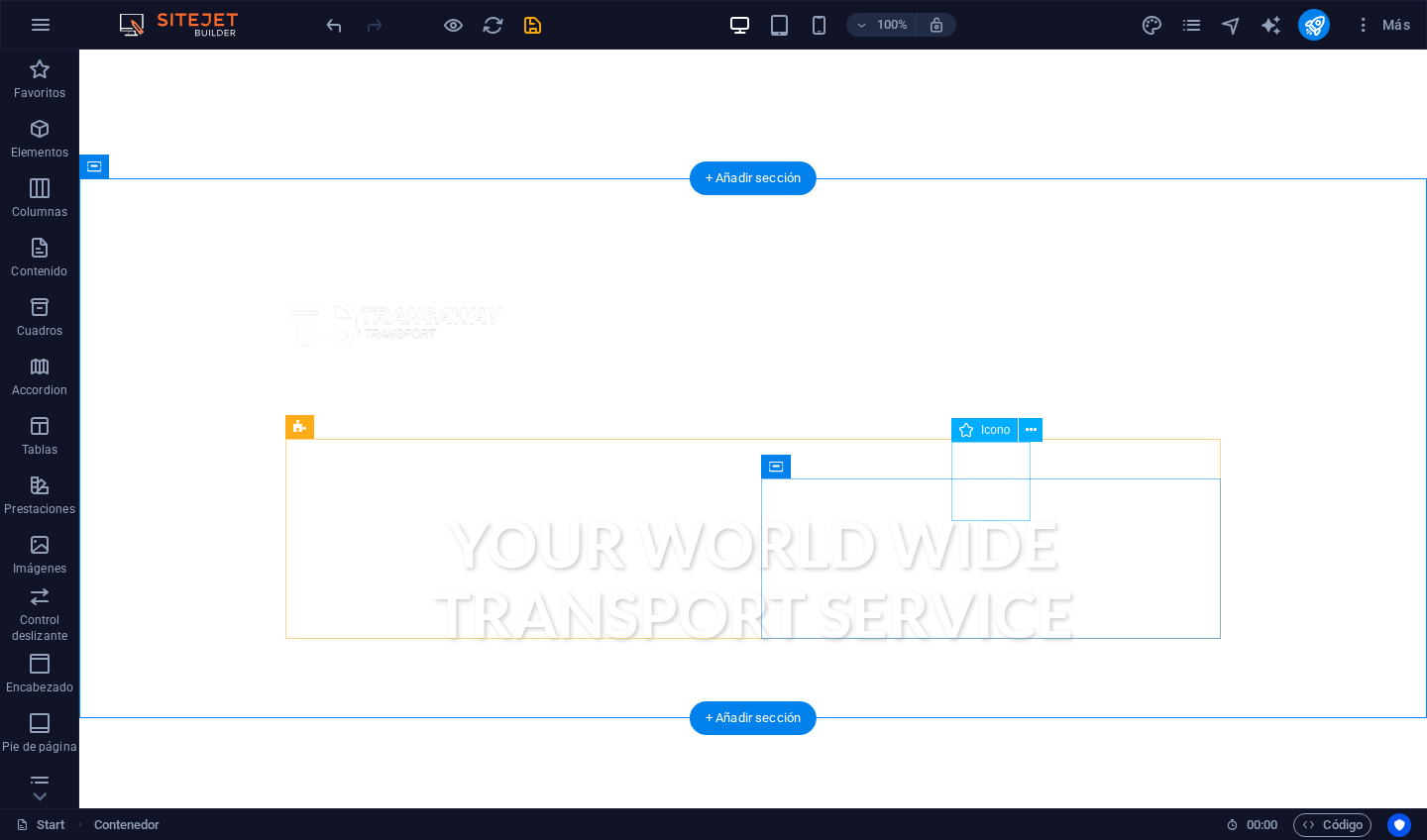 click at bounding box center (753, 1212) 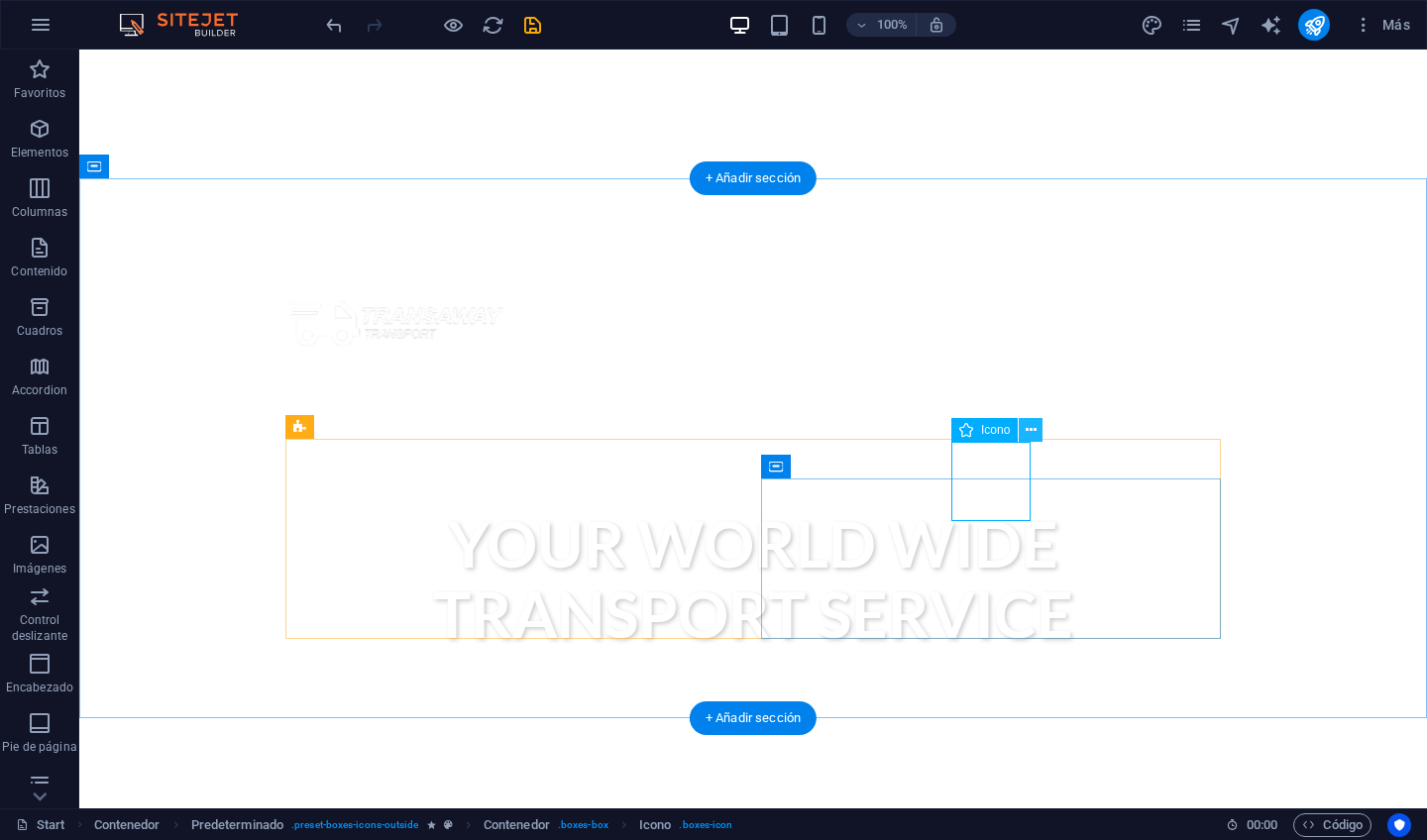 click at bounding box center (1031, 430) 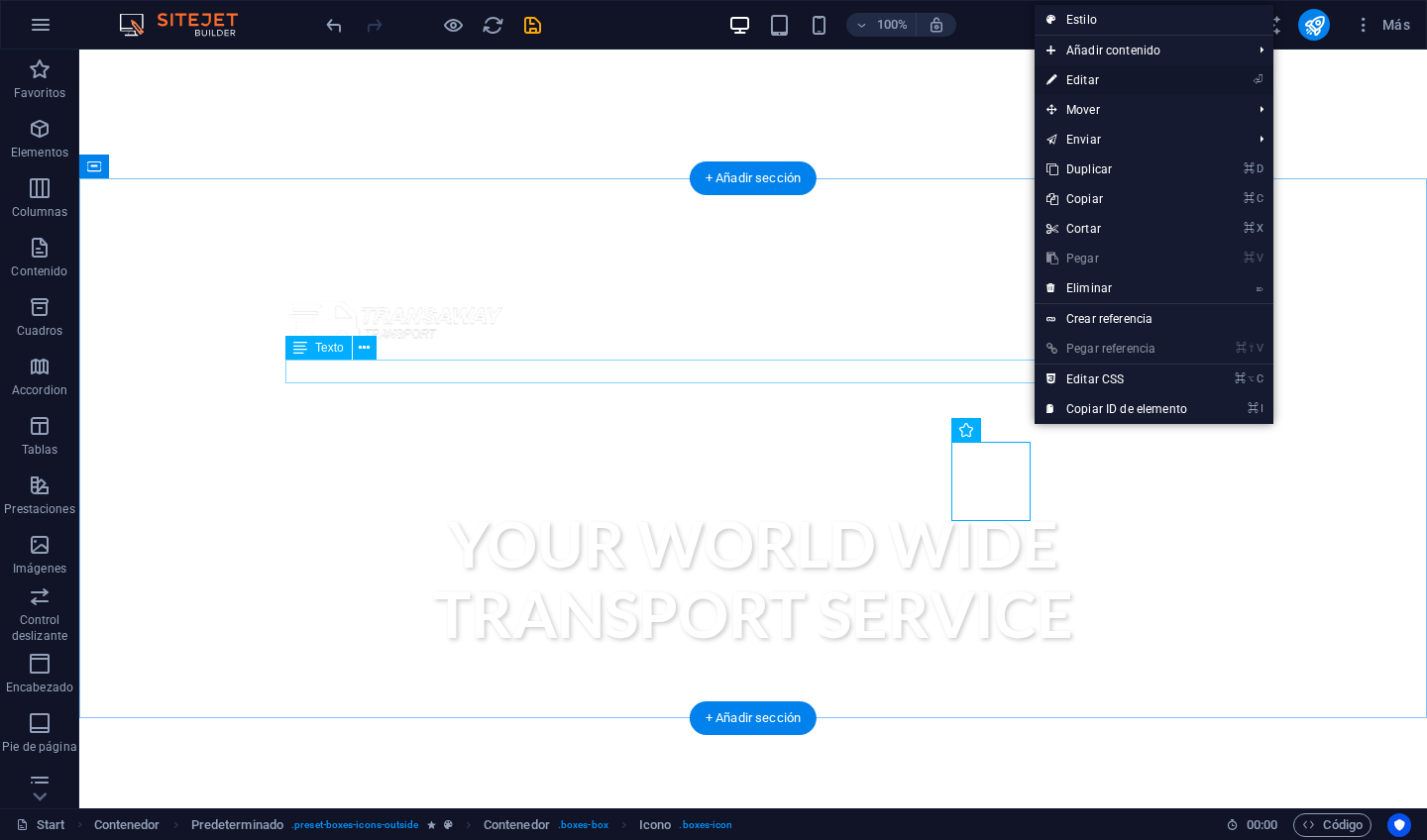 click on "⏎  Editar" at bounding box center (1117, 80) 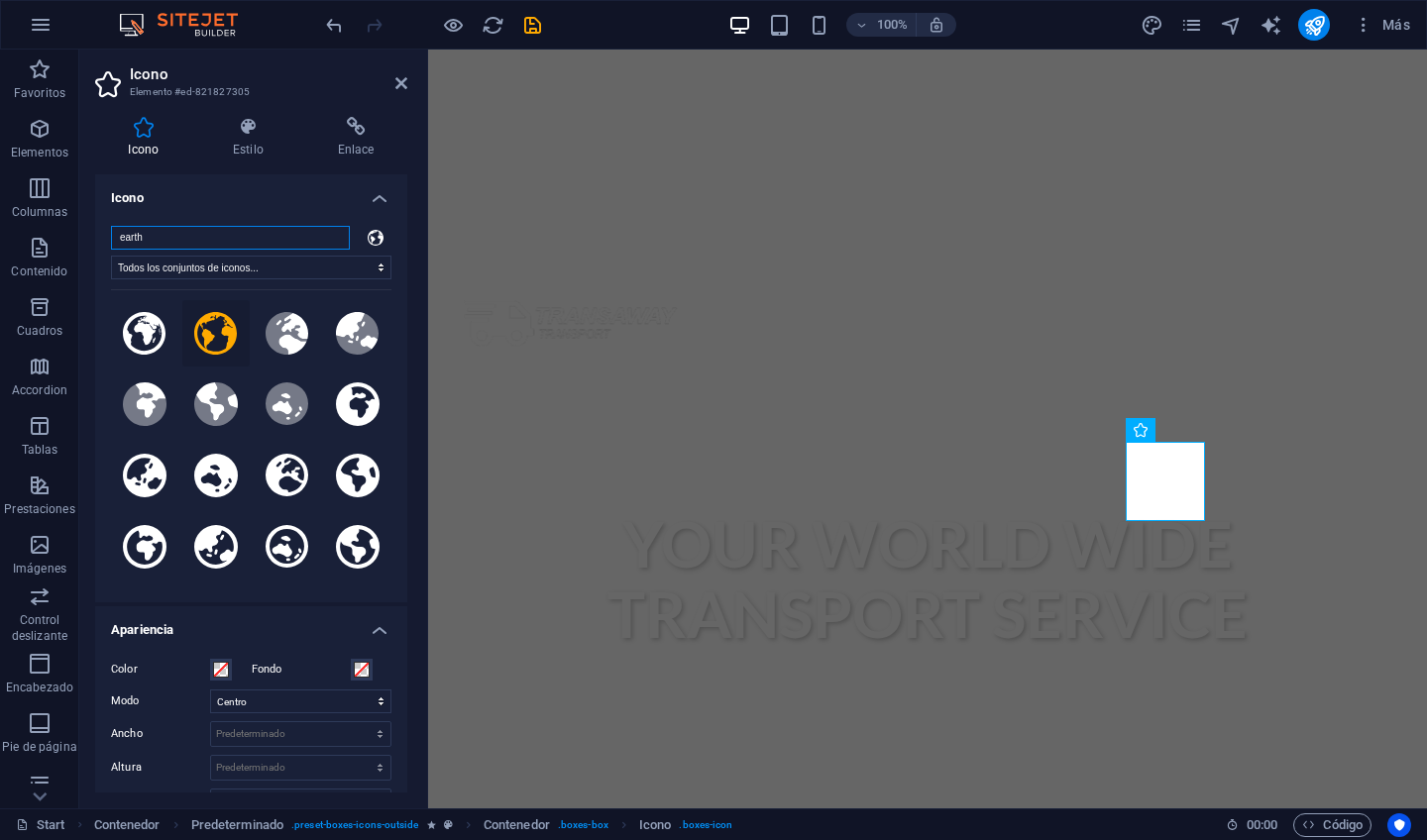click on "earth" at bounding box center [230, 238] 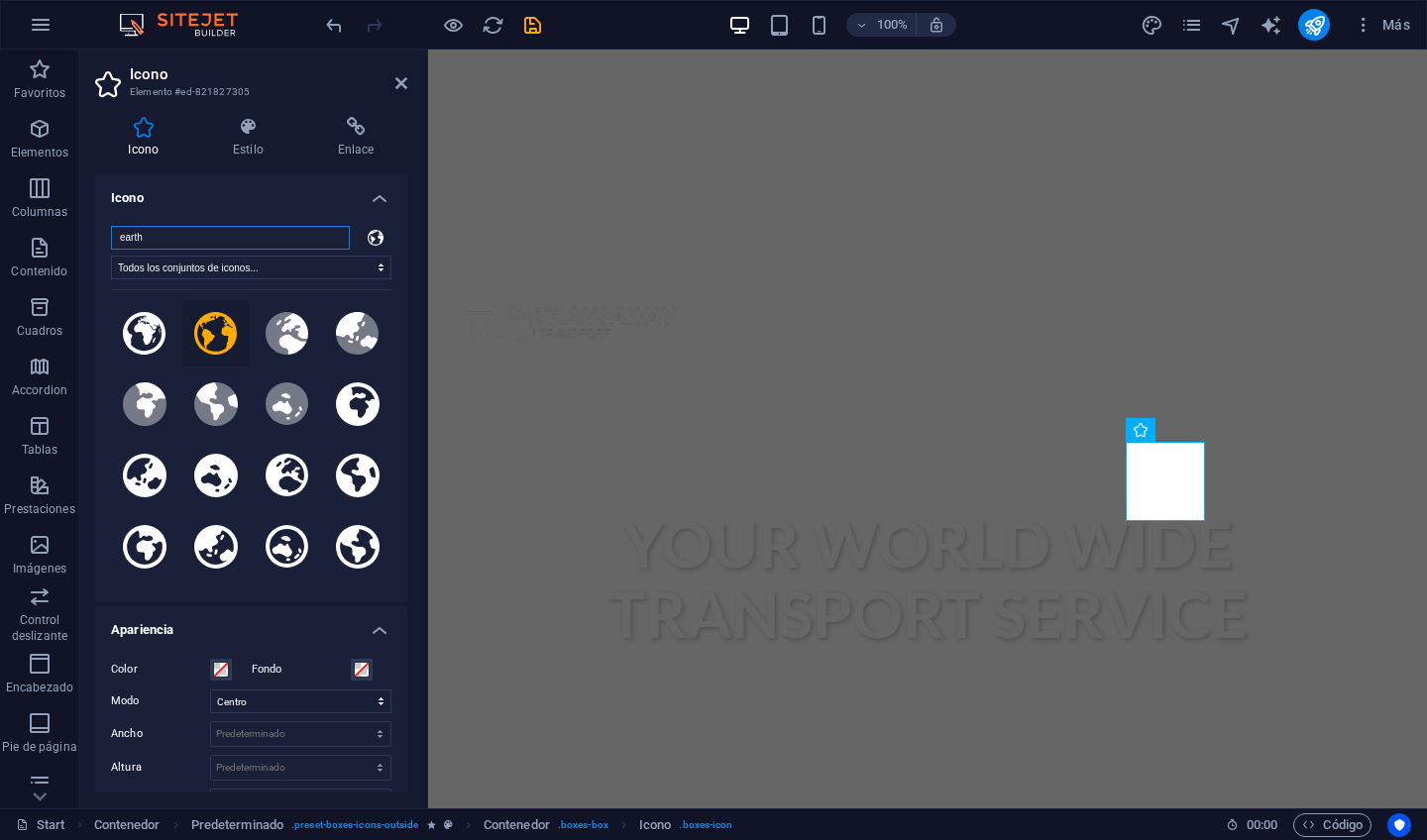click on "earth" at bounding box center [230, 238] 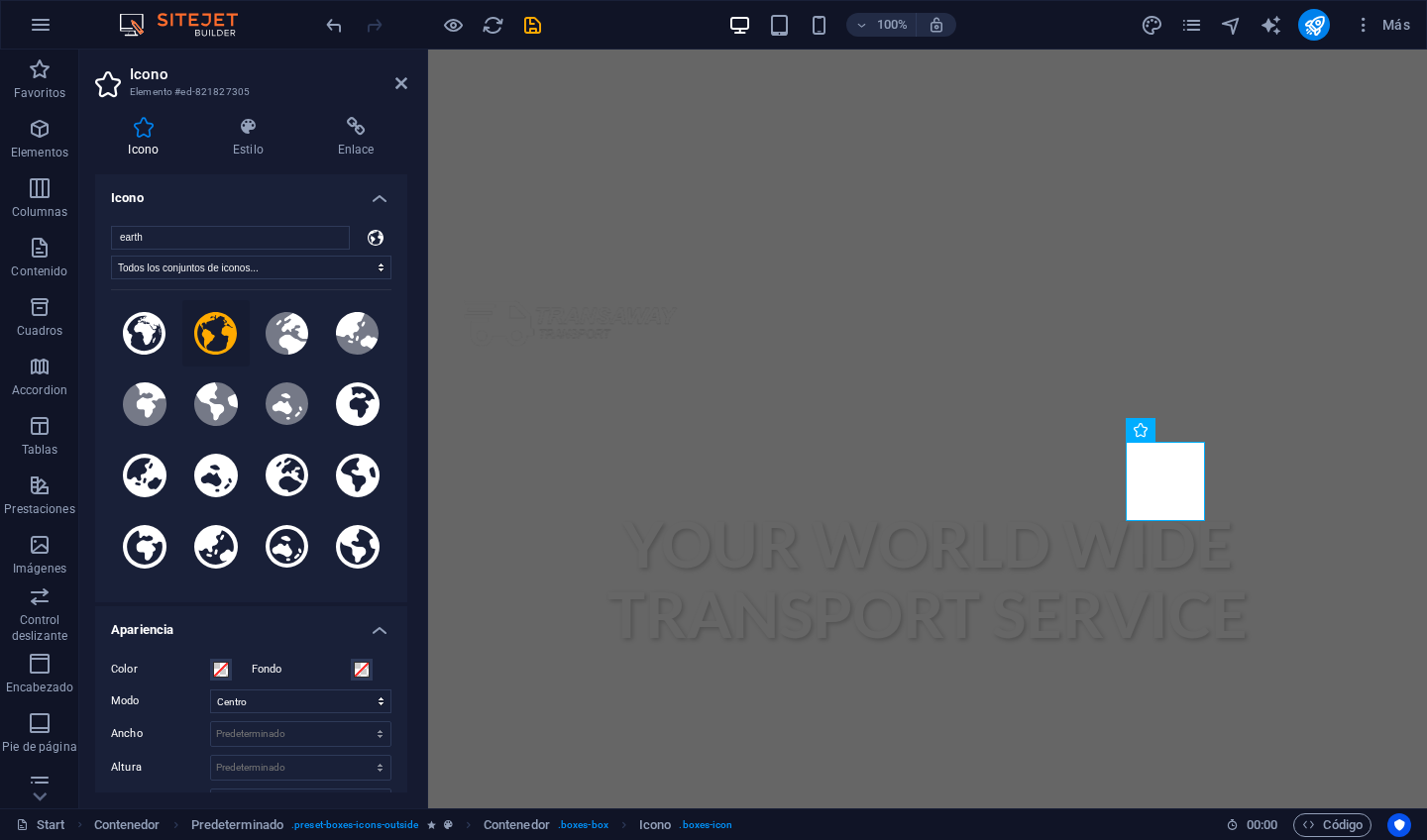 click 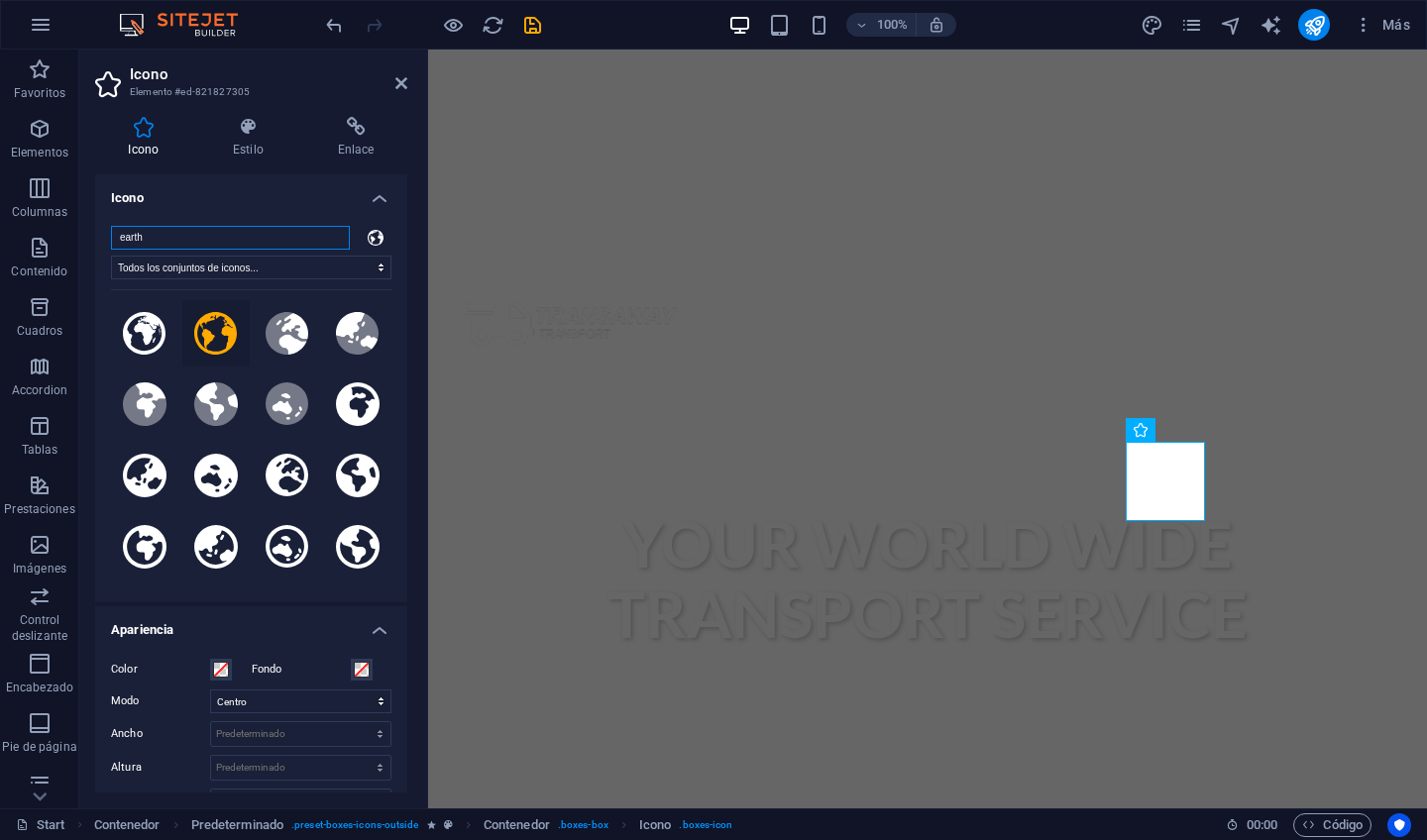 click on "earth" at bounding box center [230, 238] 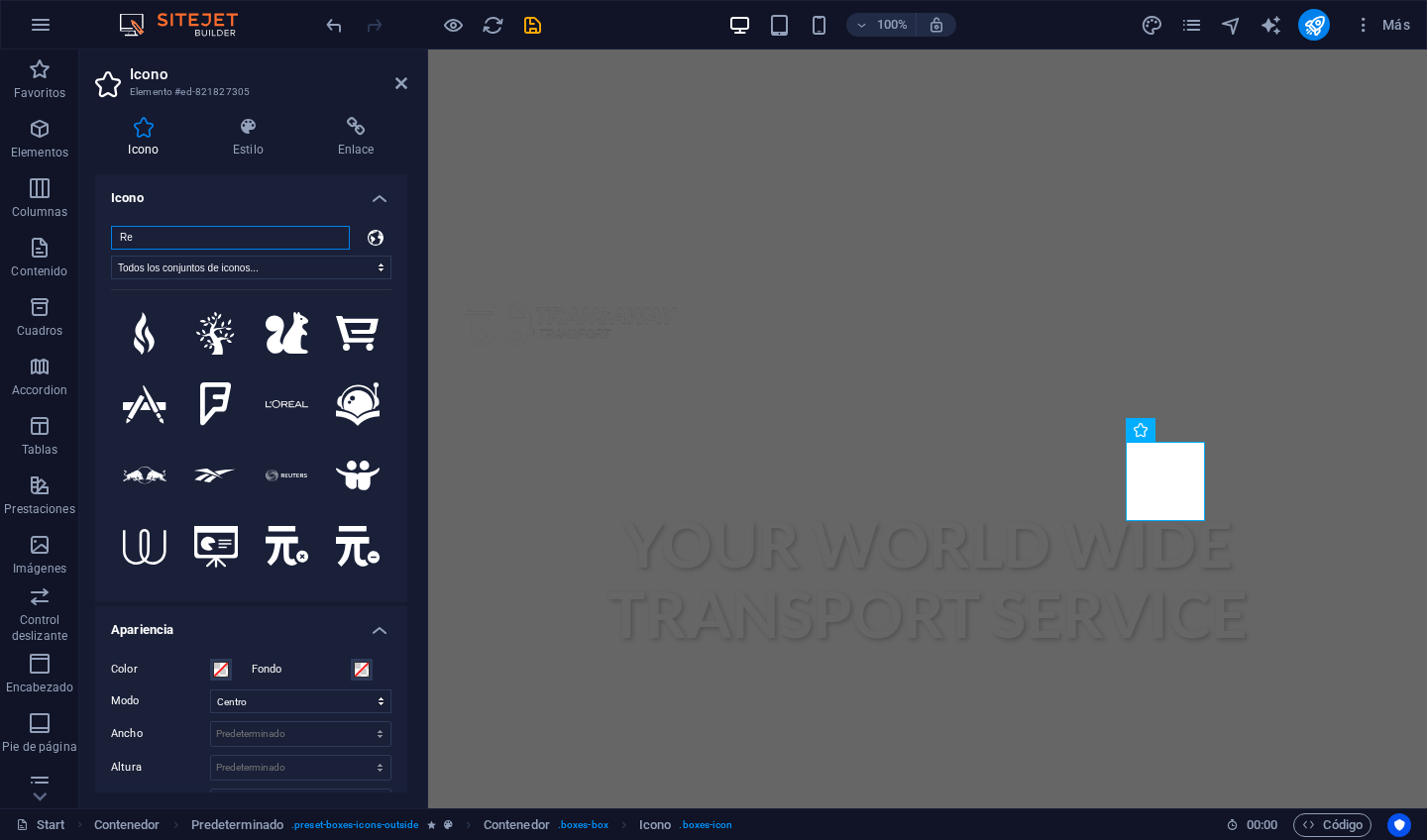 type on "R" 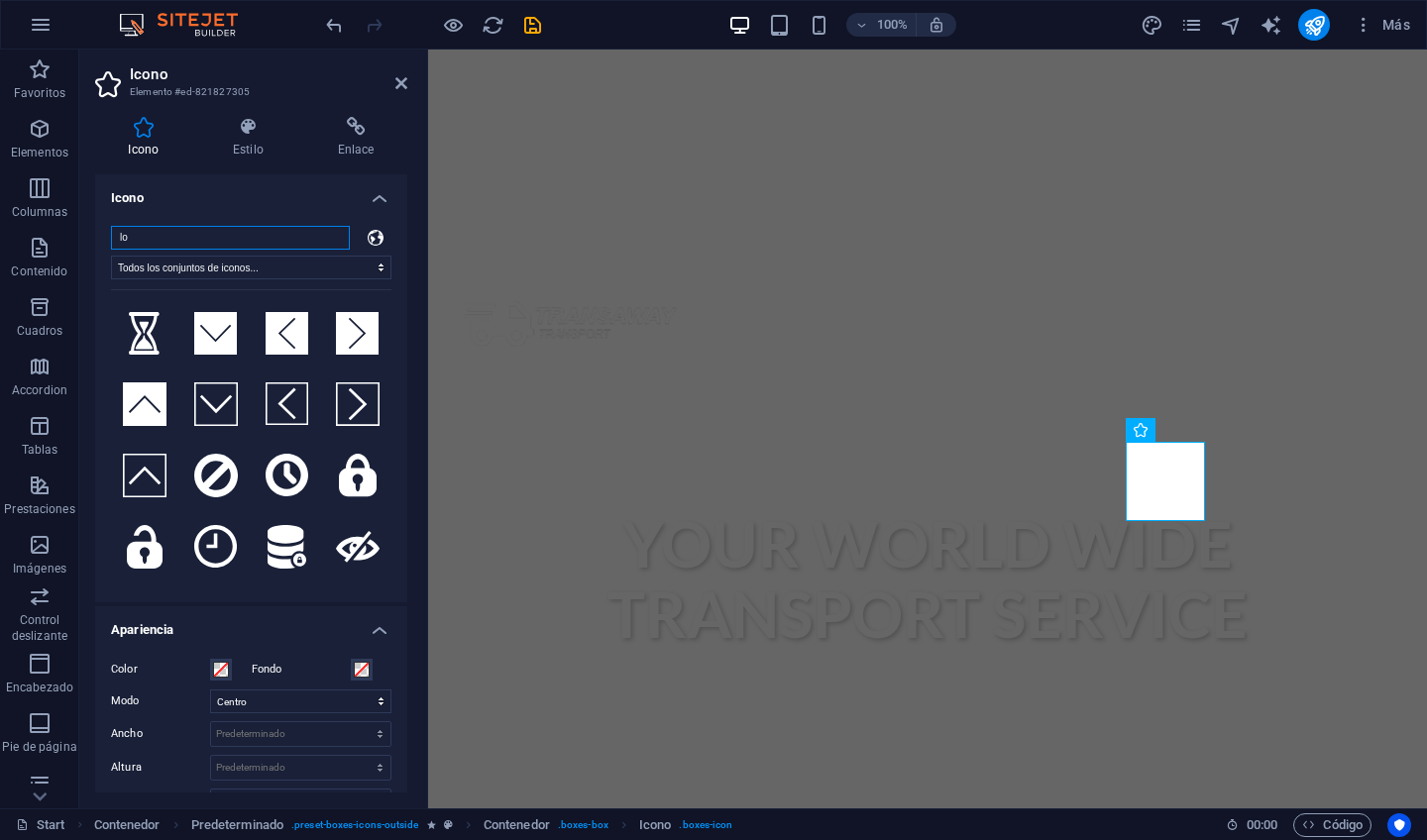 type on "l" 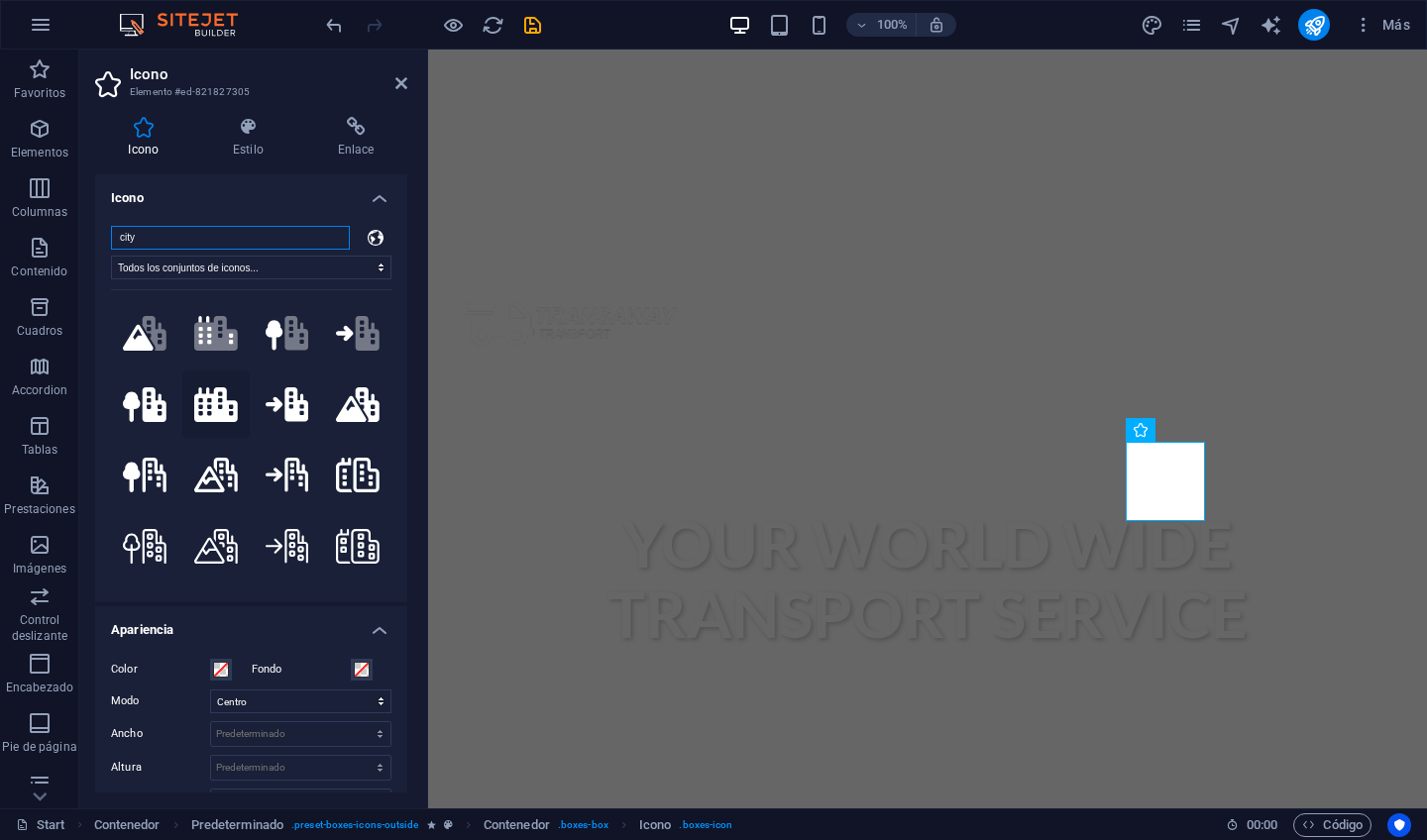 scroll, scrollTop: 0, scrollLeft: 0, axis: both 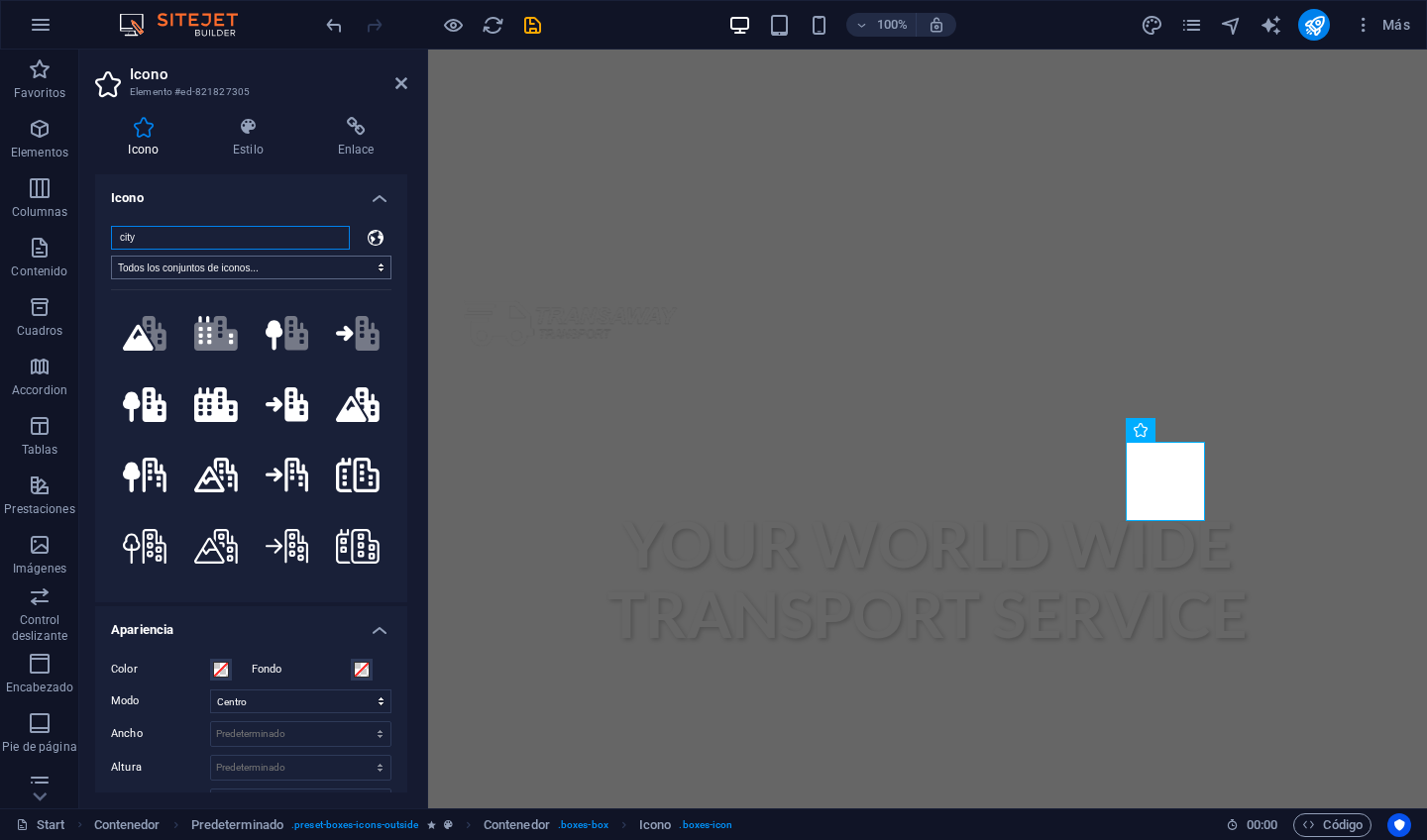 type on "city" 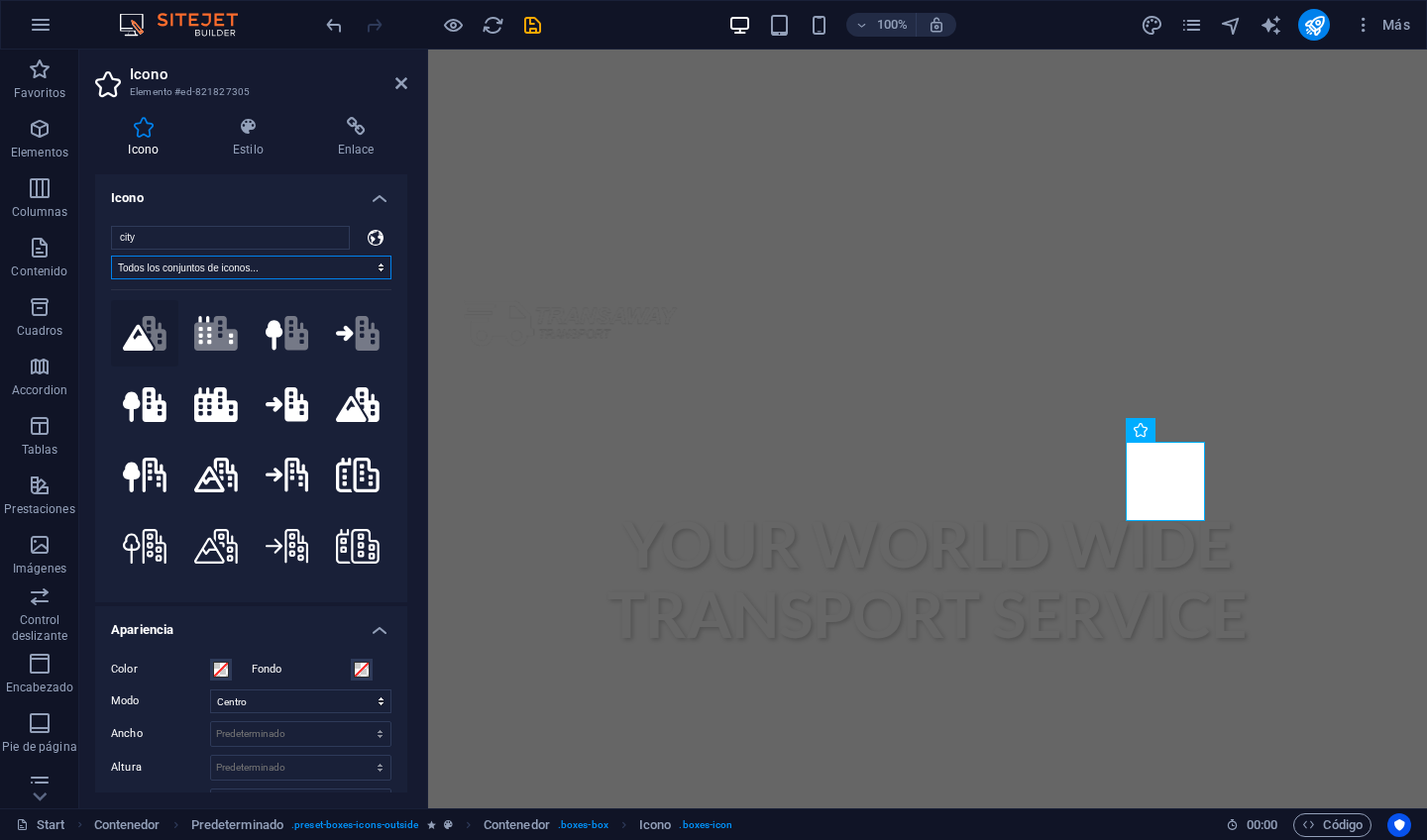 scroll, scrollTop: 0, scrollLeft: 0, axis: both 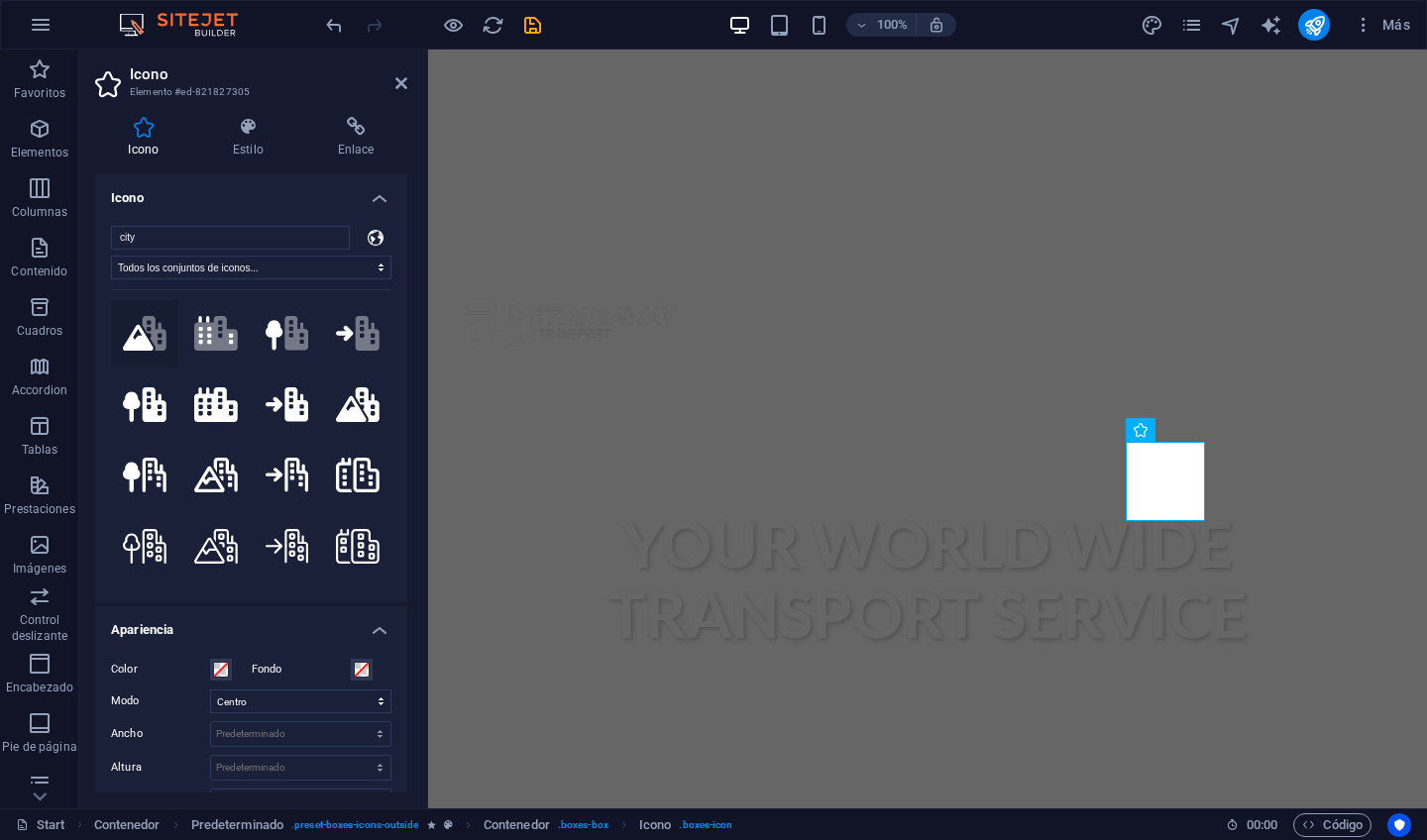 click on ".fa-secondary{opacity:.4}" at bounding box center (145, 334) 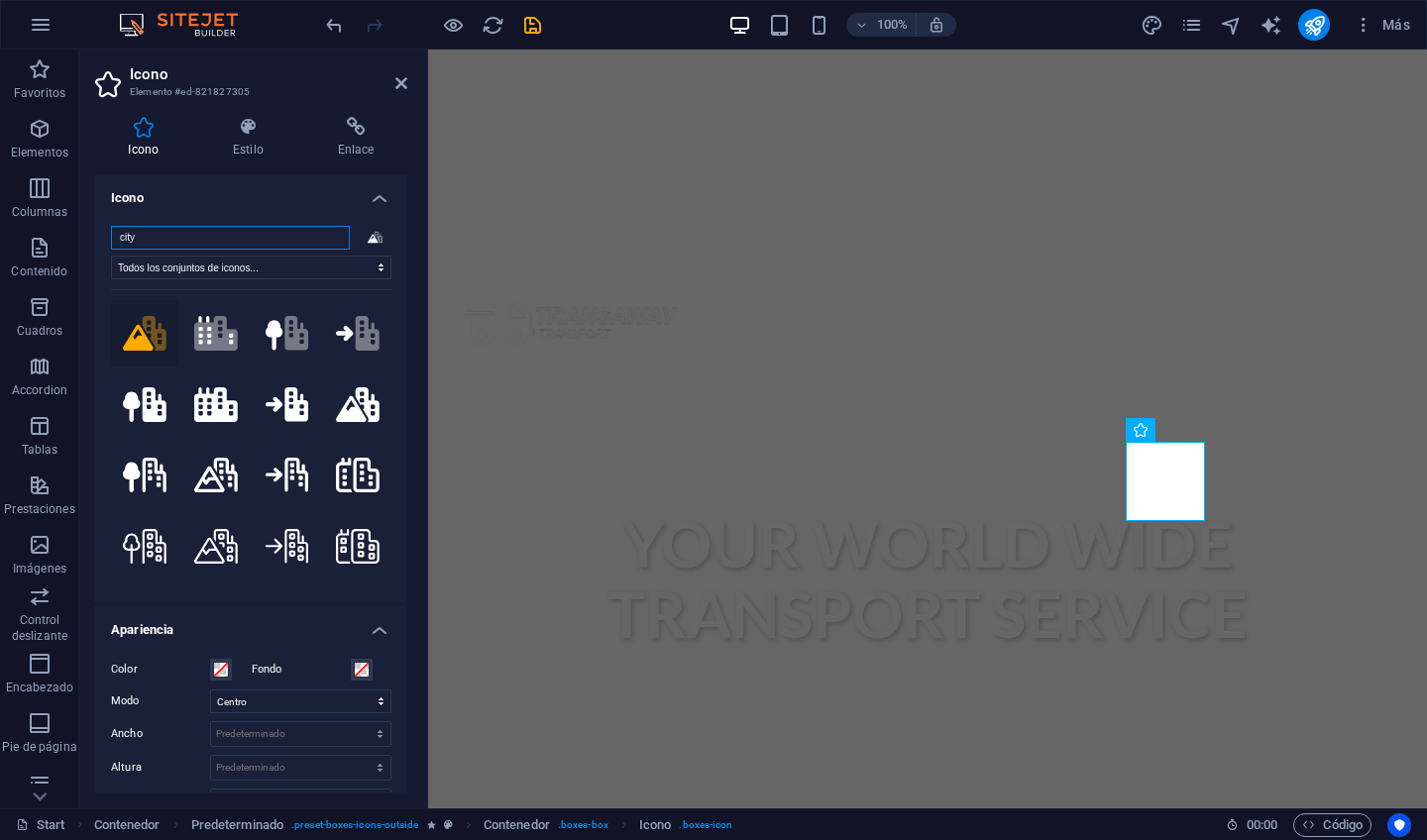 click on "city" at bounding box center [230, 238] 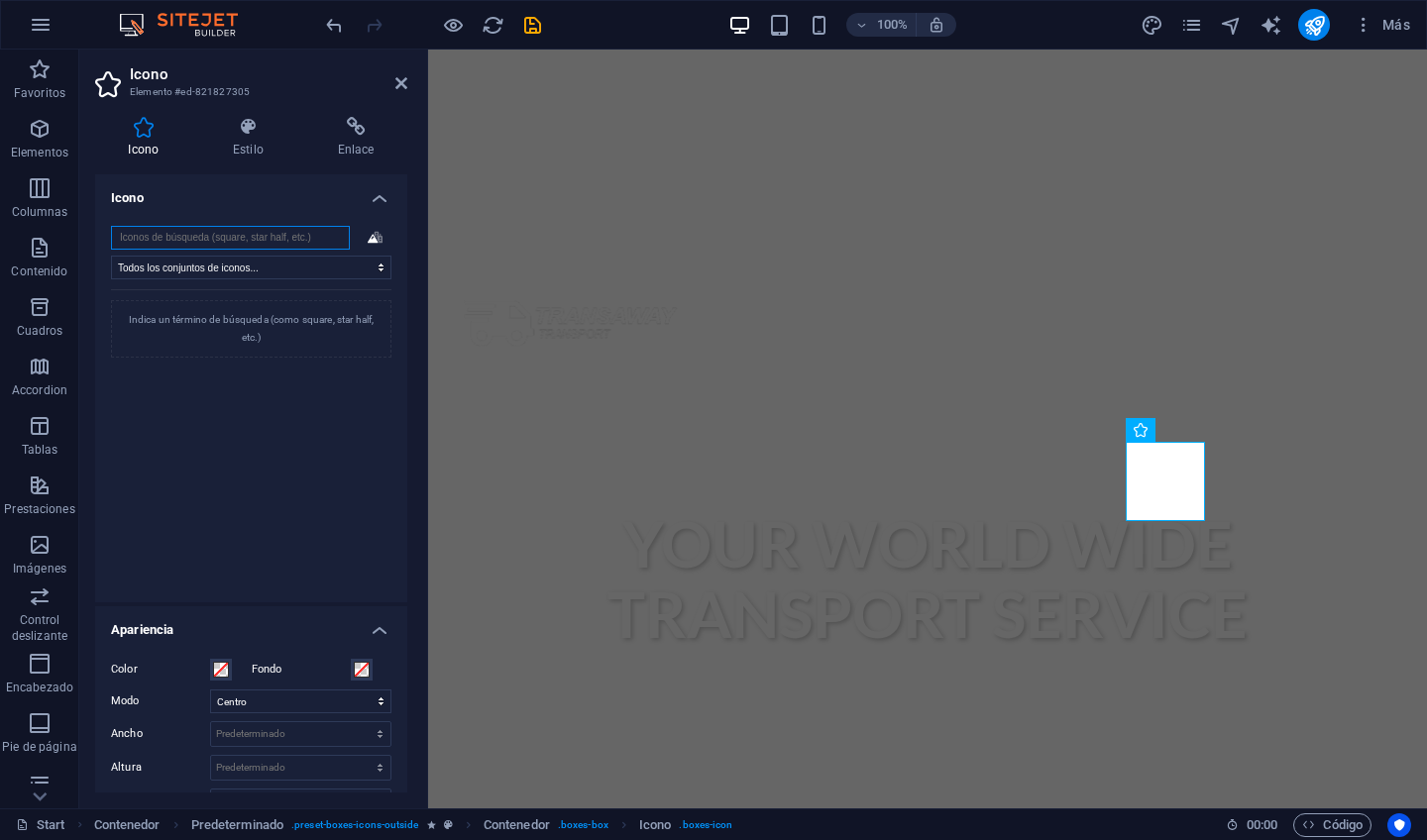 click at bounding box center (230, 238) 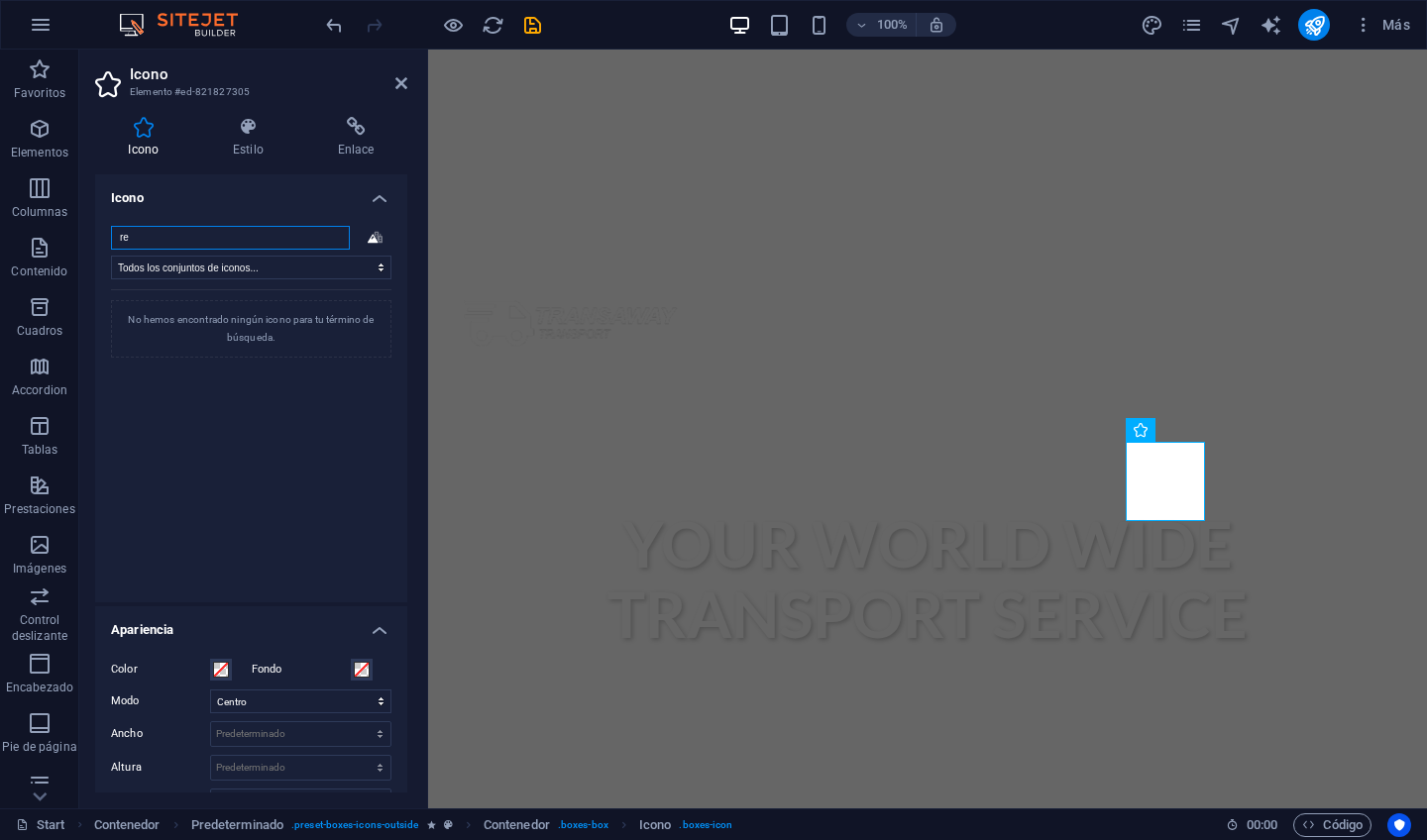 type on "r" 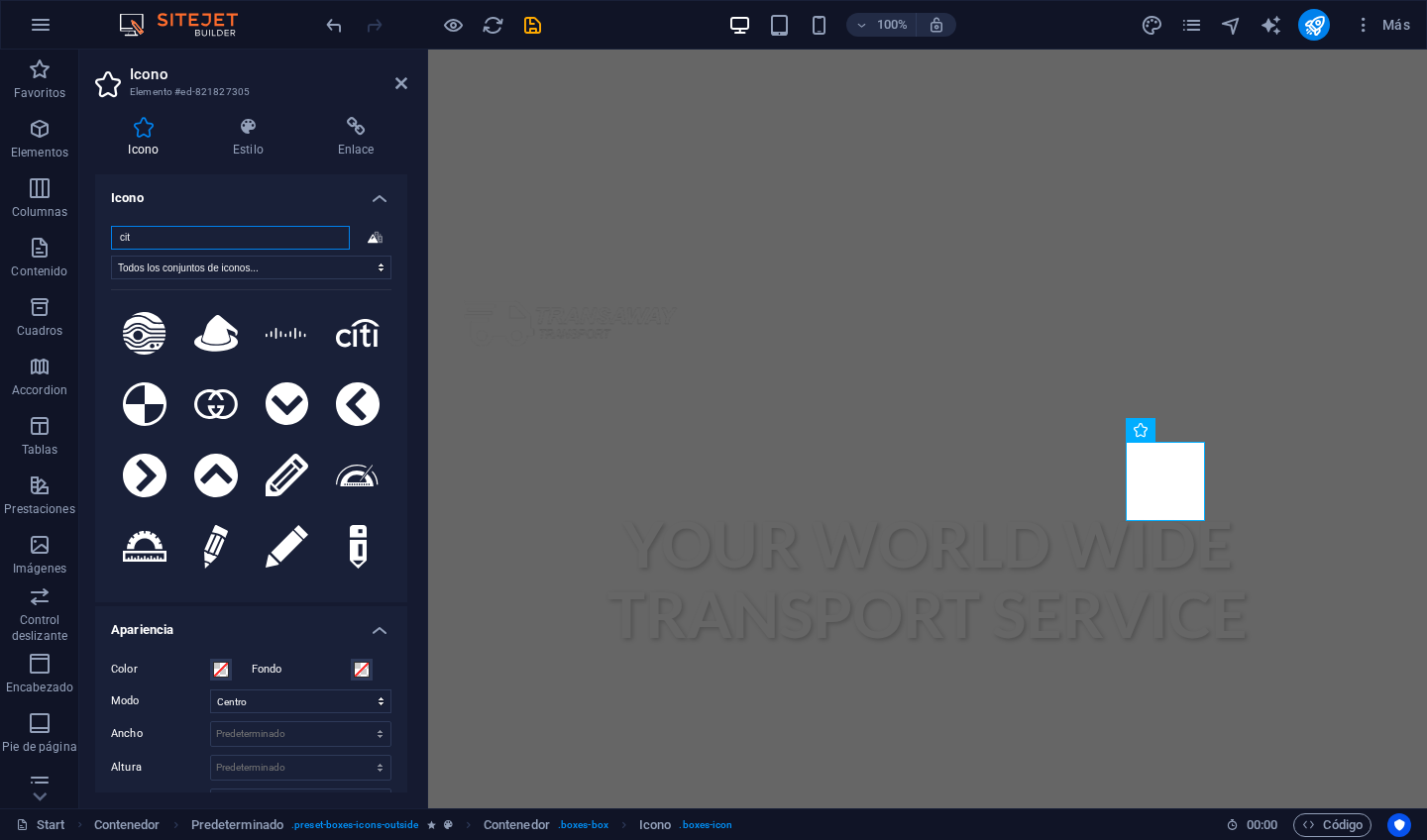 type on "city" 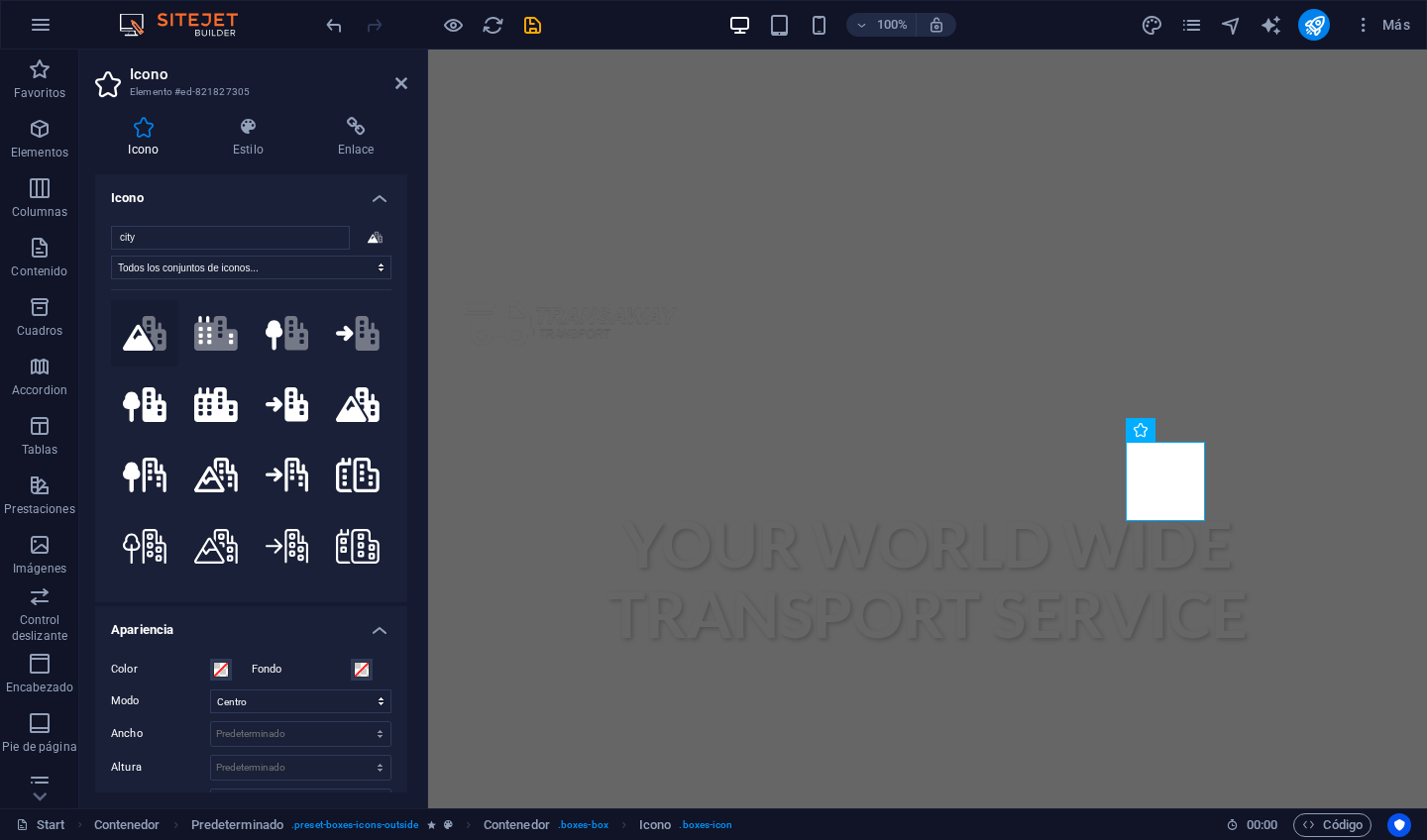 click on ".fa-secondary{opacity:.4}" at bounding box center (145, 334) 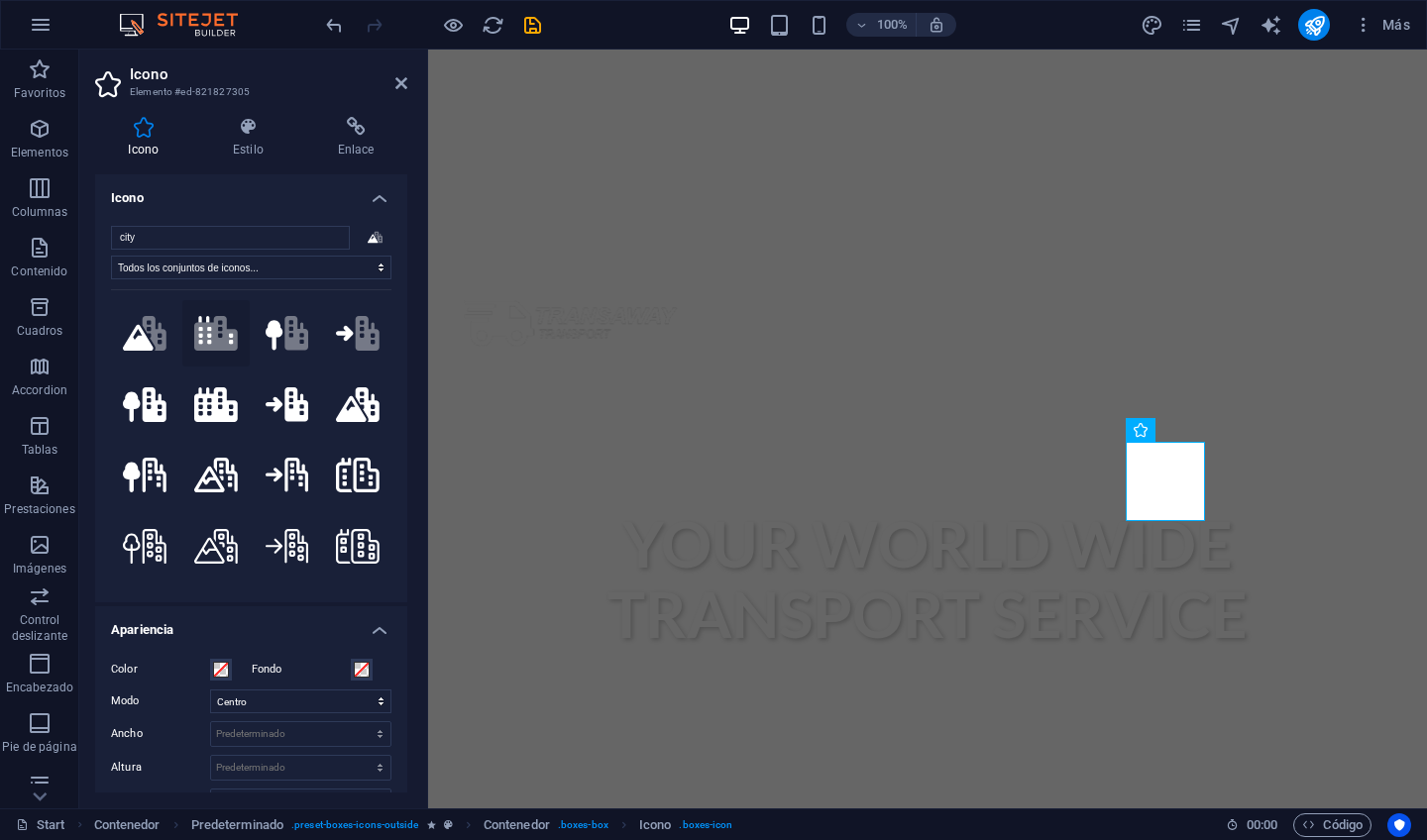 click on ".fa-secondary{opacity:.4}" at bounding box center (216, 334) 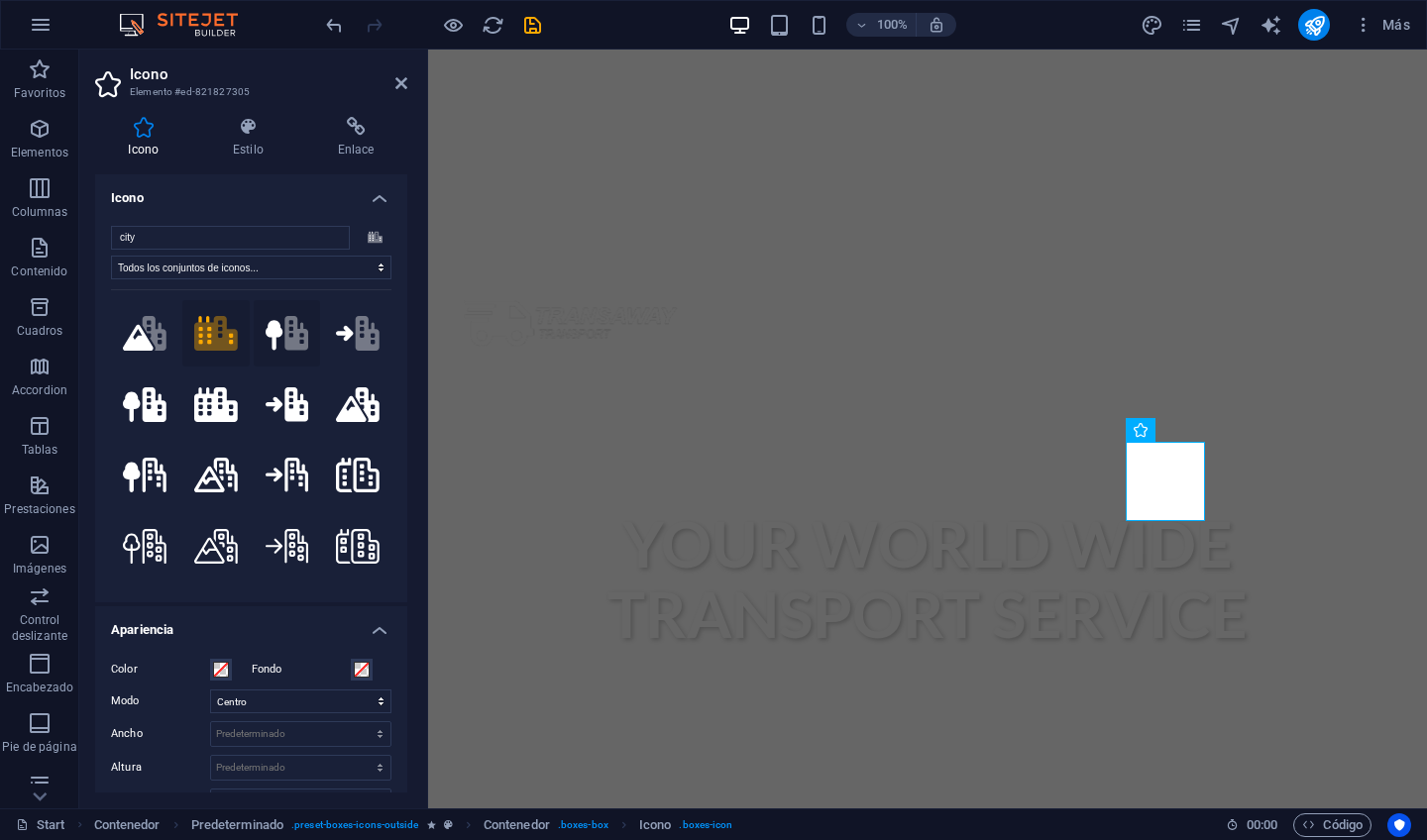 click on ".fa-secondary{opacity:.4}" at bounding box center (287, 334) 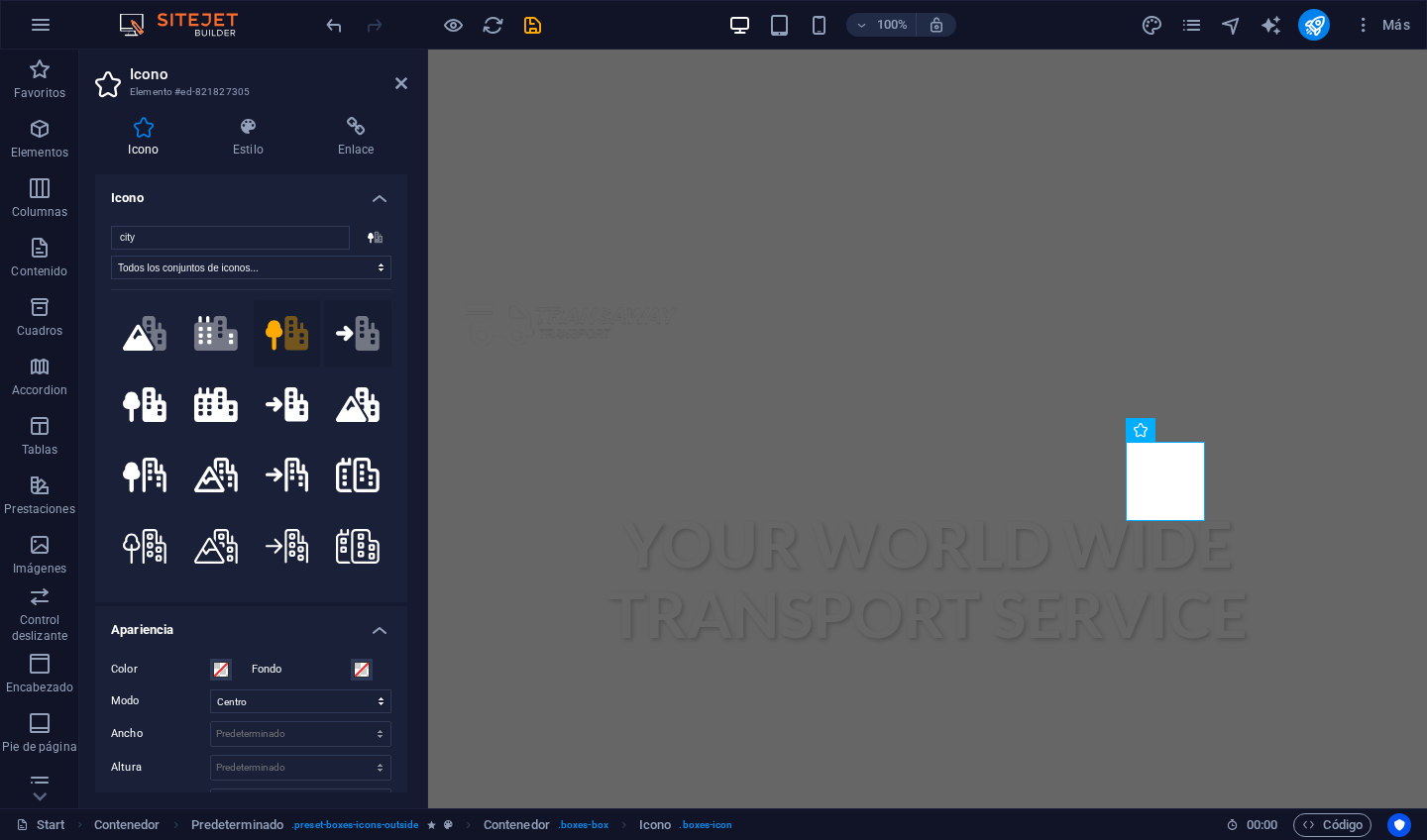 click on ".fa-secondary{opacity:.4}" at bounding box center (358, 334) 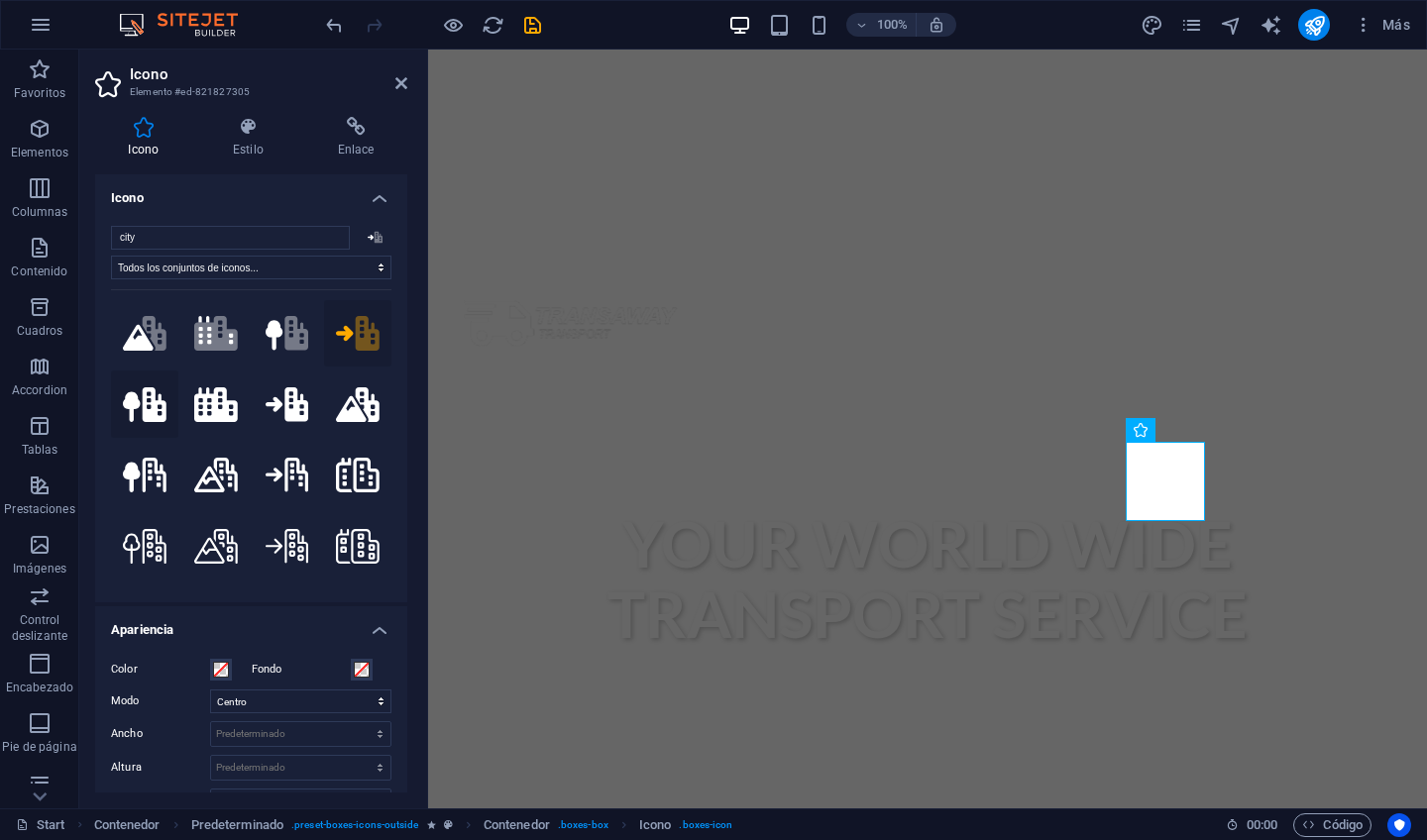click at bounding box center [145, 404] 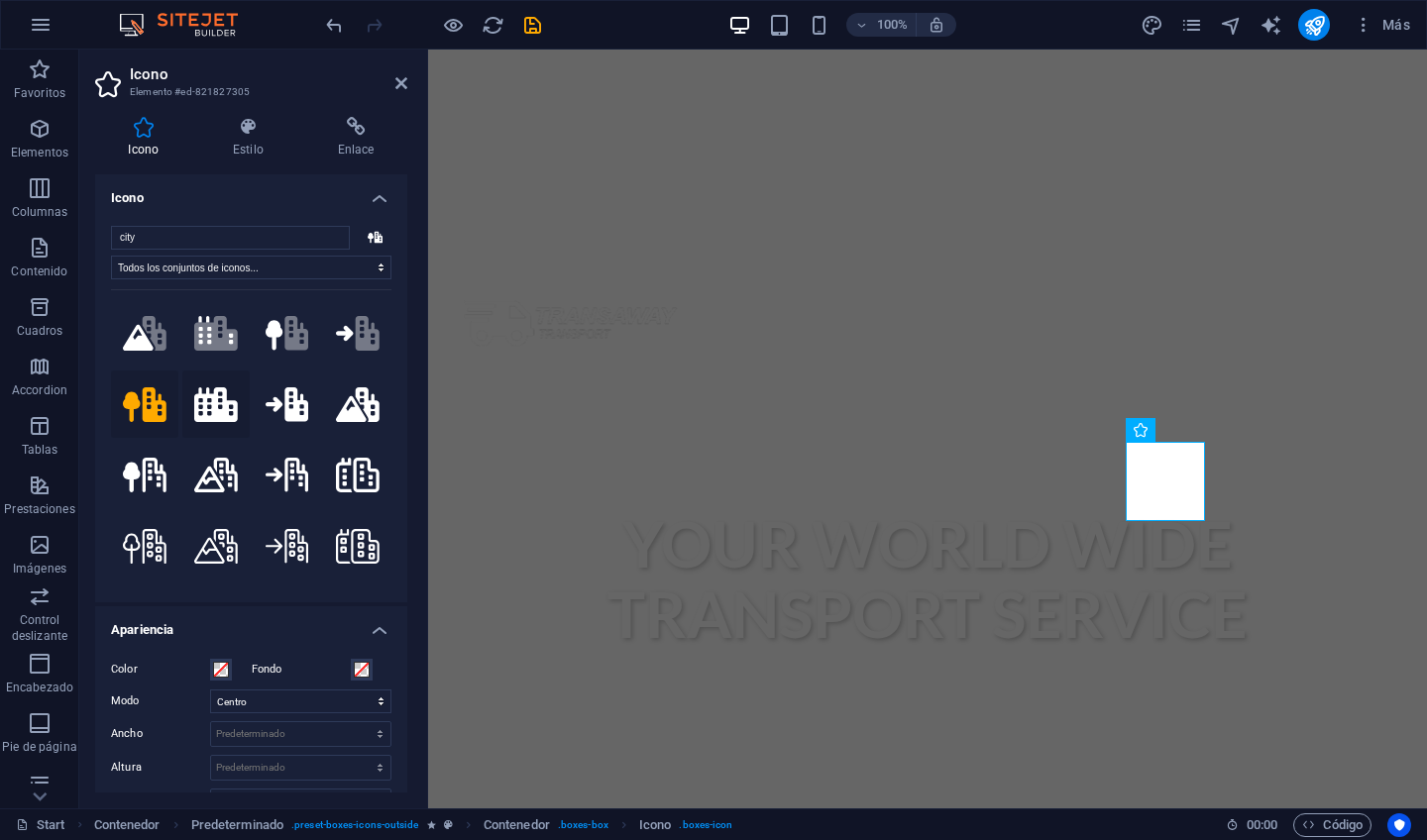 click at bounding box center [216, 404] 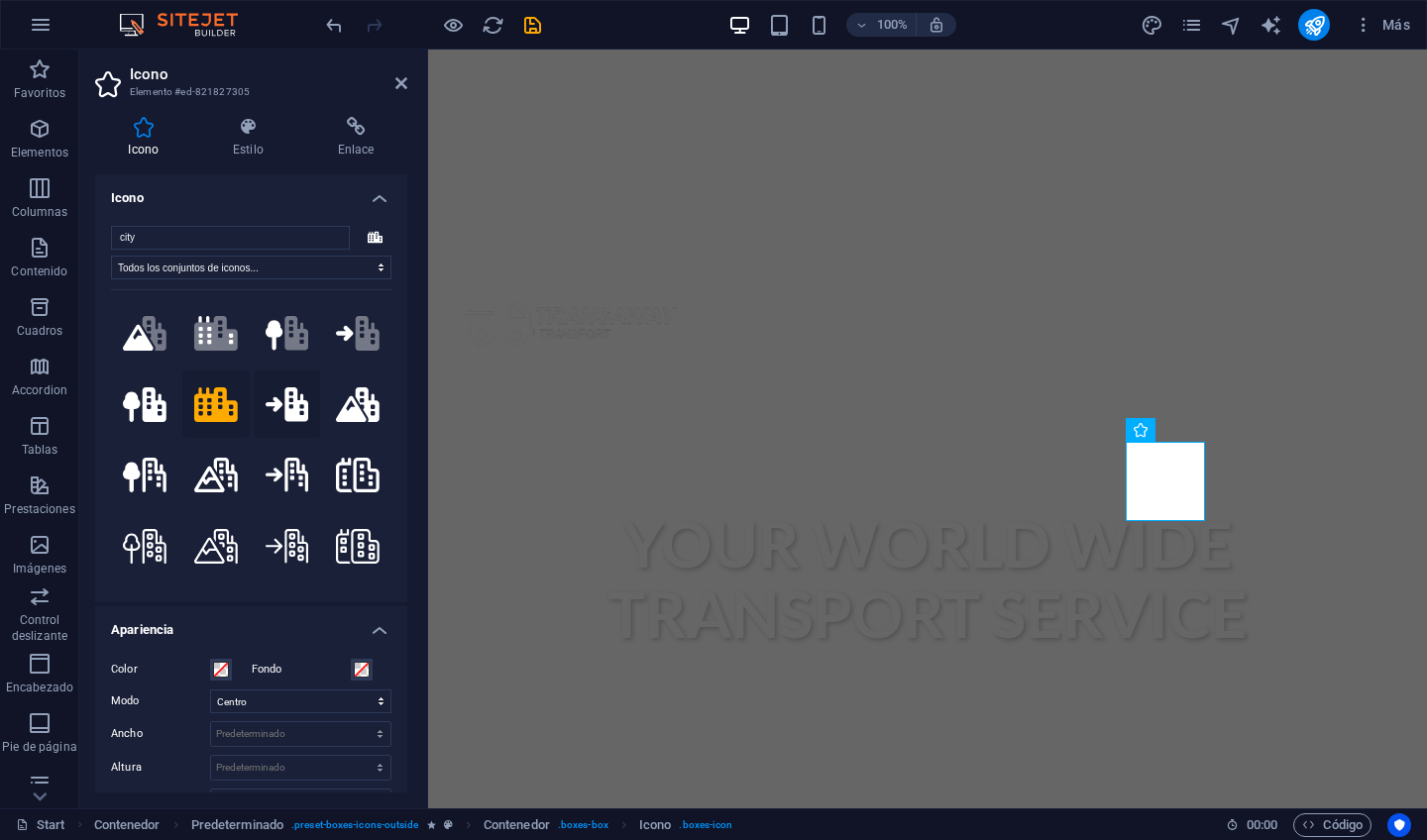 click at bounding box center (287, 404) 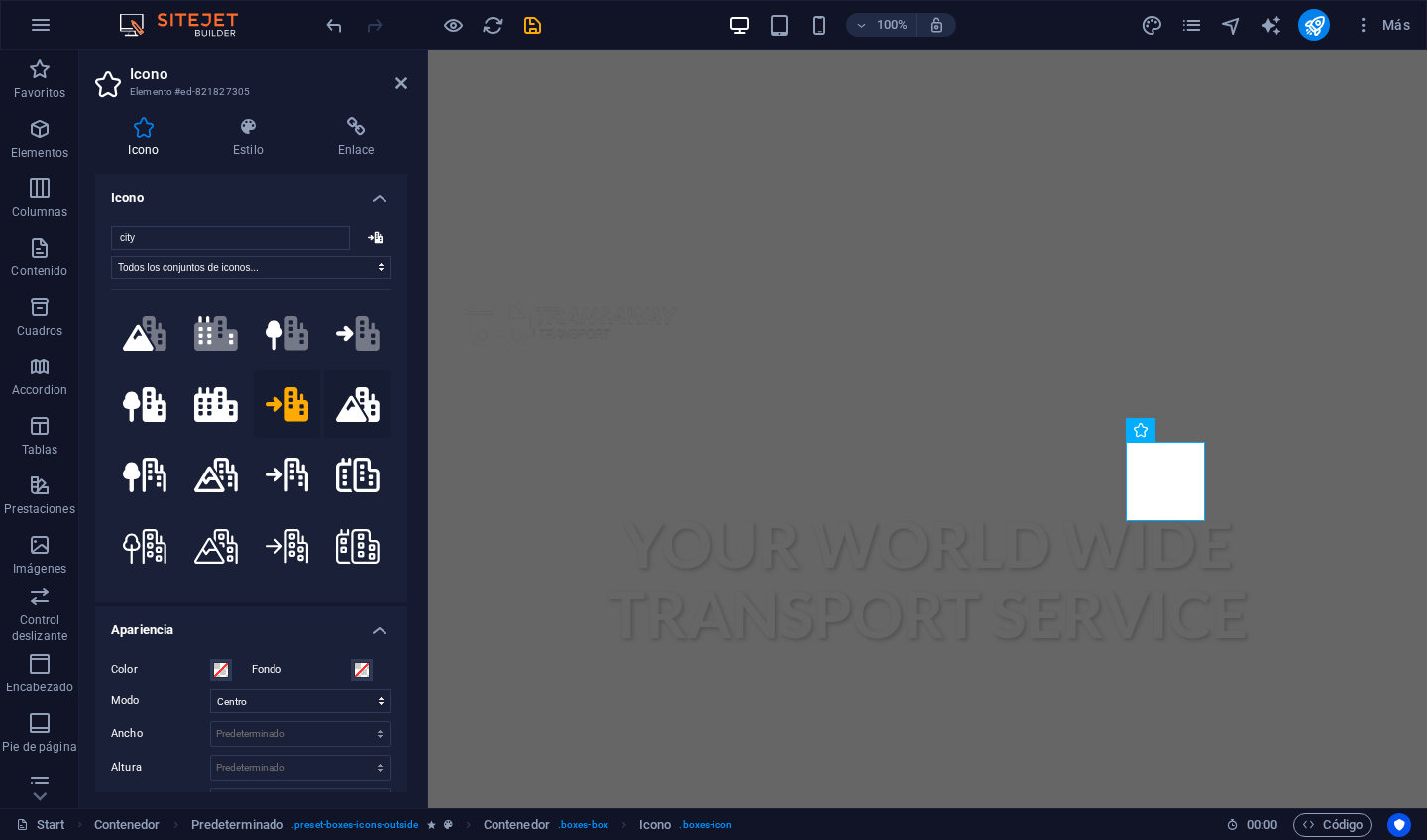 click at bounding box center (358, 404) 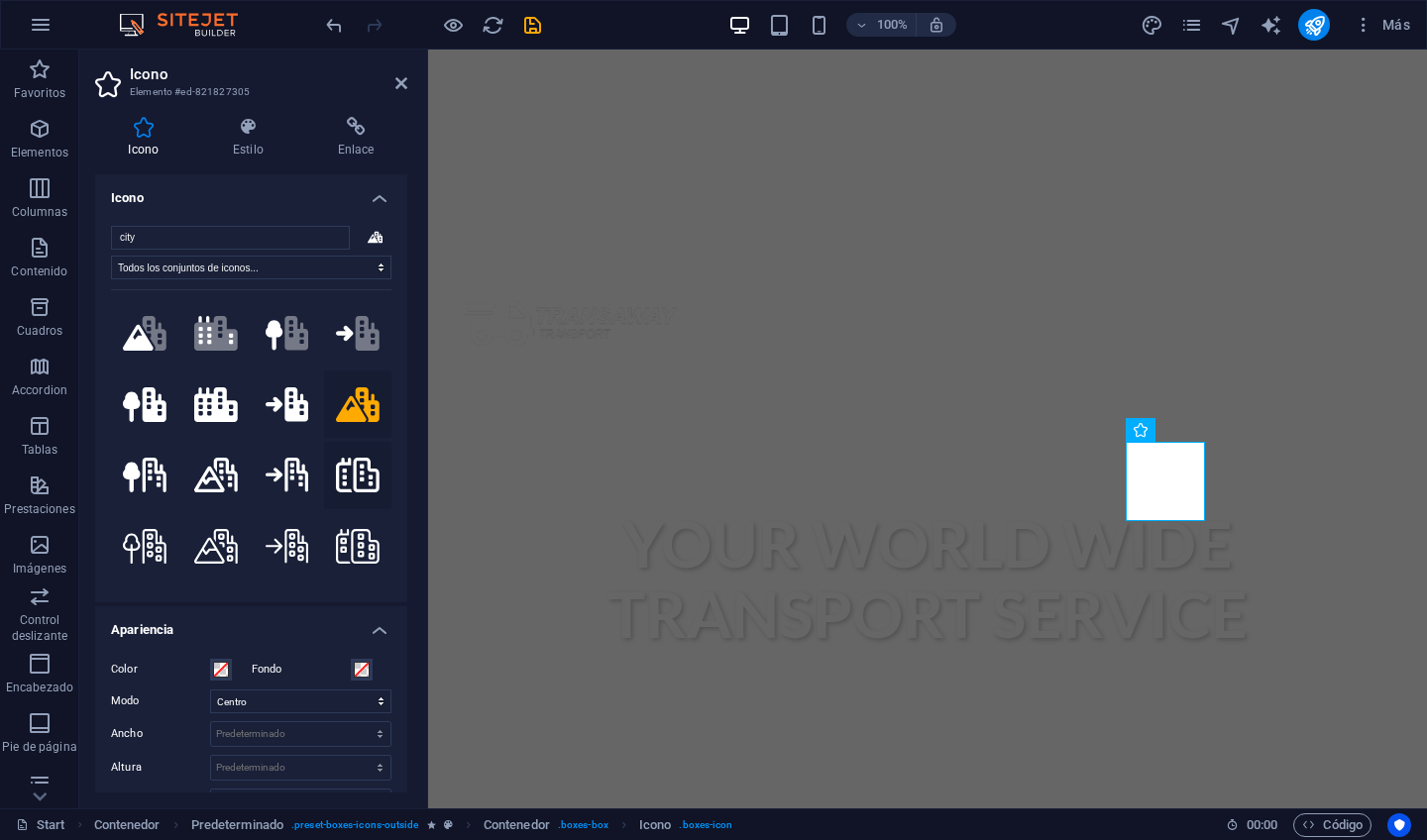 click at bounding box center [358, 475] 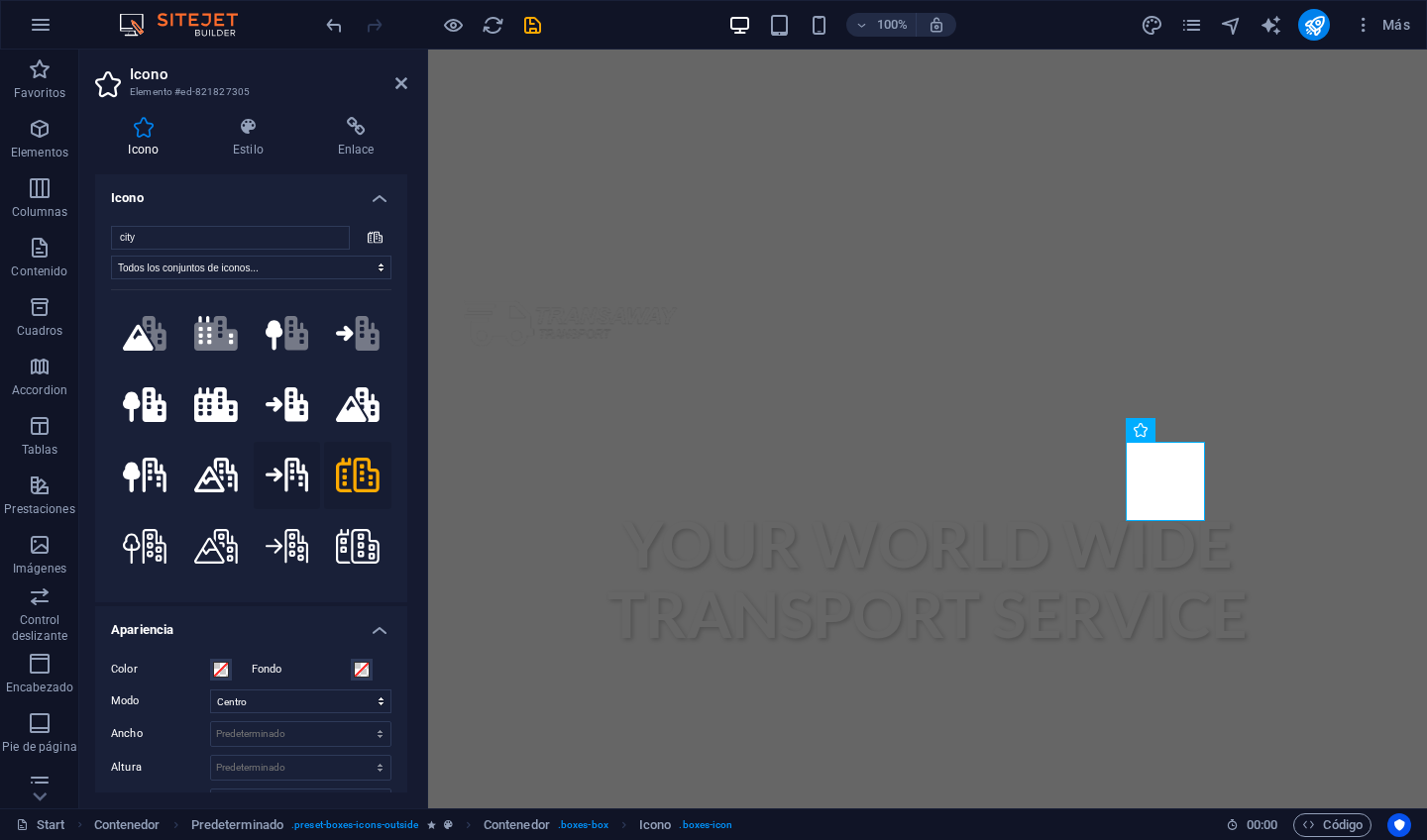 click at bounding box center (287, 475) 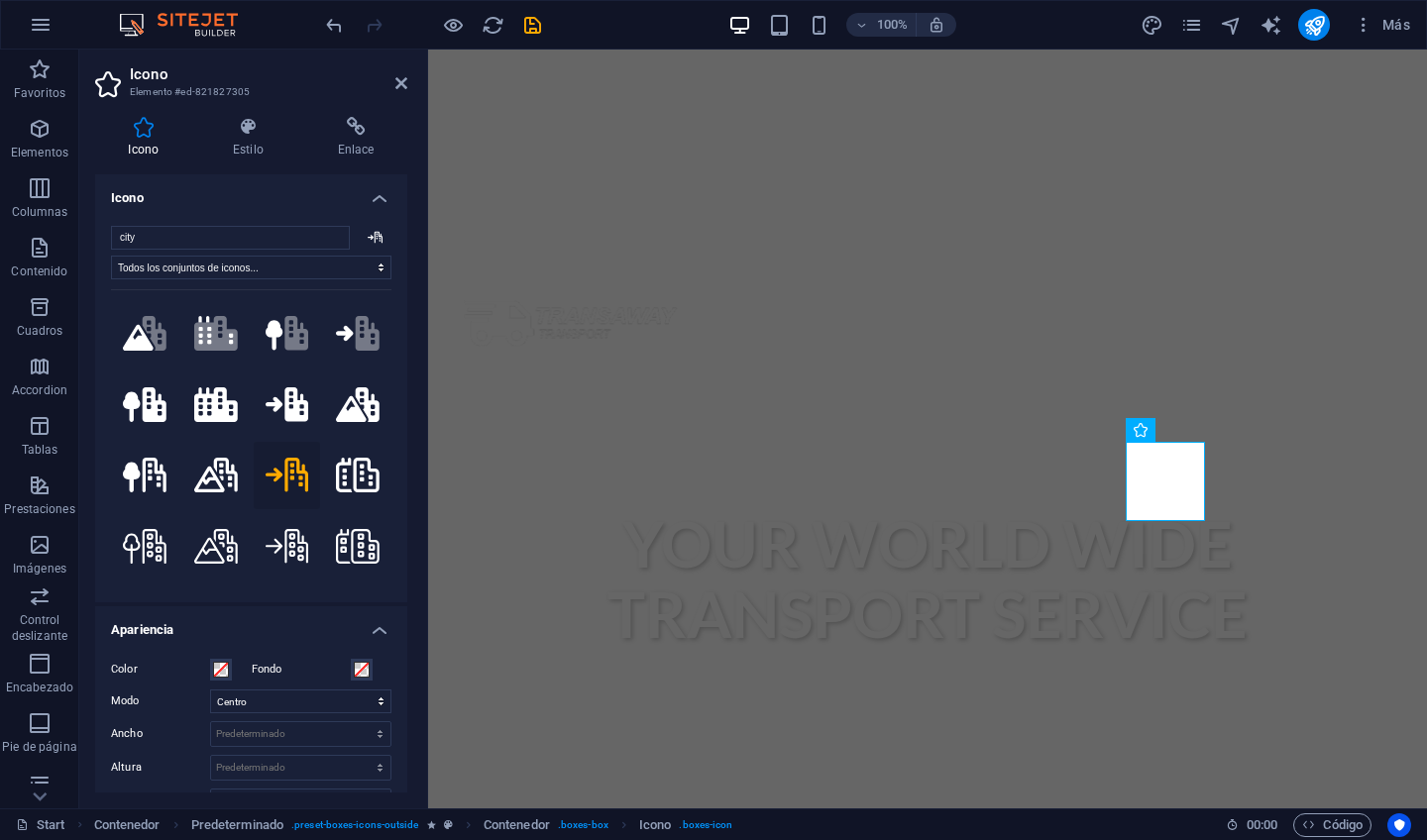 click at bounding box center (287, 475) 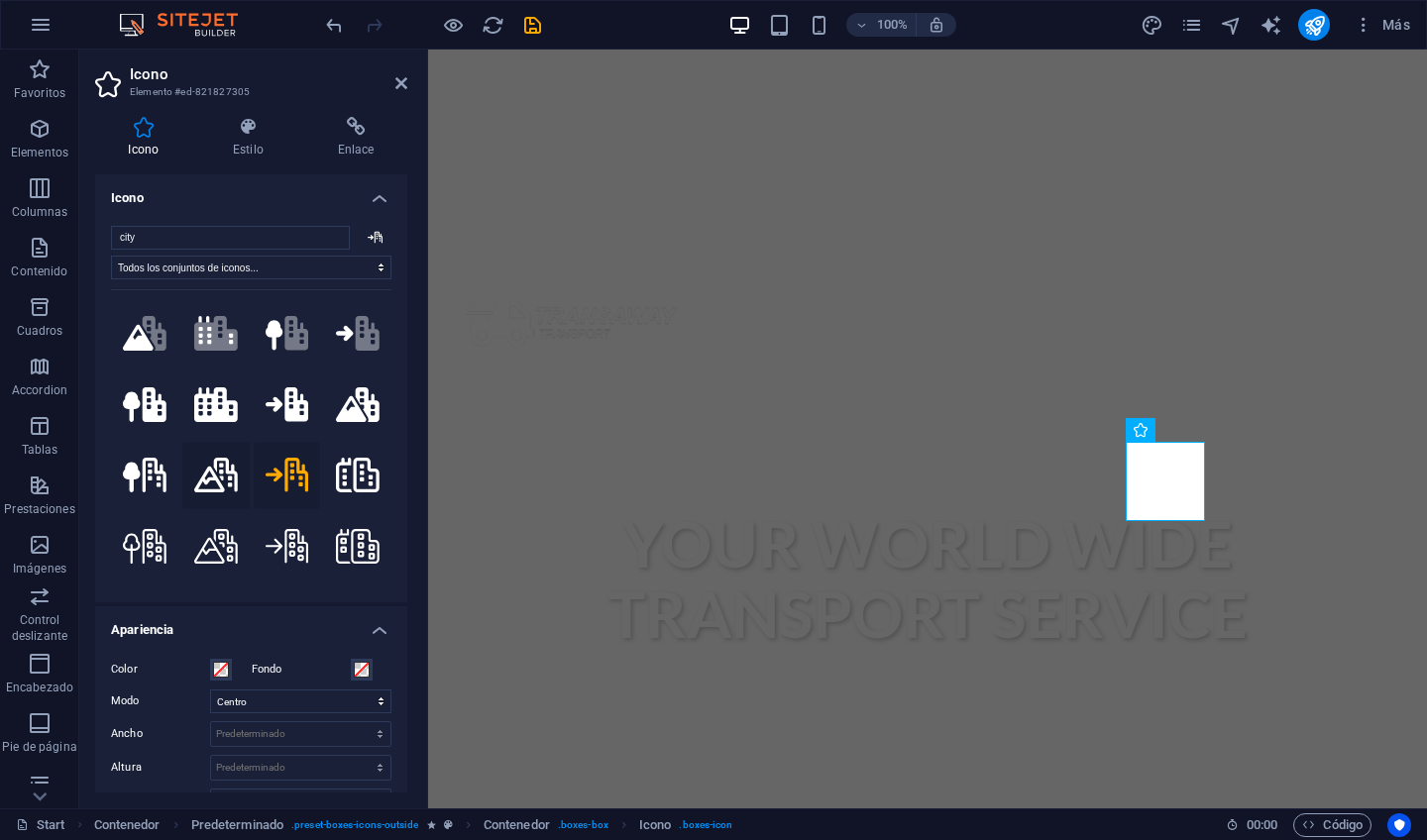 click at bounding box center [216, 475] 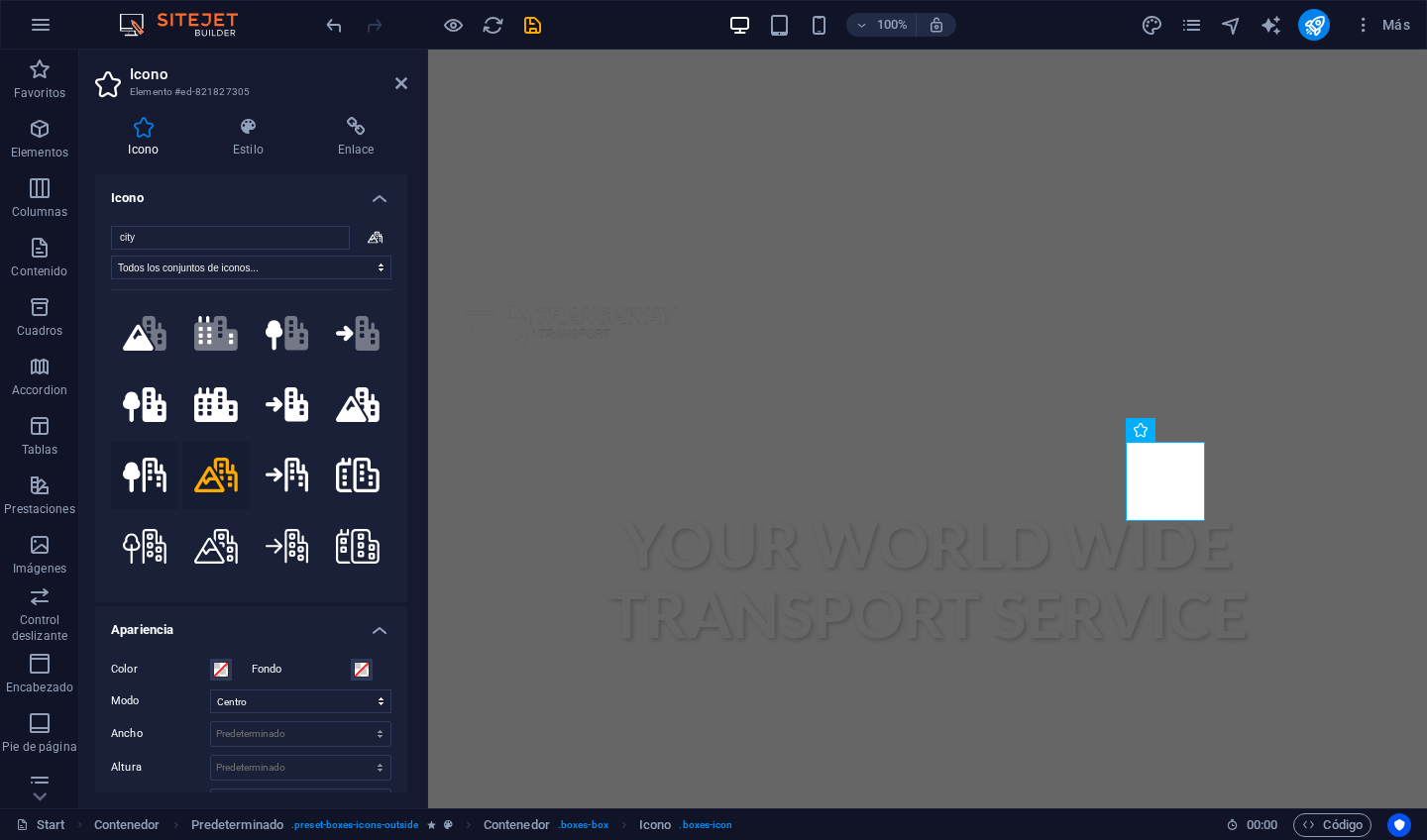 click at bounding box center (145, 475) 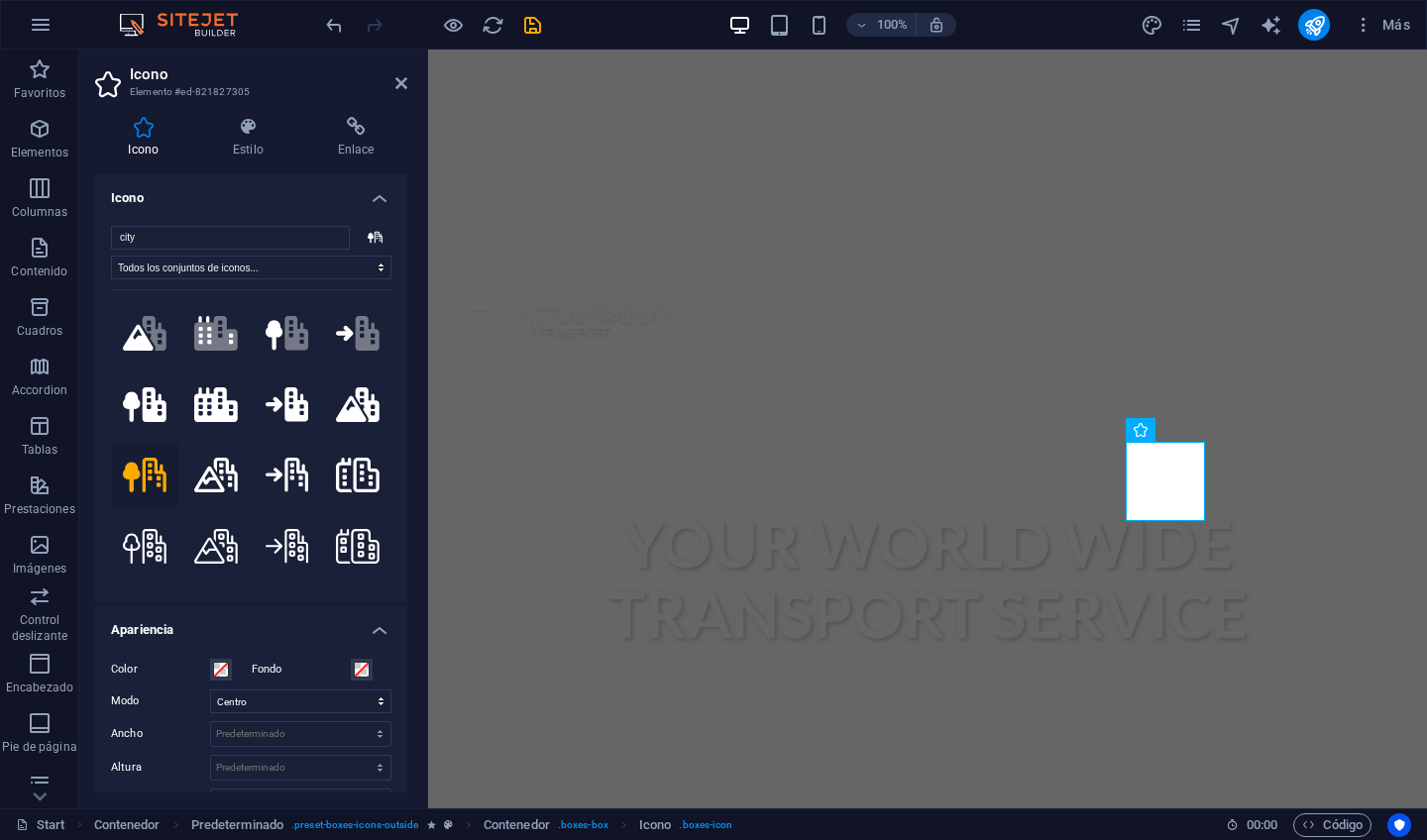click on "city Todos los conjuntos de iconos... IcoFont Ionicons FontAwesome Brands FontAwesome Duotone FontAwesome Solid FontAwesome Regular FontAwesome Light FontAwesome Thin FontAwesome Sharp Solid FontAwesome Sharp Regular FontAwesome Sharp Light FontAwesome Sharp Thin .fa-secondary{opacity:.4} .fa-secondary{opacity:.4} .fa-secondary{opacity:.4} .fa-secondary{opacity:.4} Tu búsqueda devolvió más iconos de los que podemos mostrar. Acota tu búsqueda." at bounding box center (251, 406) 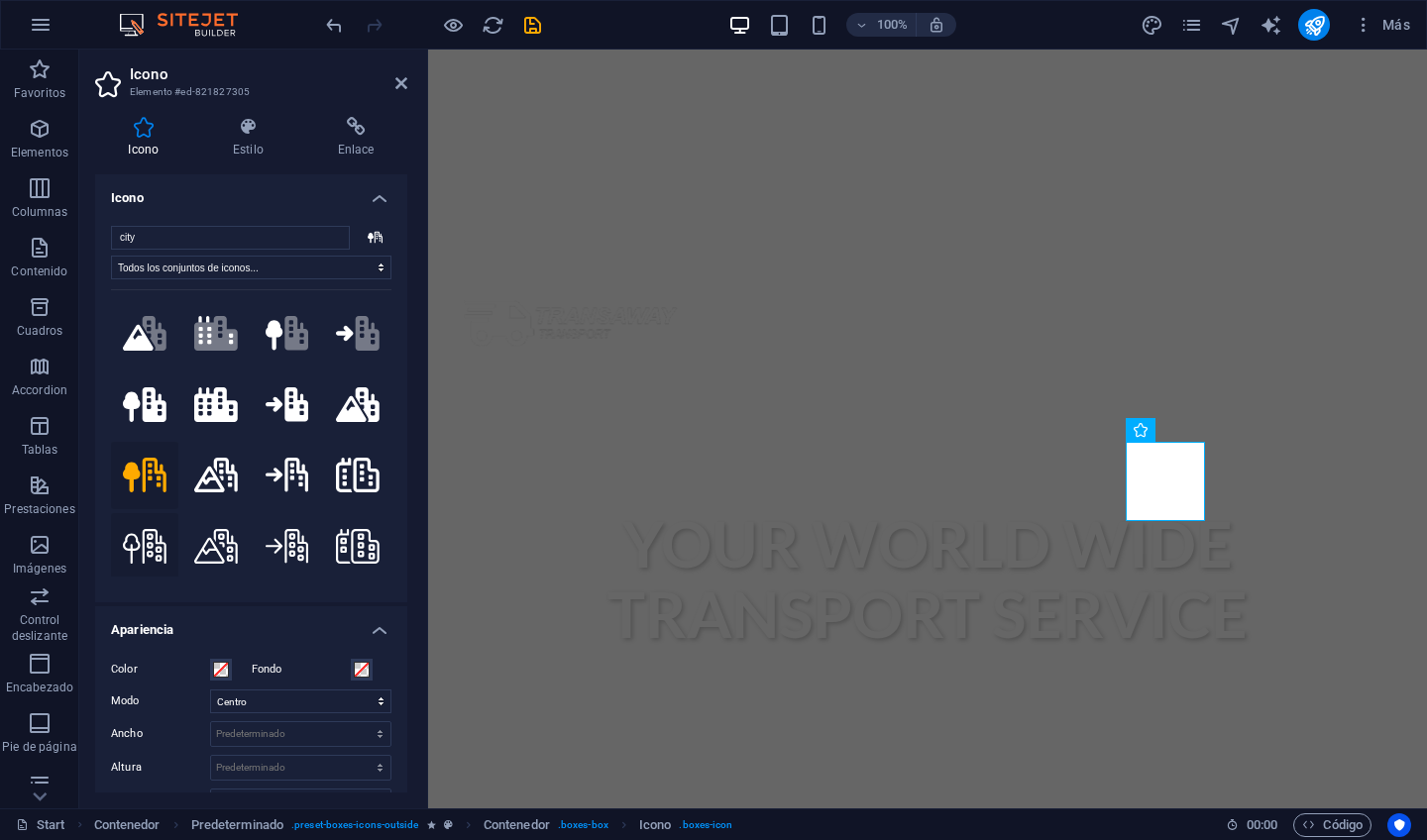 click at bounding box center [145, 547] 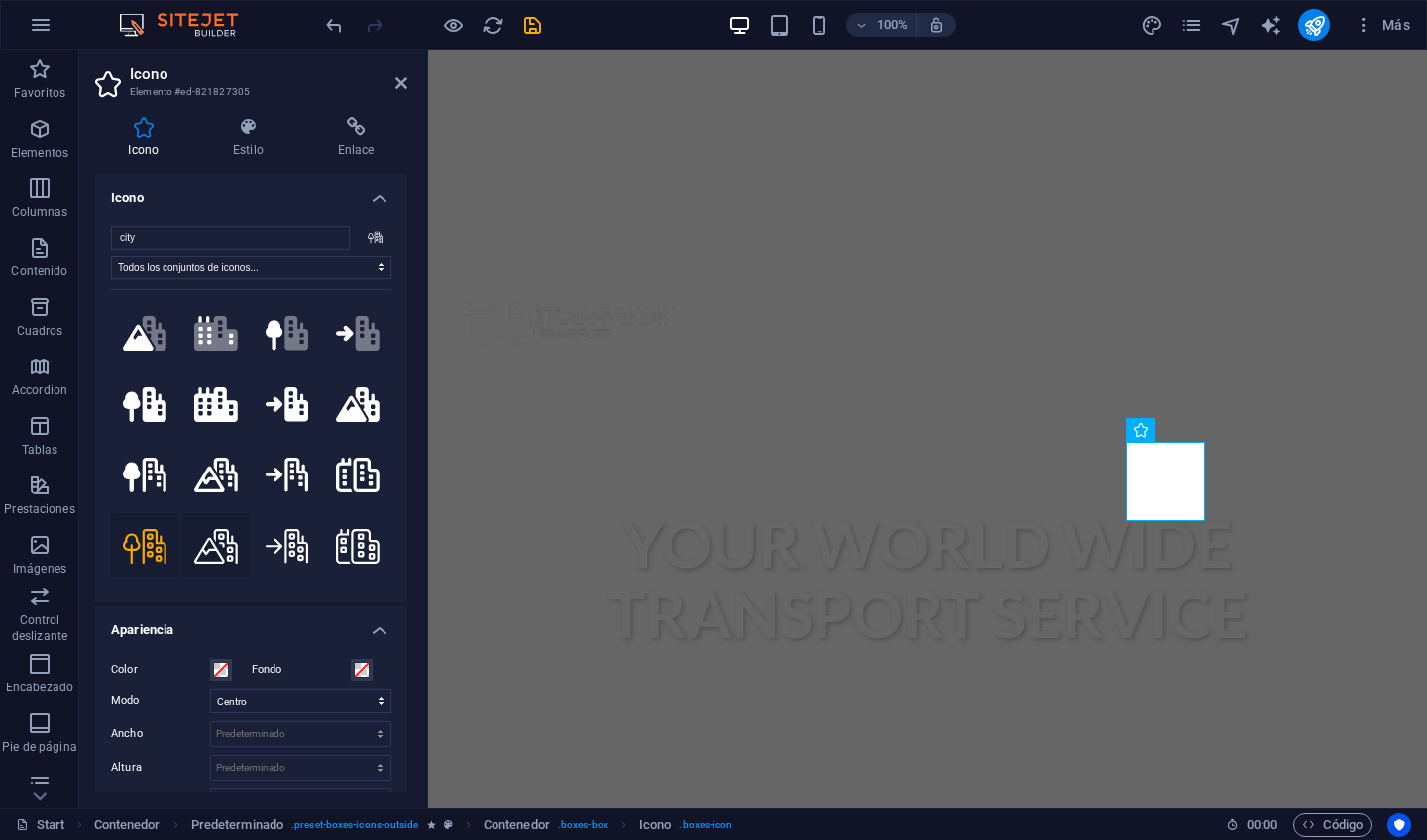 click at bounding box center (216, 547) 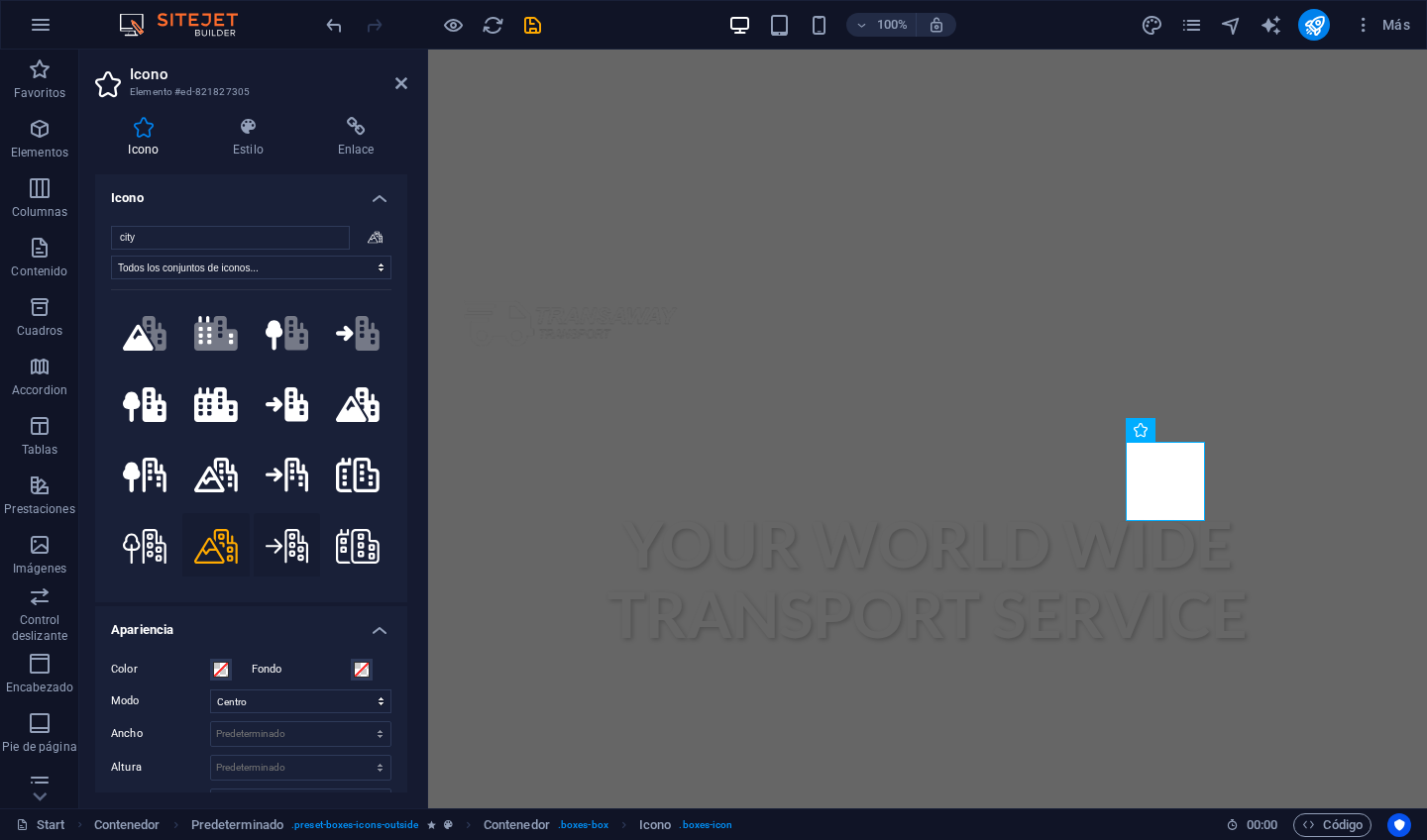 click at bounding box center [287, 547] 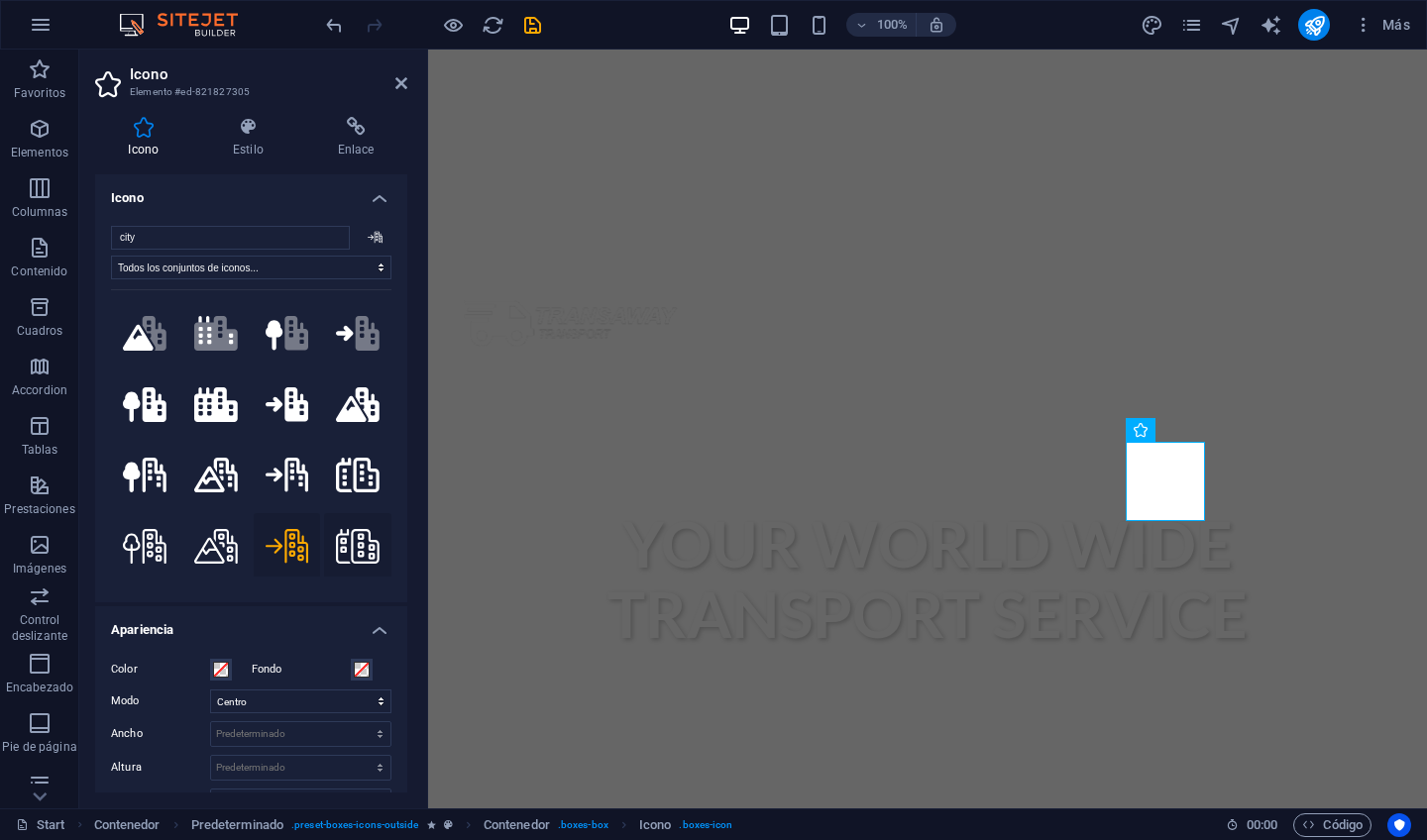 click at bounding box center (358, 547) 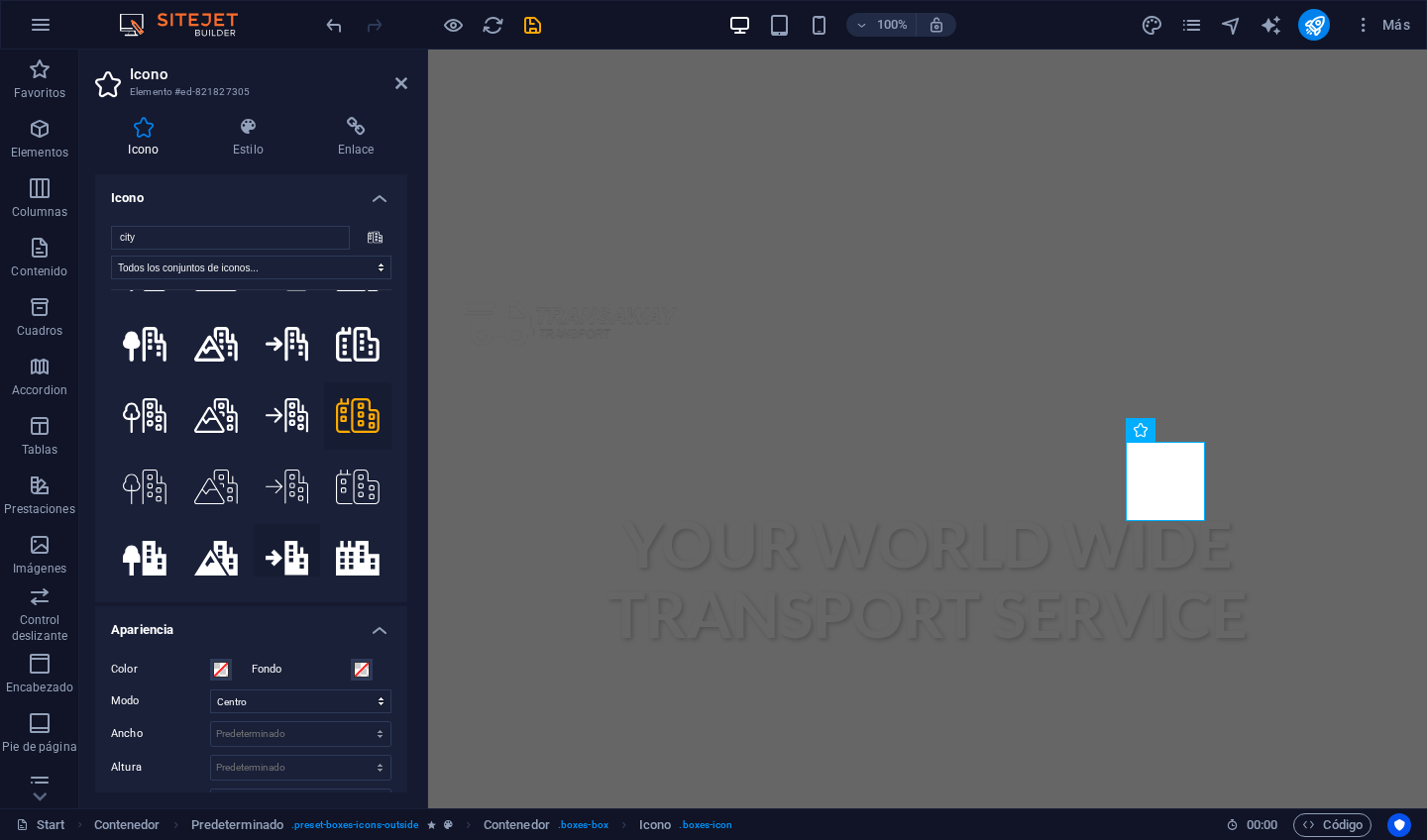 scroll, scrollTop: 135, scrollLeft: 0, axis: vertical 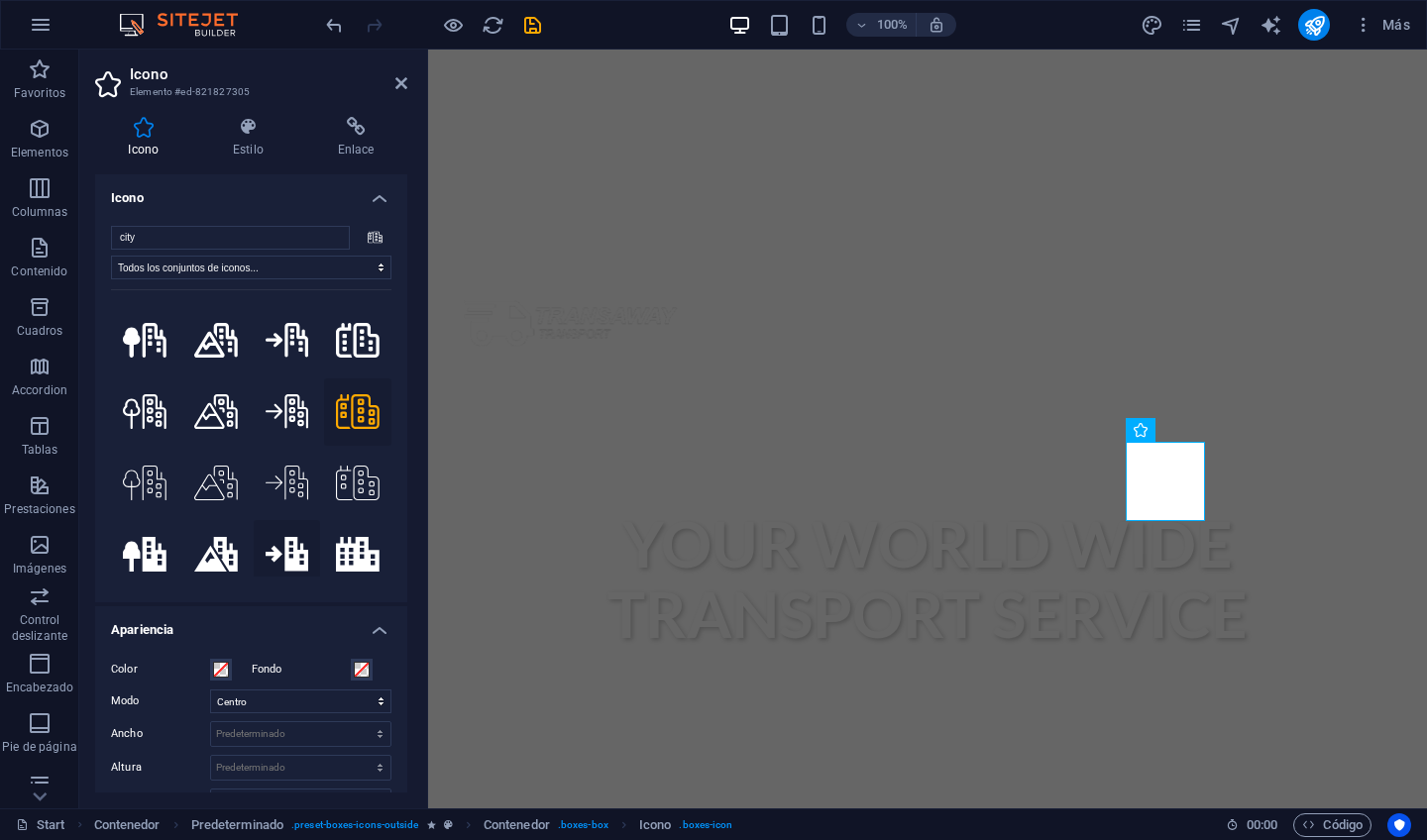 click at bounding box center [287, 554] 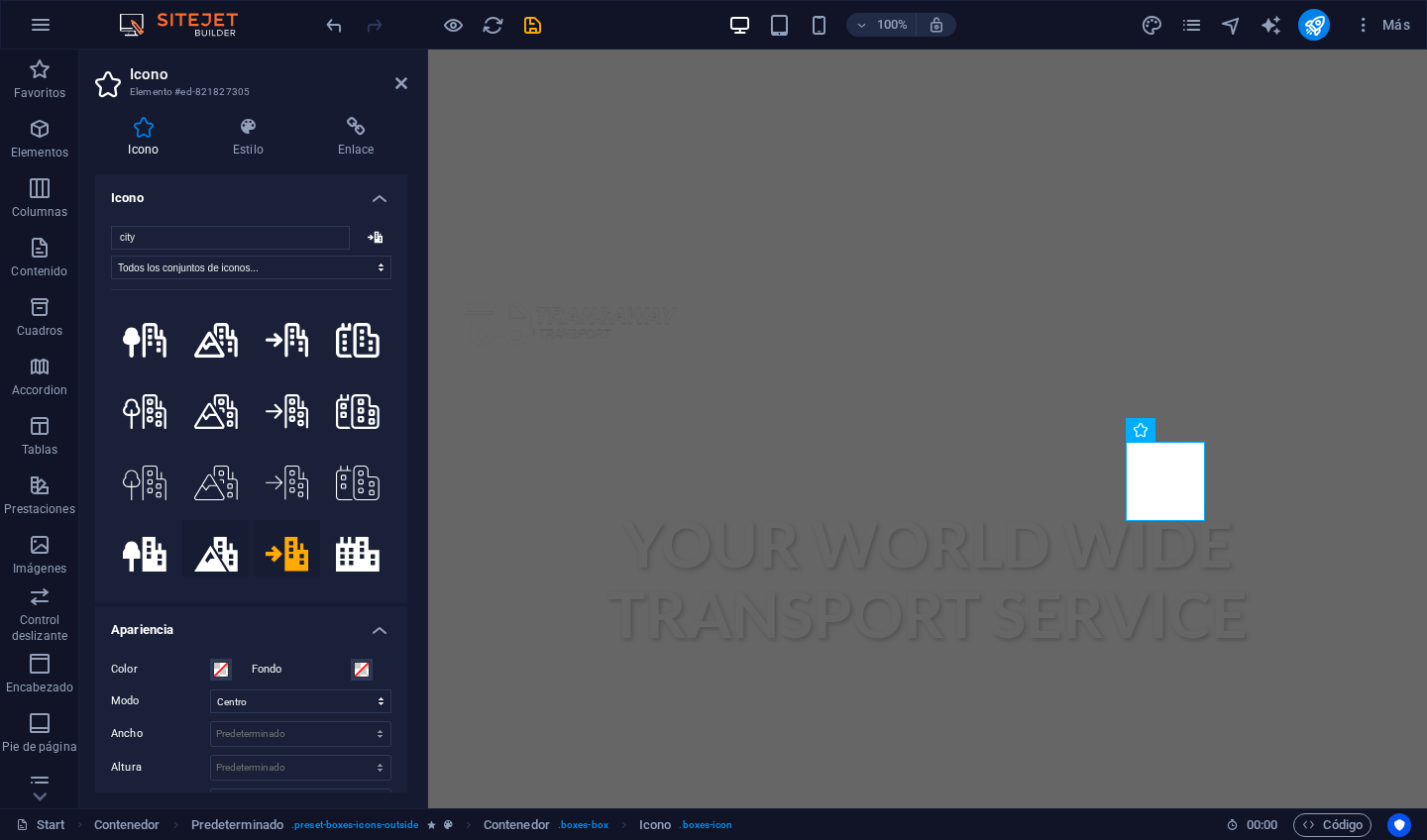 click at bounding box center [216, 554] 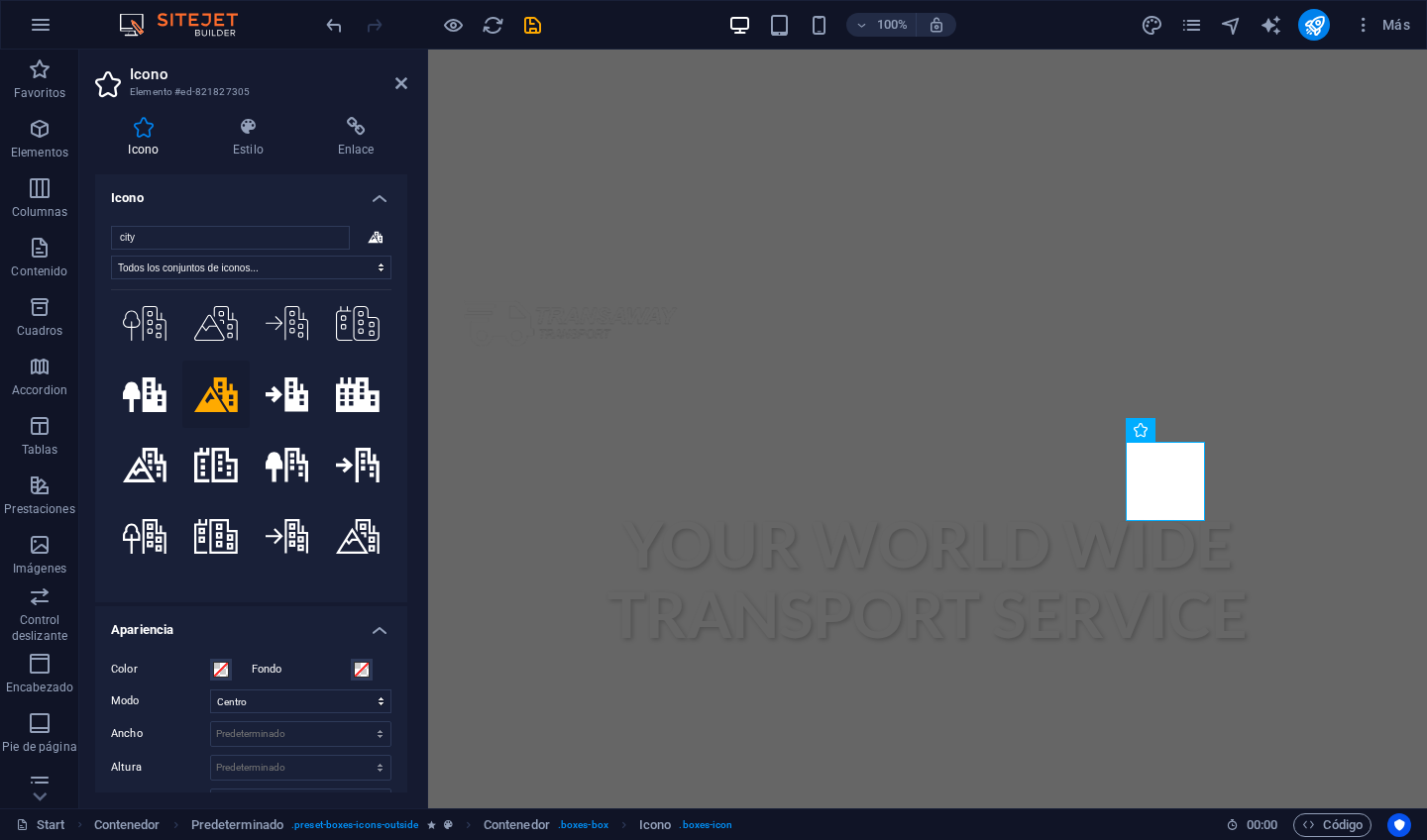 scroll, scrollTop: 310, scrollLeft: 0, axis: vertical 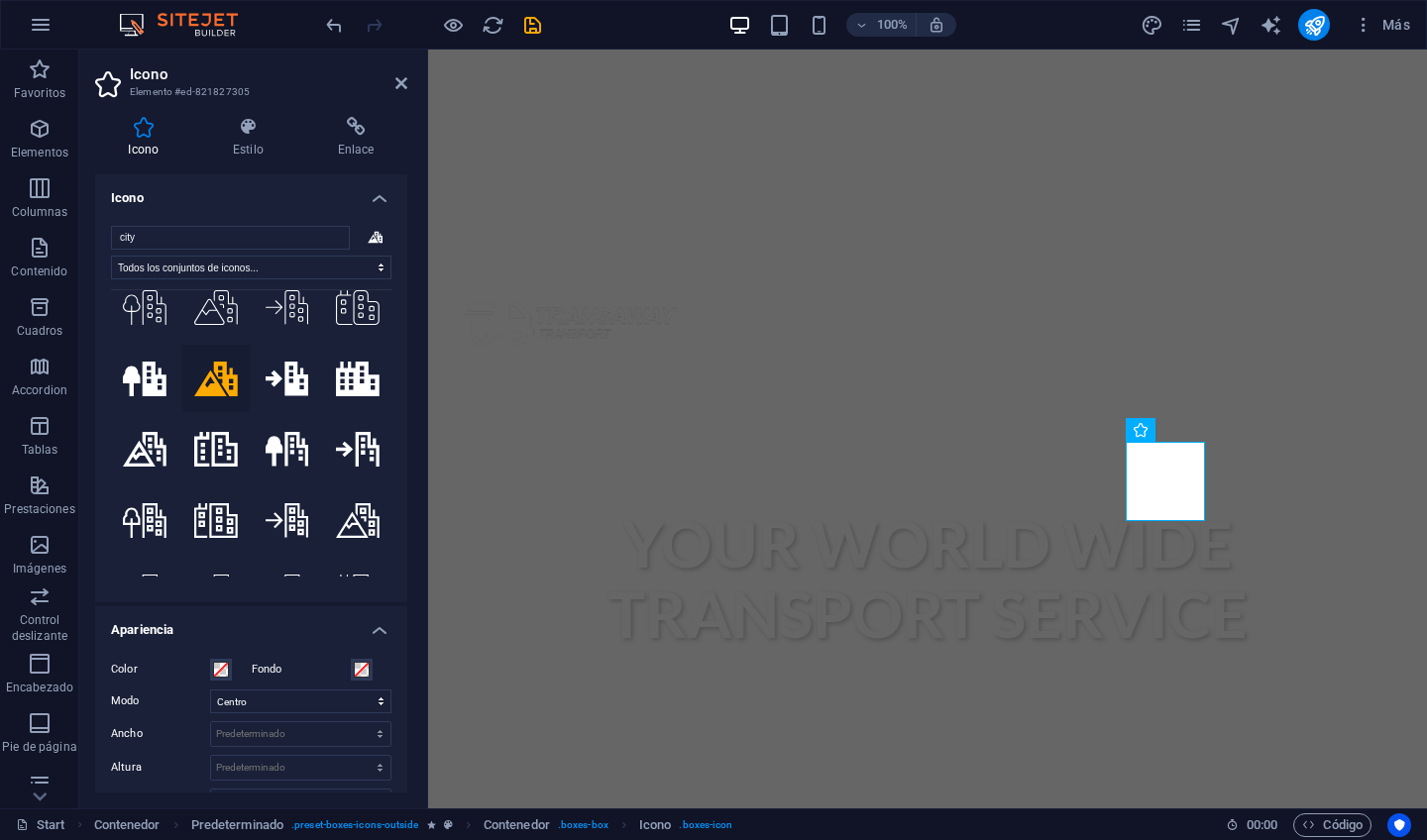 click at bounding box center [216, 521] 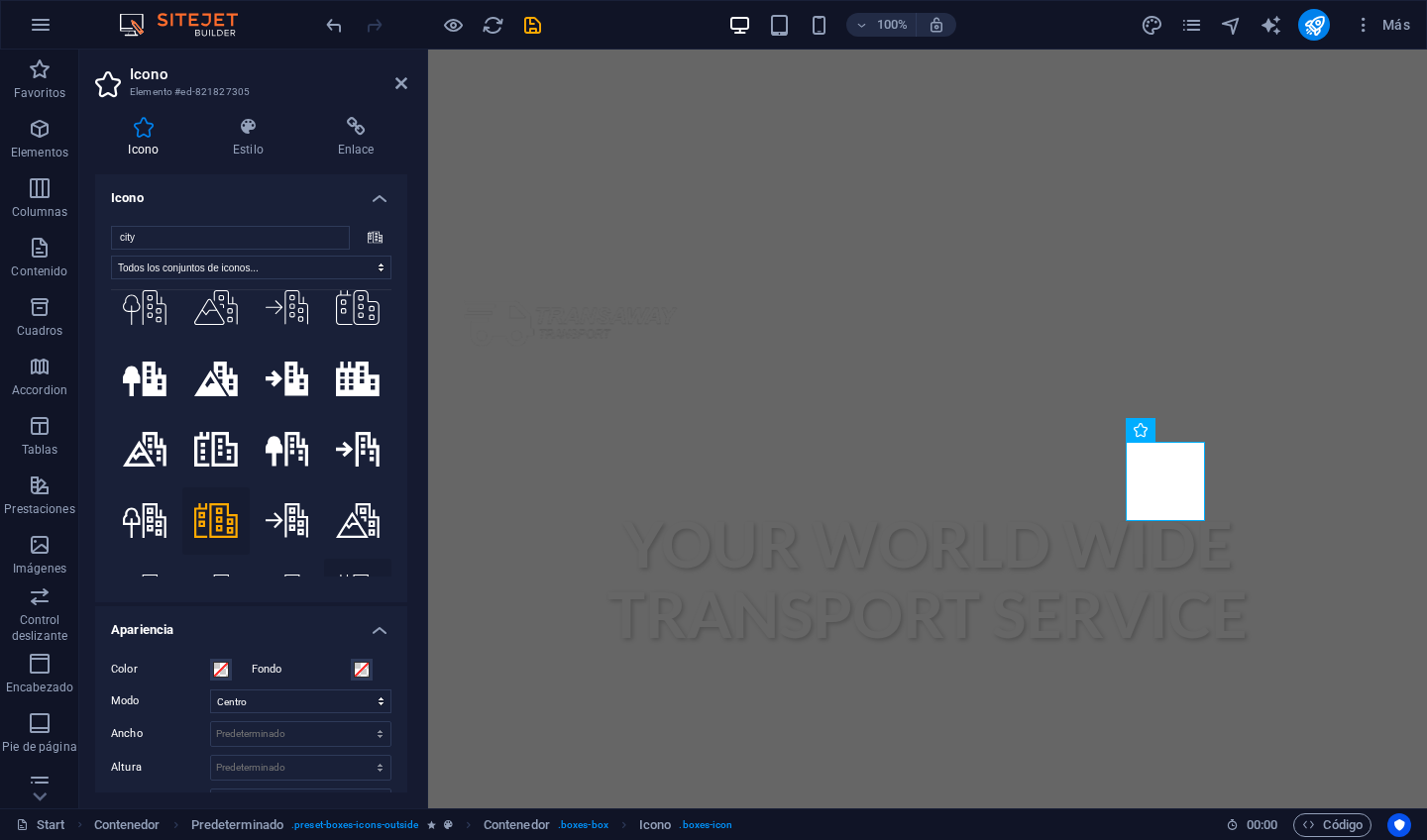 click at bounding box center [358, 592] 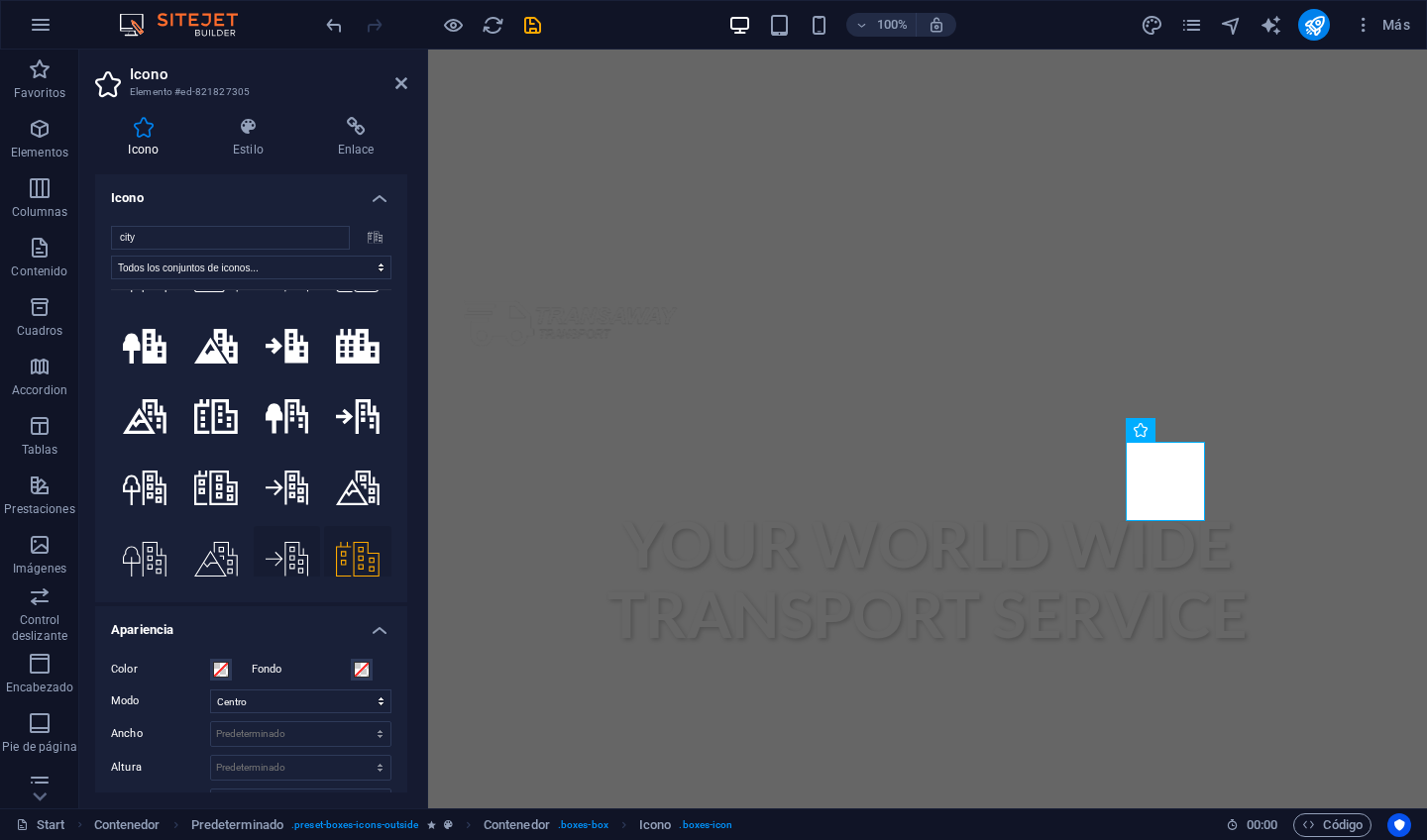 scroll, scrollTop: 342, scrollLeft: 0, axis: vertical 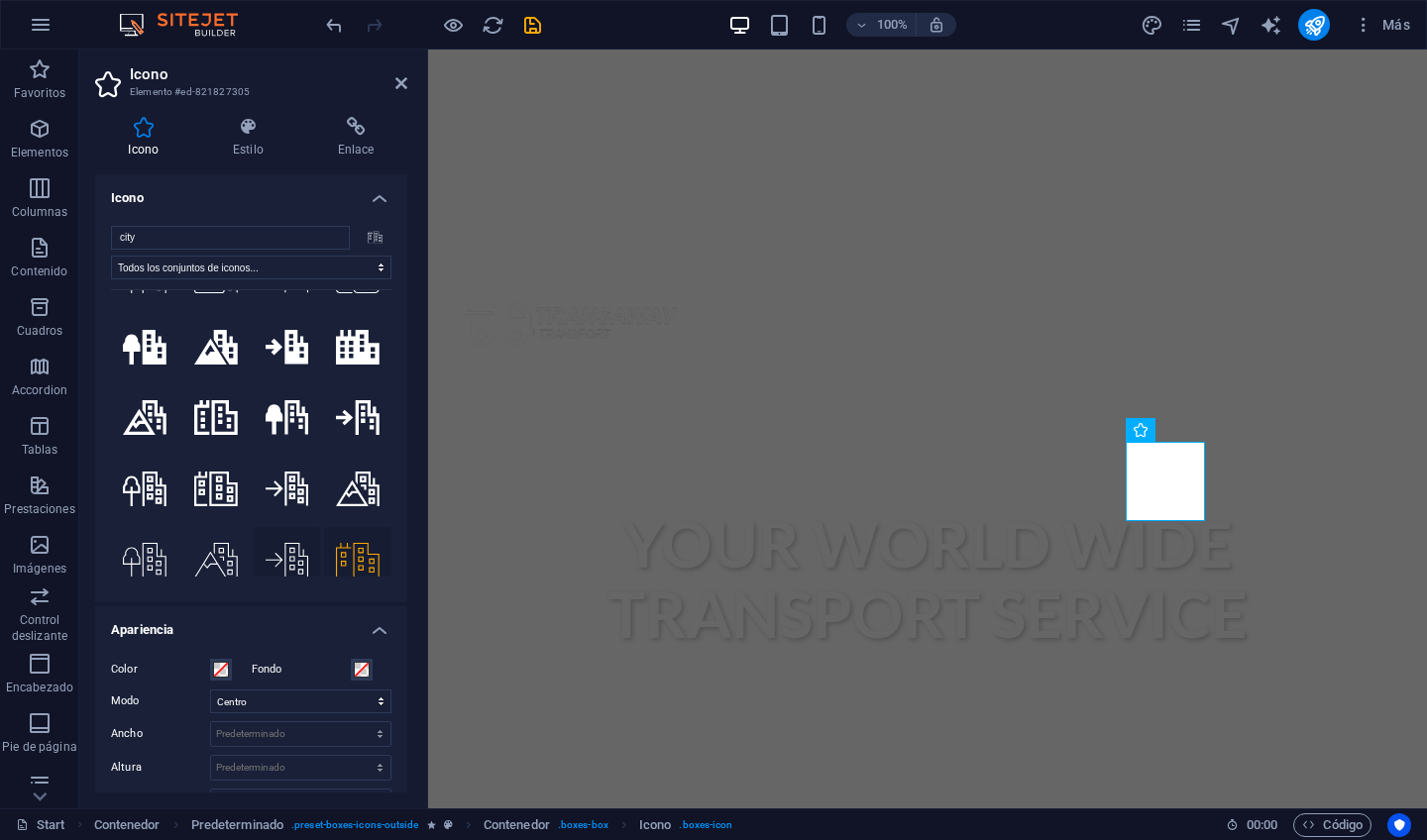 click at bounding box center (287, 561) 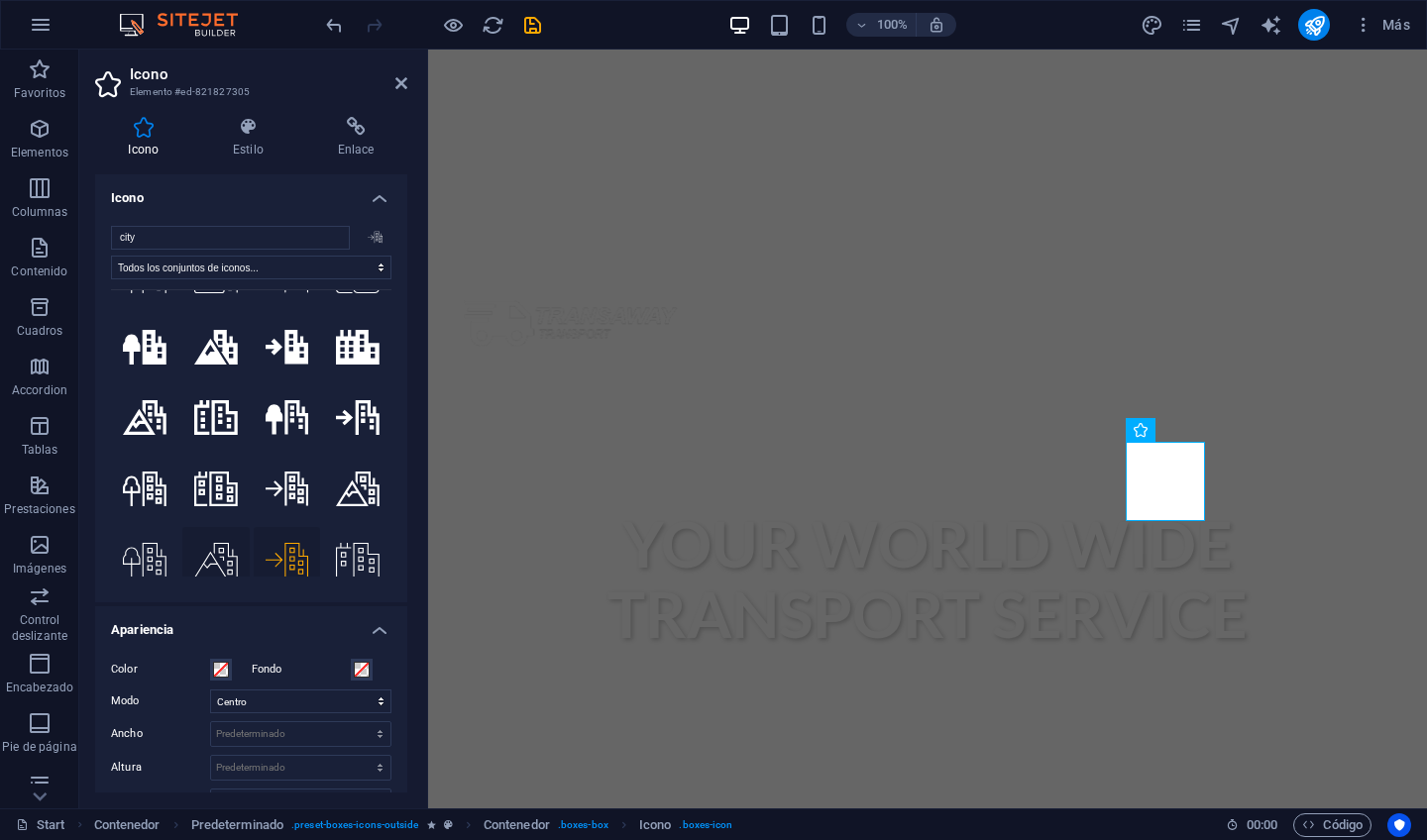 click at bounding box center (216, 561) 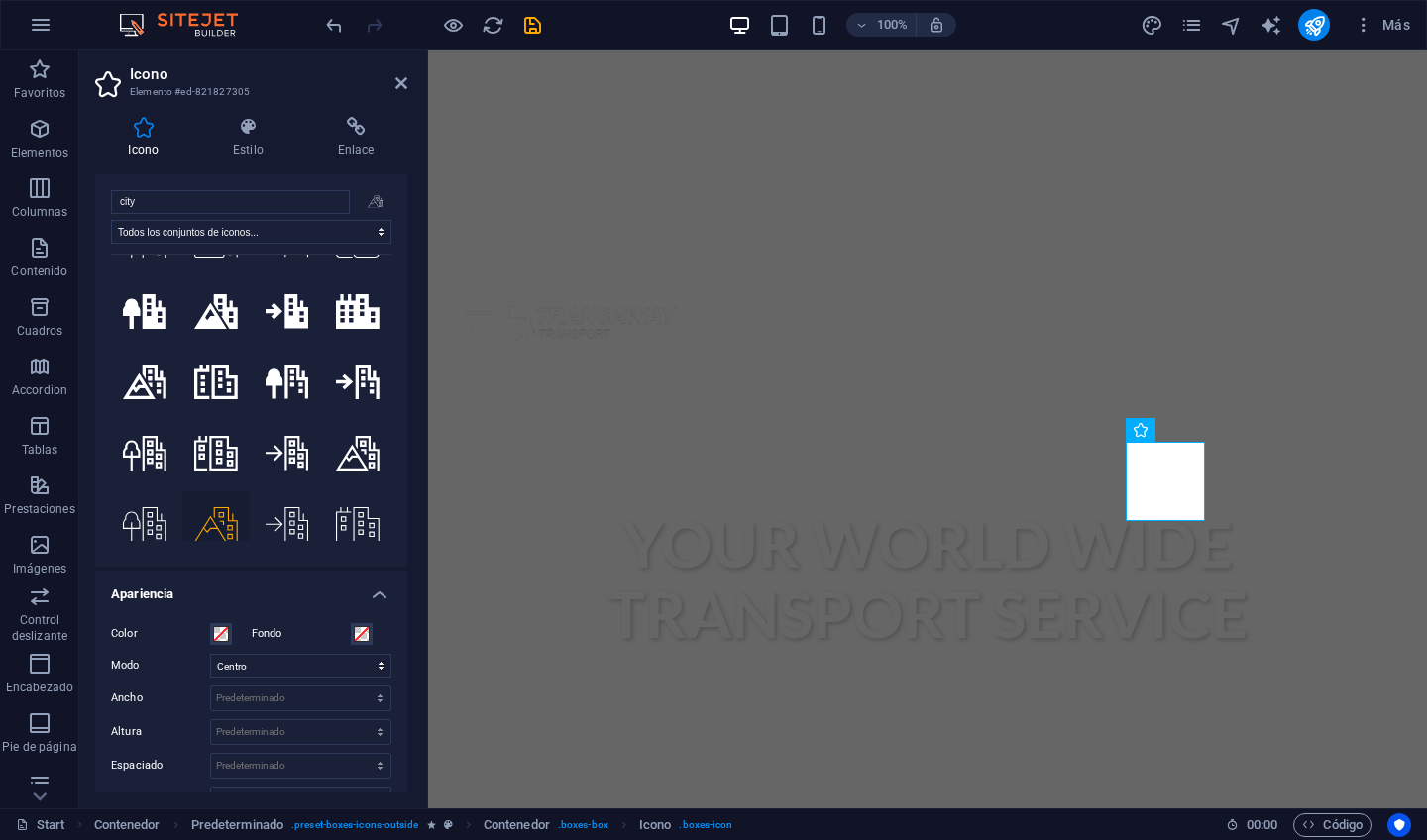 scroll, scrollTop: 38, scrollLeft: 0, axis: vertical 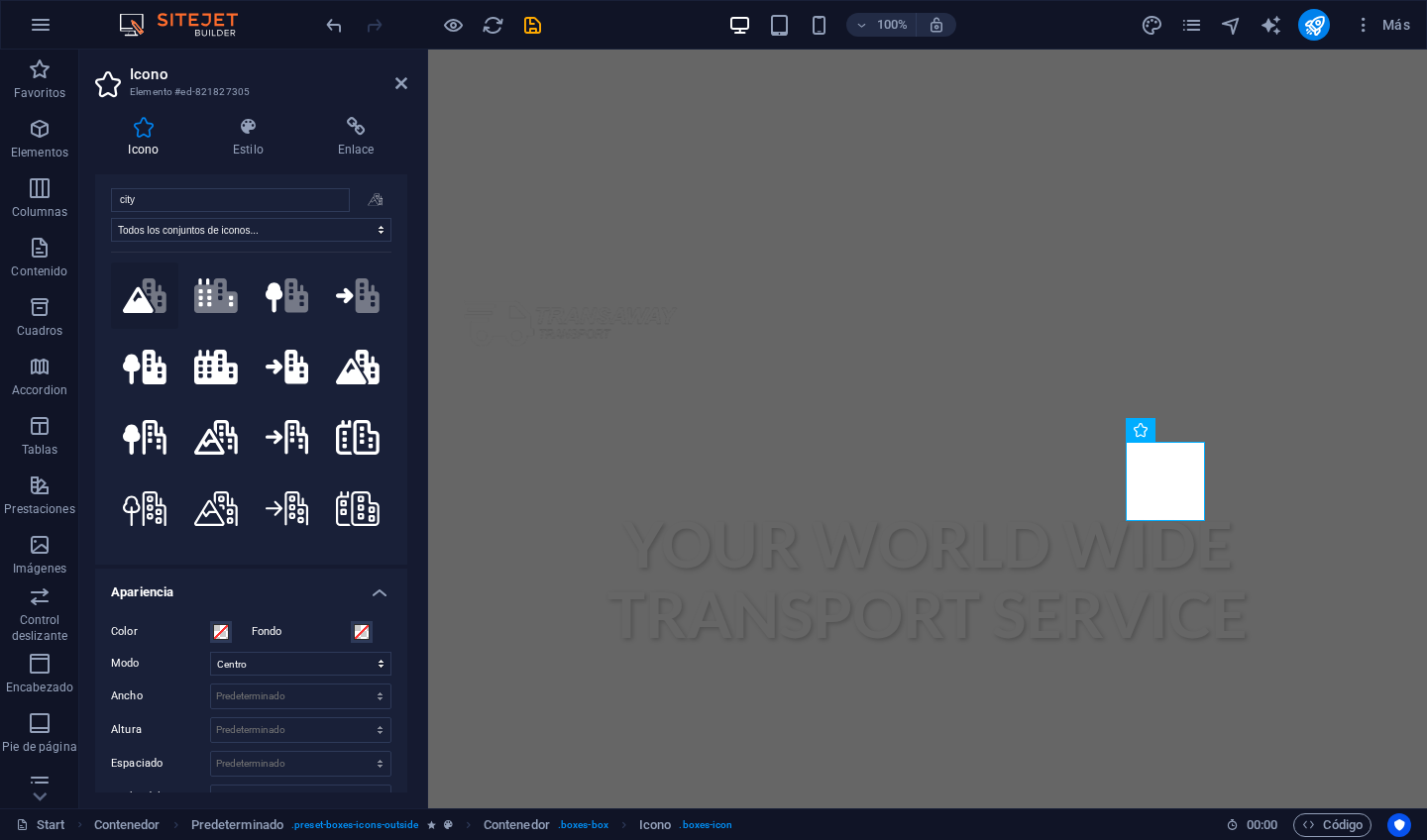 click on ".fa-secondary{opacity:.4}" at bounding box center (145, 296) 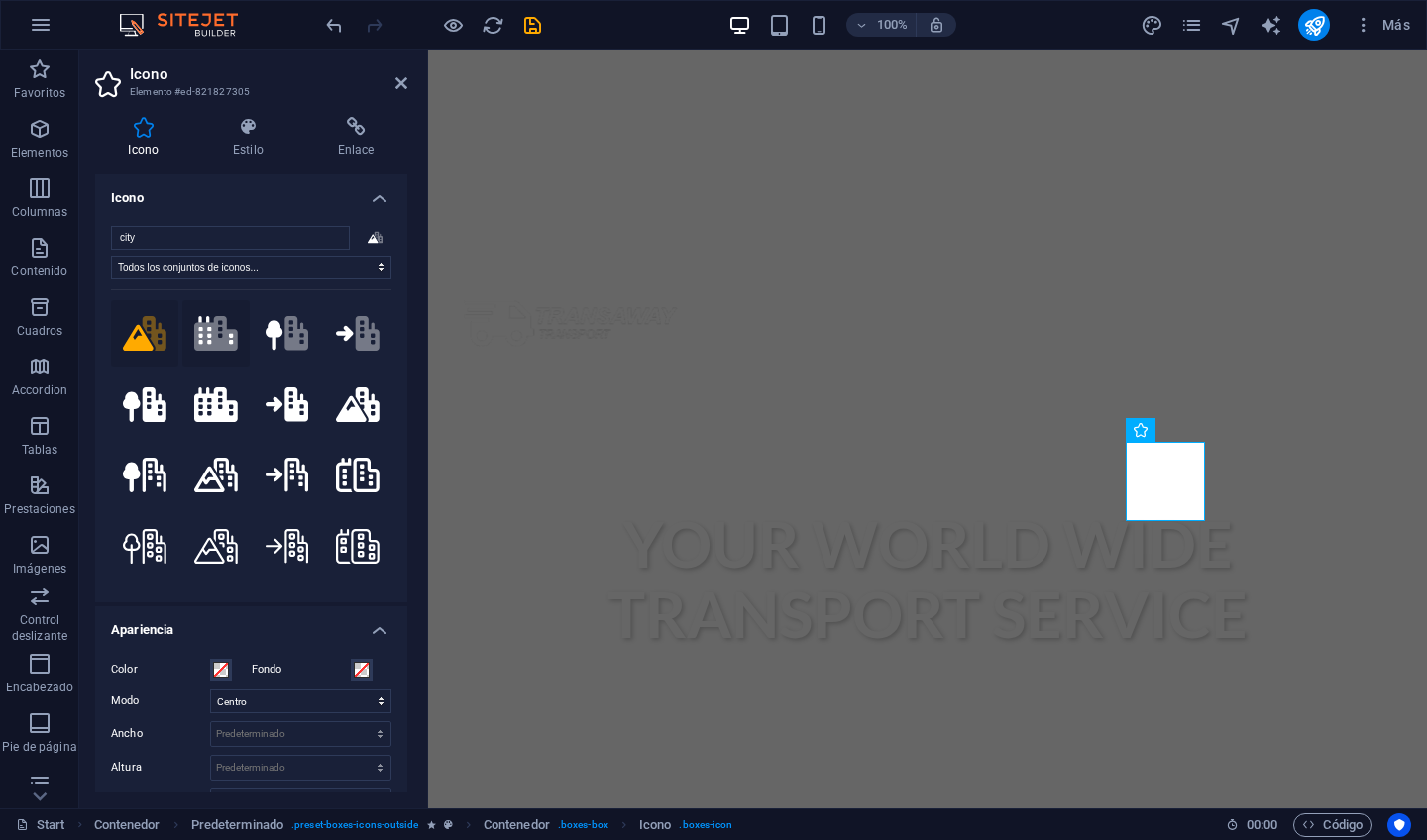 scroll, scrollTop: 0, scrollLeft: 0, axis: both 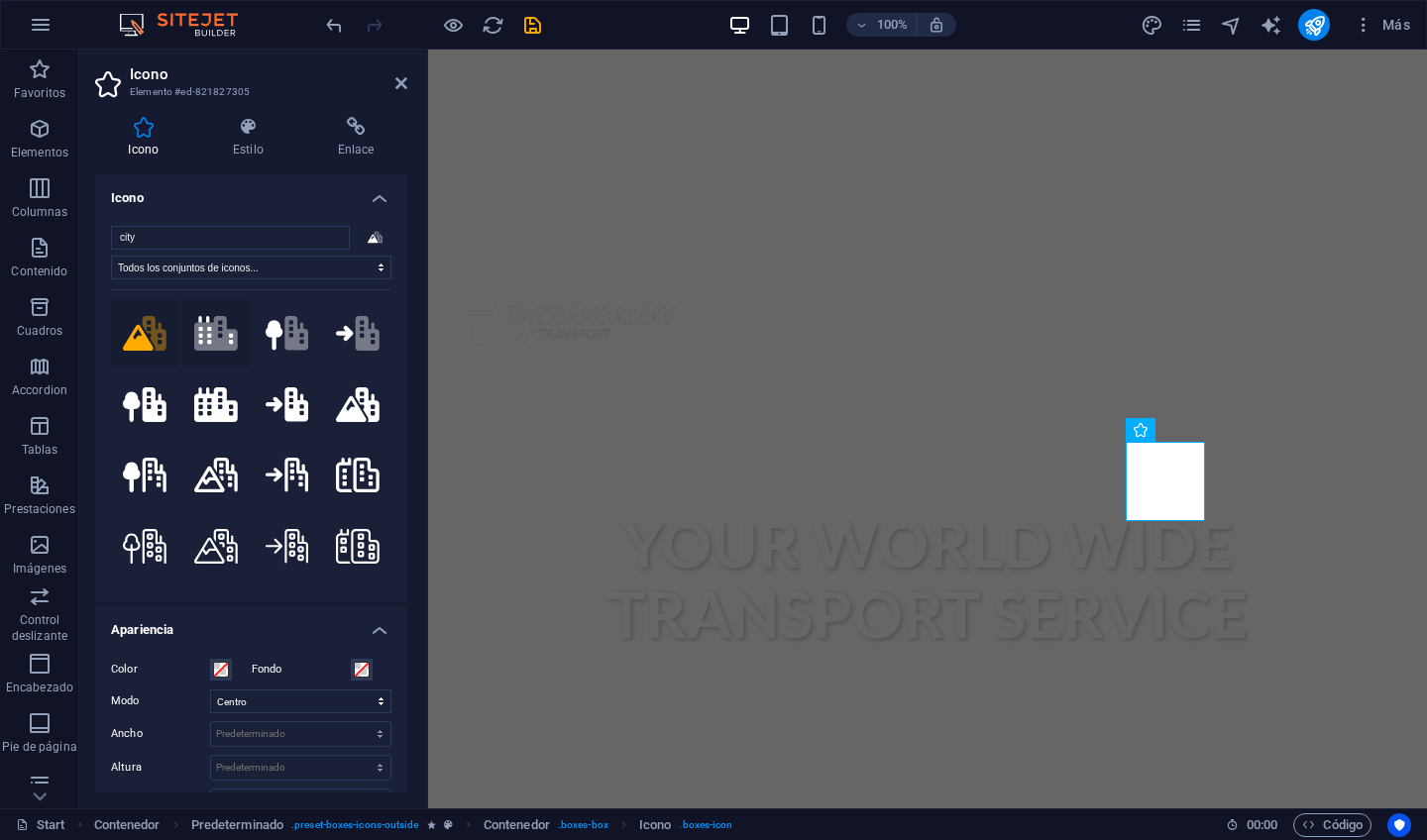 click on ".fa-secondary{opacity:.4}" at bounding box center (216, 334) 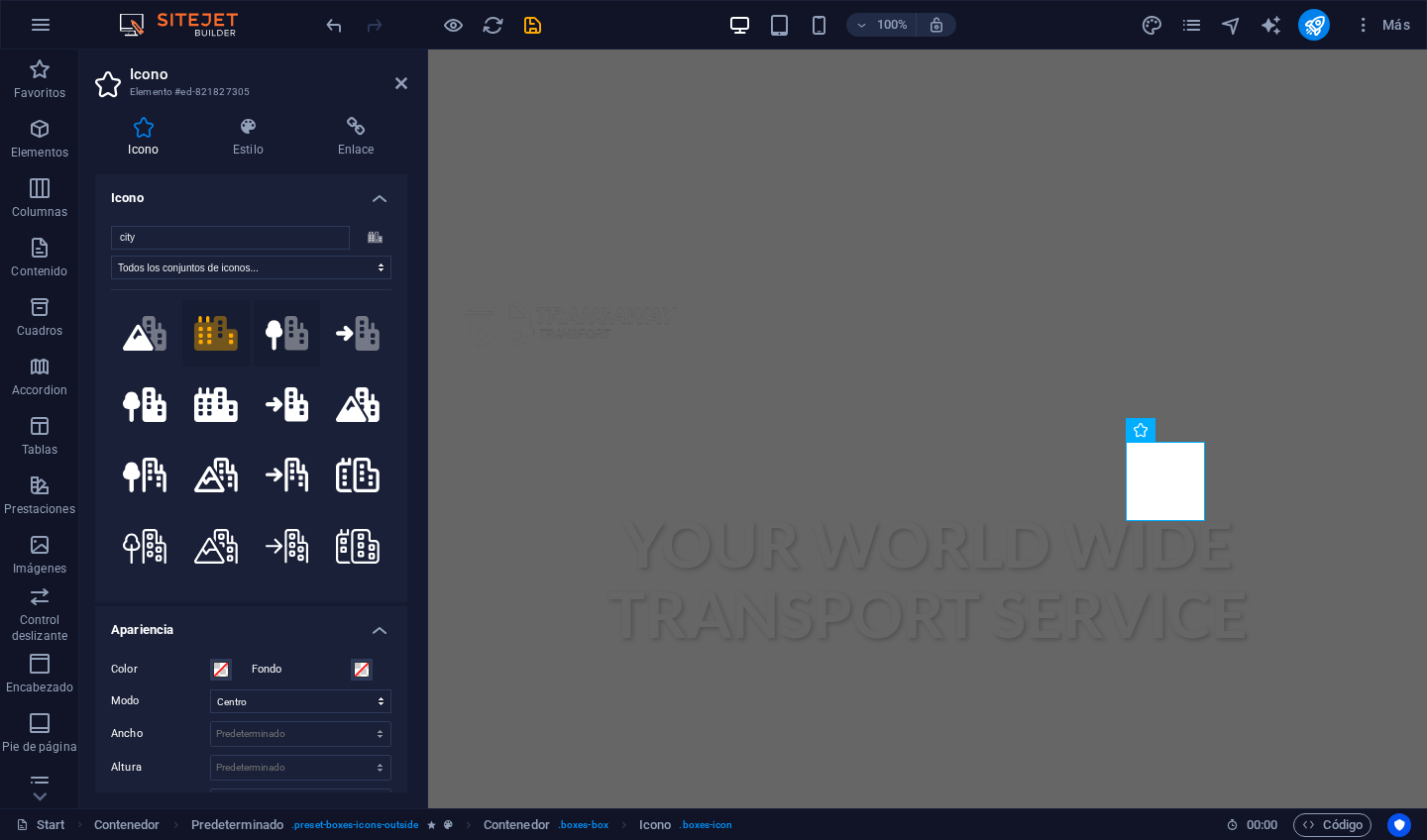 click on ".fa-secondary{opacity:.4}" at bounding box center (287, 334) 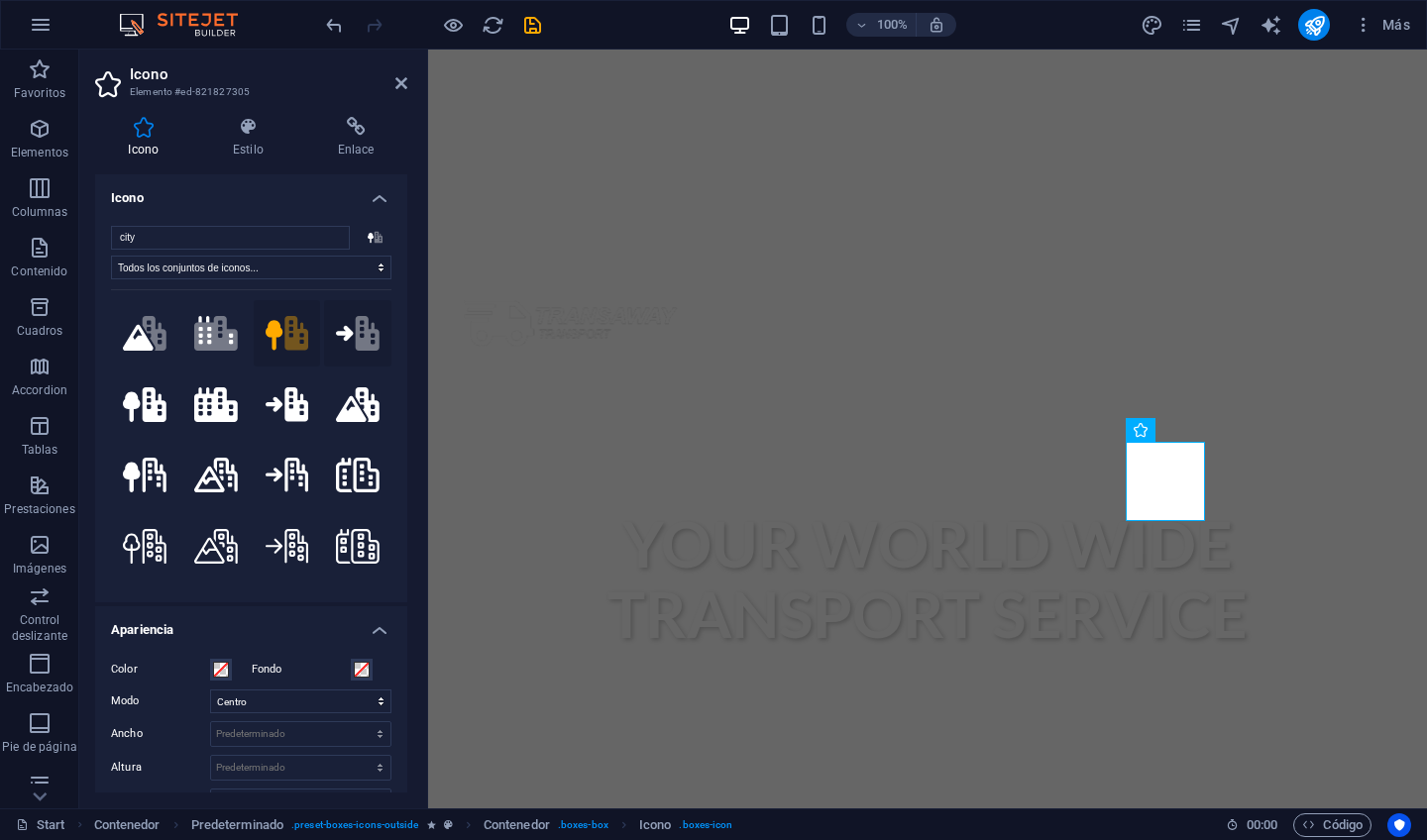 click on ".fa-secondary{opacity:.4}" at bounding box center (358, 334) 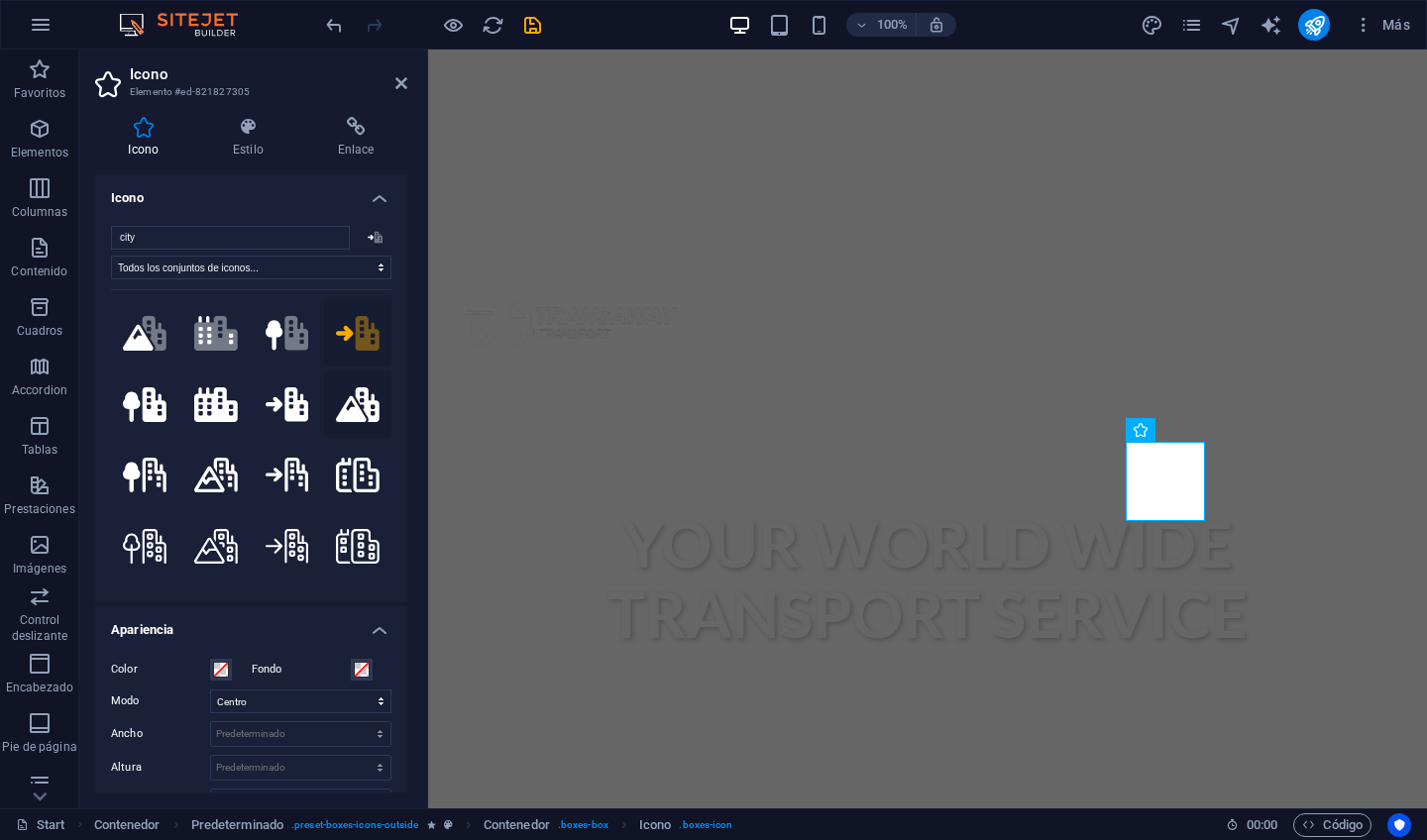 click at bounding box center (358, 404) 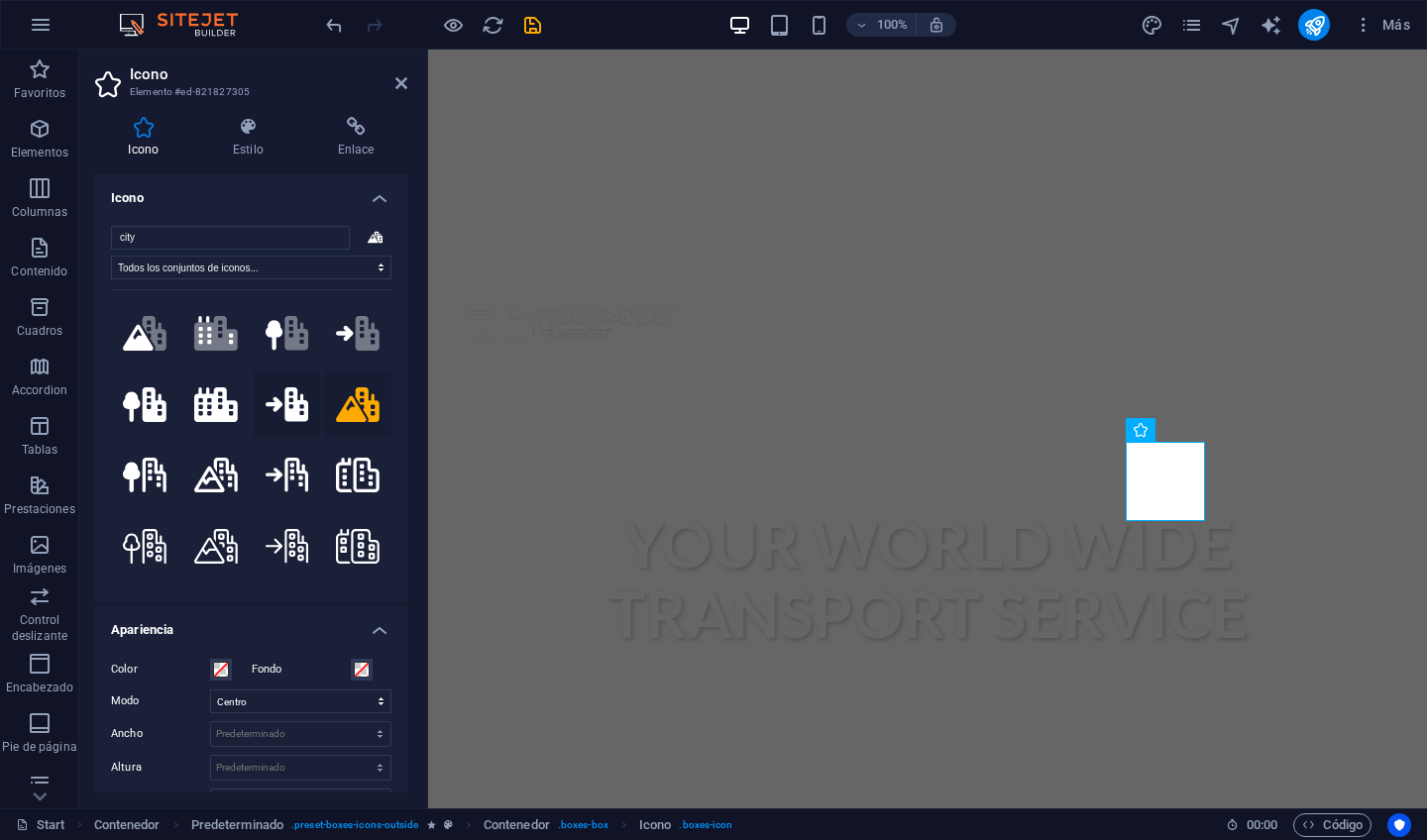 click at bounding box center (287, 404) 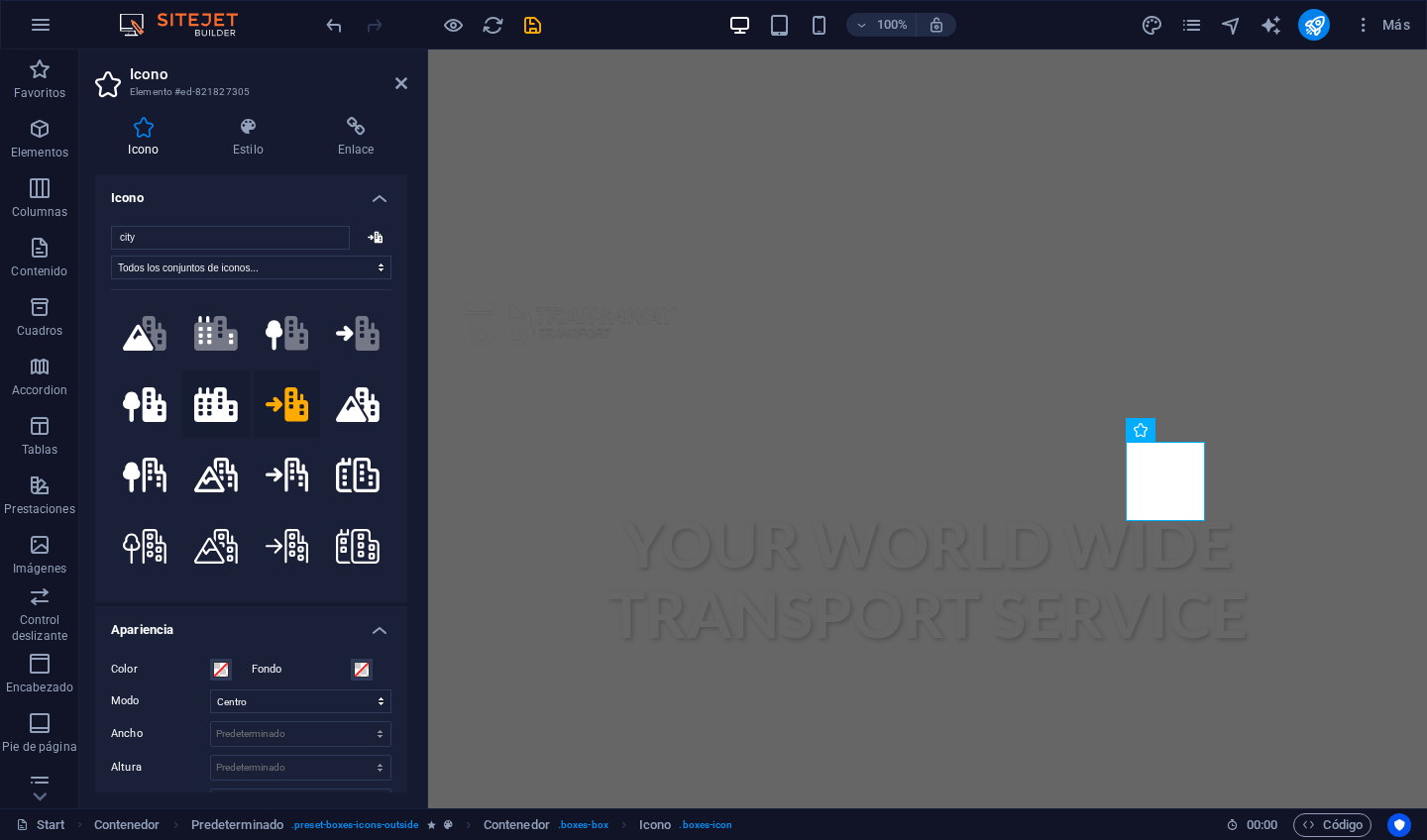 click at bounding box center [216, 404] 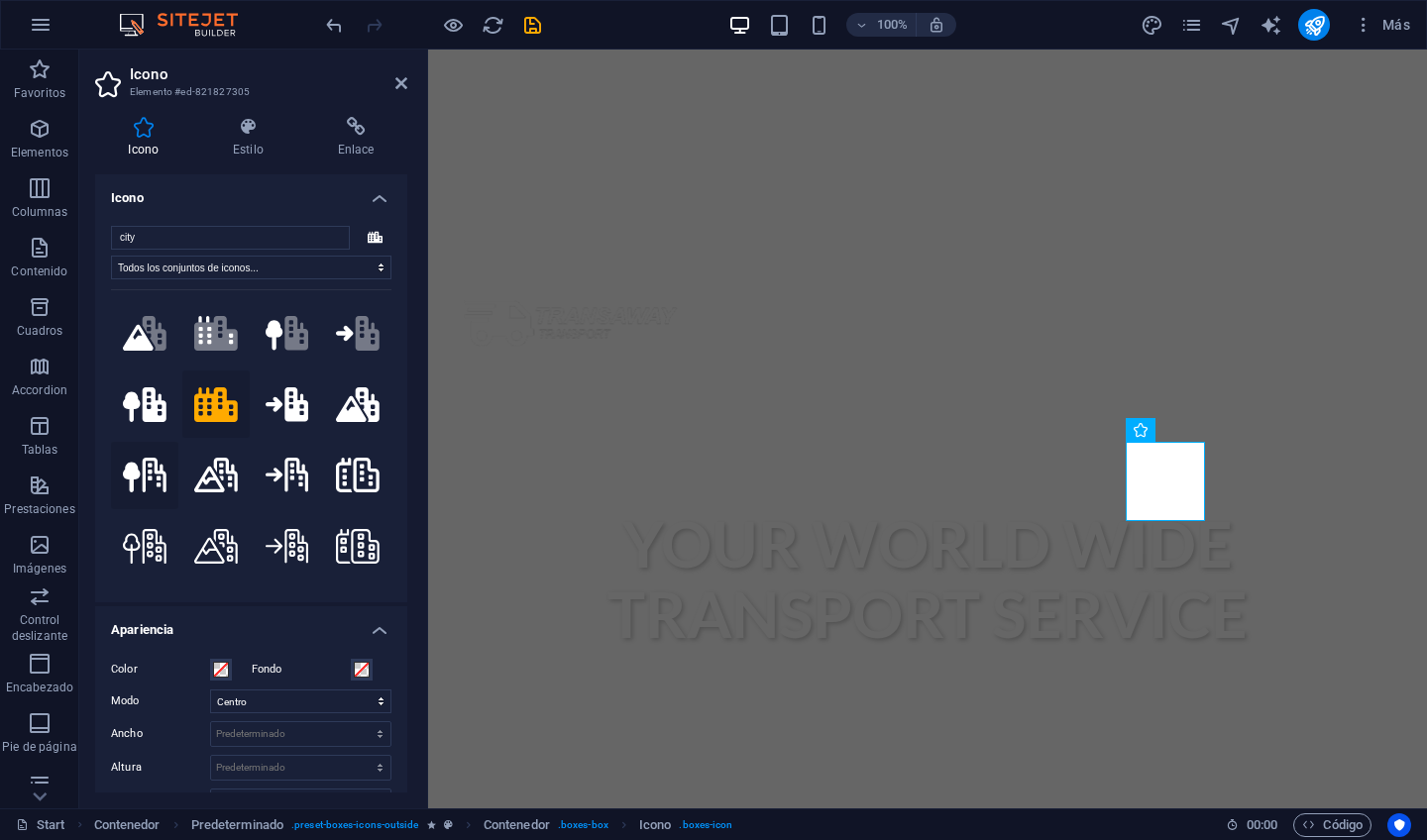 click at bounding box center (145, 475) 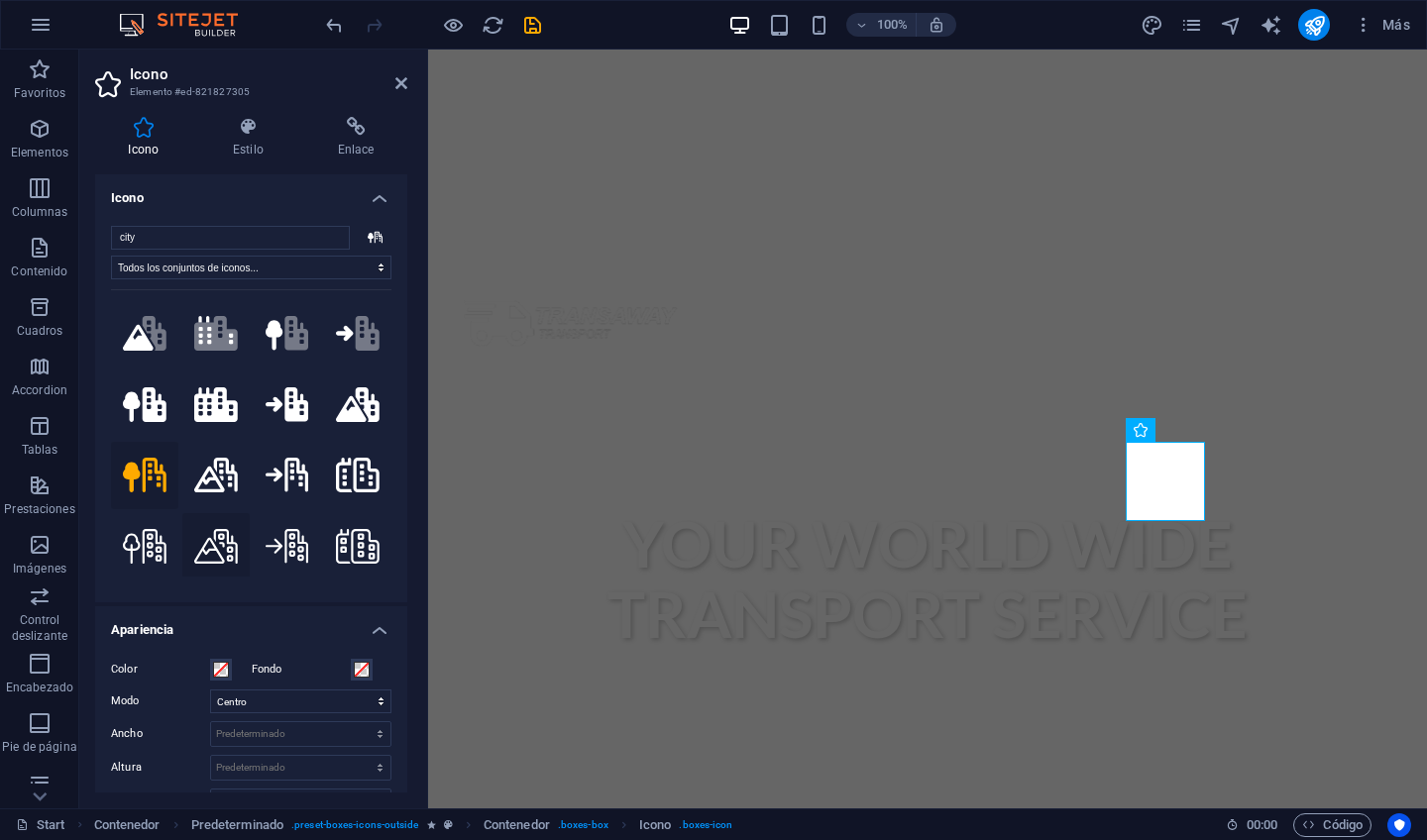 click at bounding box center (216, 547) 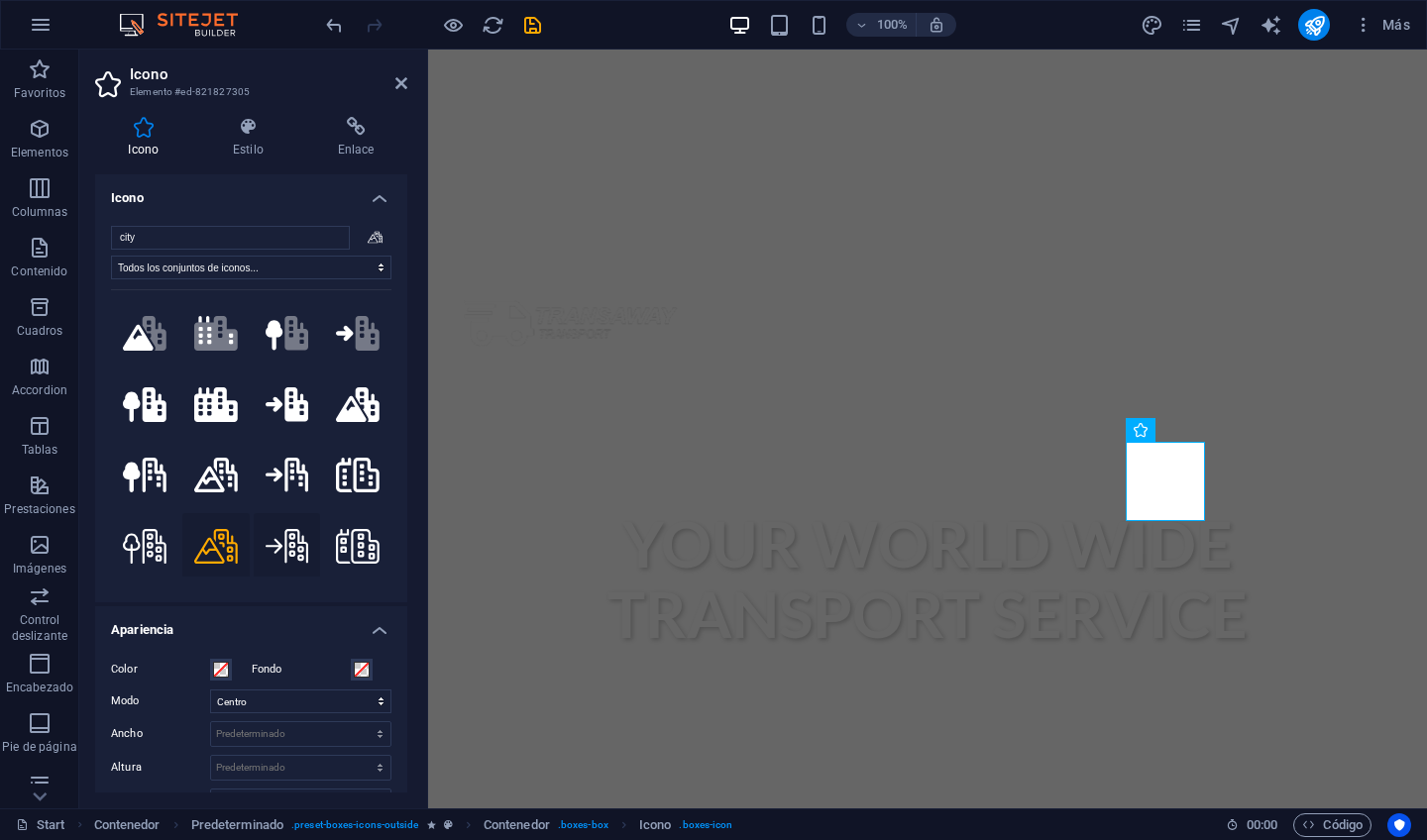 click at bounding box center (287, 547) 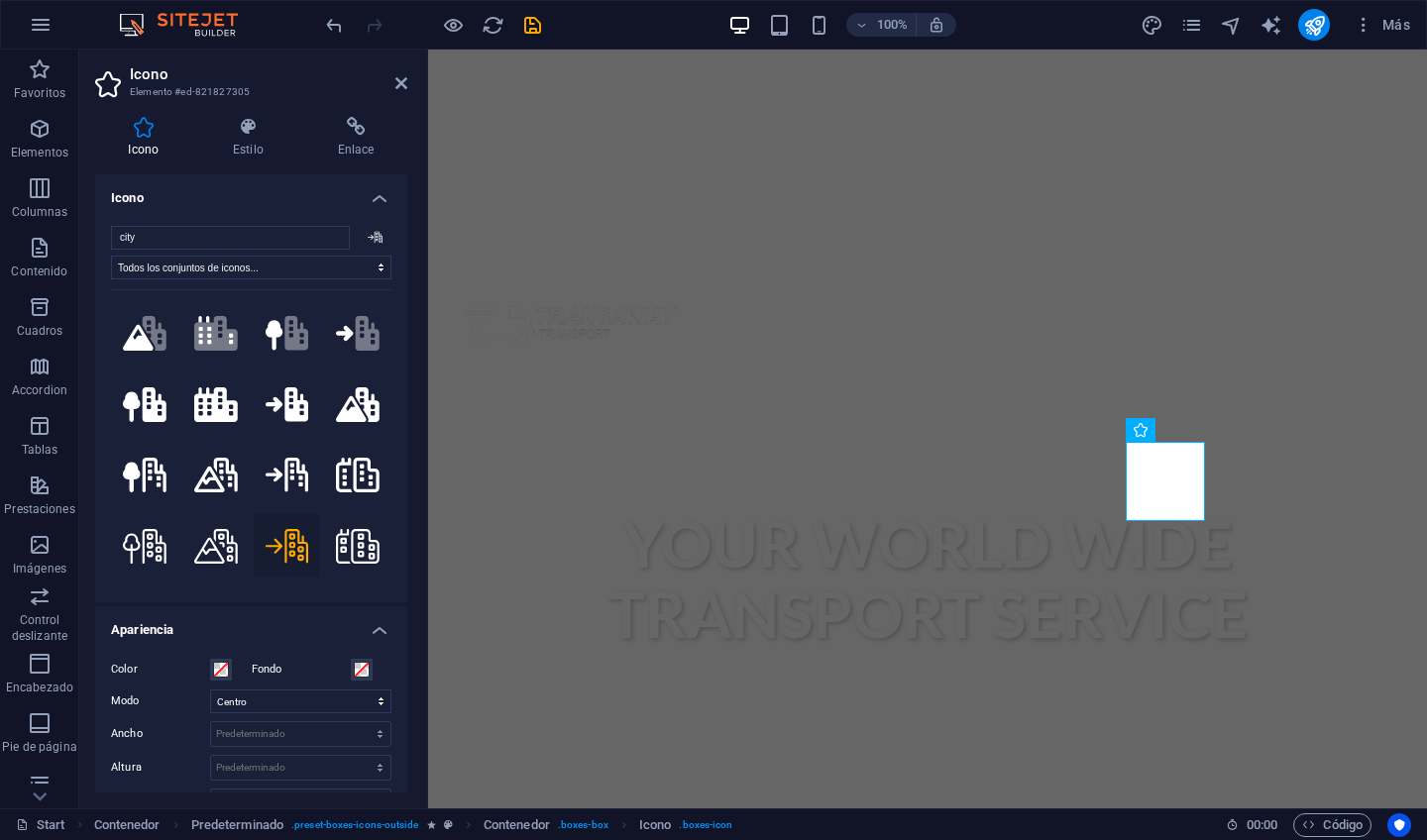 click at bounding box center [287, 547] 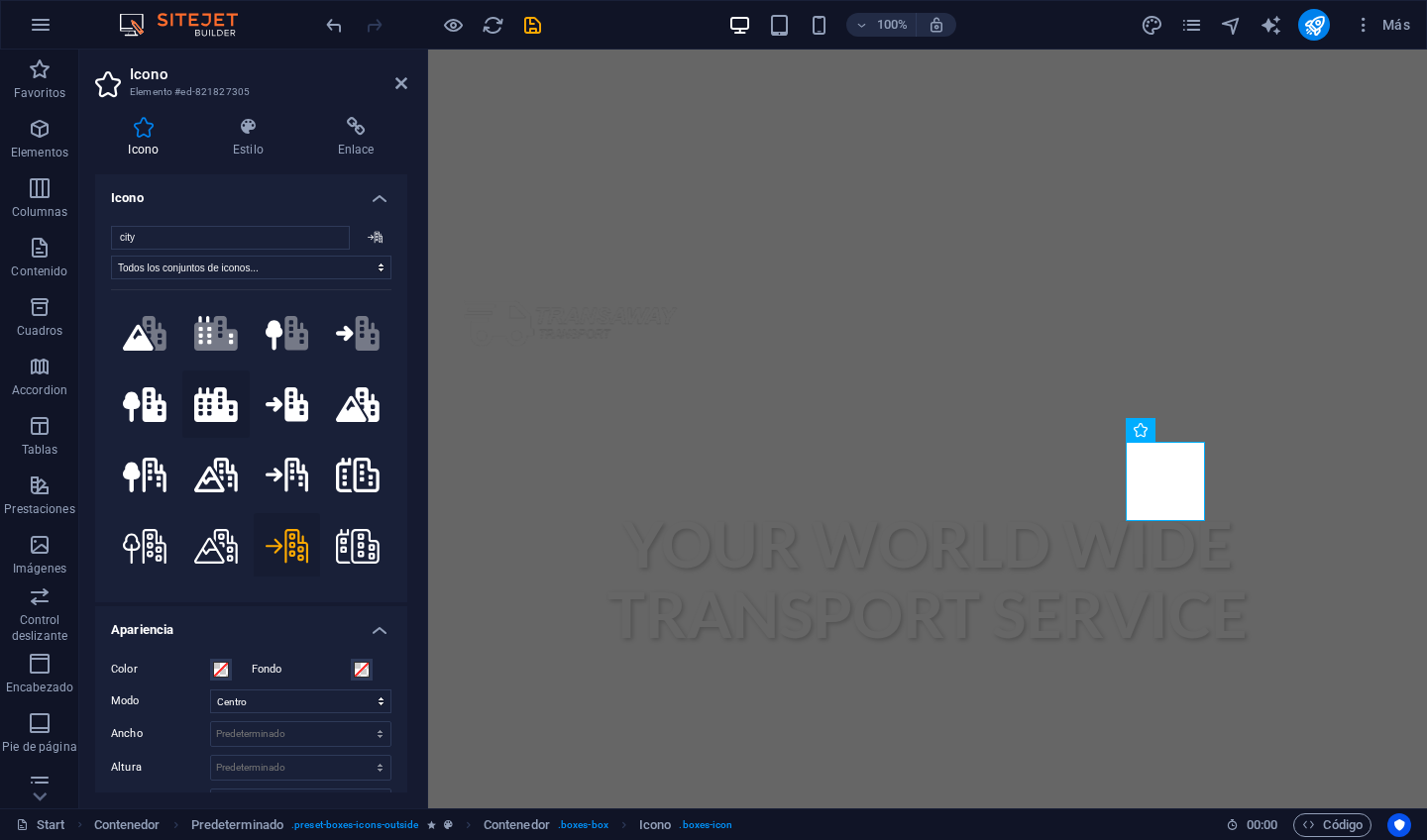 click at bounding box center [216, 404] 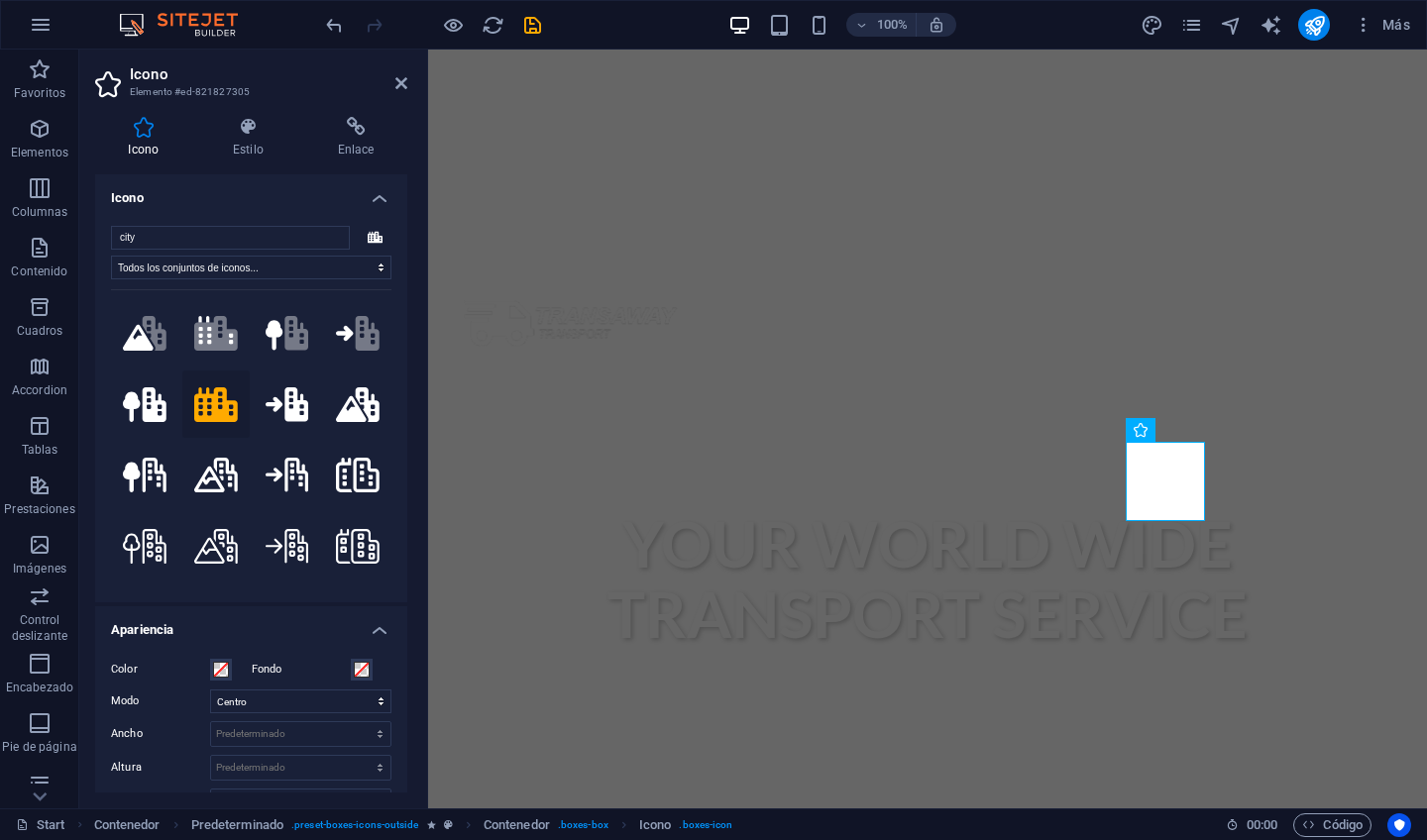click at bounding box center [216, 404] 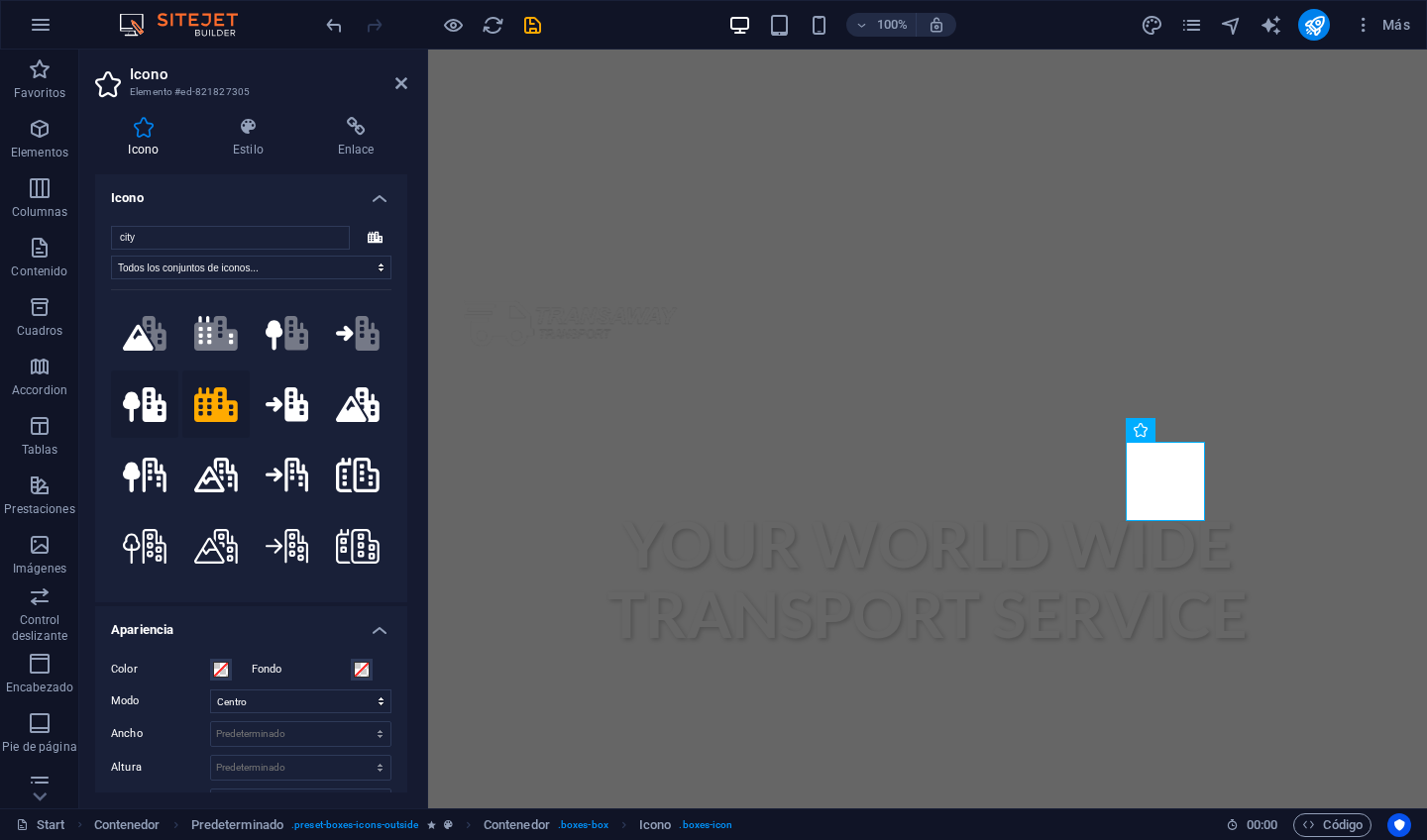 click at bounding box center [145, 404] 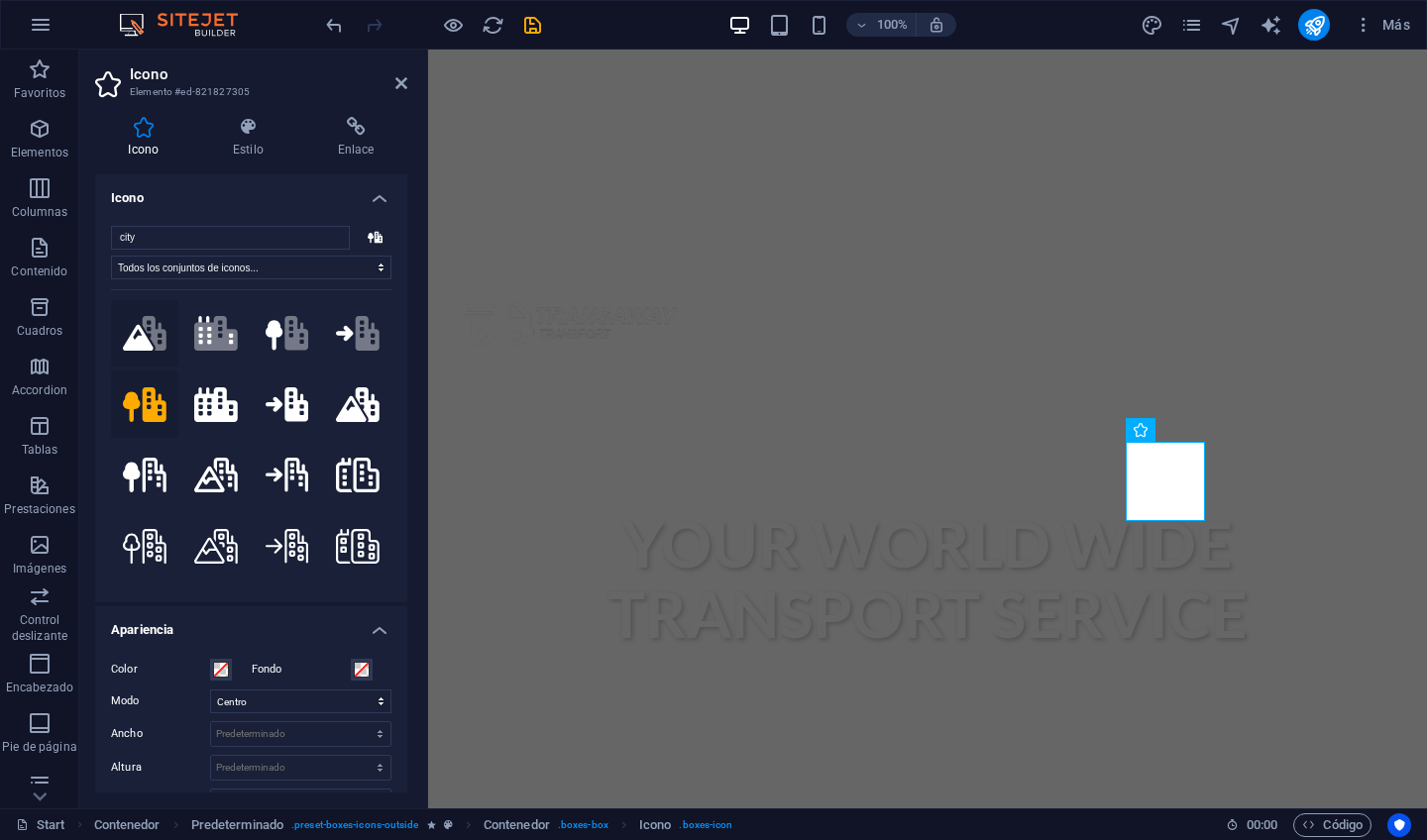 click on ".fa-secondary{opacity:.4}" at bounding box center (145, 334) 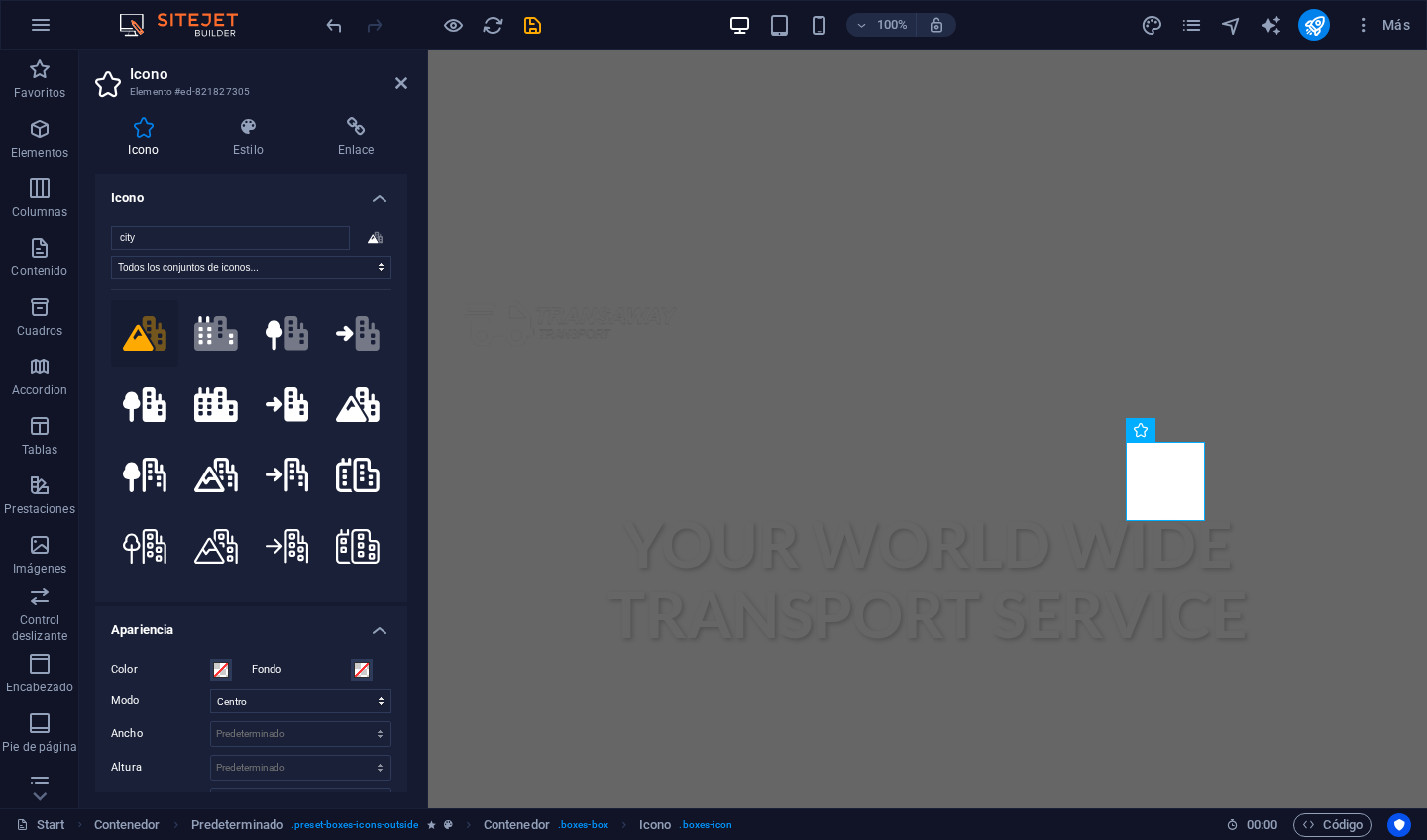 click on ".fa-secondary{opacity:.4}" at bounding box center [145, 334] 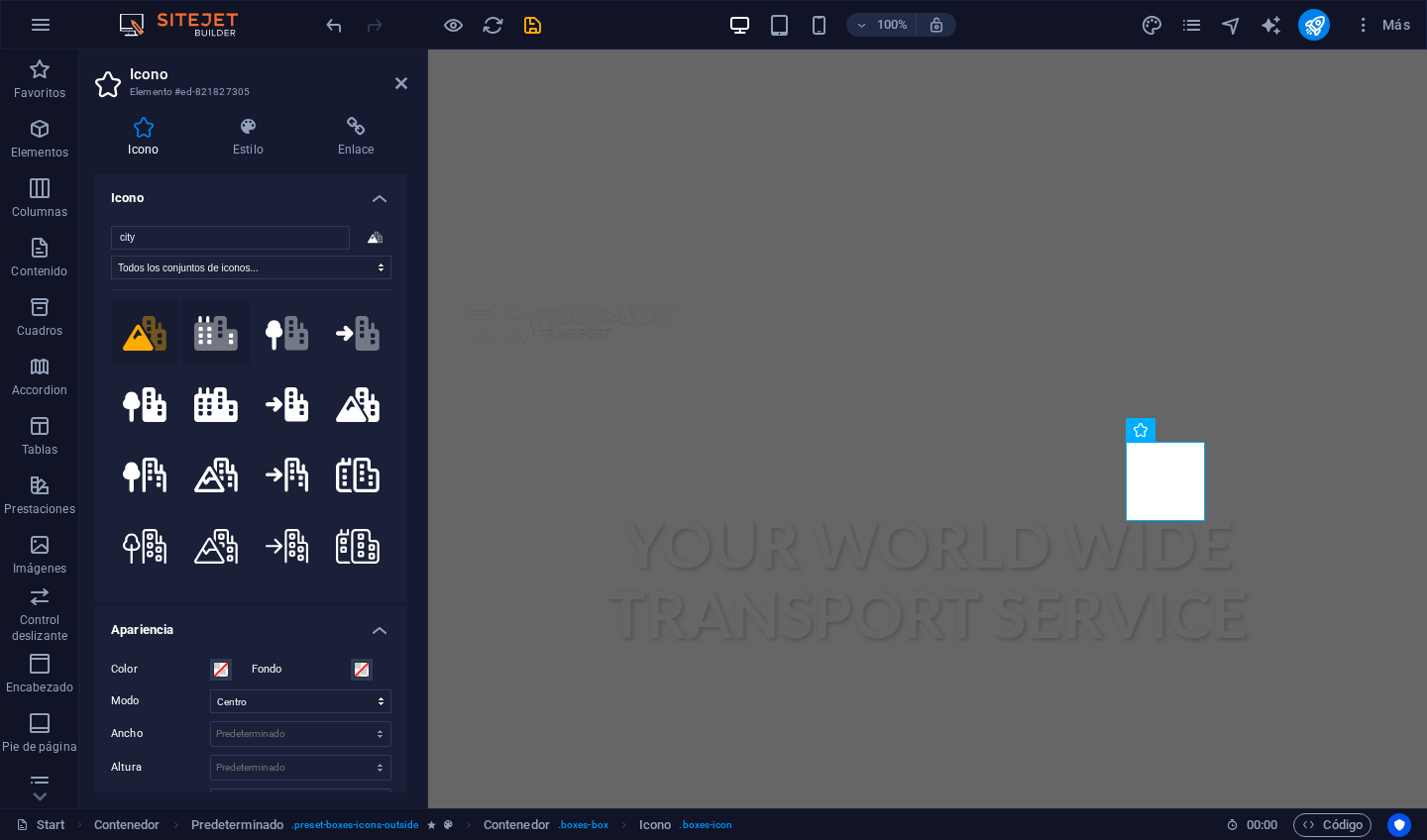 click on ".fa-secondary{opacity:.4}" at bounding box center [216, 334] 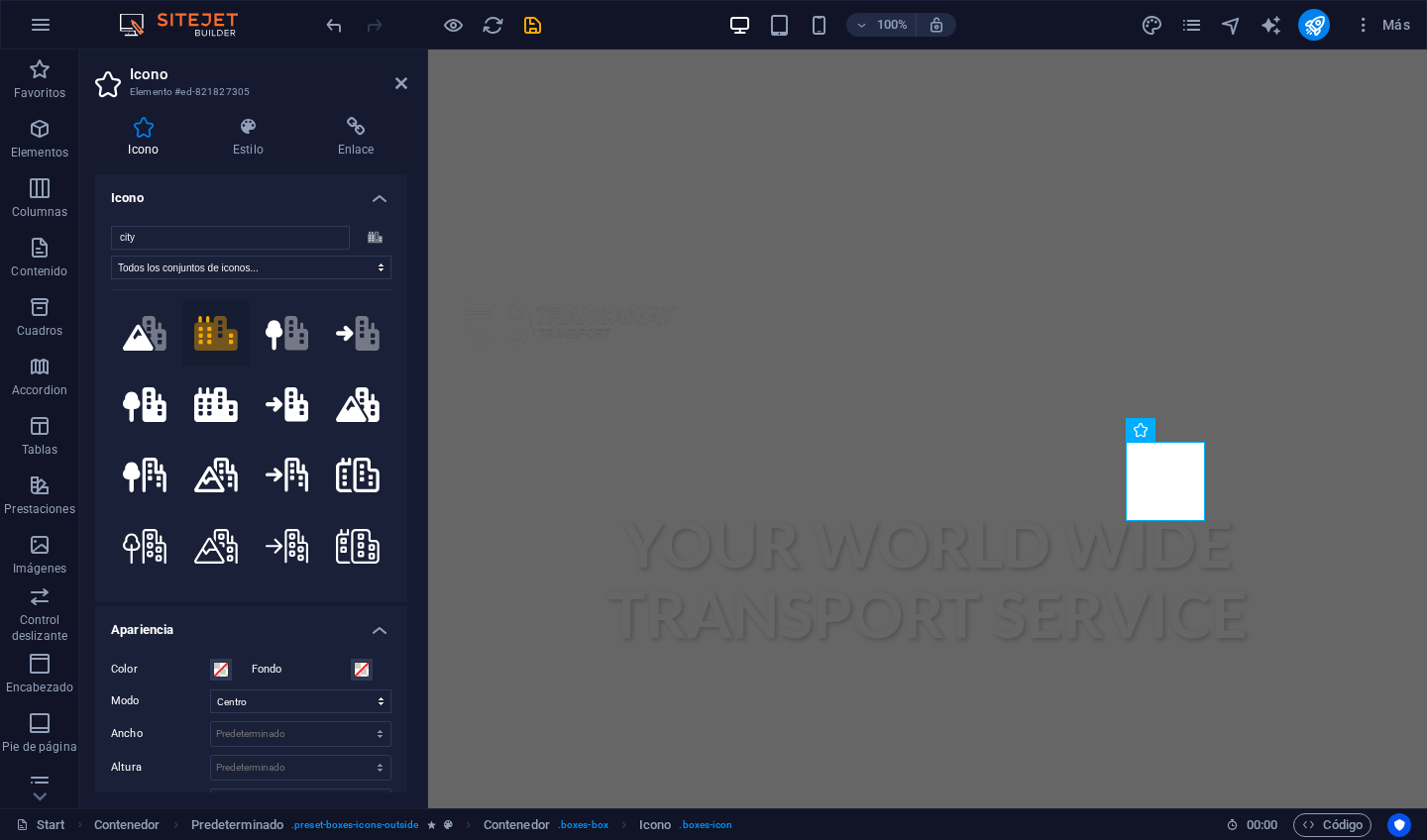 click on ".fa-secondary{opacity:.4}" at bounding box center [216, 334] 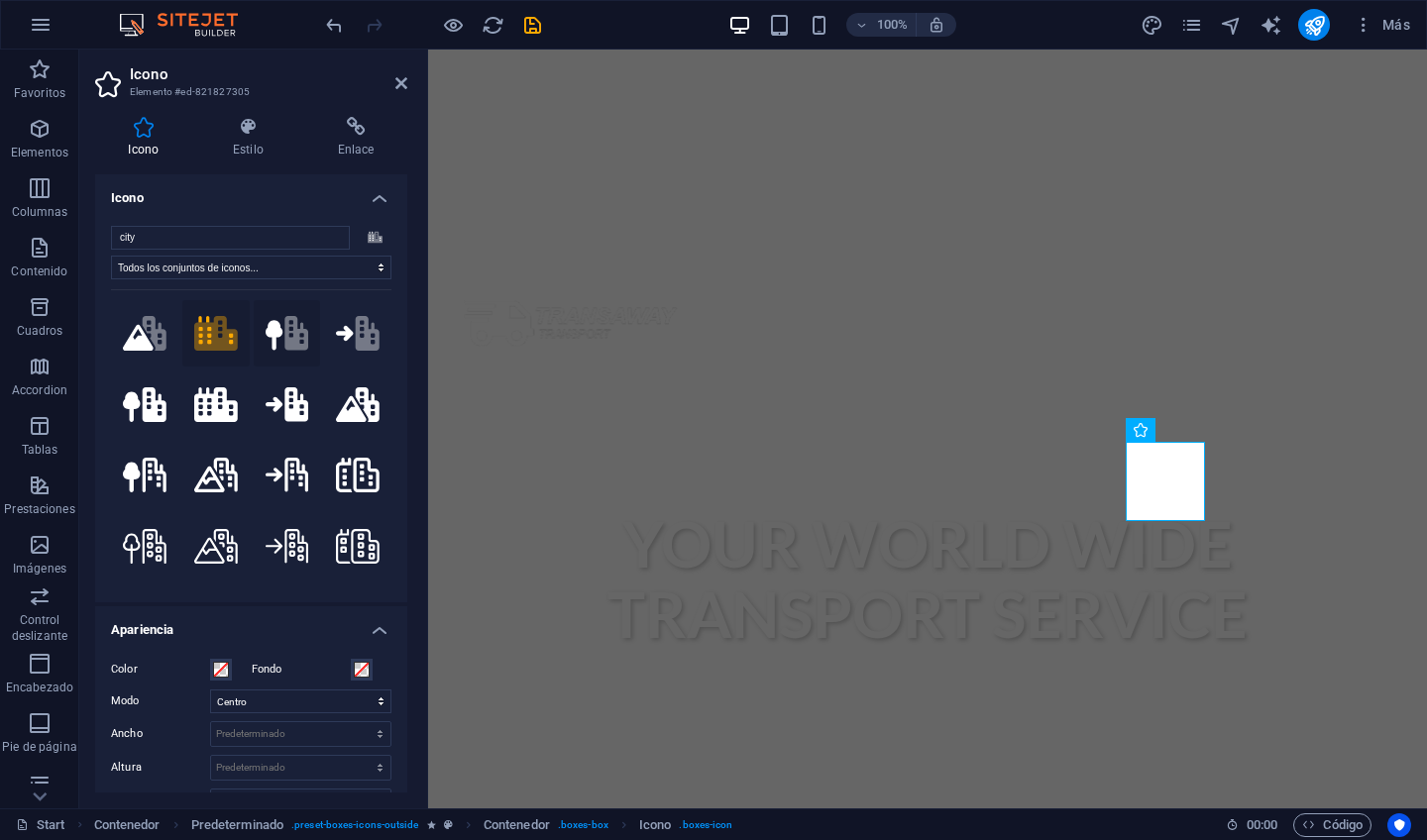 click on ".fa-secondary{opacity:.4}" at bounding box center [287, 334] 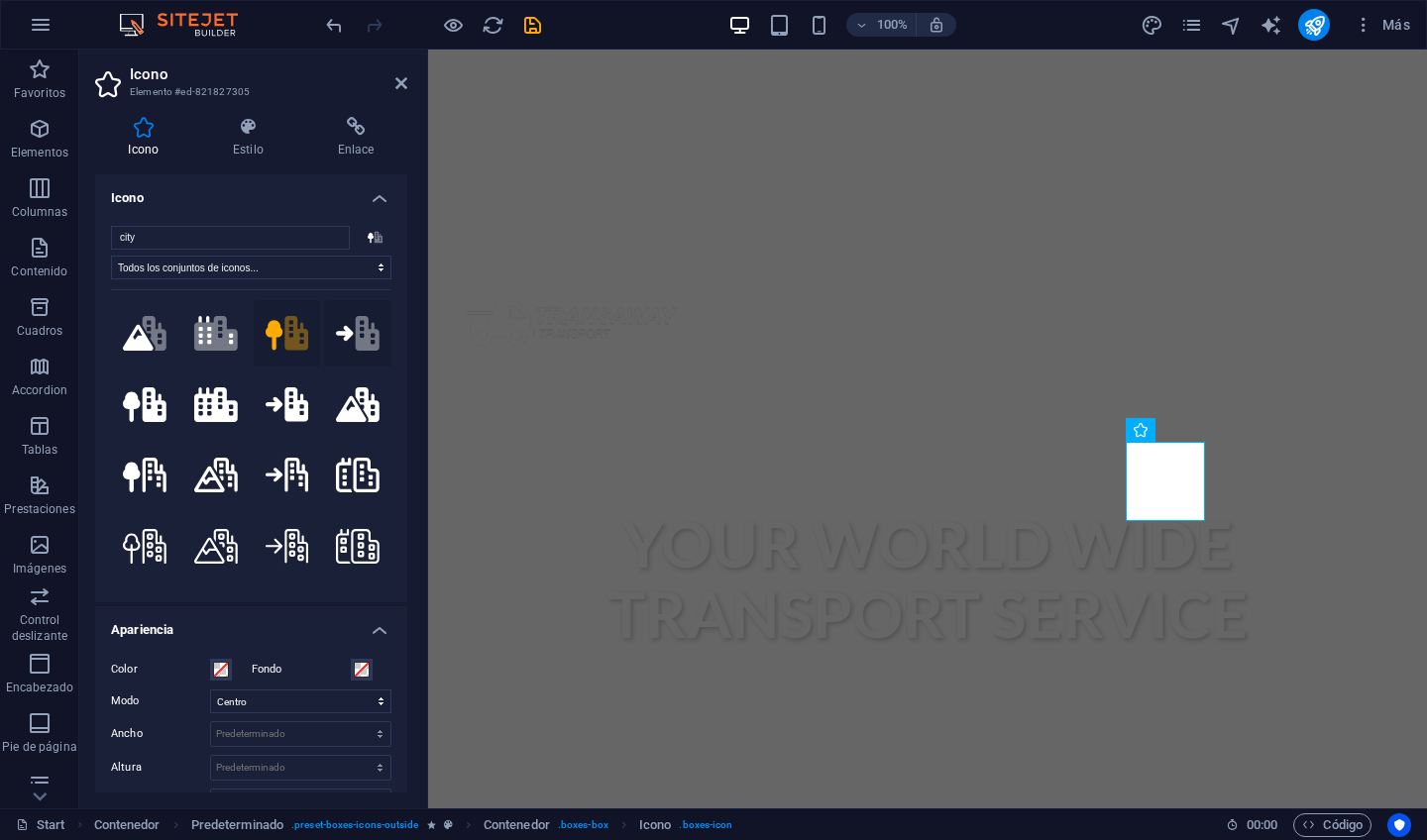 click on ".fa-secondary{opacity:.4}" at bounding box center [358, 334] 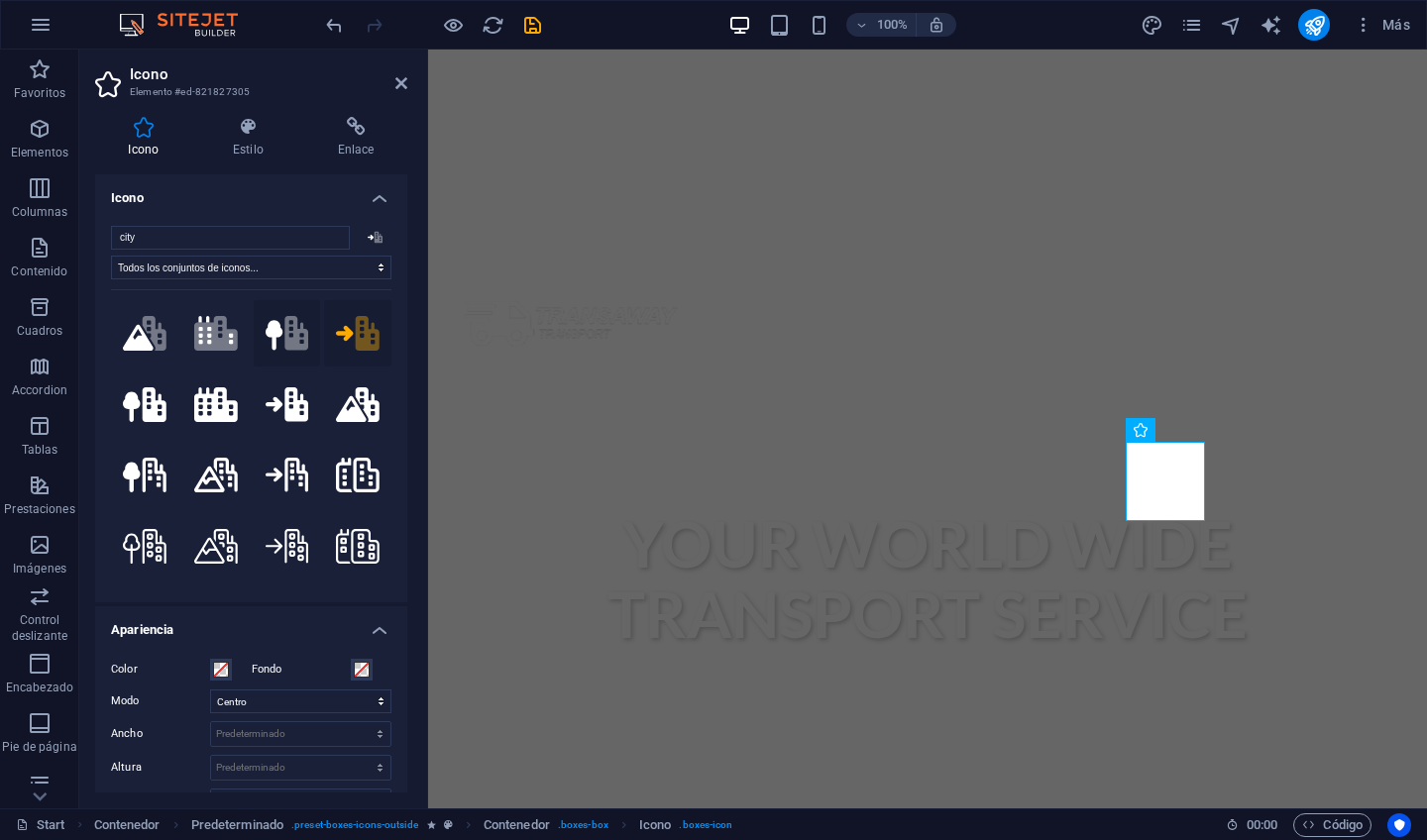 click on ".fa-secondary{opacity:.4}" at bounding box center (287, 334) 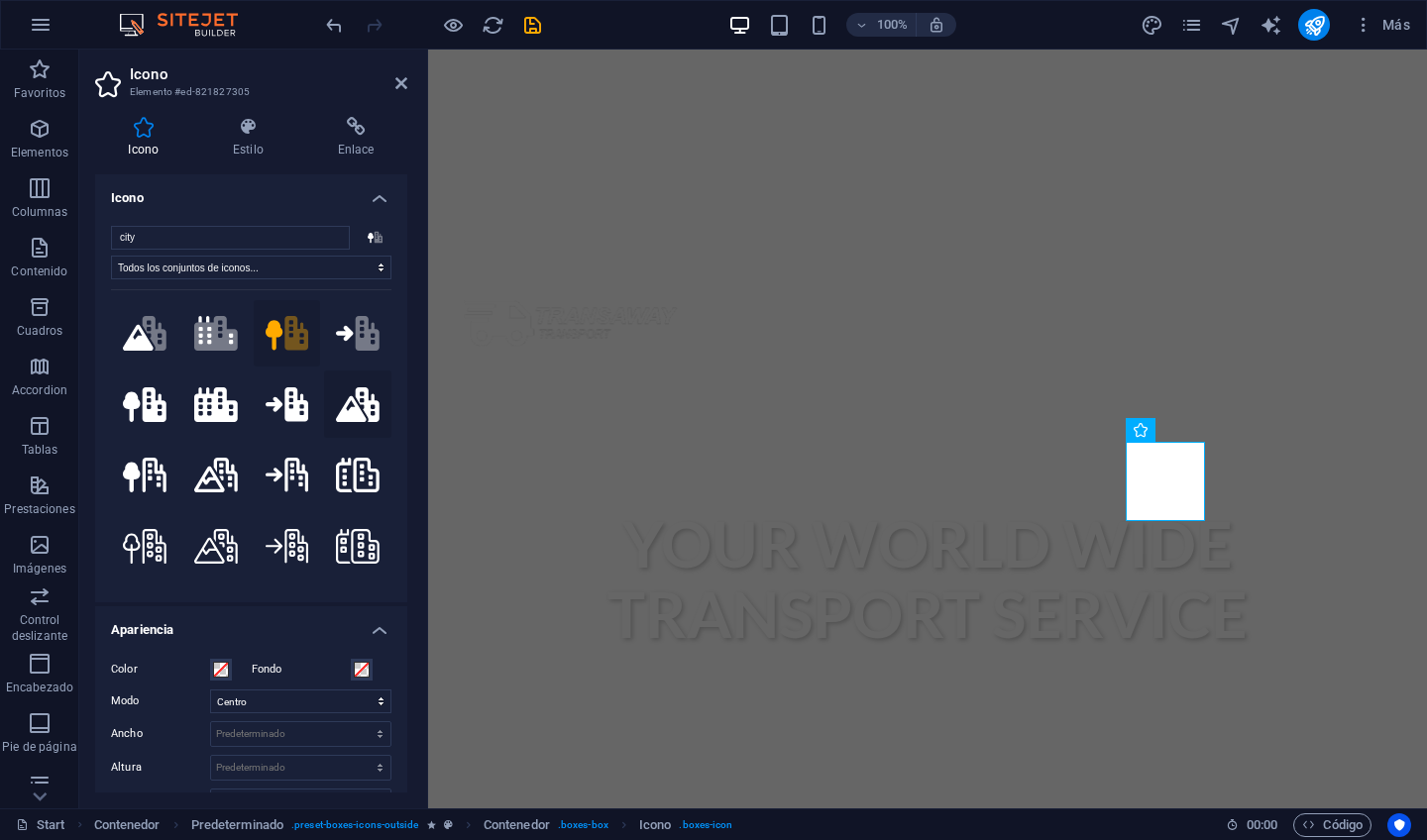 click at bounding box center (358, 404) 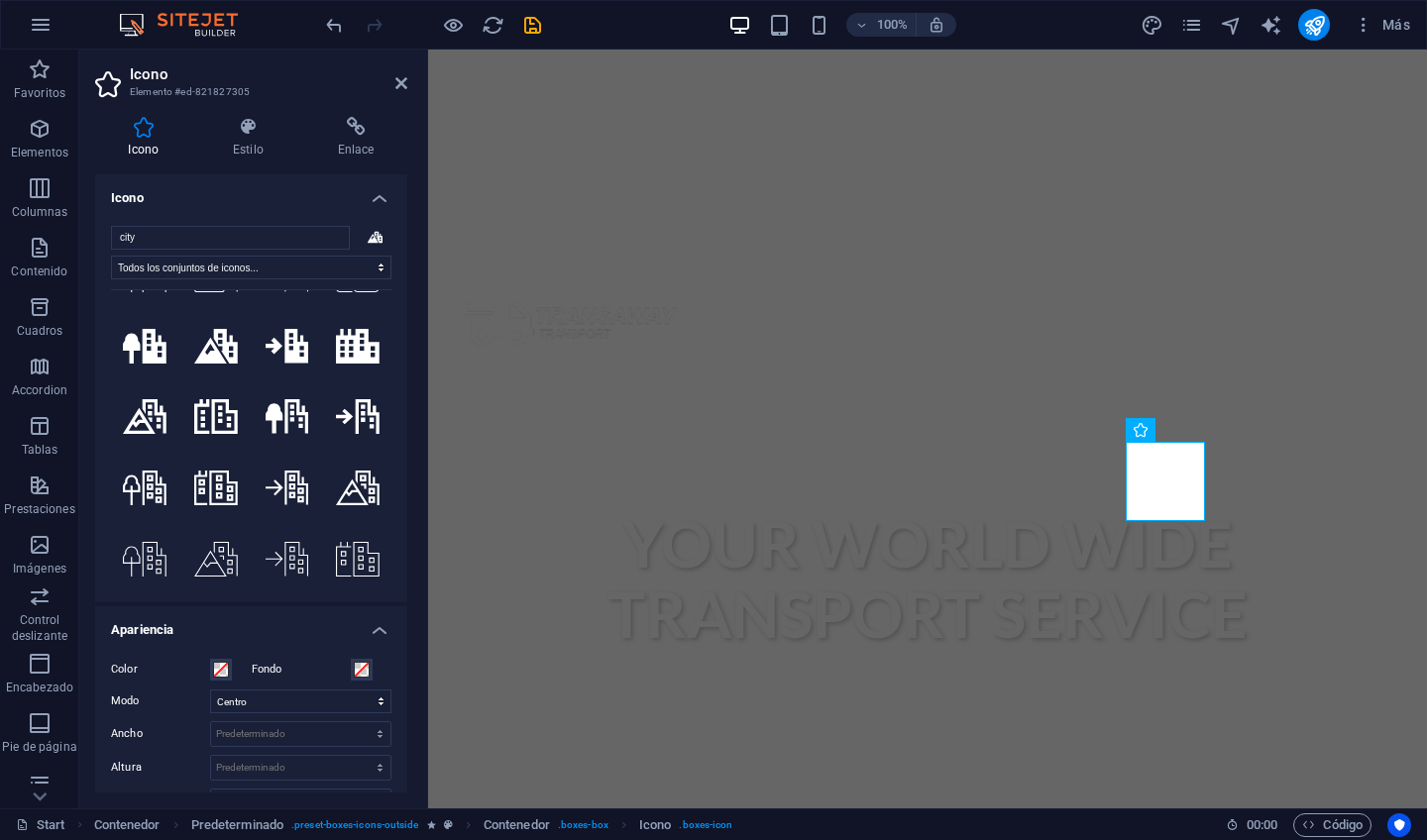 scroll, scrollTop: 342, scrollLeft: 0, axis: vertical 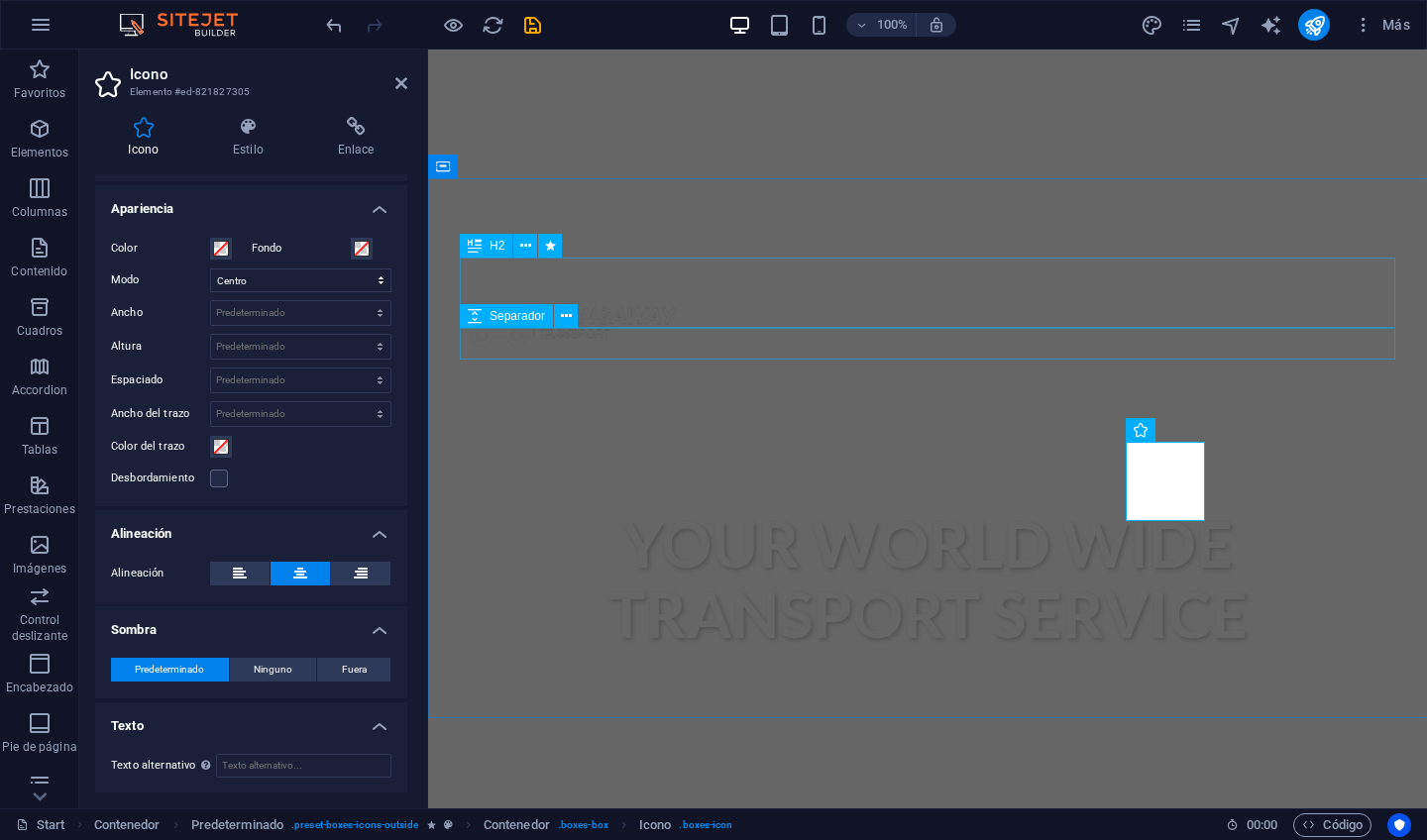 click on "Separador" at bounding box center (506, 316) 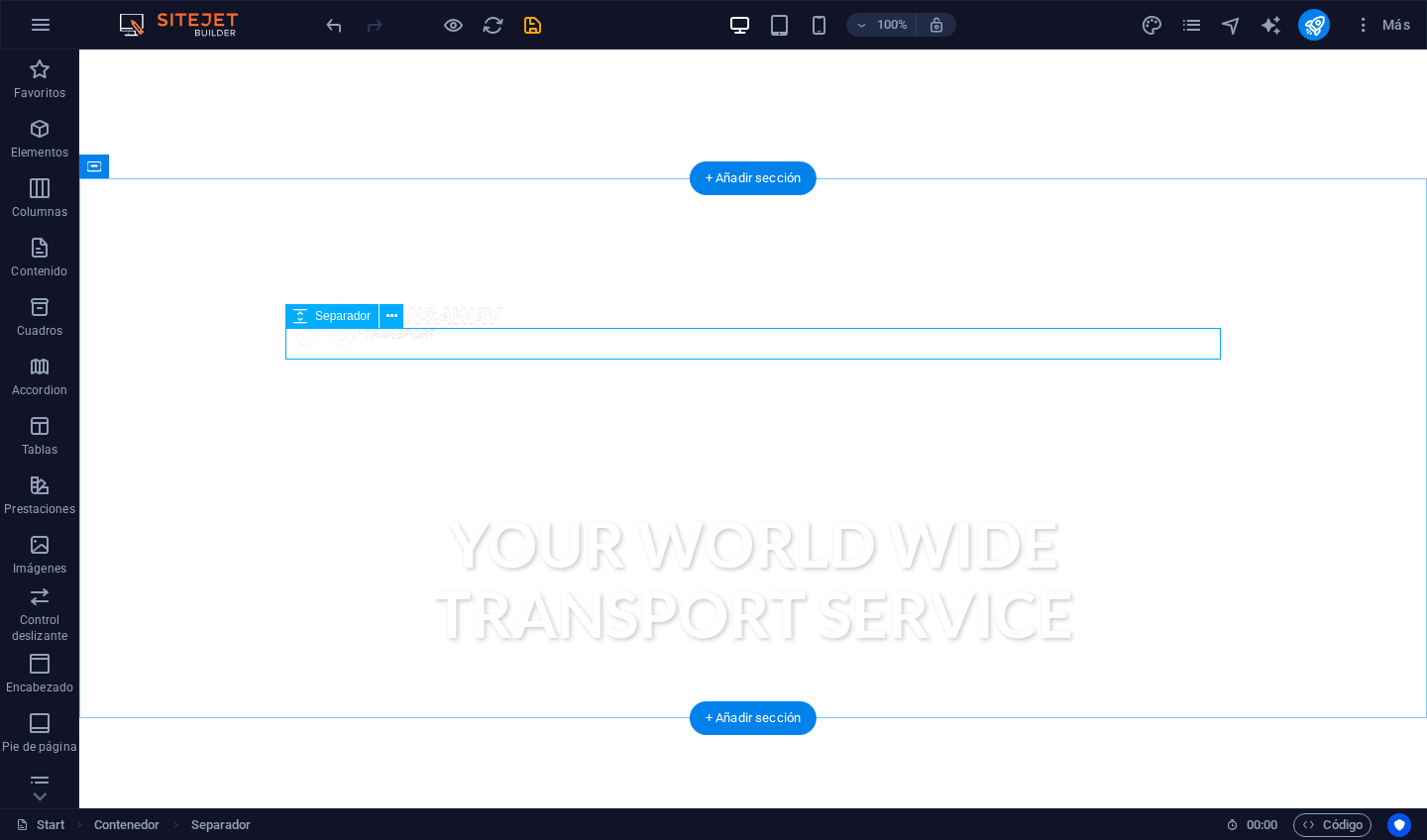 click at bounding box center (753, 895) 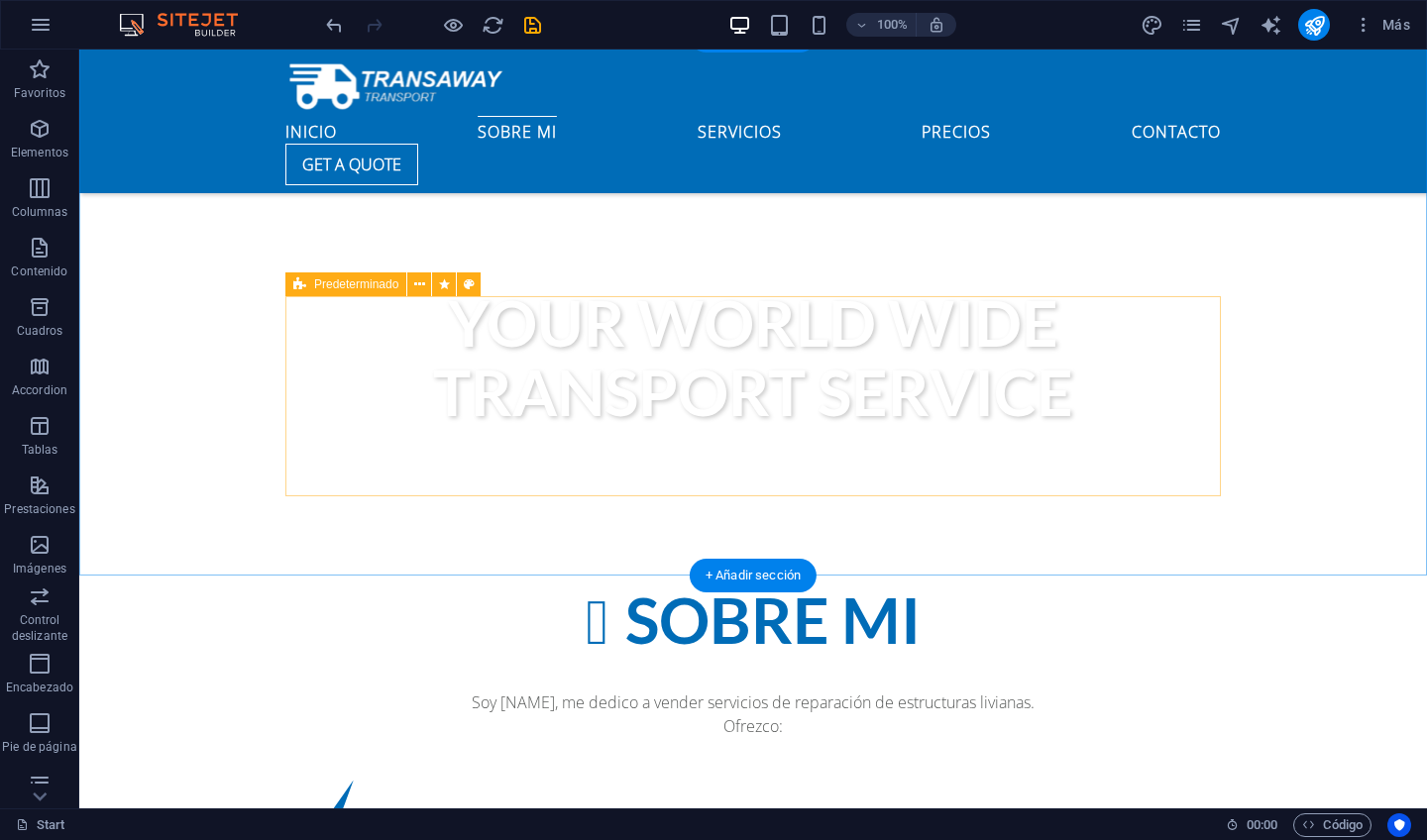 scroll, scrollTop: 789, scrollLeft: 0, axis: vertical 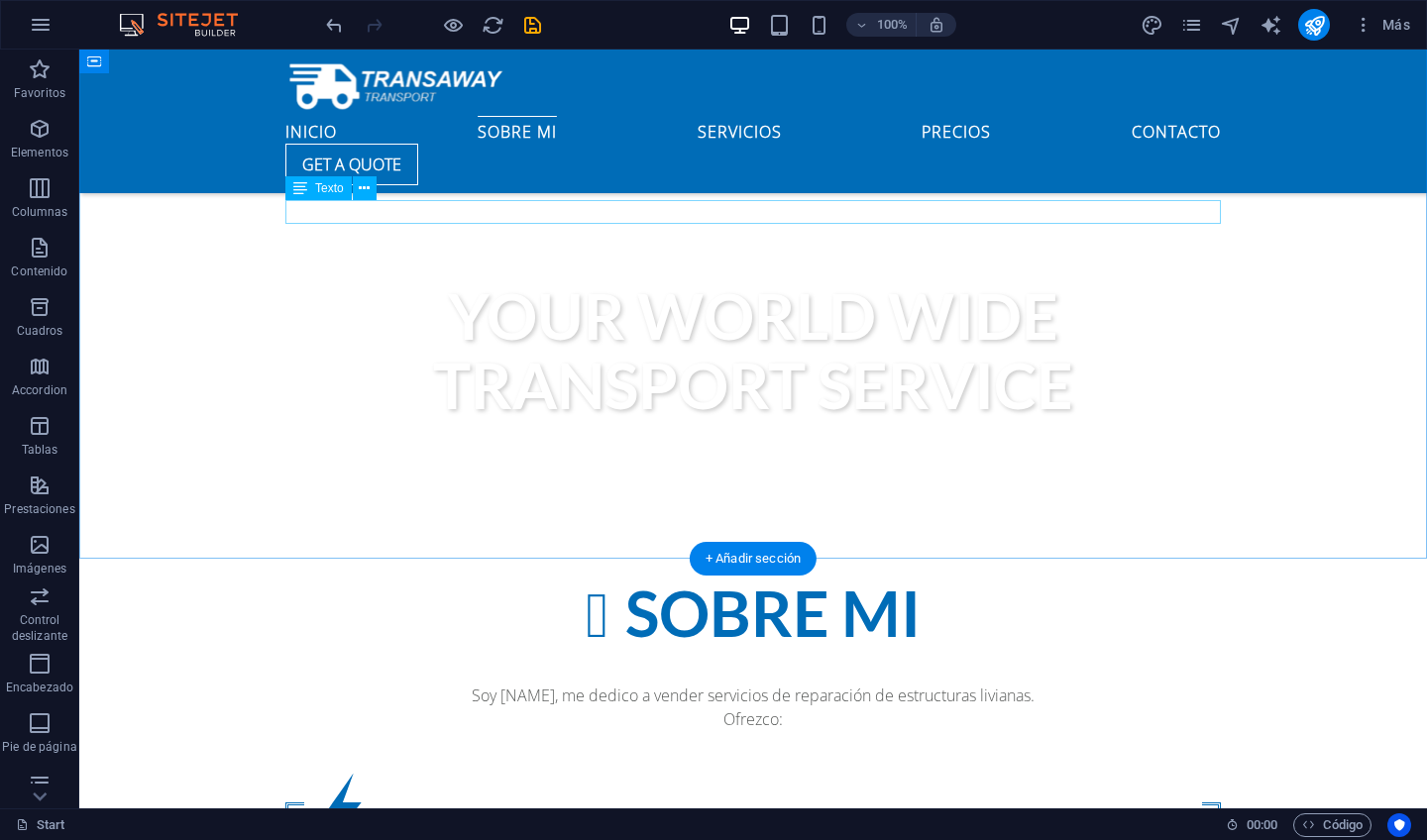 click on "Soy [NAME], me dedico a vender servicios de reparación de estructuras livianas." at bounding box center (753, 695) 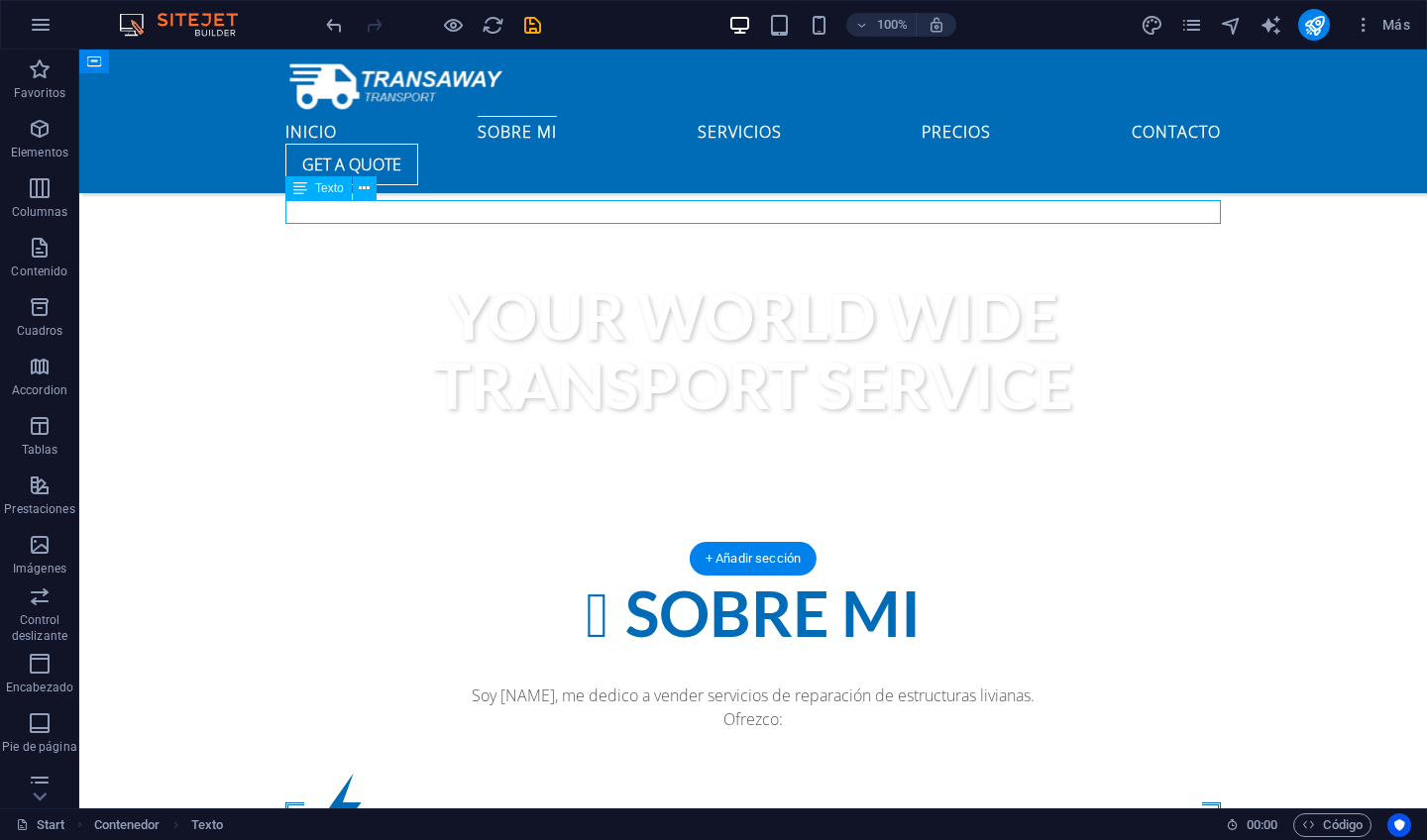 click on "Soy [NAME], me dedico a vender servicios de reparación de estructuras livianas." at bounding box center (753, 695) 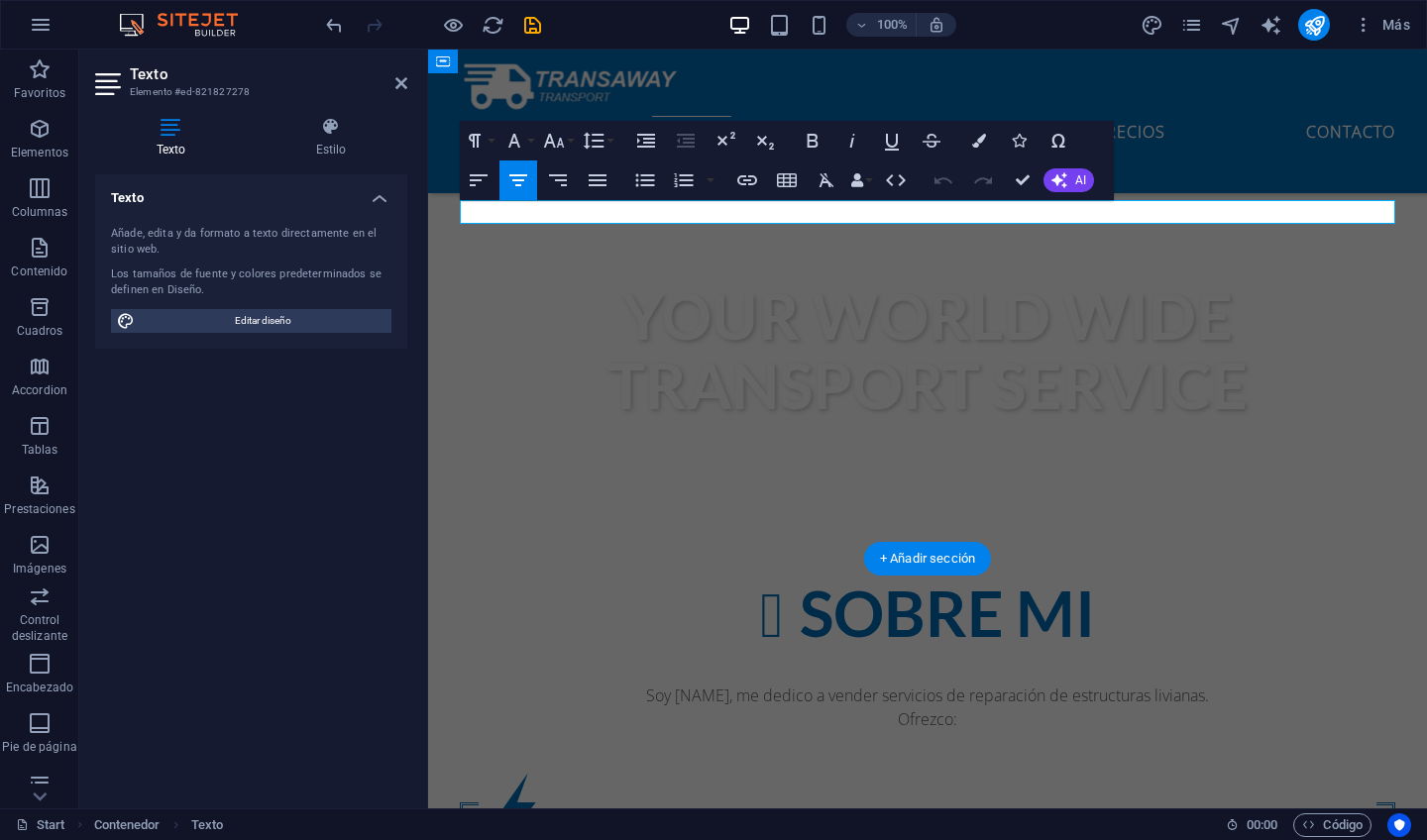 click on "Soy [NAME], me dedico a vender servicios de reparación de estructuras livianas." at bounding box center [928, 695] 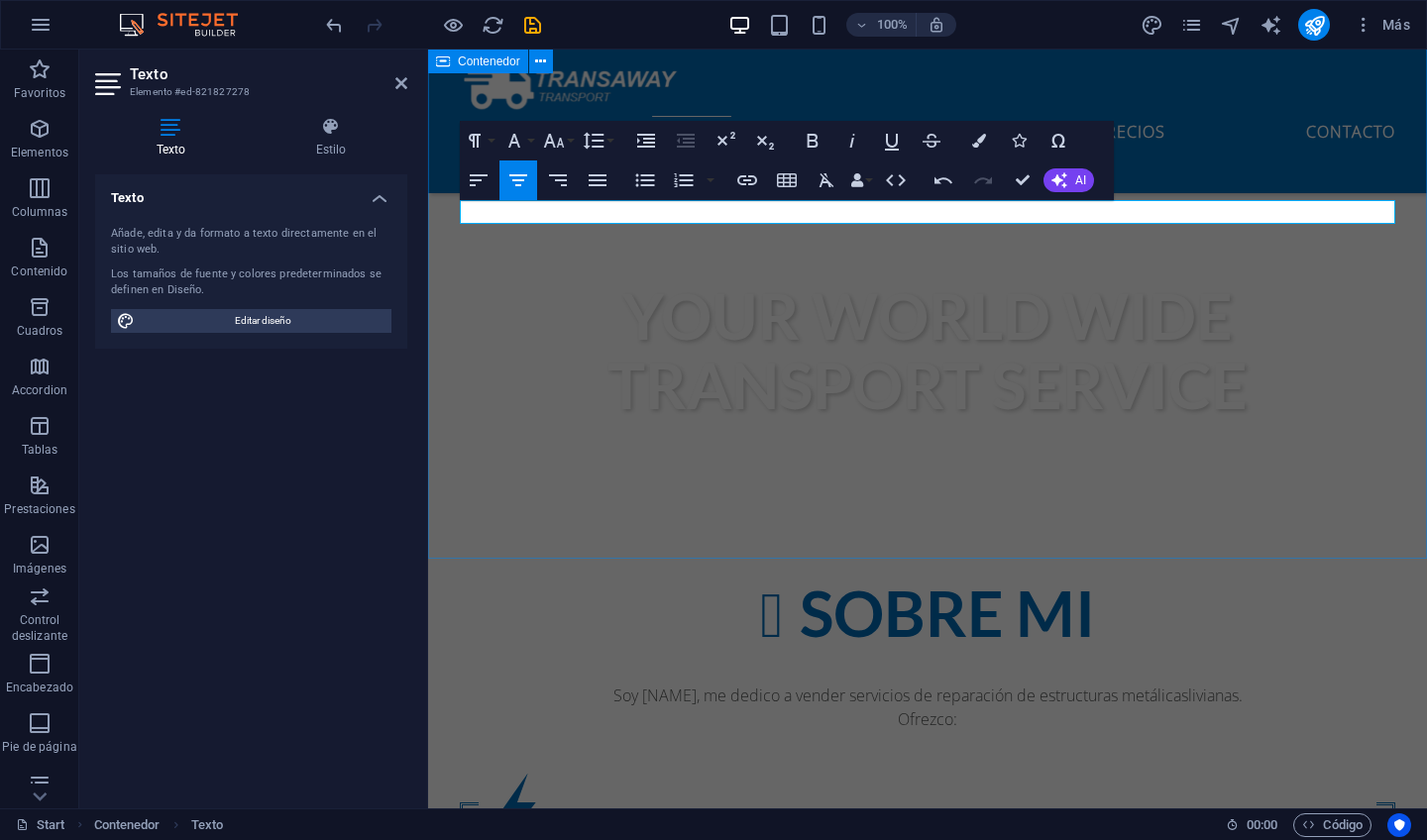 click on "Sobre Mi Soy [NAME], me dedico a vender servicios de reparación de estructuras metálicas  livianas. Ofrezco: Velocidad de trabajo Asumo un compromiso ante los tiempos pactados. soporte en la ciudad de [CITY] y alrededores Poseo movilidad y autonomía de energia." at bounding box center [928, 845] 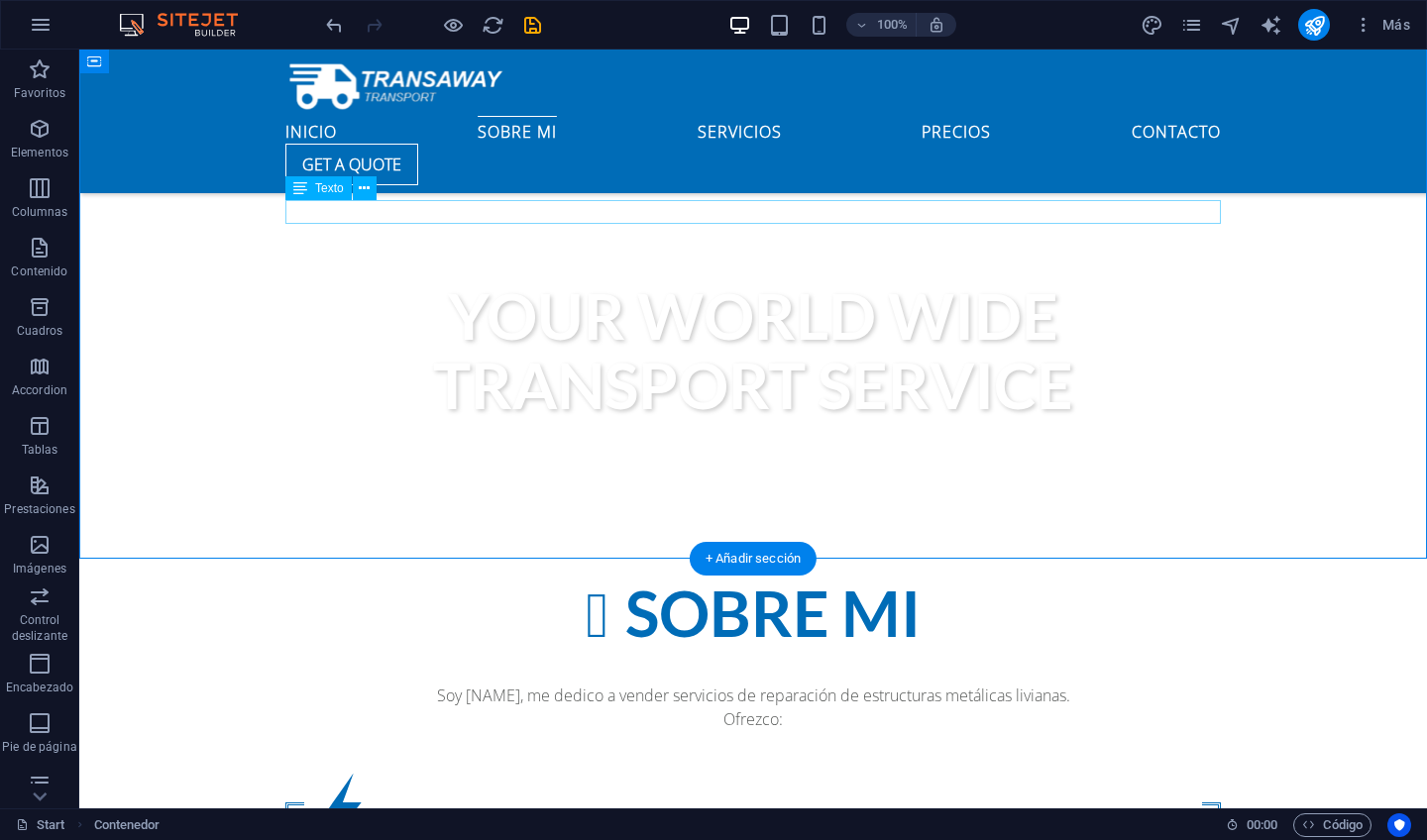 click on "Soy [NAME], me dedico a vender servicios de reparación de estructuras metálicas livianas." at bounding box center (753, 695) 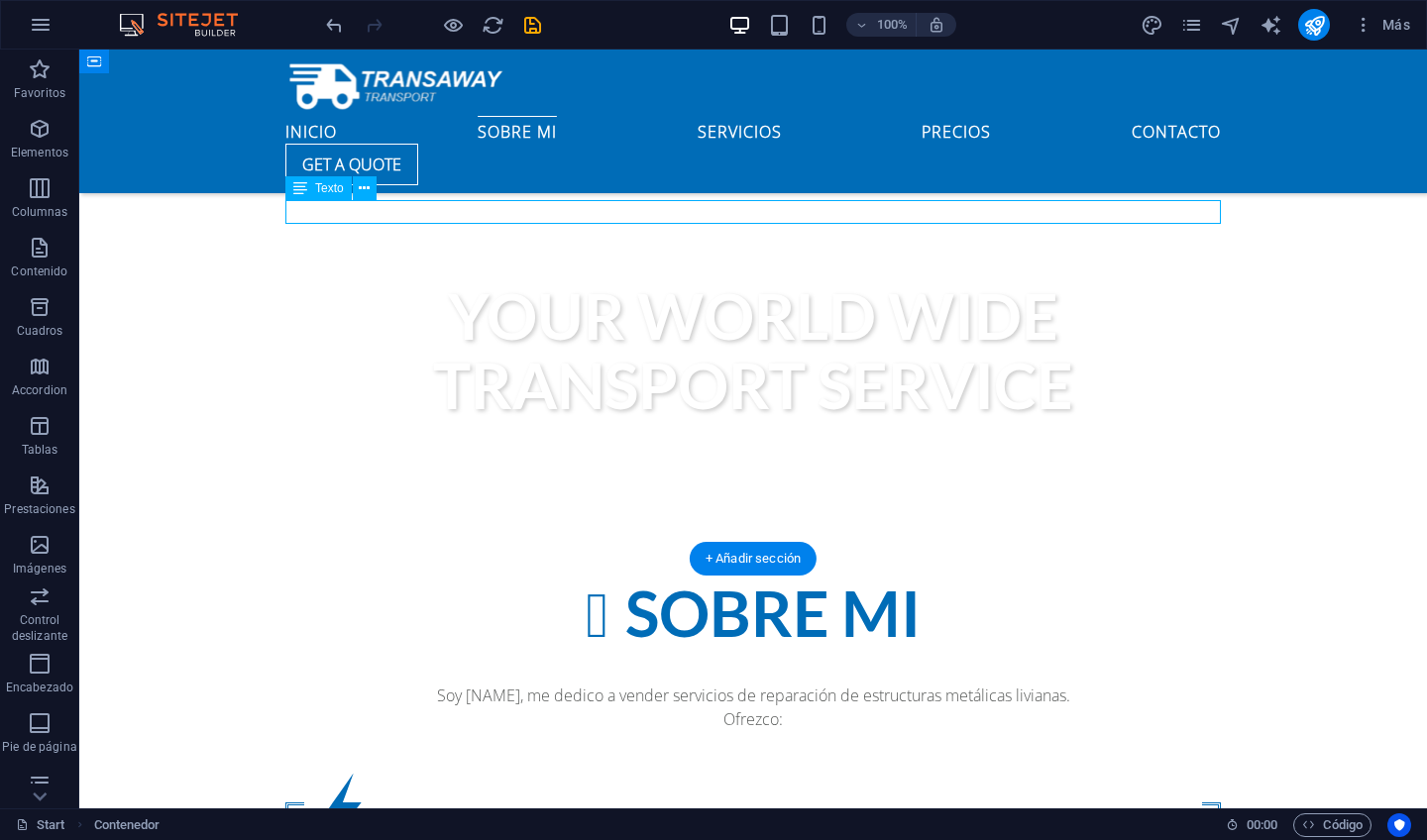 click on "Soy [NAME], me dedico a vender servicios de reparación de estructuras metálicas livianas." at bounding box center [753, 695] 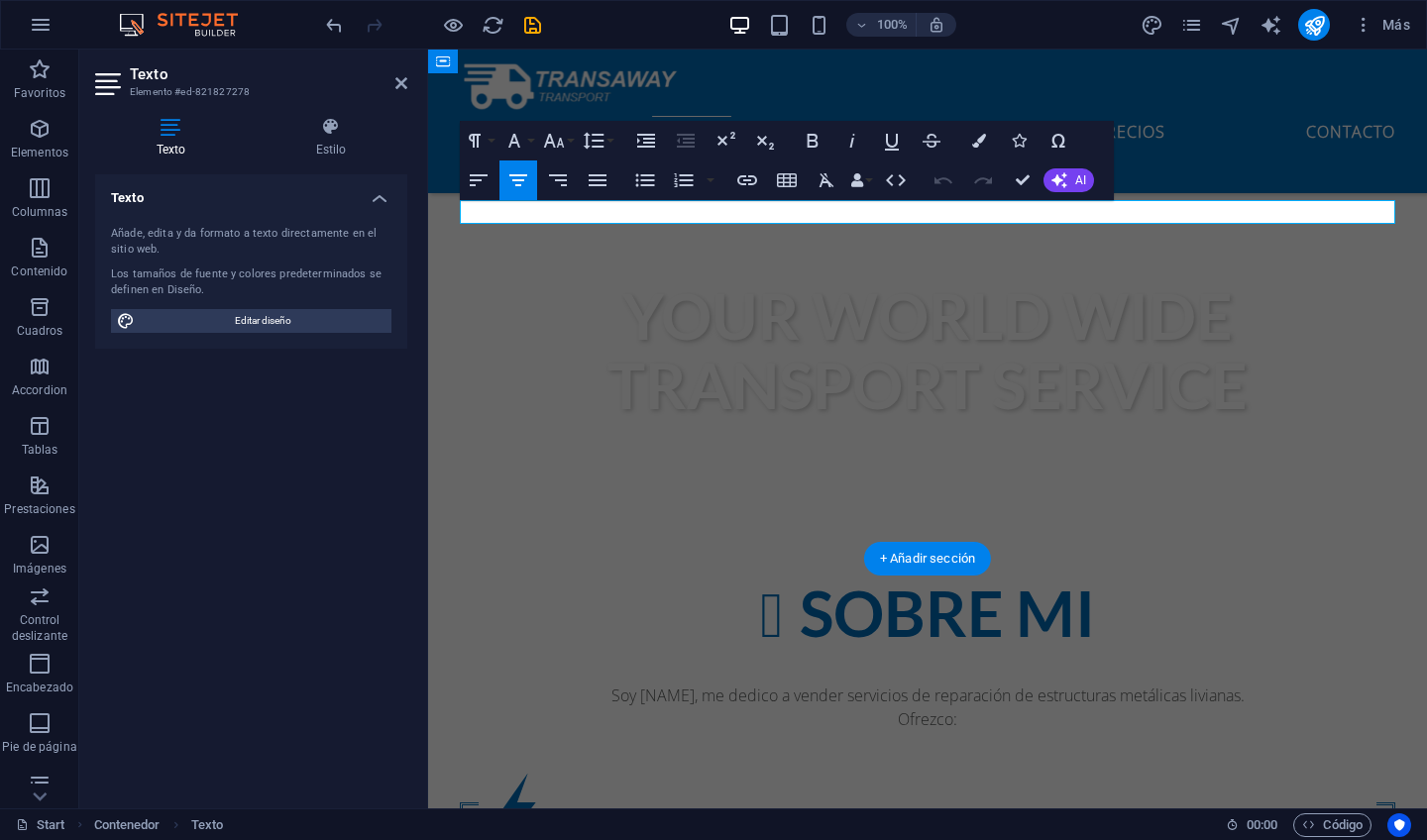 click on "Soy [NAME], me dedico a vender servicios de reparación de estructuras metálicas livianas." at bounding box center (928, 695) 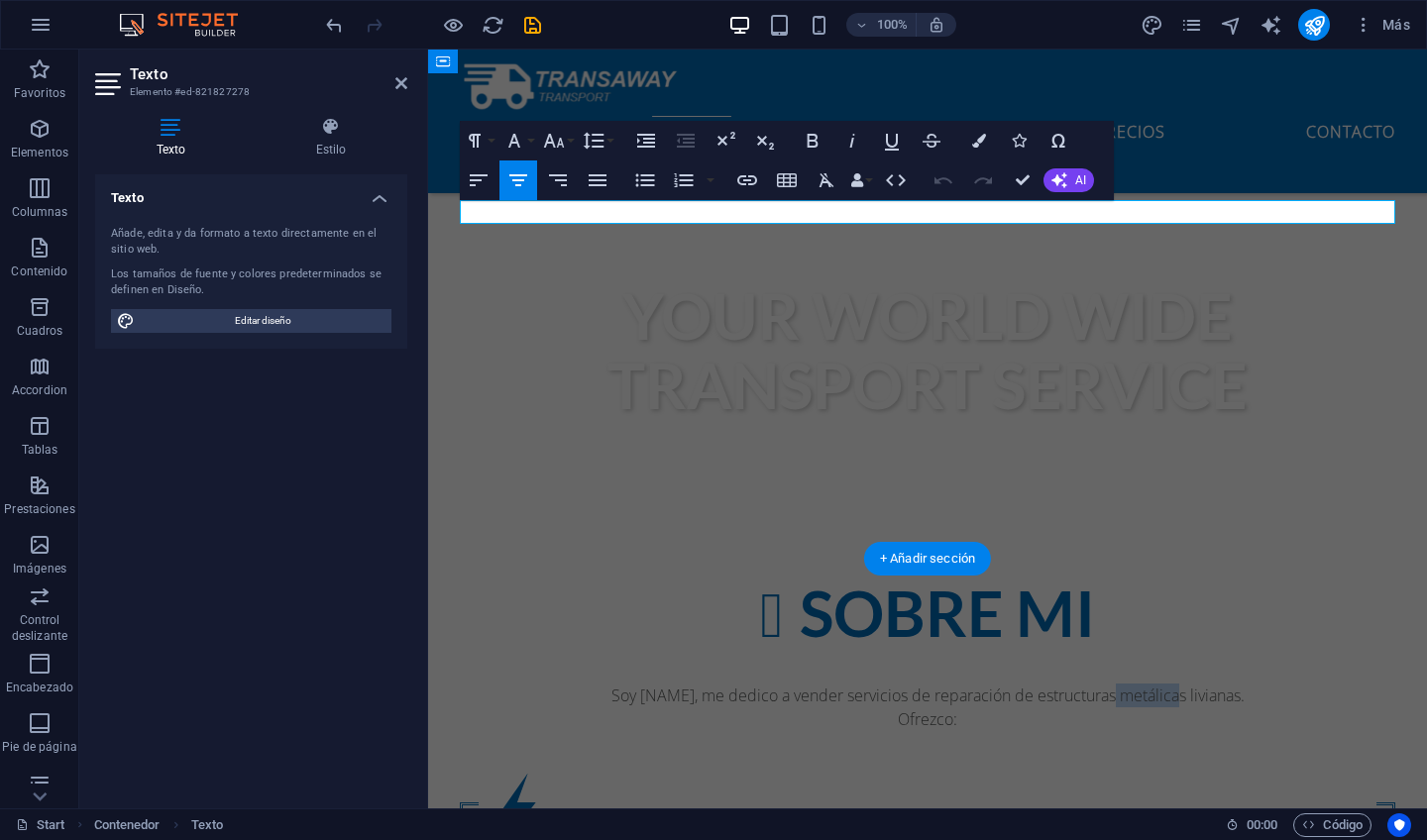 click on "Soy [NAME], me dedico a vender servicios de reparación de estructuras metálicas livianas." at bounding box center (928, 695) 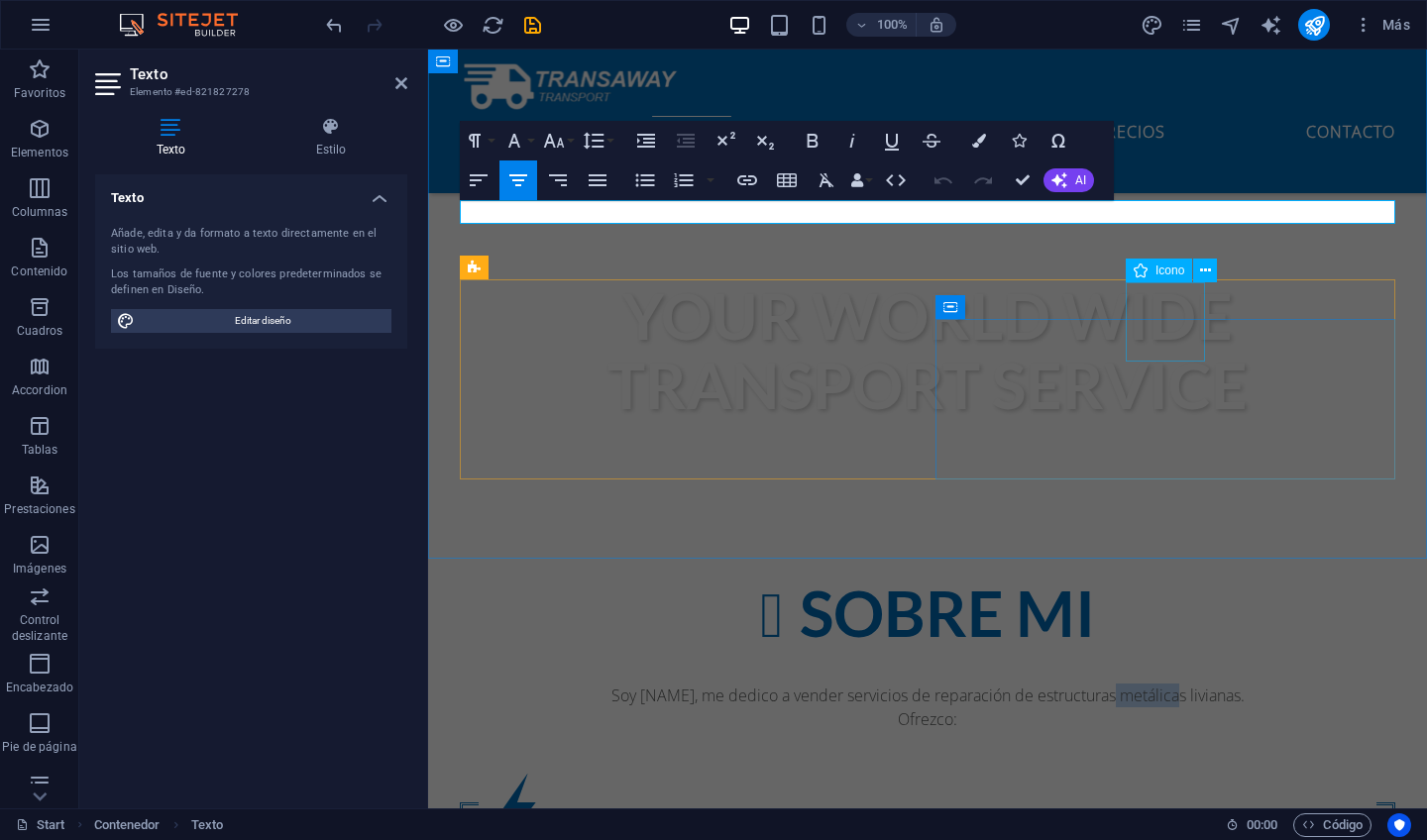click at bounding box center [928, 984] 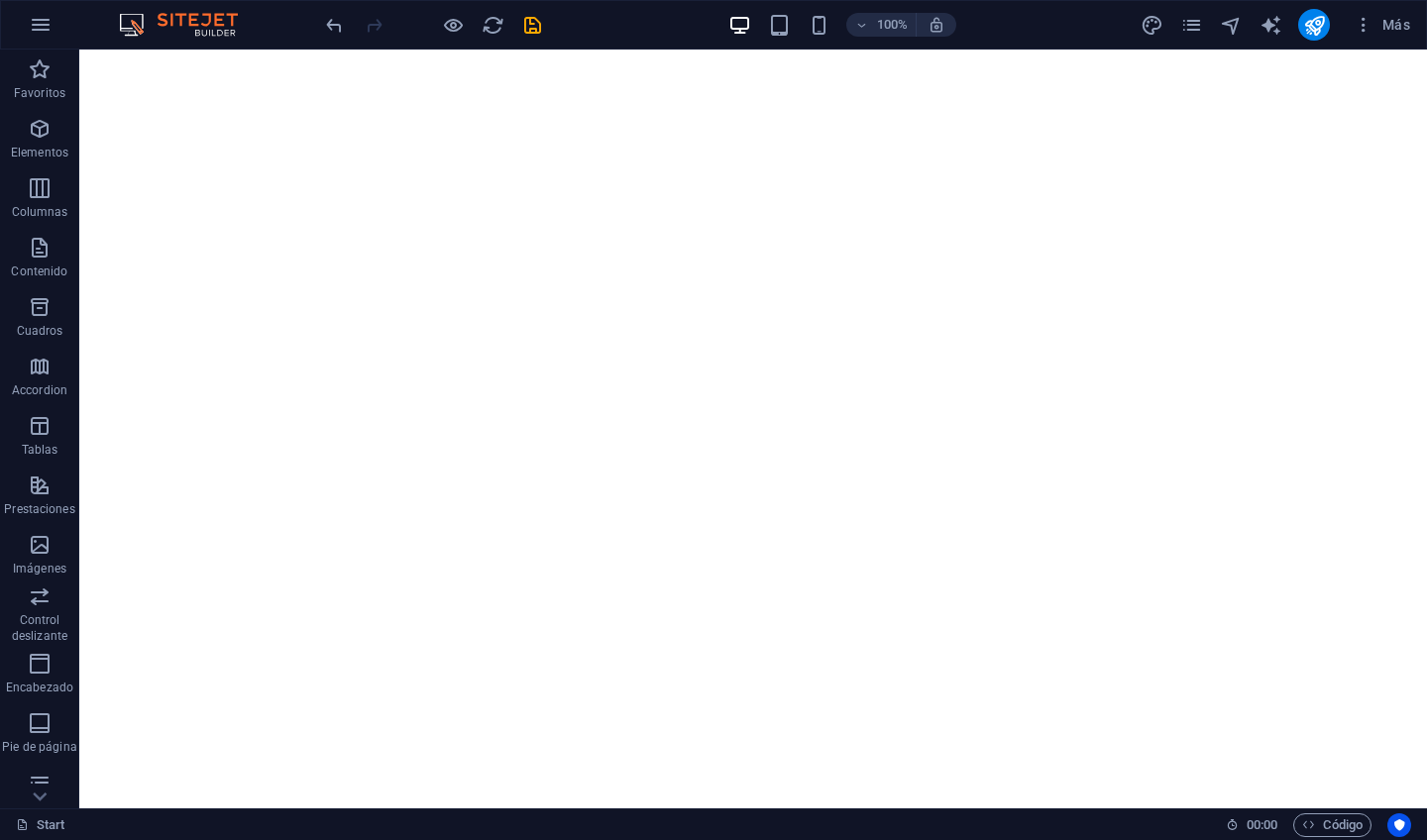 scroll, scrollTop: 0, scrollLeft: 0, axis: both 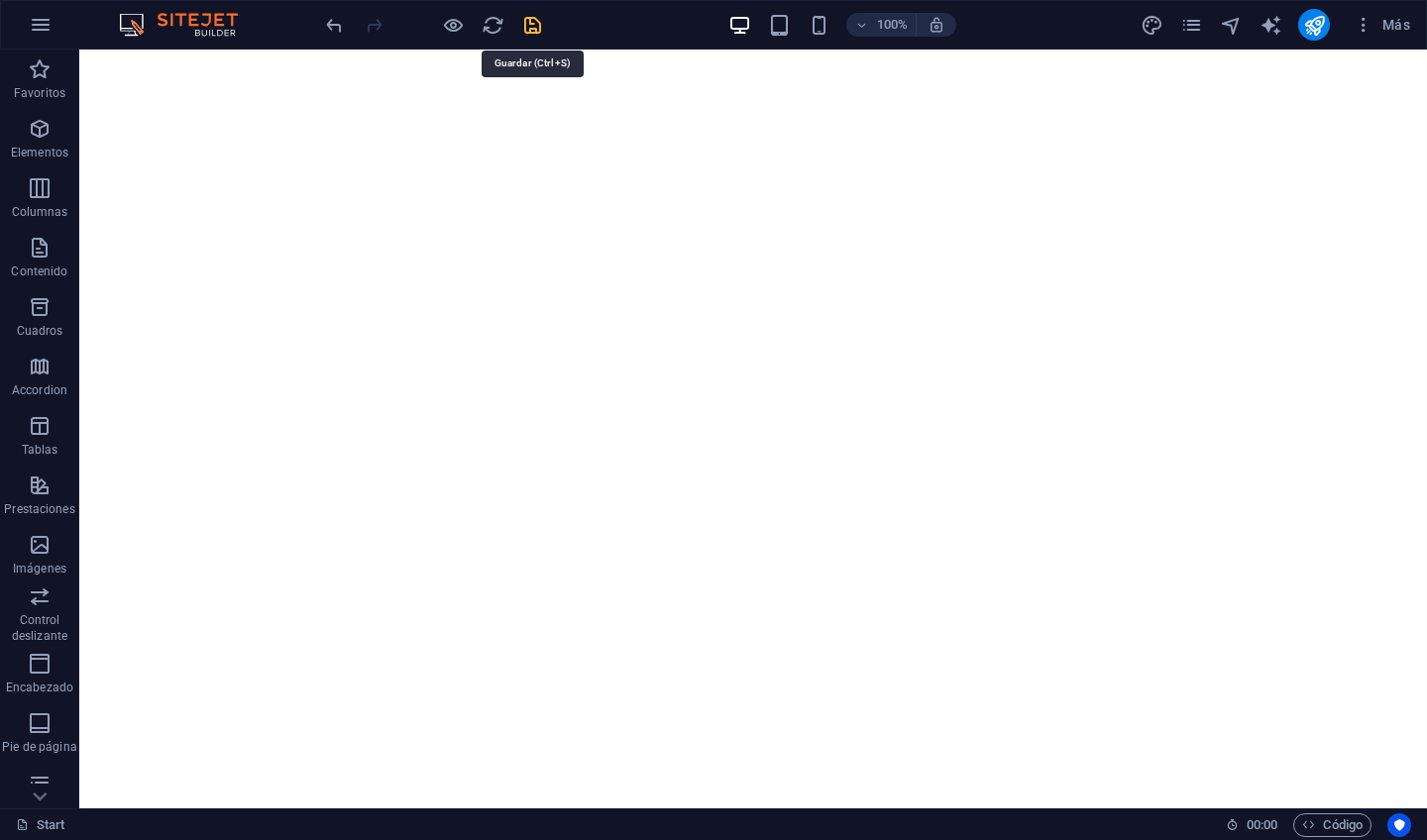 click at bounding box center [532, 25] 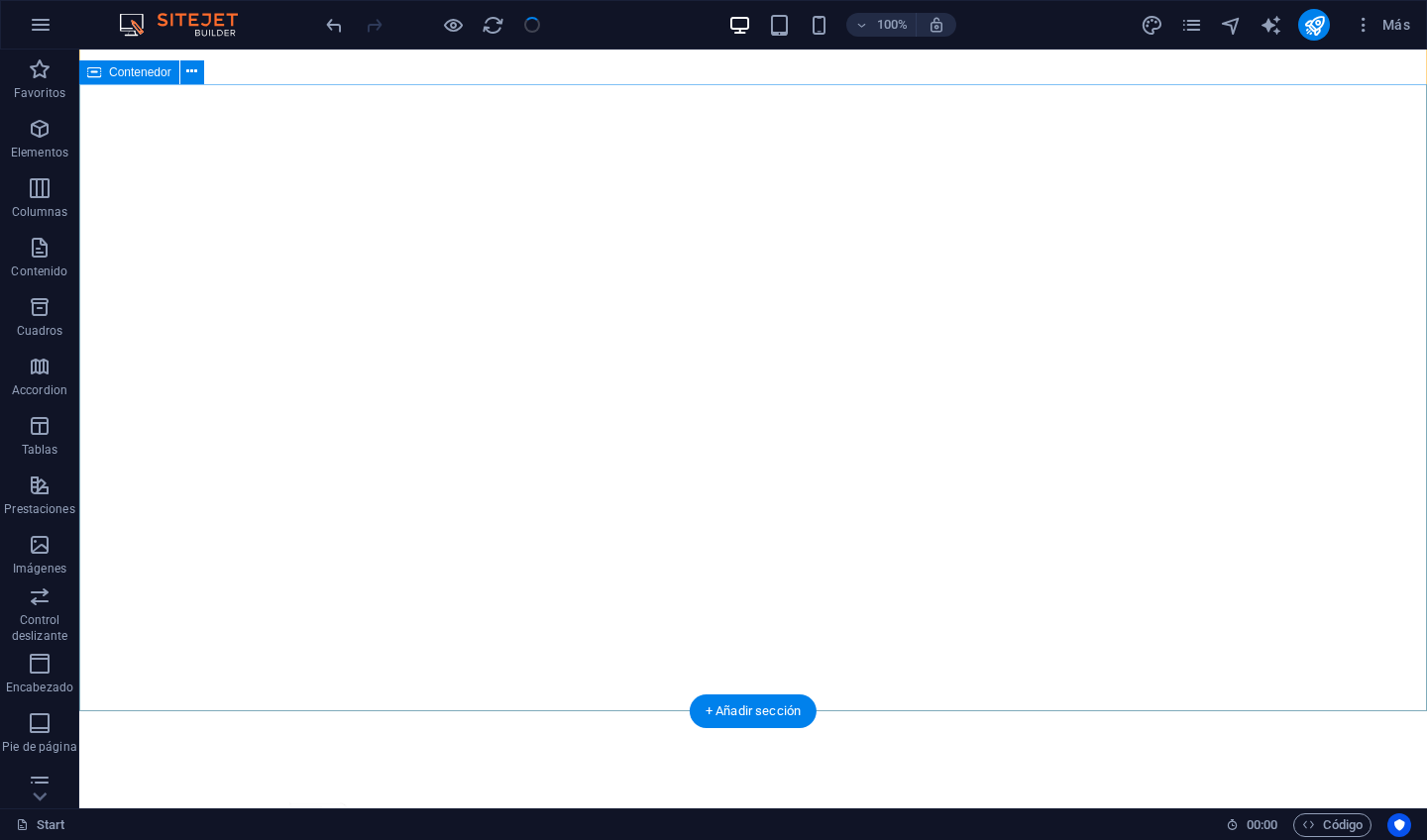 scroll, scrollTop: 167, scrollLeft: 0, axis: vertical 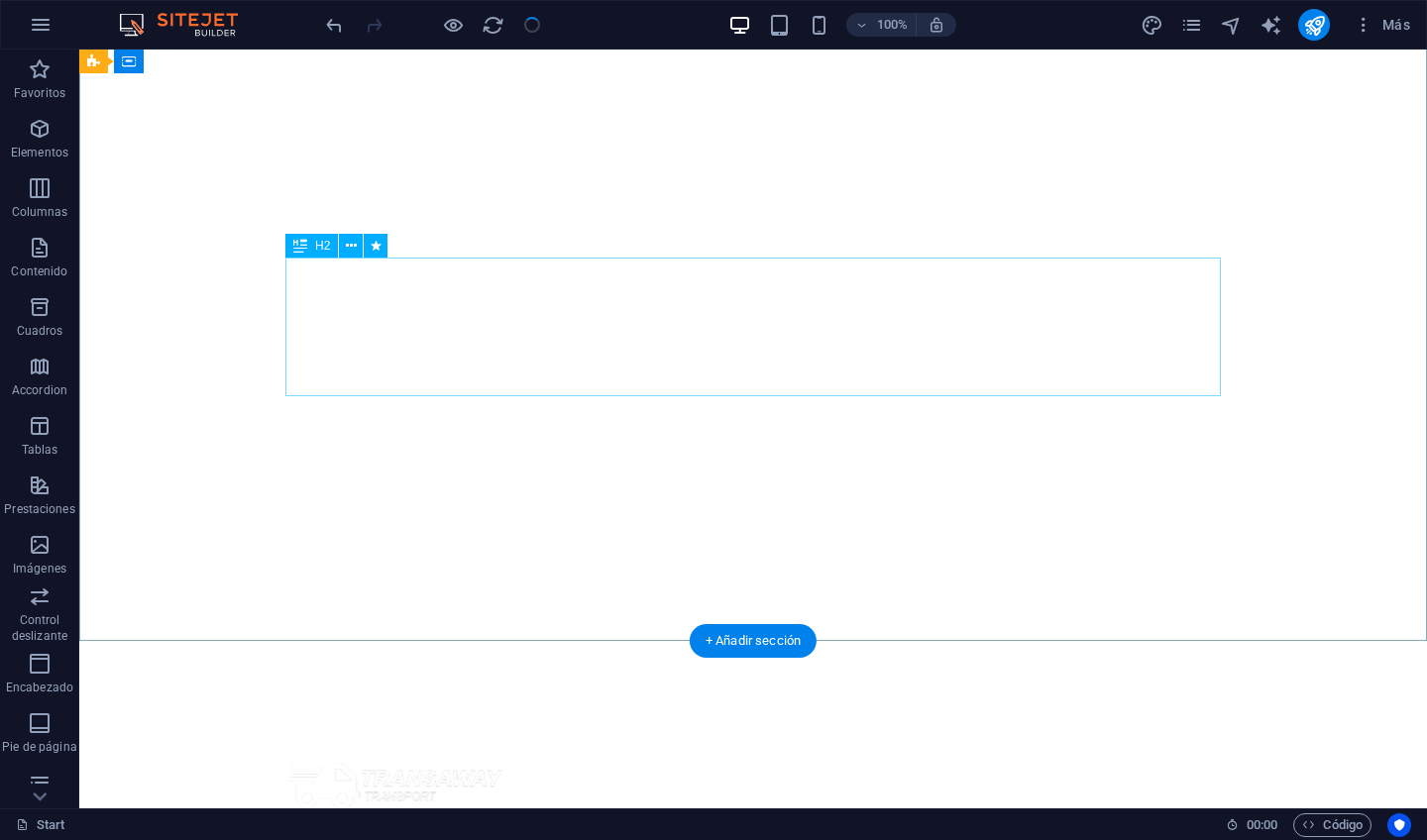 click on "Your world wide transport service" at bounding box center (753, 1041) 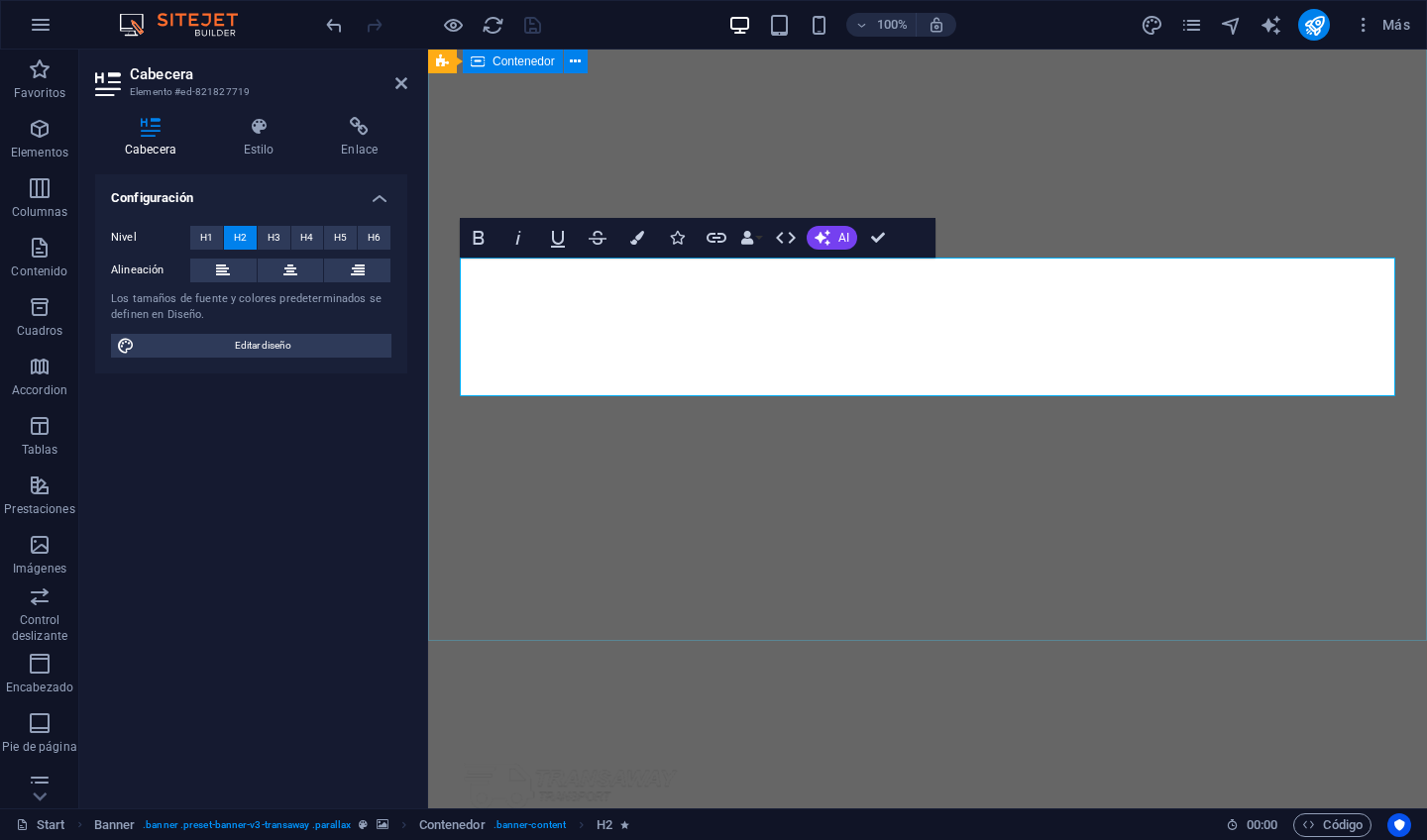click on "Your world wide transport service" at bounding box center (928, 1041) 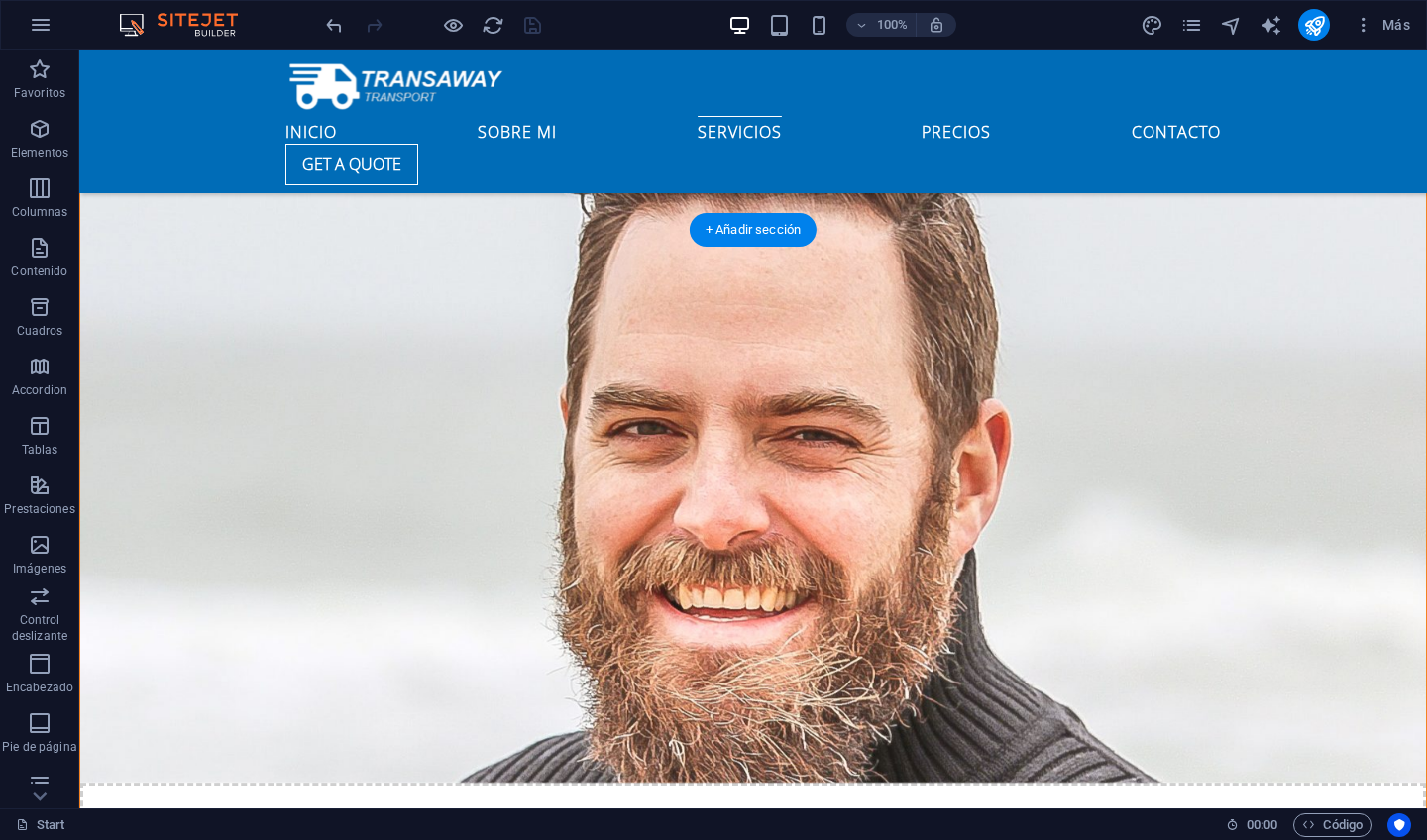 scroll, scrollTop: 2258, scrollLeft: 0, axis: vertical 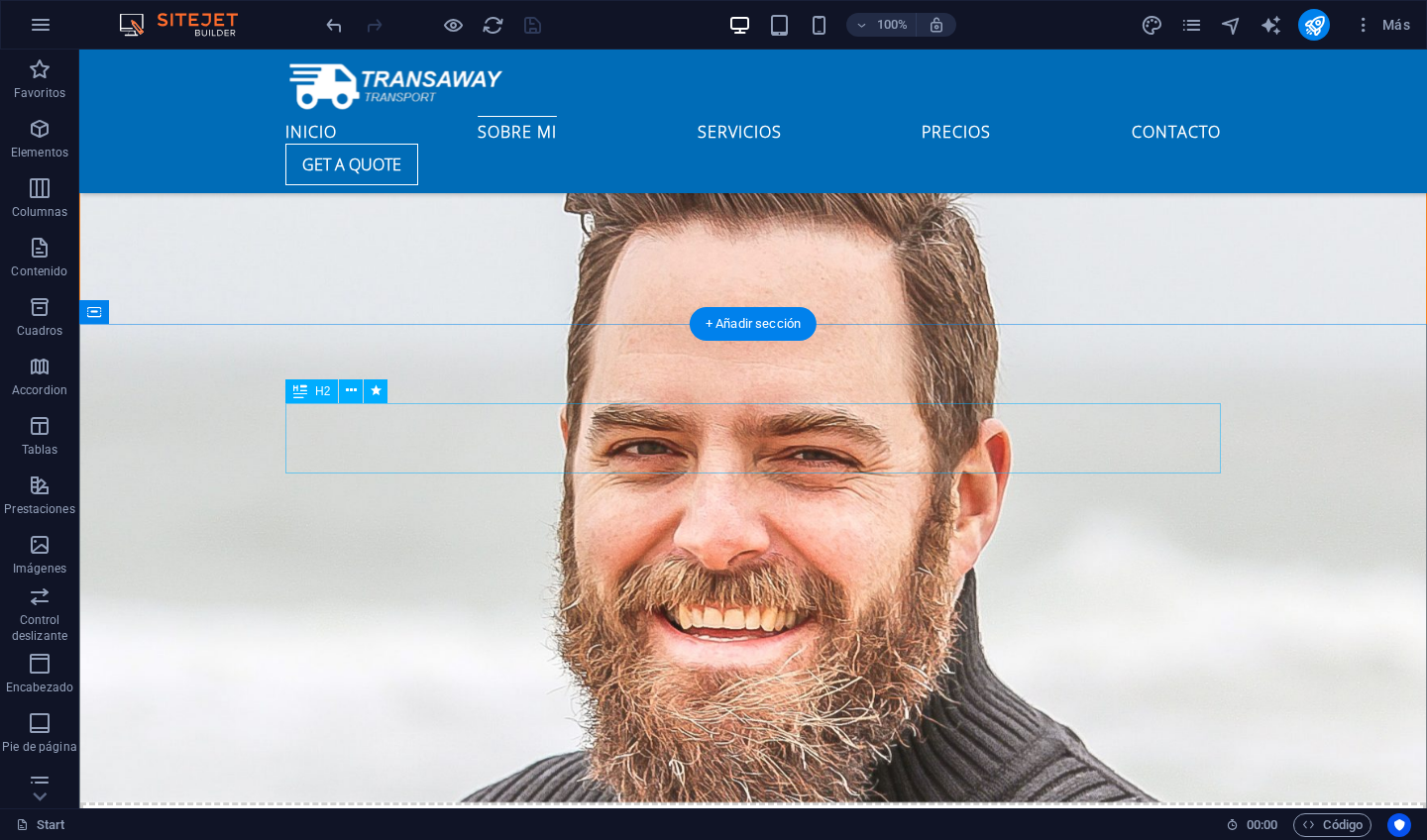 click on "Our Services" at bounding box center (753, 2506) 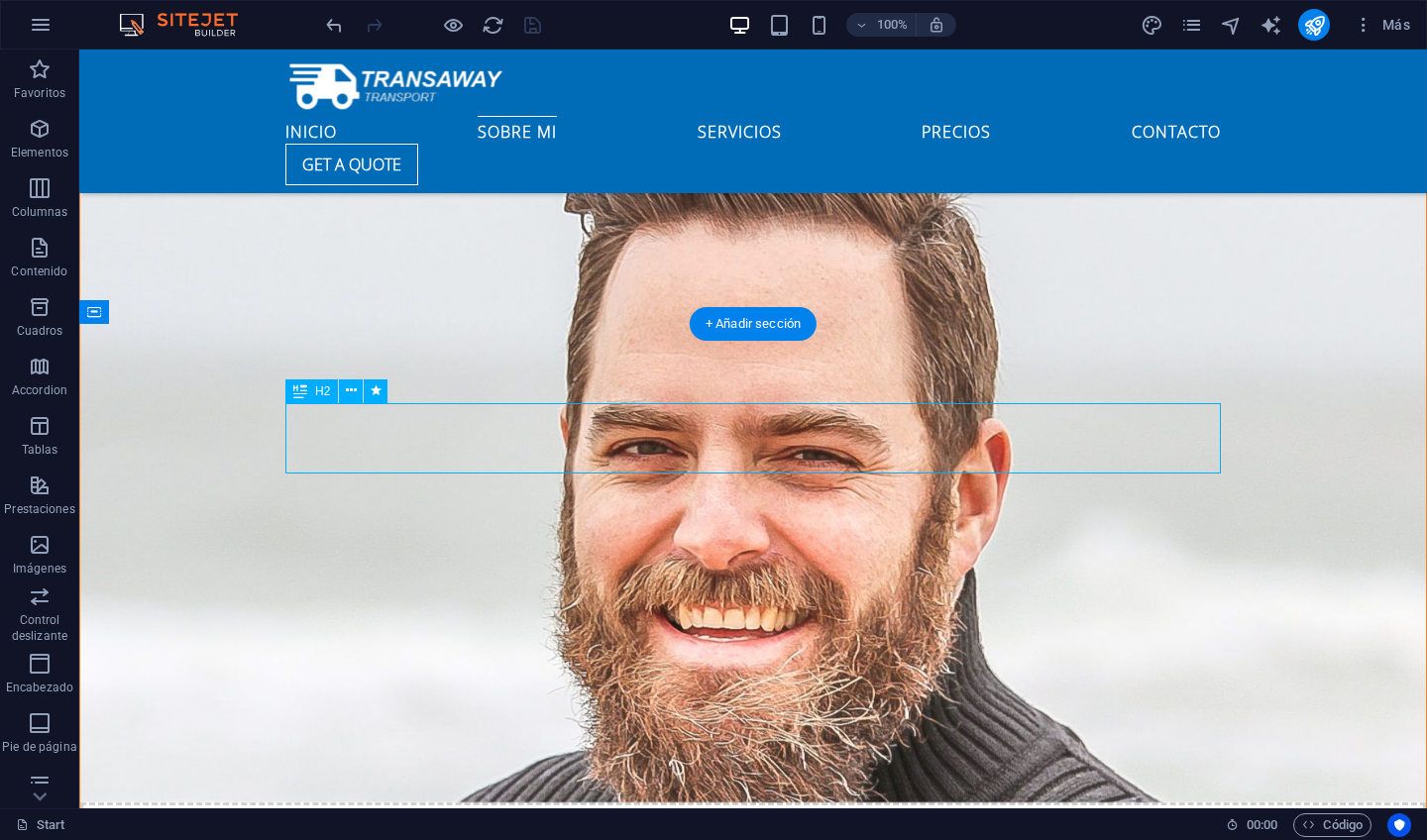 click on "Our Services" at bounding box center (753, 2506) 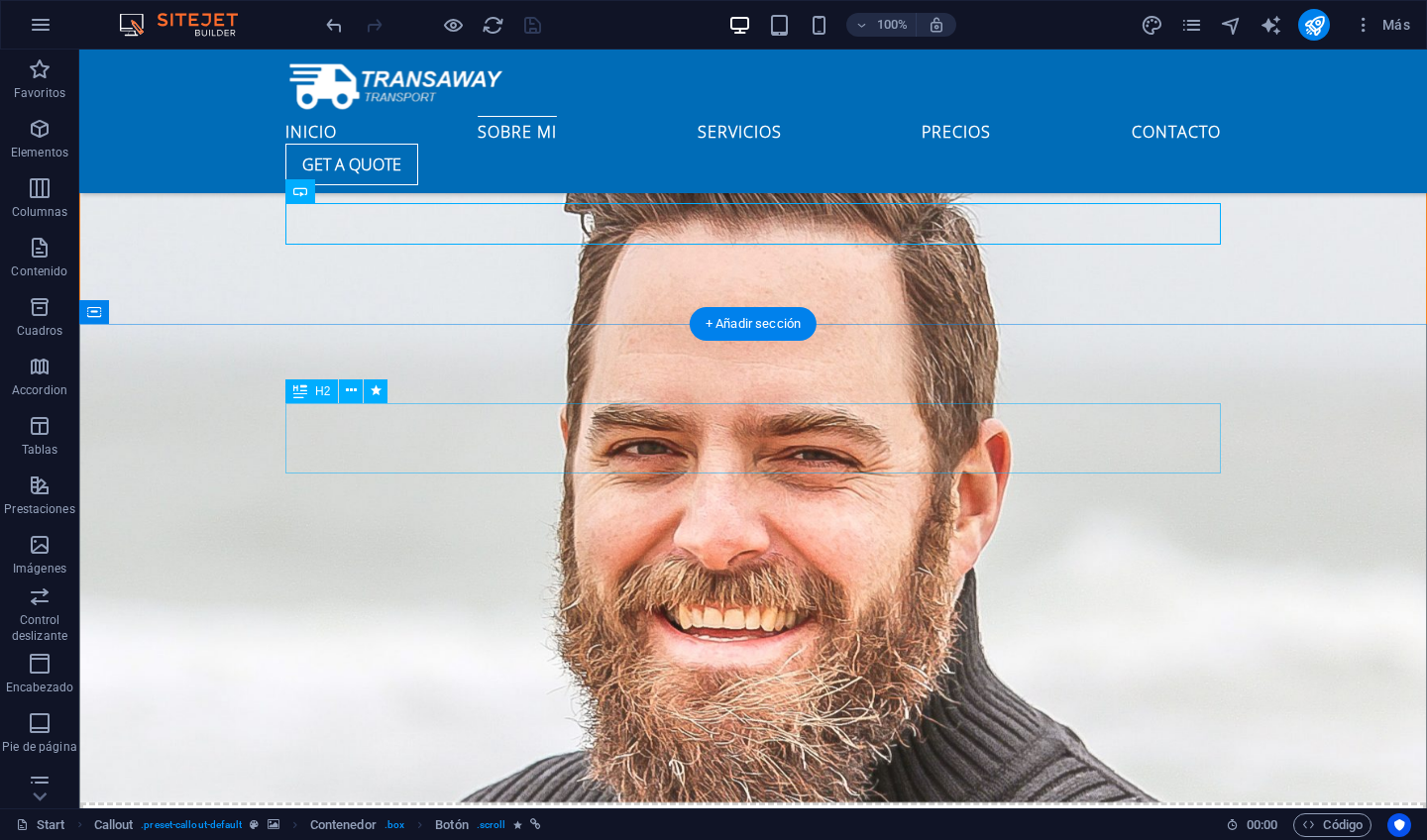 click on "Our Services" at bounding box center (753, 2506) 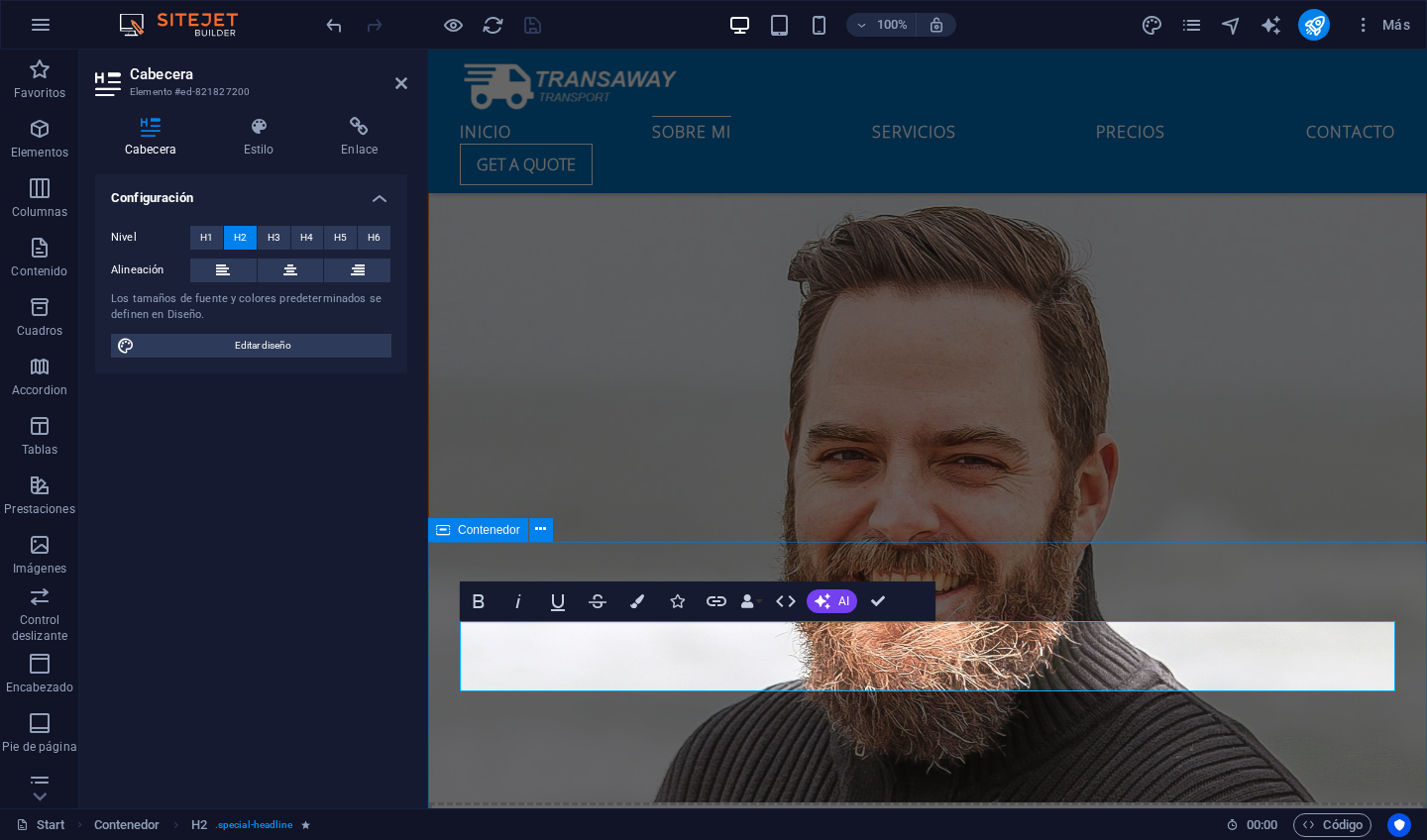 type 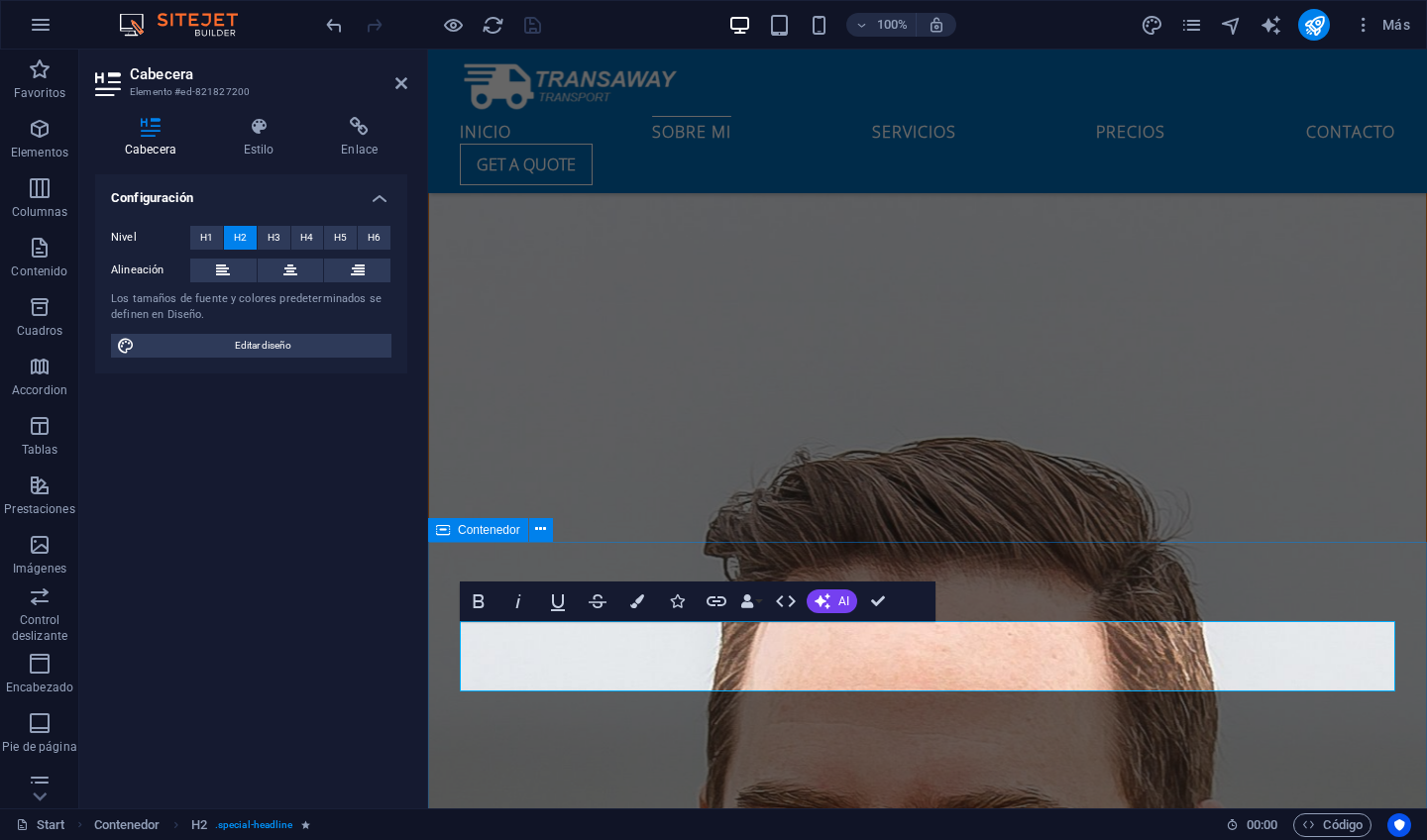 click on "servicios Lorem ipsum dolor sit amet, consetetur sadipscing elitr, sed diam nonumy eirmod tempor invidunt ut labore et dolore magna aliquyam erat, sed diam voluptua. At vero eos et accusam et justo duo dolores et ea rebum. Stet clita kasd gubergren, no sea takimata sanctus est Lorem ipsum dolor sit amet. Lorem ipsum dolor sit amet, consetetur sadipscing elitr, sed diam nonumy eirmod tempor invidunt ut labore et dolore magna aliquyam erat, sed diam voluptua. At vero eos et accusam et justo duo dolores et ea rebum. Stet clita kasd gubergren, no sea takimata sanctus est Lorem ipsum dolor sit amet.  Lorem ipsum dolor sit amet, consetetur sadipscing elitr, sed diam nonumy eirmod tempor invidunt ut labore et dolore magna aliquyam erat, sed diam voluptua. At vero eos et accusam et justo duo dolores et ea rebum. Stet clita kasd gubergren, no sea takimata sanctus est Lorem ipsum dolor sit amet. Ground shipping Lorem ipsum dolor sit amet, consectetur adipisicing elit. Veritatis, dolorem!   Read more Air shipping" at bounding box center [928, 3912] 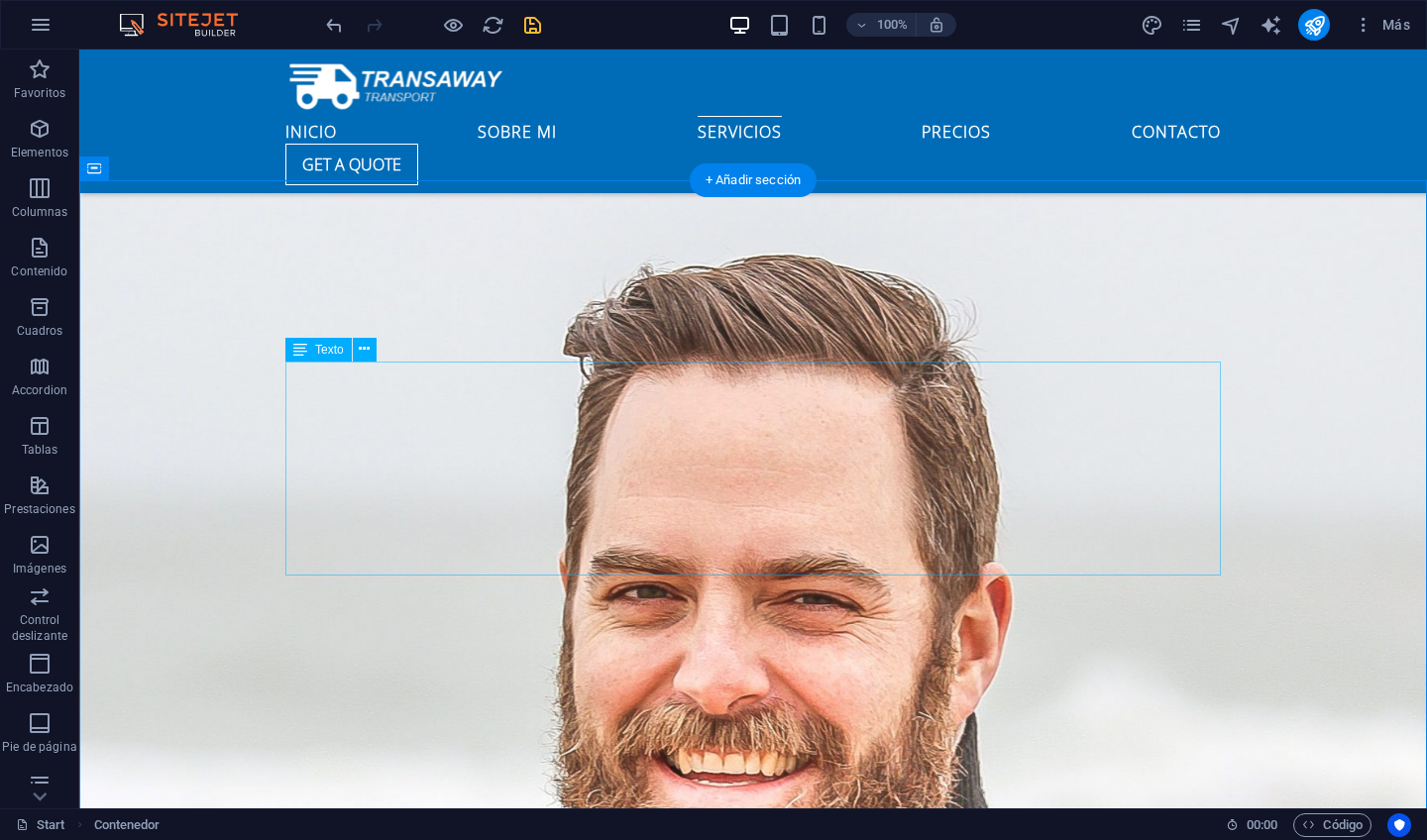 scroll, scrollTop: 2404, scrollLeft: 0, axis: vertical 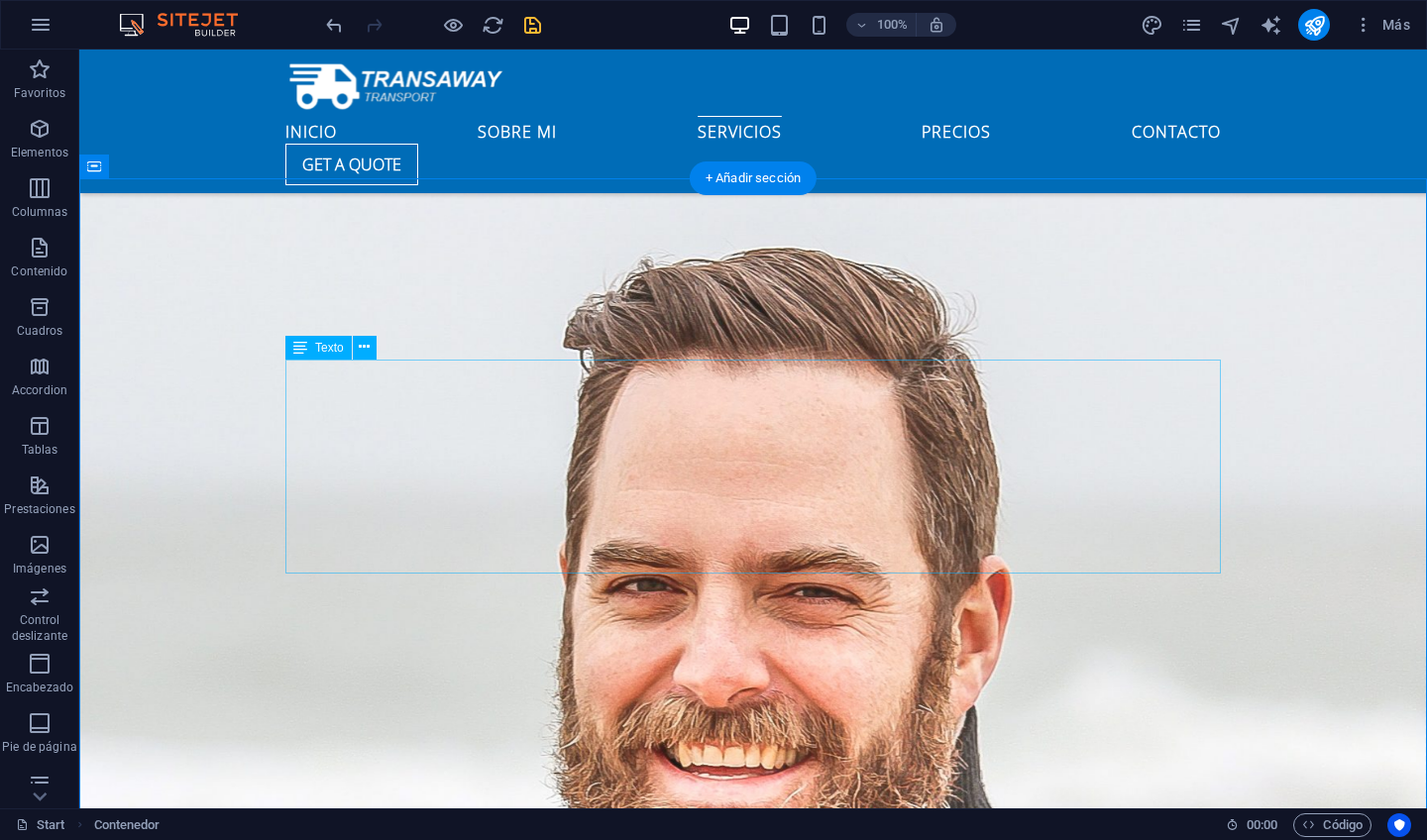 click on "Lorem ipsum dolor sit amet, consetetur sadipscing elitr, sed diam nonumy eirmod tempor invidunt ut labore et dolore magna aliquyam erat, sed diam voluptua. At vero eos et accusam et justo duo dolores et ea rebum. Stet clita kasd gubergren, no sea takimata sanctus est Lorem ipsum dolor sit amet. Lorem ipsum dolor sit amet, consetetur sadipscing elitr, sed diam nonumy eirmod tempor invidunt ut labore et dolore magna aliquyam erat, sed diam voluptua. At vero eos et accusam et justo duo dolores et ea rebum. Stet clita kasd gubergren, no sea takimata sanctus est Lorem ipsum dolor sit amet.  Lorem ipsum dolor sit amet, consetetur sadipscing elitr, sed diam nonumy eirmod tempor invidunt ut labore et dolore magna aliquyam erat, sed diam voluptua. At vero eos et accusam et justo duo dolores et ea rebum. Stet clita kasd gubergren, no sea takimata sanctus est Lorem ipsum dolor sit amet." at bounding box center (753, 2536) 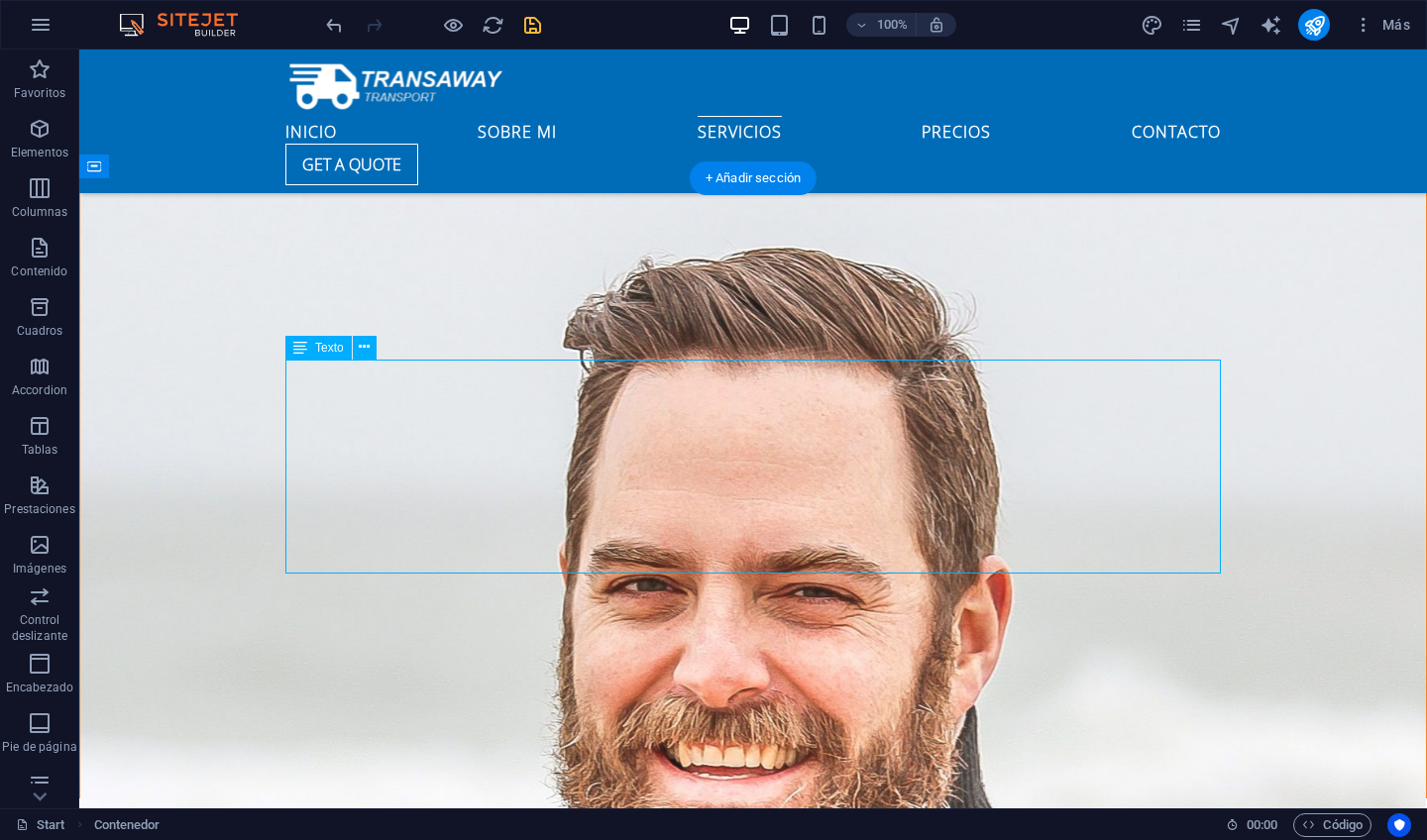 click on "Lorem ipsum dolor sit amet, consetetur sadipscing elitr, sed diam nonumy eirmod tempor invidunt ut labore et dolore magna aliquyam erat, sed diam voluptua. At vero eos et accusam et justo duo dolores et ea rebum. Stet clita kasd gubergren, no sea takimata sanctus est Lorem ipsum dolor sit amet. Lorem ipsum dolor sit amet, consetetur sadipscing elitr, sed diam nonumy eirmod tempor invidunt ut labore et dolore magna aliquyam erat, sed diam voluptua. At vero eos et accusam et justo duo dolores et ea rebum. Stet clita kasd gubergren, no sea takimata sanctus est Lorem ipsum dolor sit amet.  Lorem ipsum dolor sit amet, consetetur sadipscing elitr, sed diam nonumy eirmod tempor invidunt ut labore et dolore magna aliquyam erat, sed diam voluptua. At vero eos et accusam et justo duo dolores et ea rebum. Stet clita kasd gubergren, no sea takimata sanctus est Lorem ipsum dolor sit amet." at bounding box center (753, 2536) 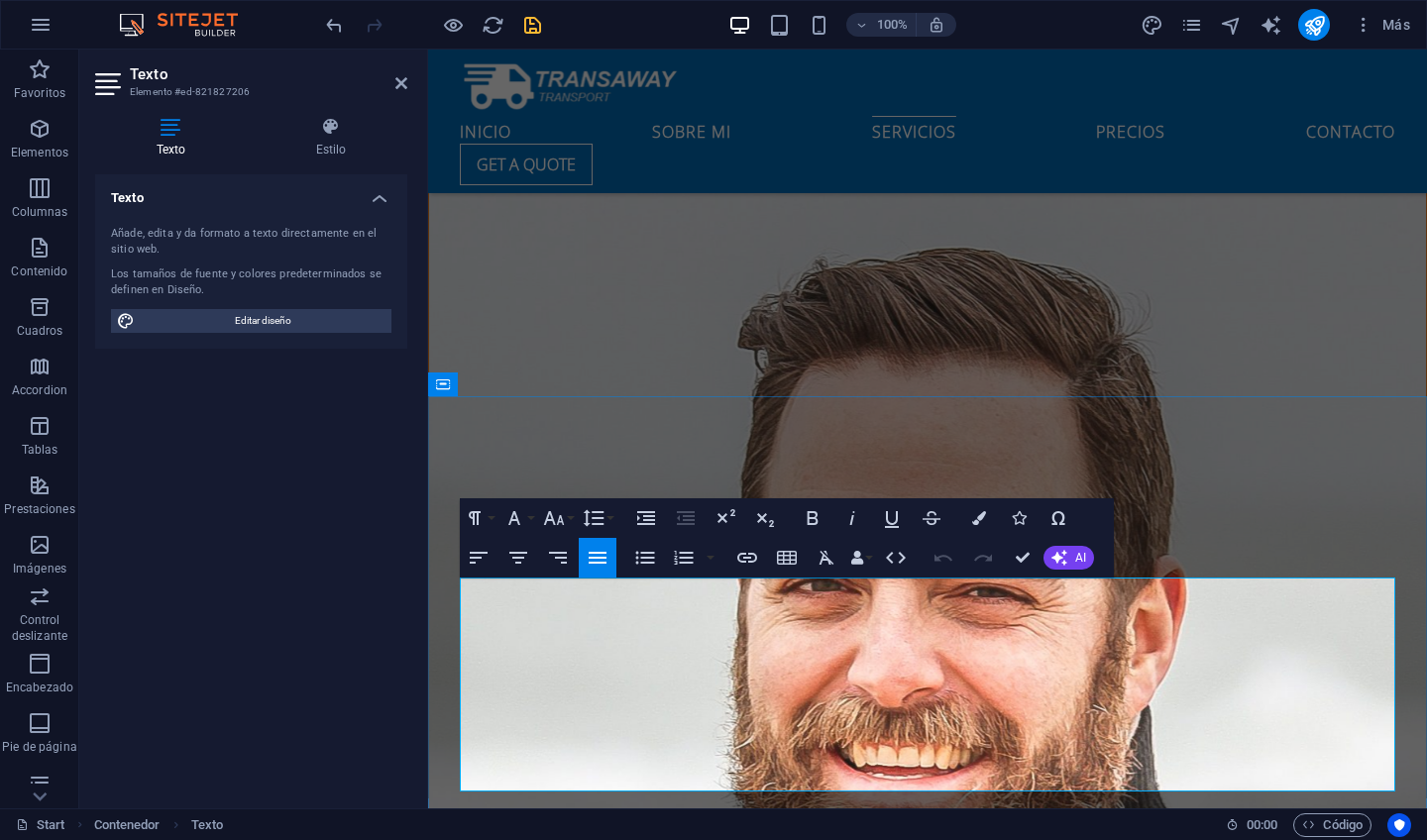 drag, startPoint x: 817, startPoint y: 774, endPoint x: 459, endPoint y: 578, distance: 408.14213 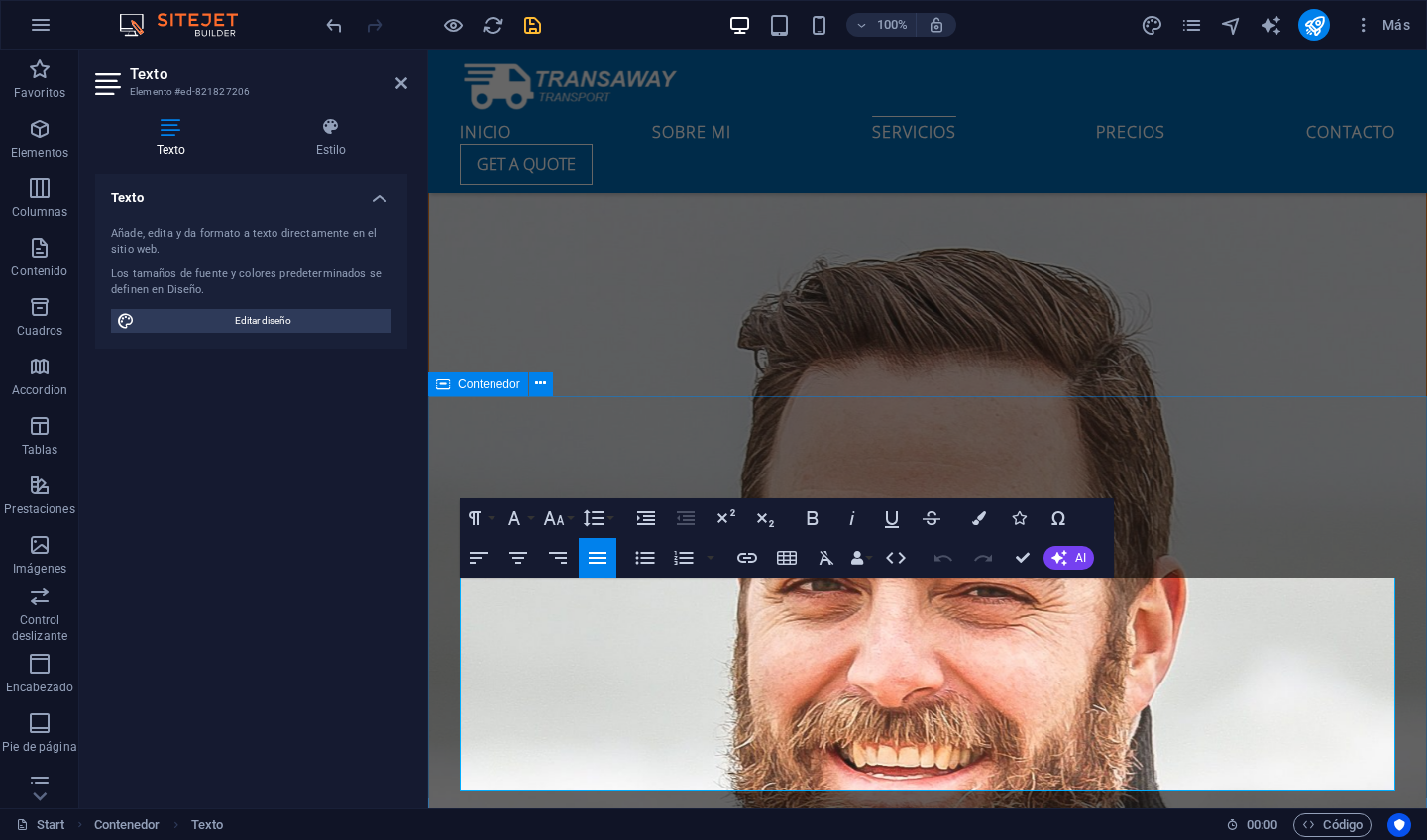 type 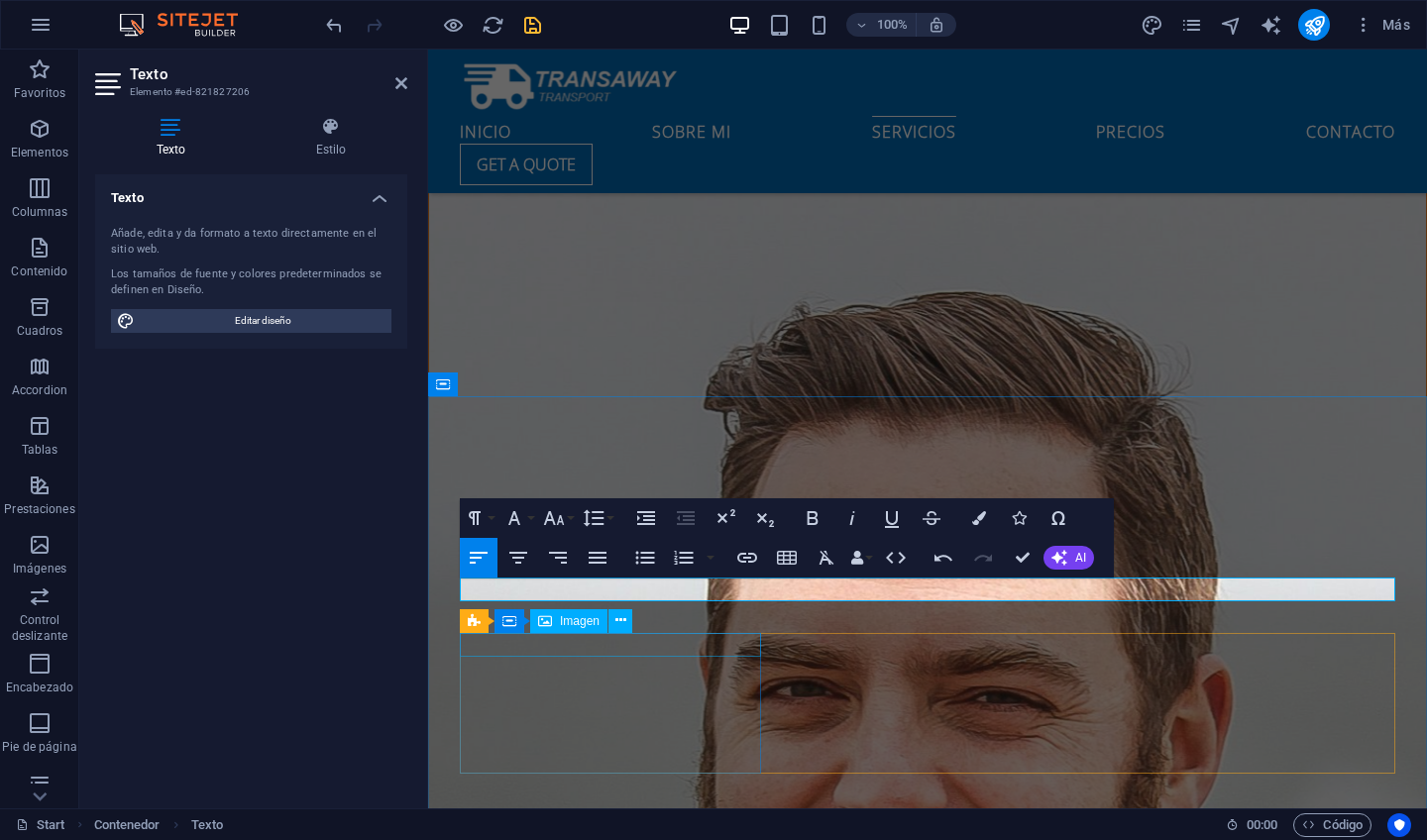 click on "Lorem ipsum dolor sit amet, consectetur adipisicing elit. Veritatis, dolorem!" at bounding box center (928, 3131) 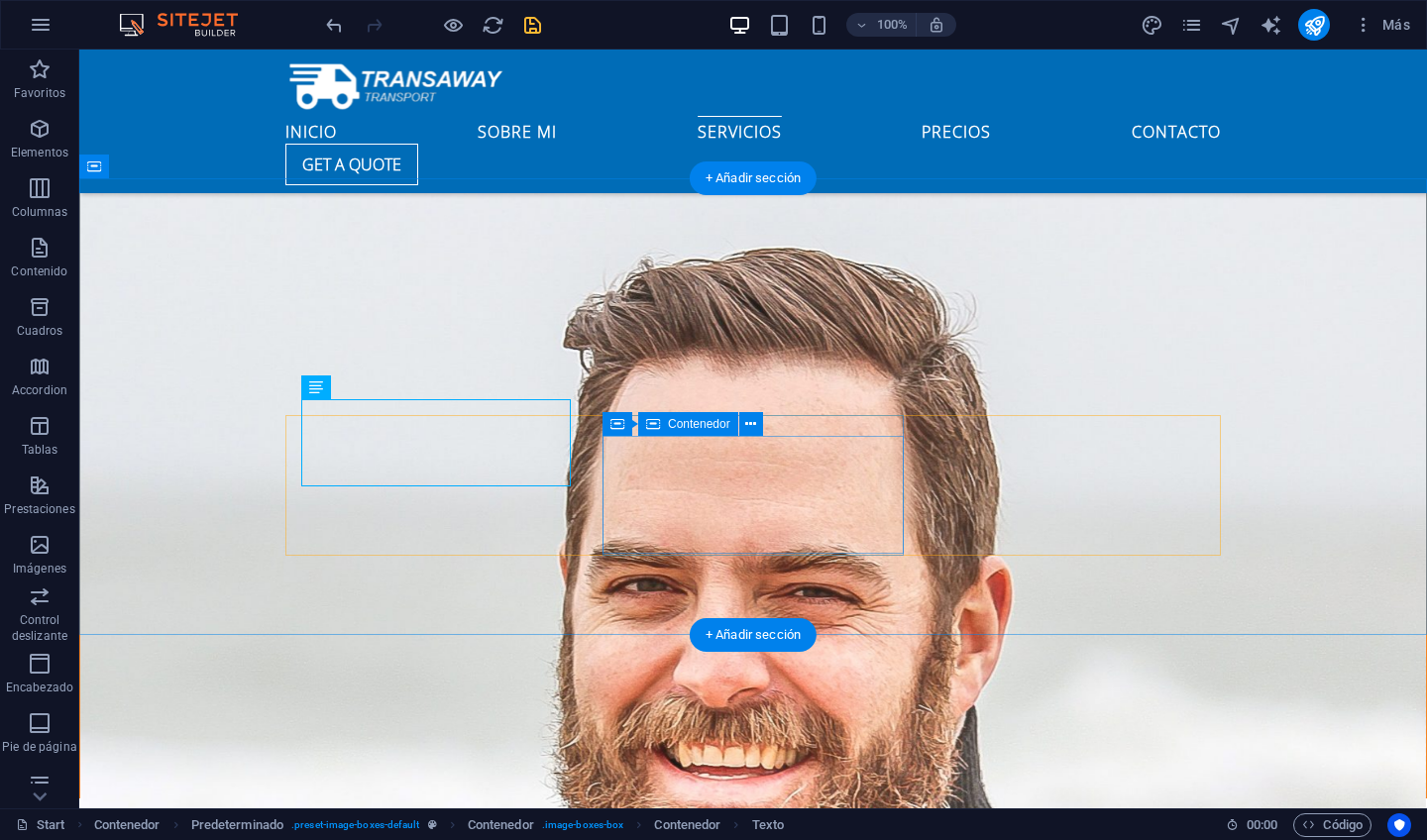 click on "Air shipping Lorem ipsum dolor sit amet, consectetur adipisicing elit. Veritatis, dolorem!   Read more" at bounding box center [753, 3411] 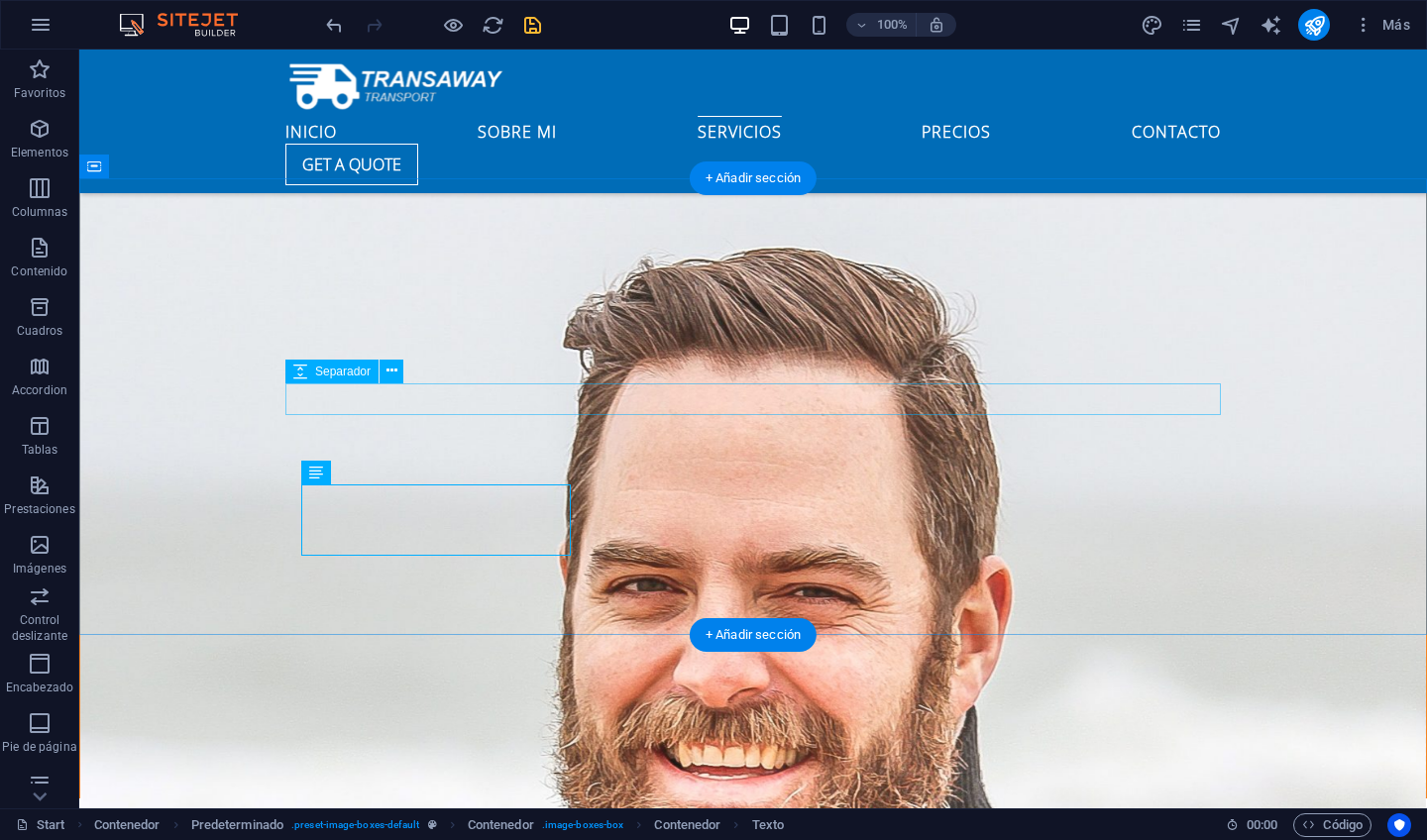 click at bounding box center [753, 2468] 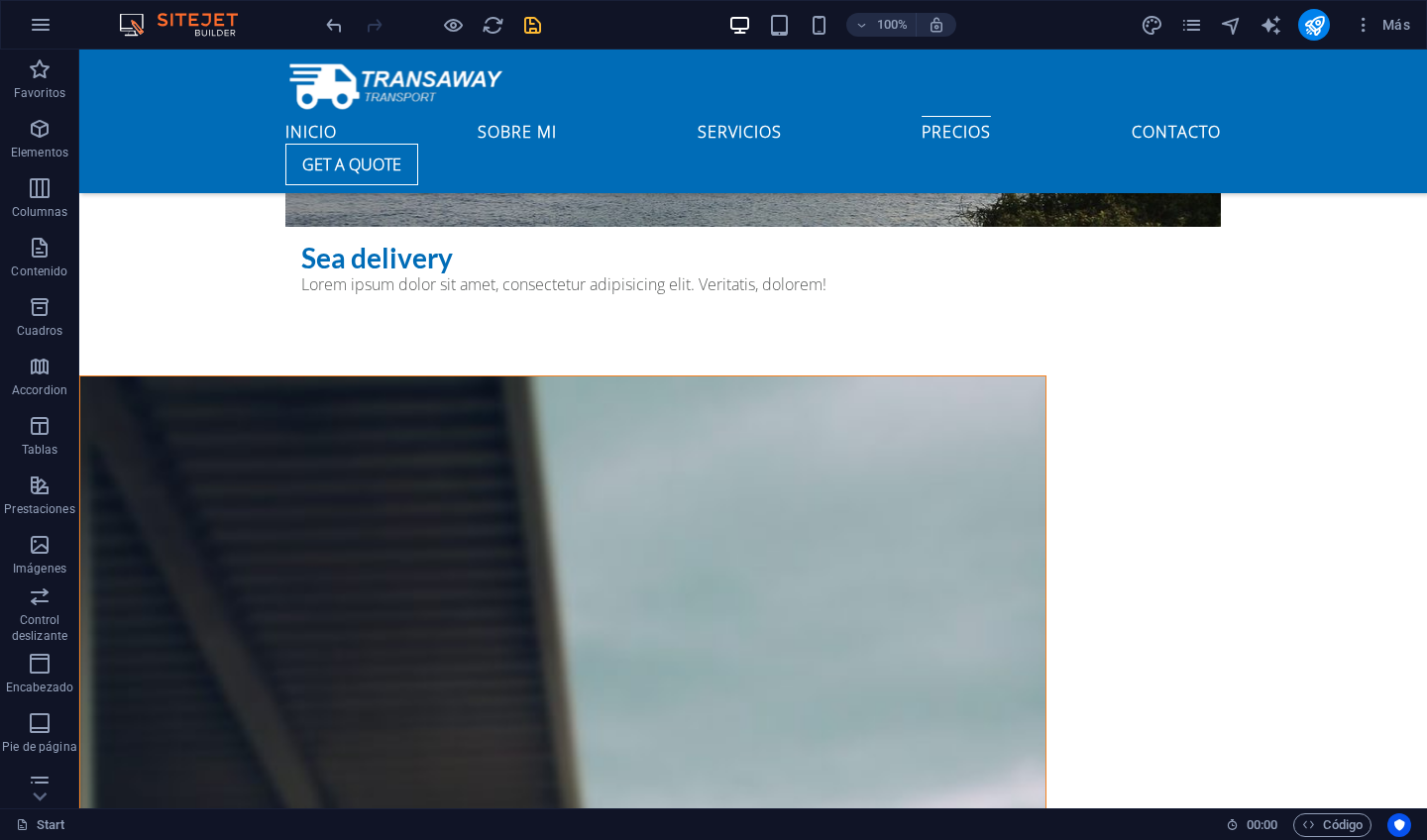 scroll, scrollTop: 6686, scrollLeft: 0, axis: vertical 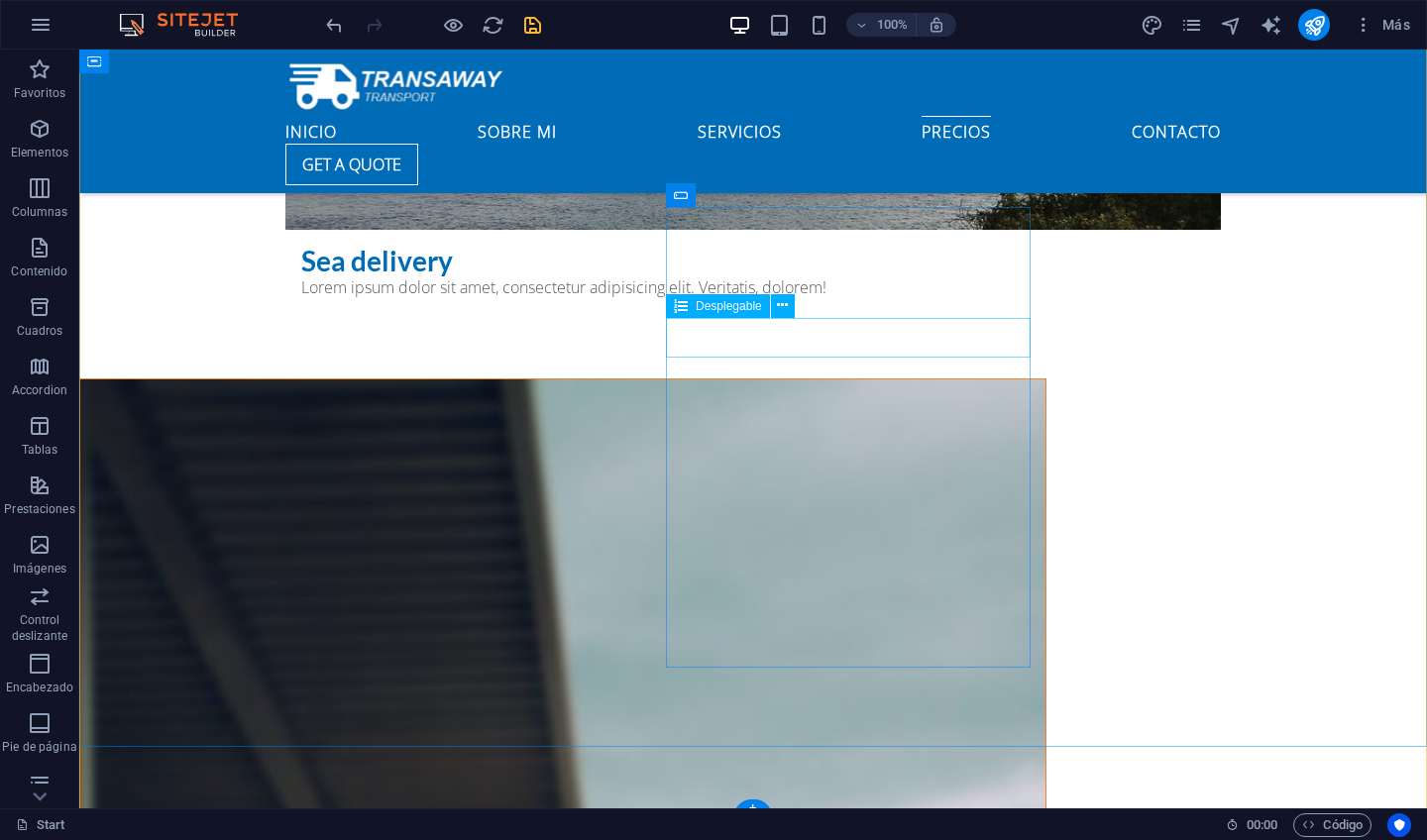 click on "Select a service
Basic
Premium
Pro" 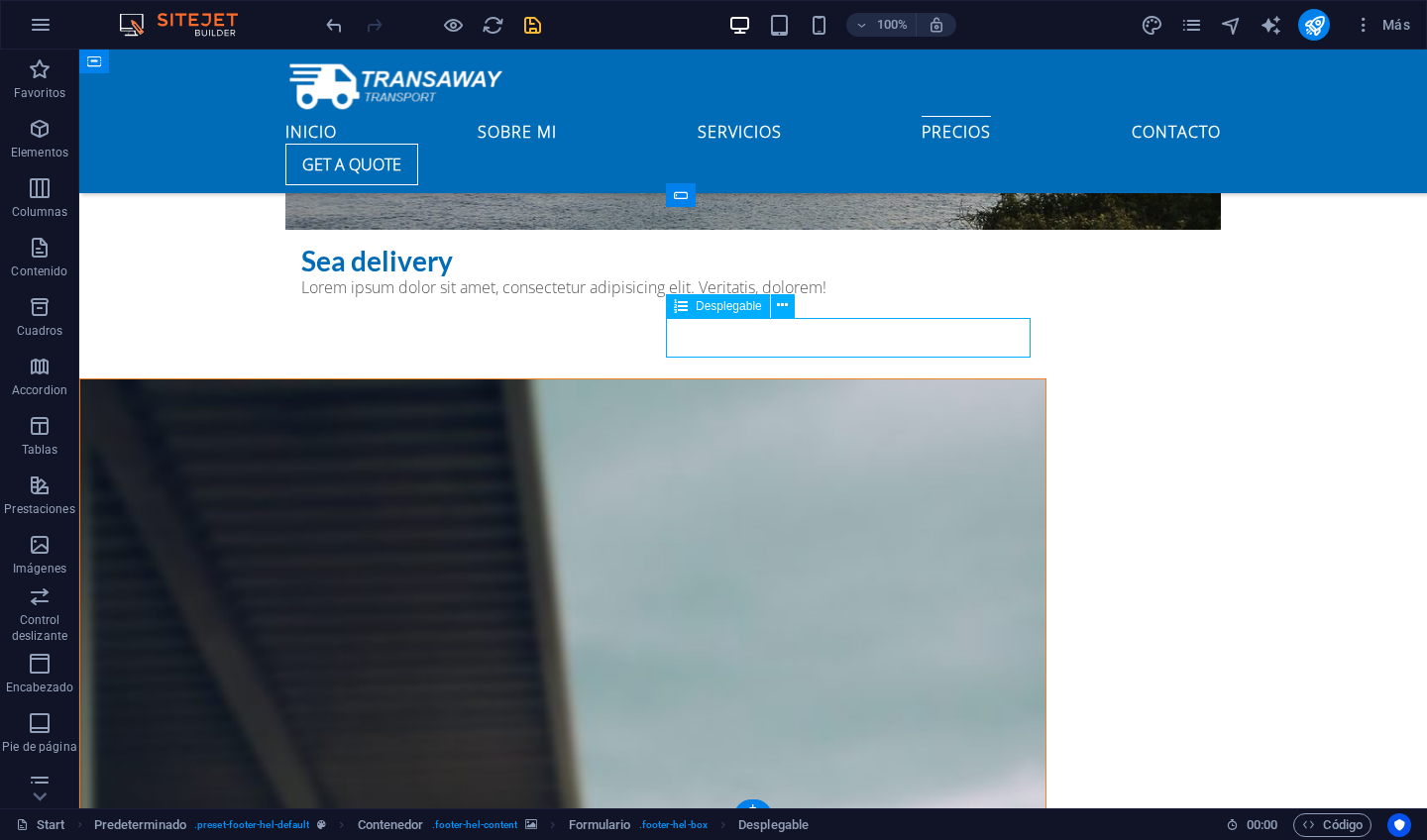 click on "Select a service
Basic
Premium
Pro" 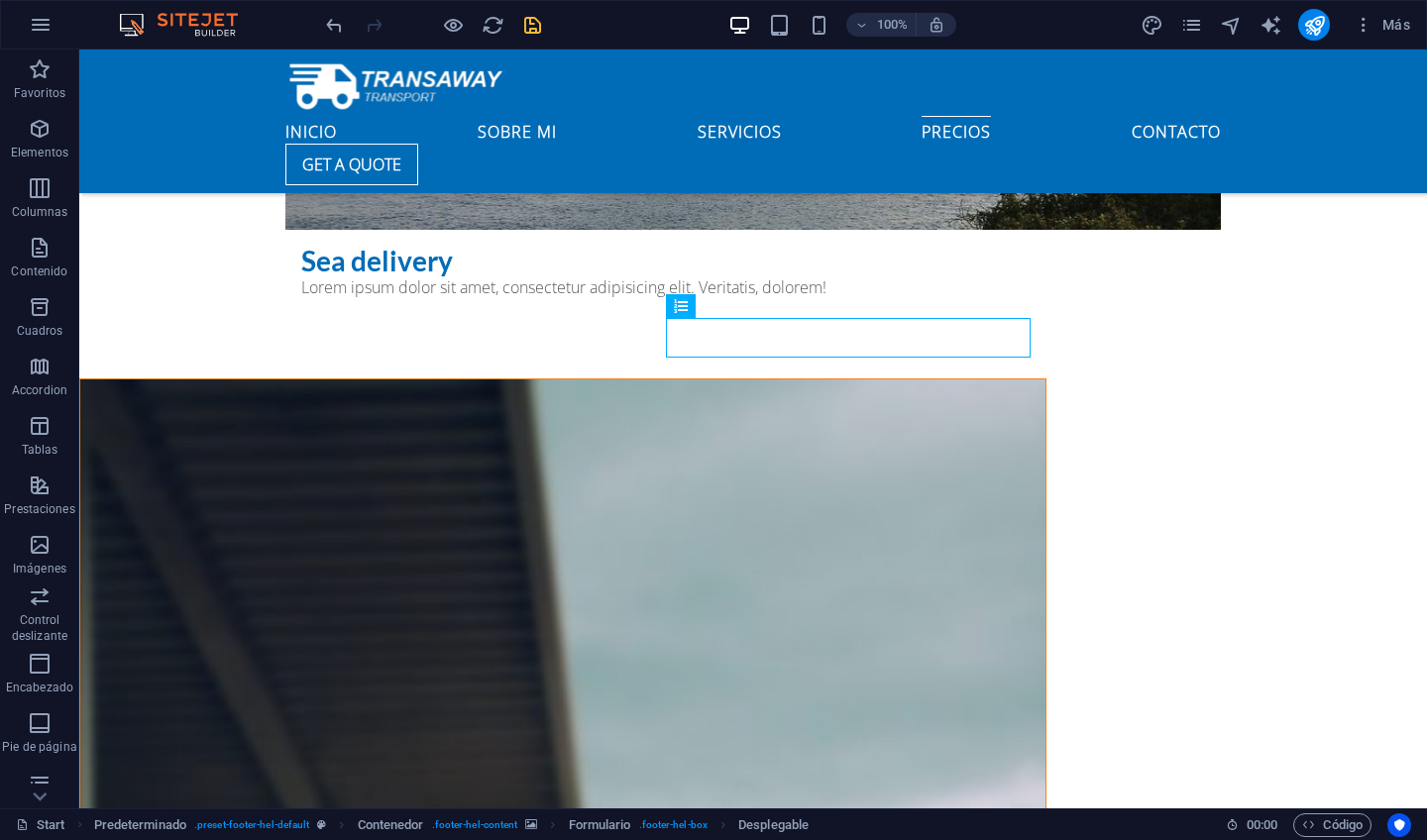 click at bounding box center [433, 25] 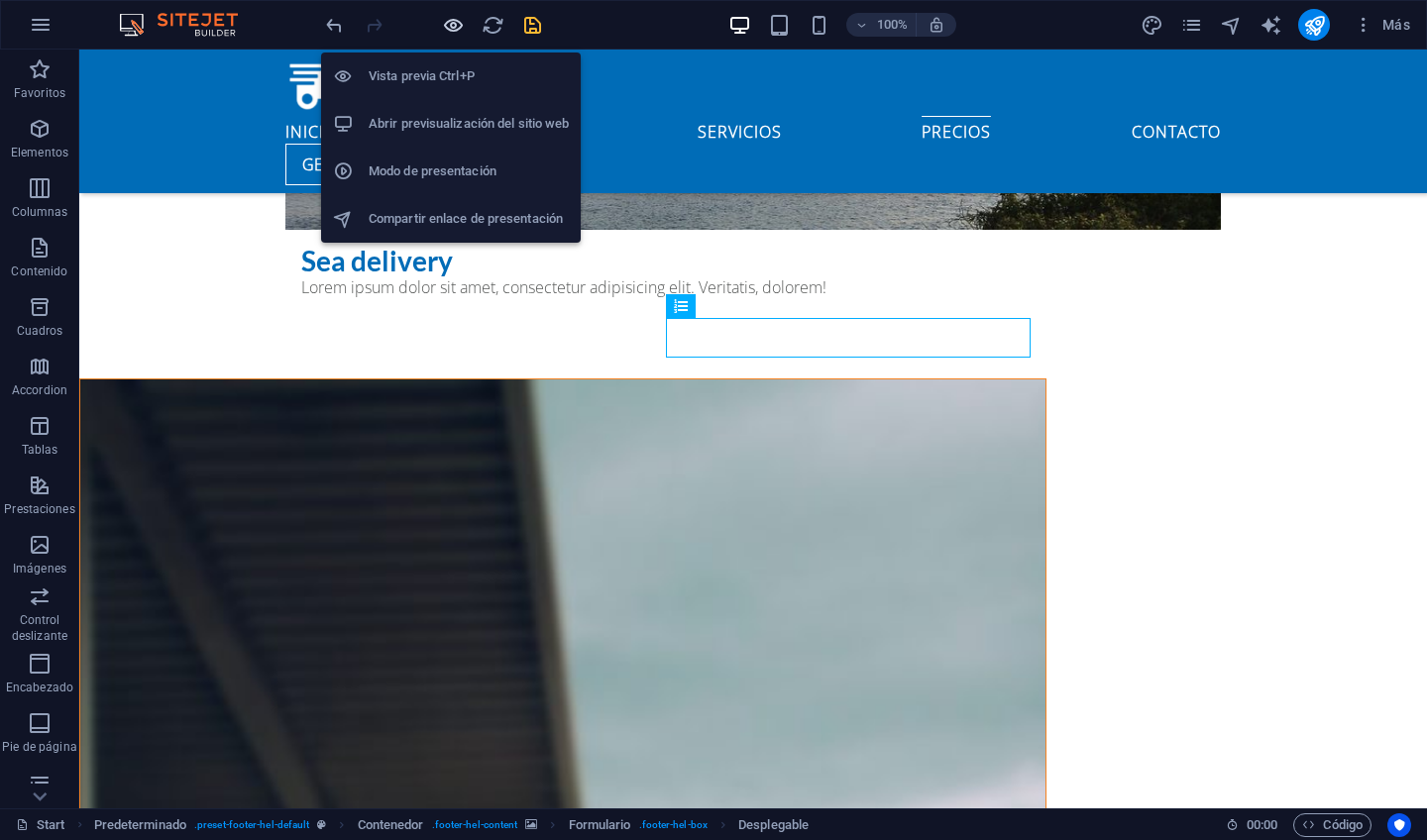 click at bounding box center [453, 25] 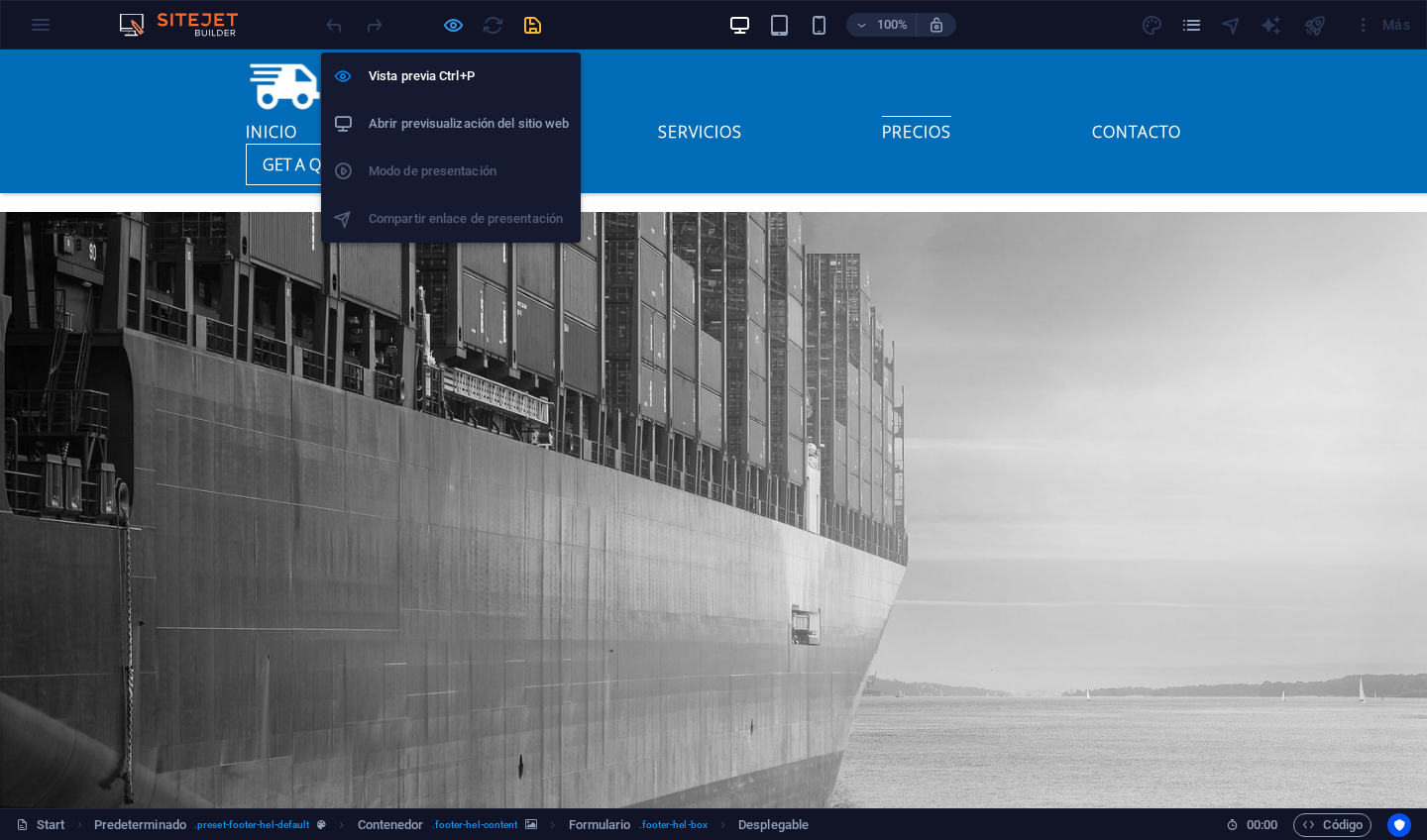 scroll, scrollTop: 3818, scrollLeft: 0, axis: vertical 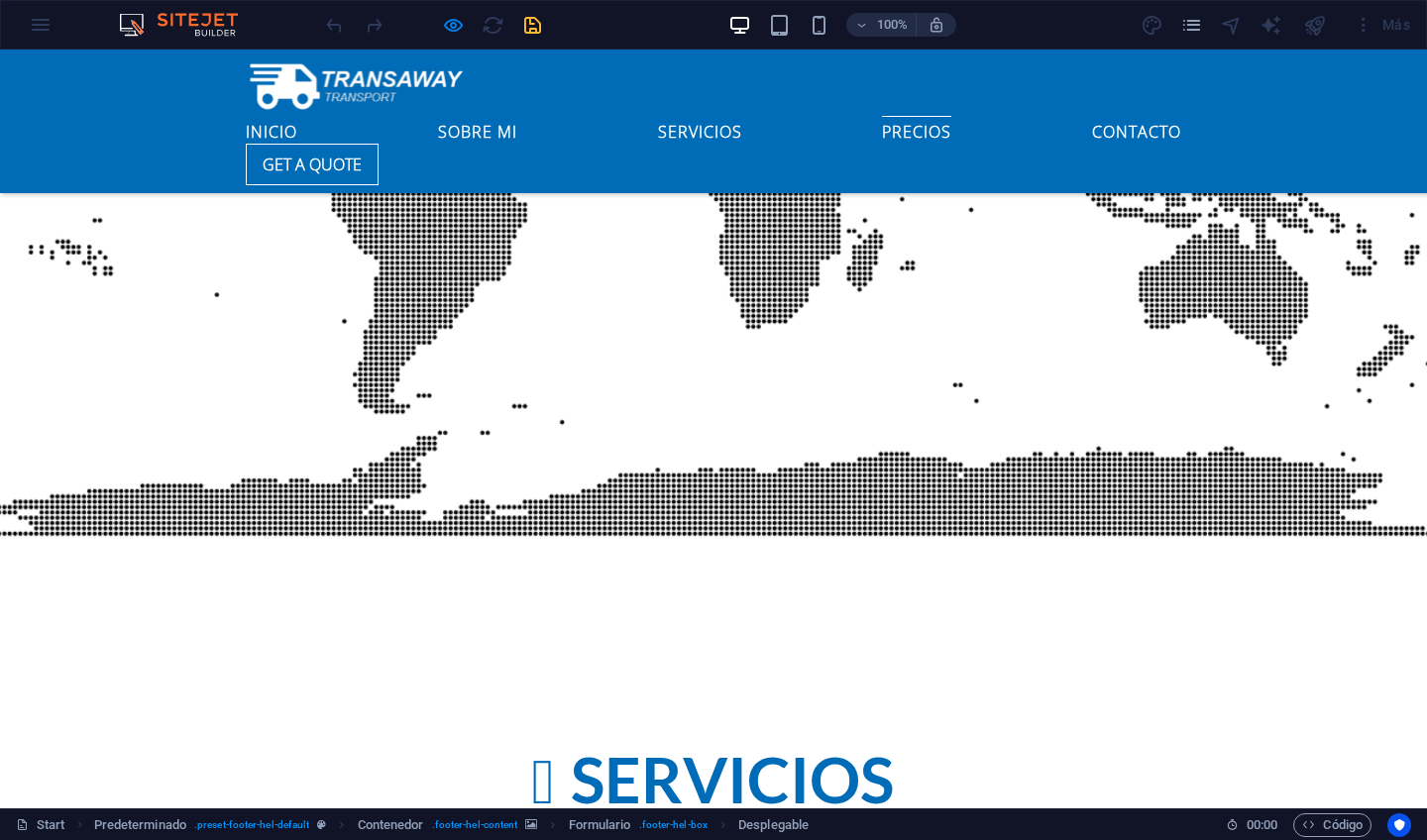 click on "Select a service
Basic
Premium
Pro
I have read and understand the privacy policy. ¿Ilegible? Cargar nuevo Submit" 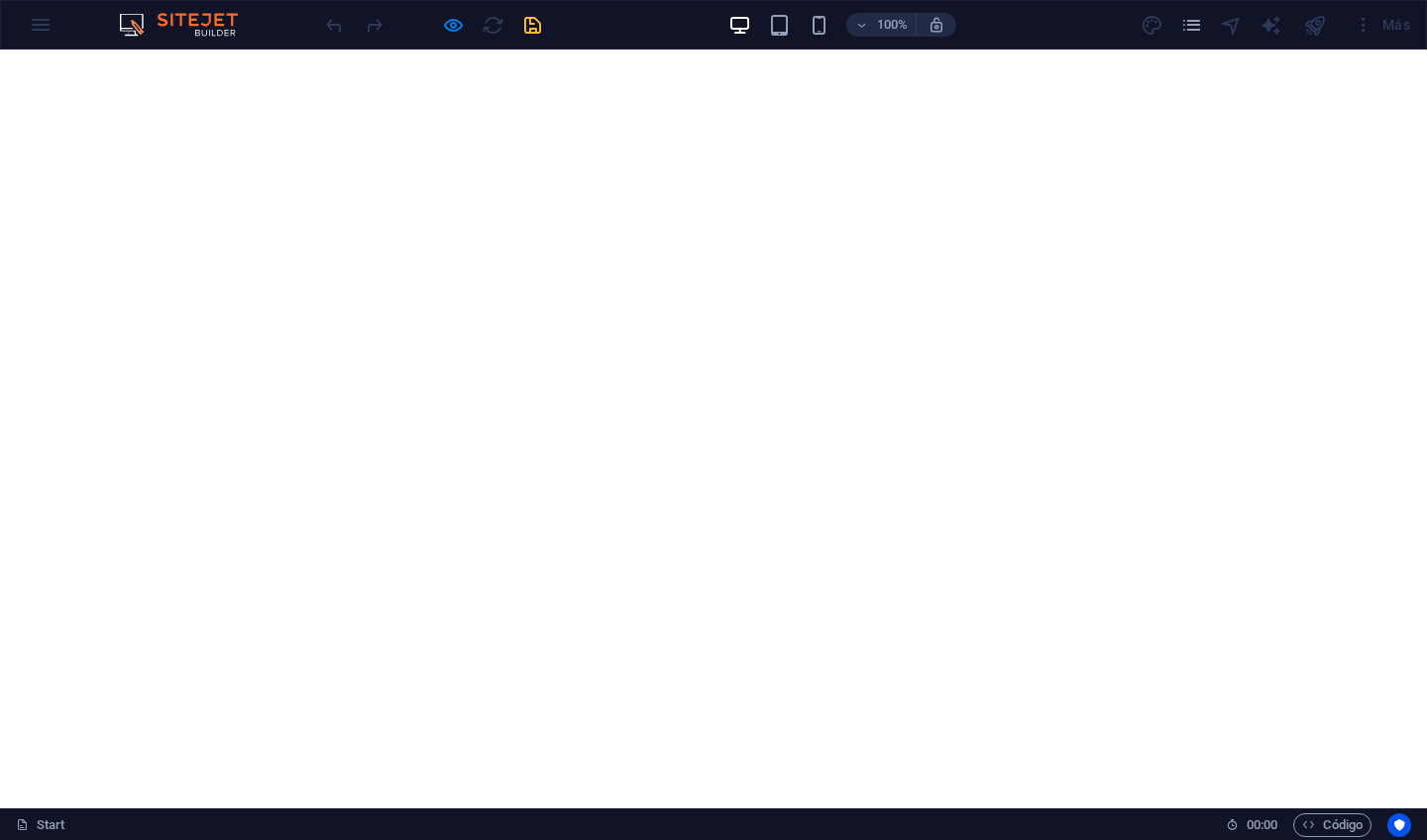 scroll, scrollTop: 0, scrollLeft: 0, axis: both 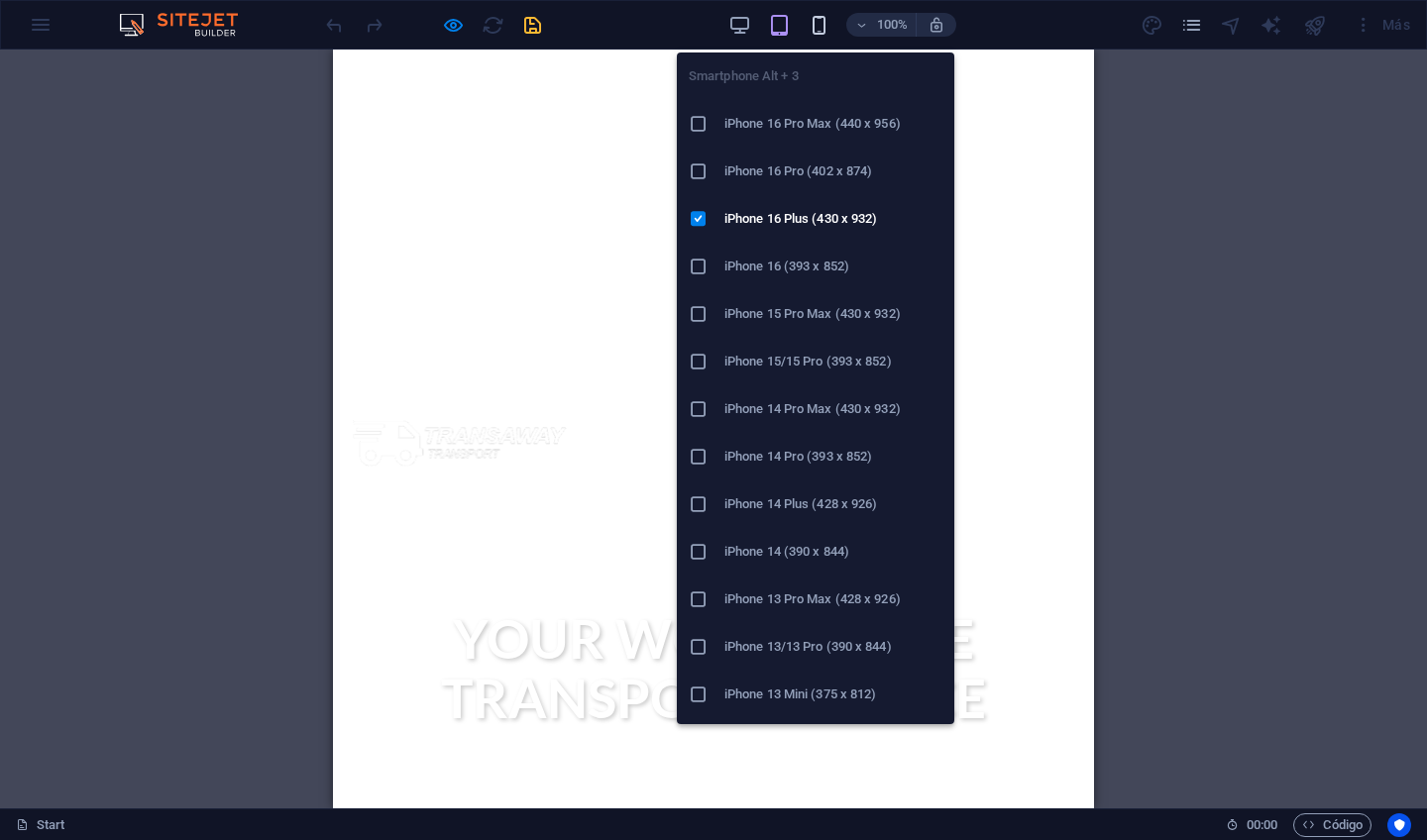 click at bounding box center [819, 25] 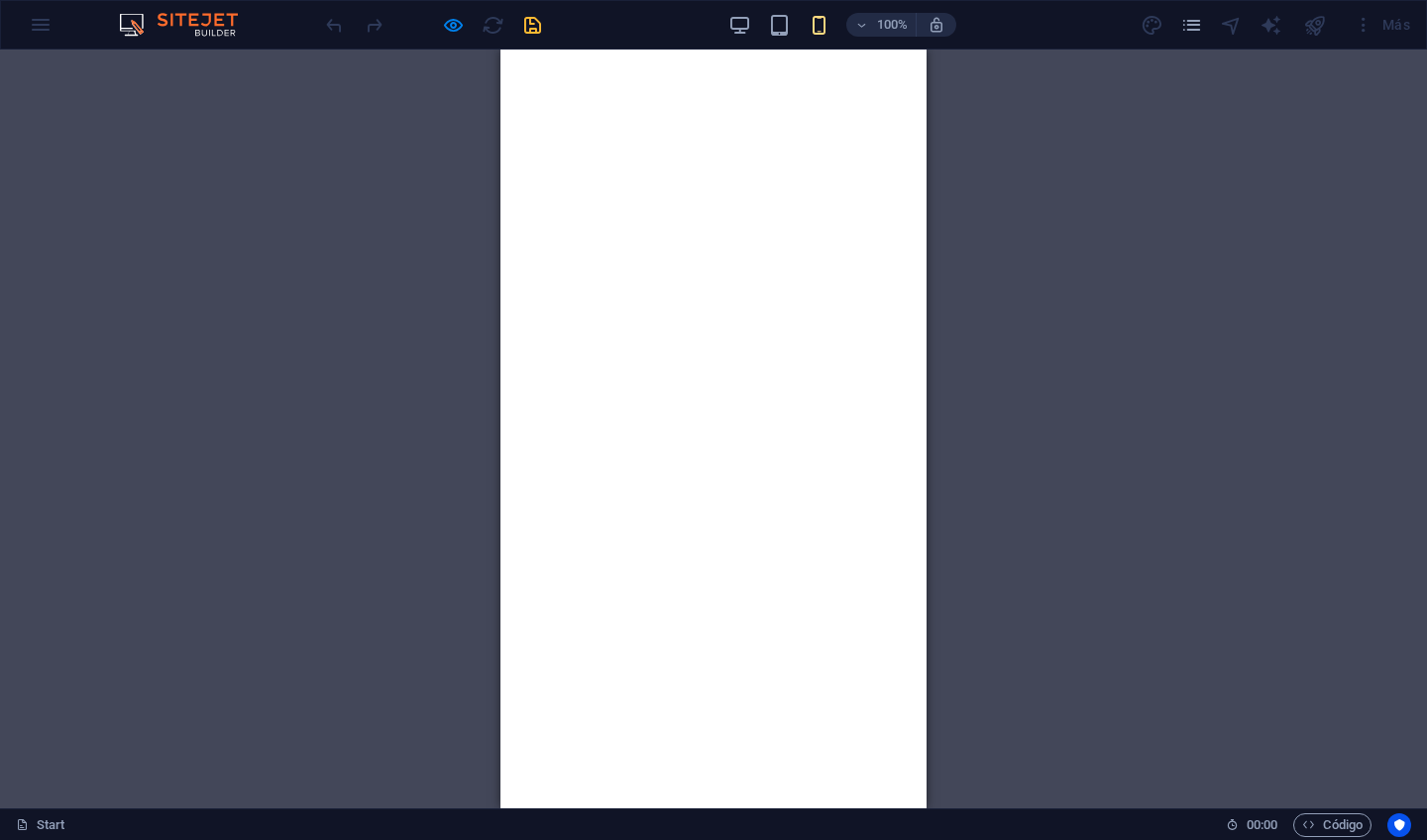 scroll, scrollTop: 0, scrollLeft: 0, axis: both 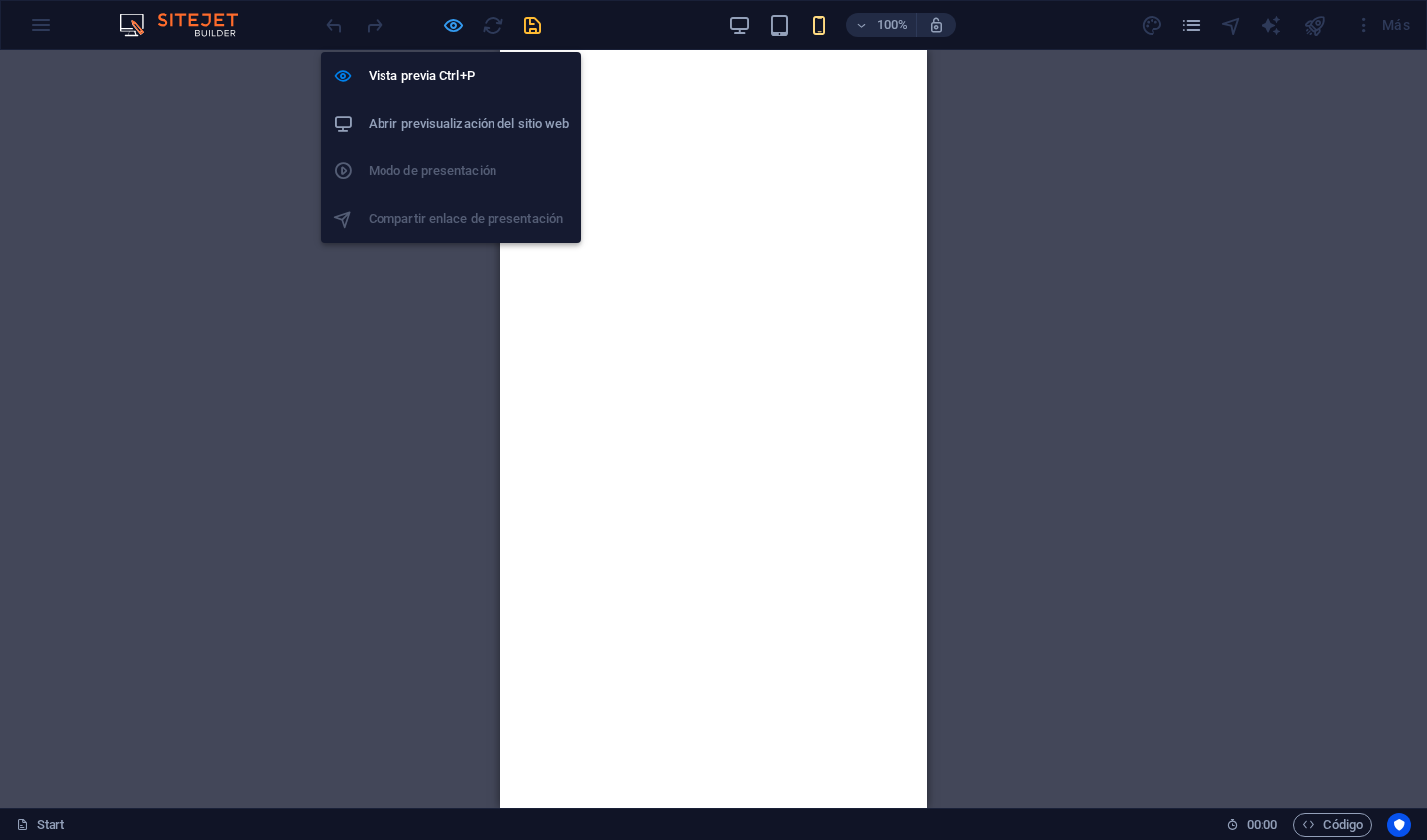 click at bounding box center [453, 25] 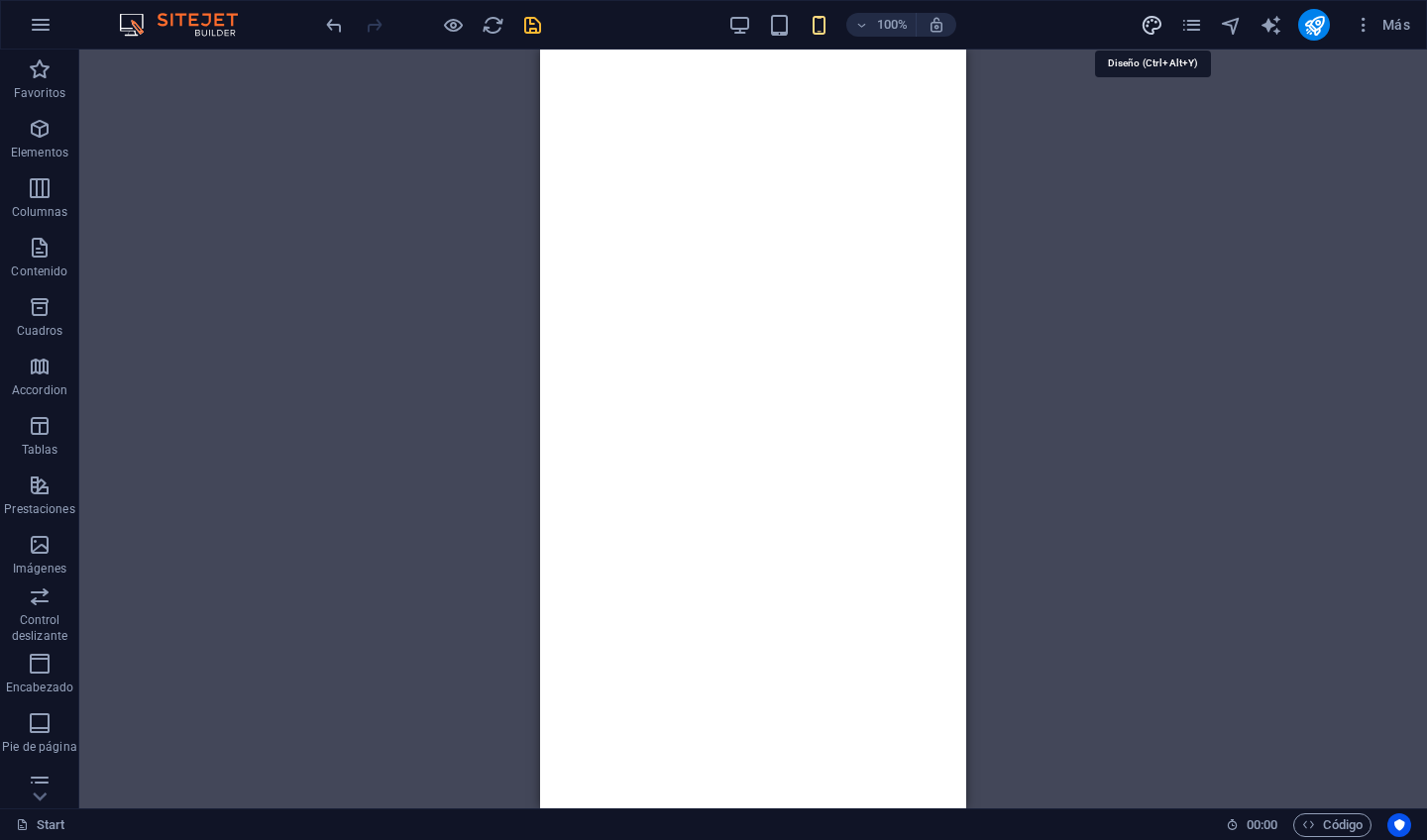 click at bounding box center [1152, 25] 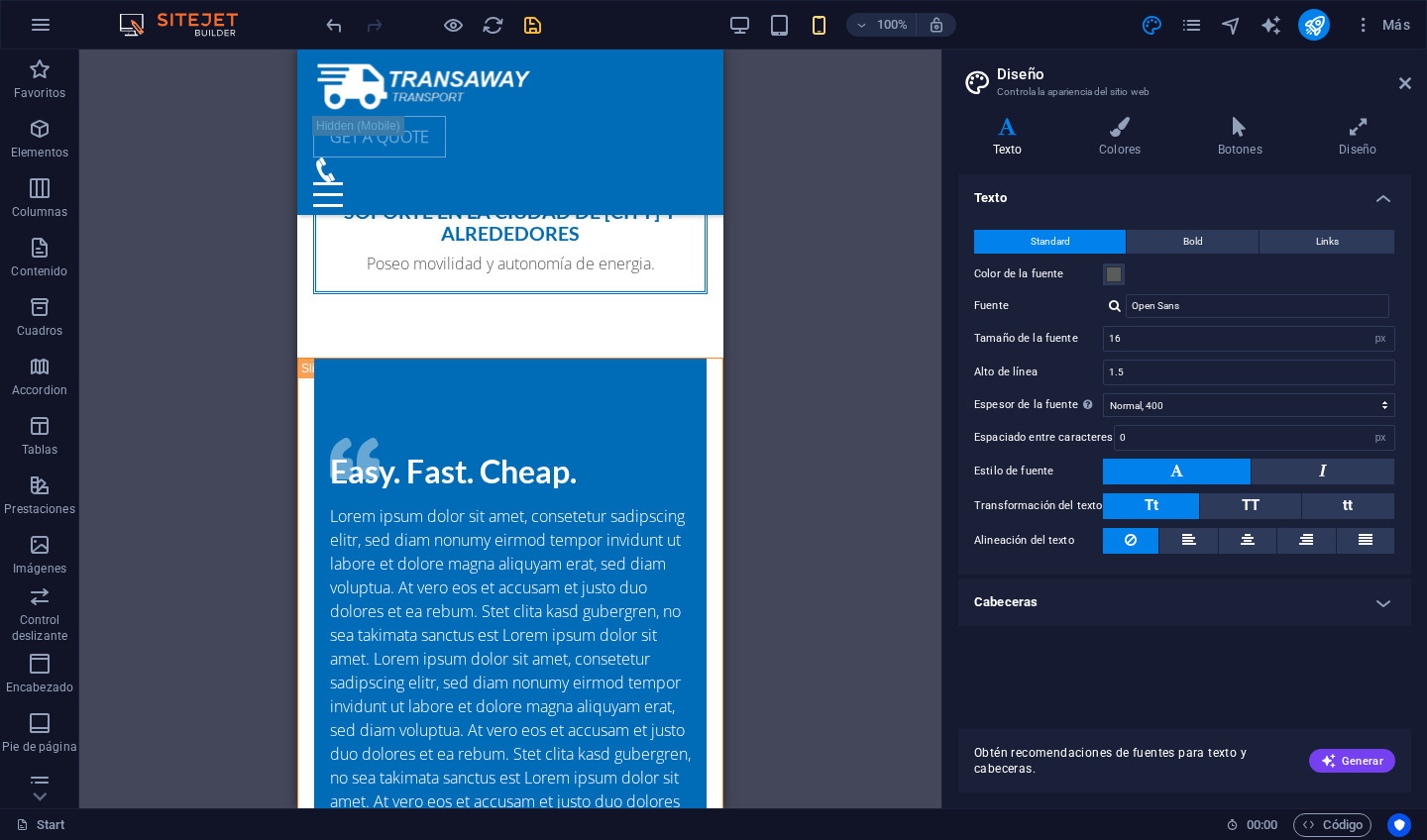scroll, scrollTop: 1651, scrollLeft: 0, axis: vertical 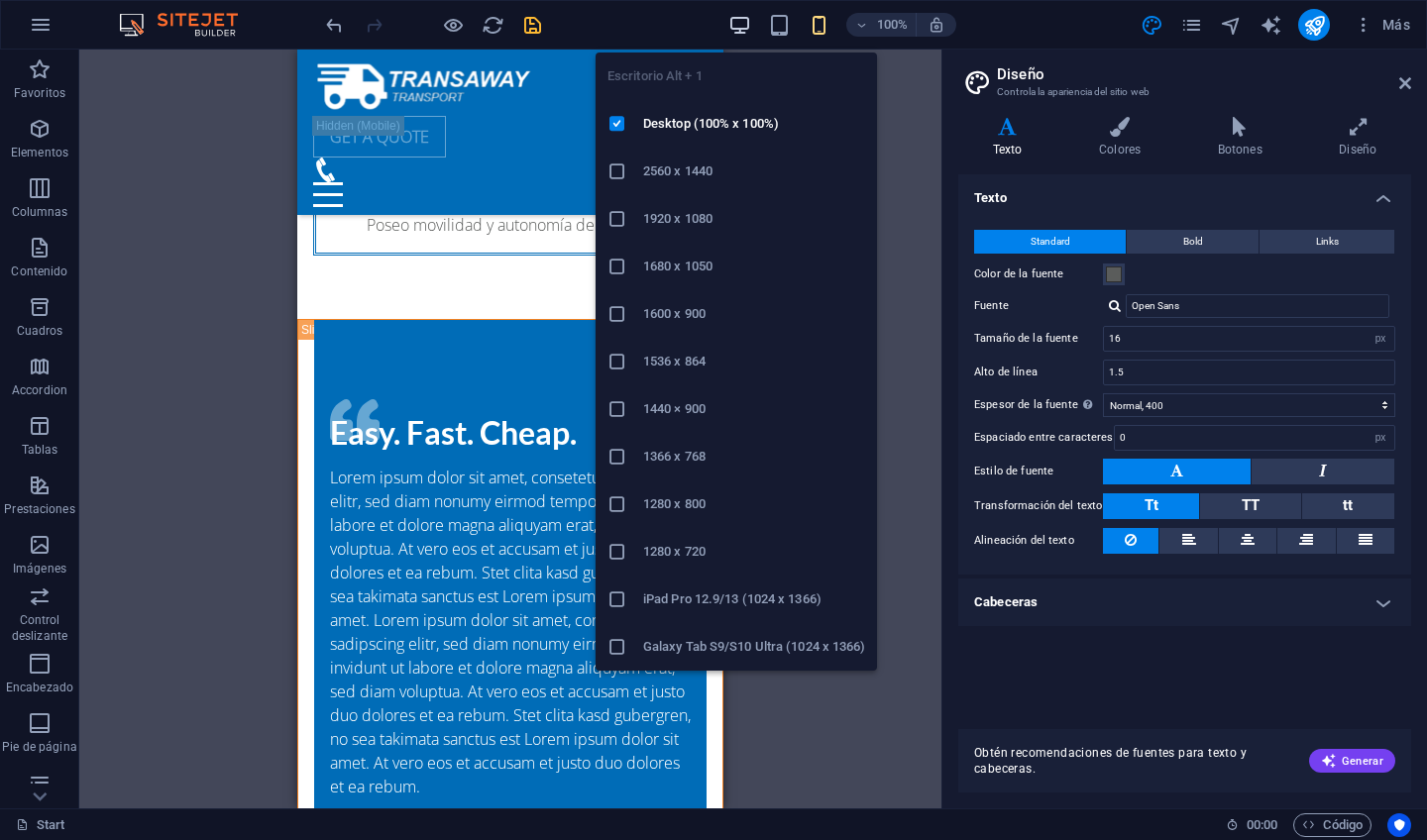 click at bounding box center (739, 25) 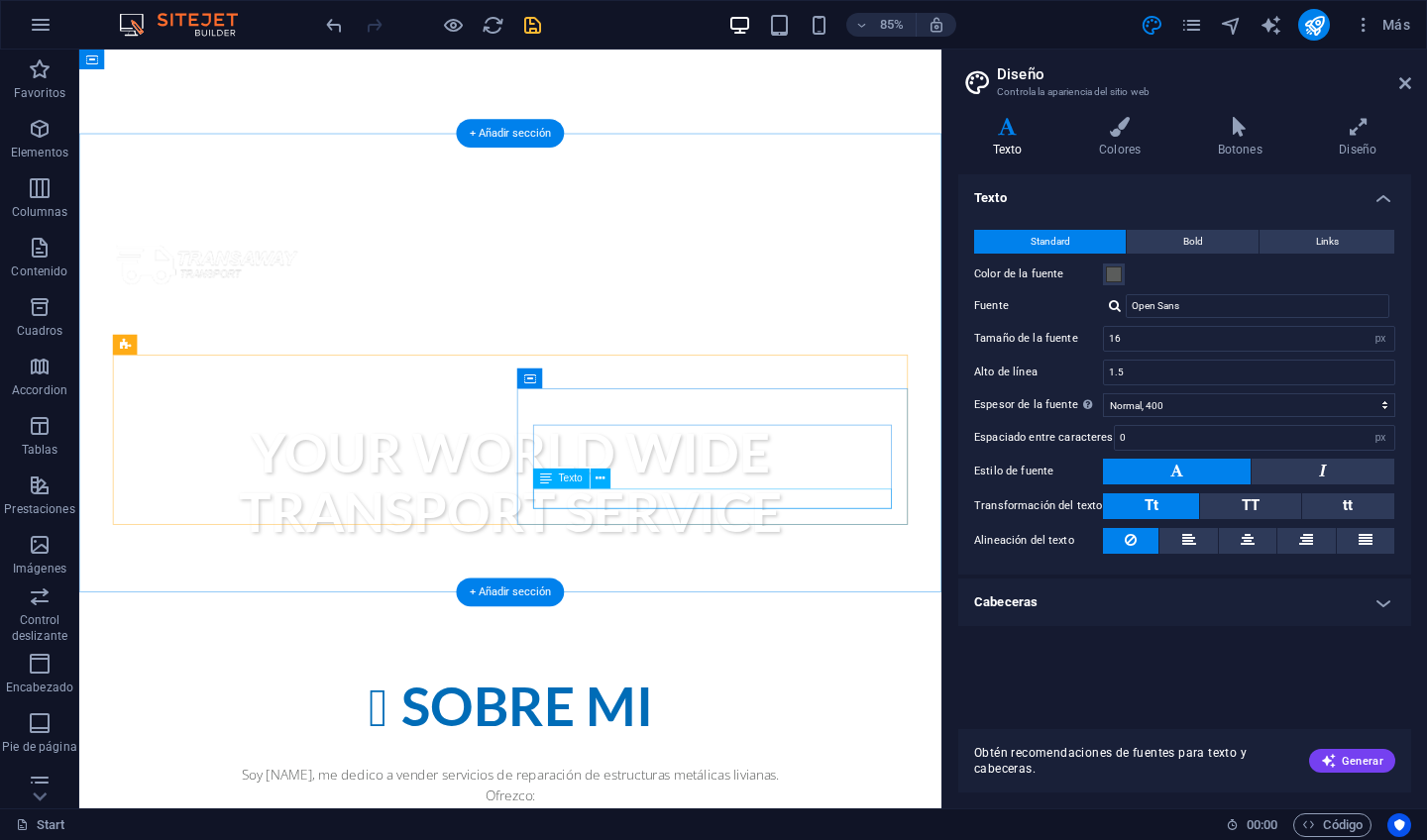 scroll, scrollTop: 767, scrollLeft: 0, axis: vertical 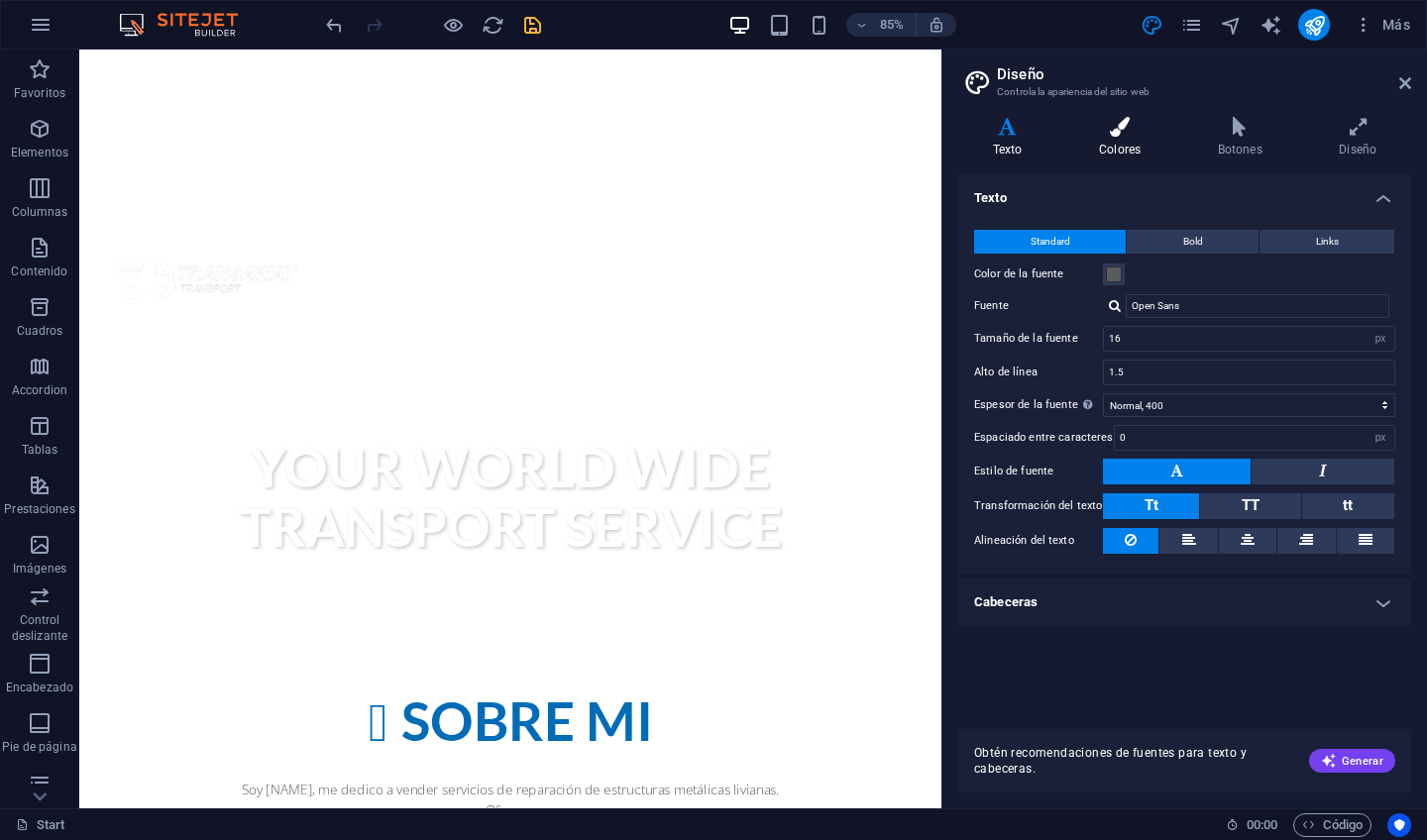click at bounding box center (1120, 127) 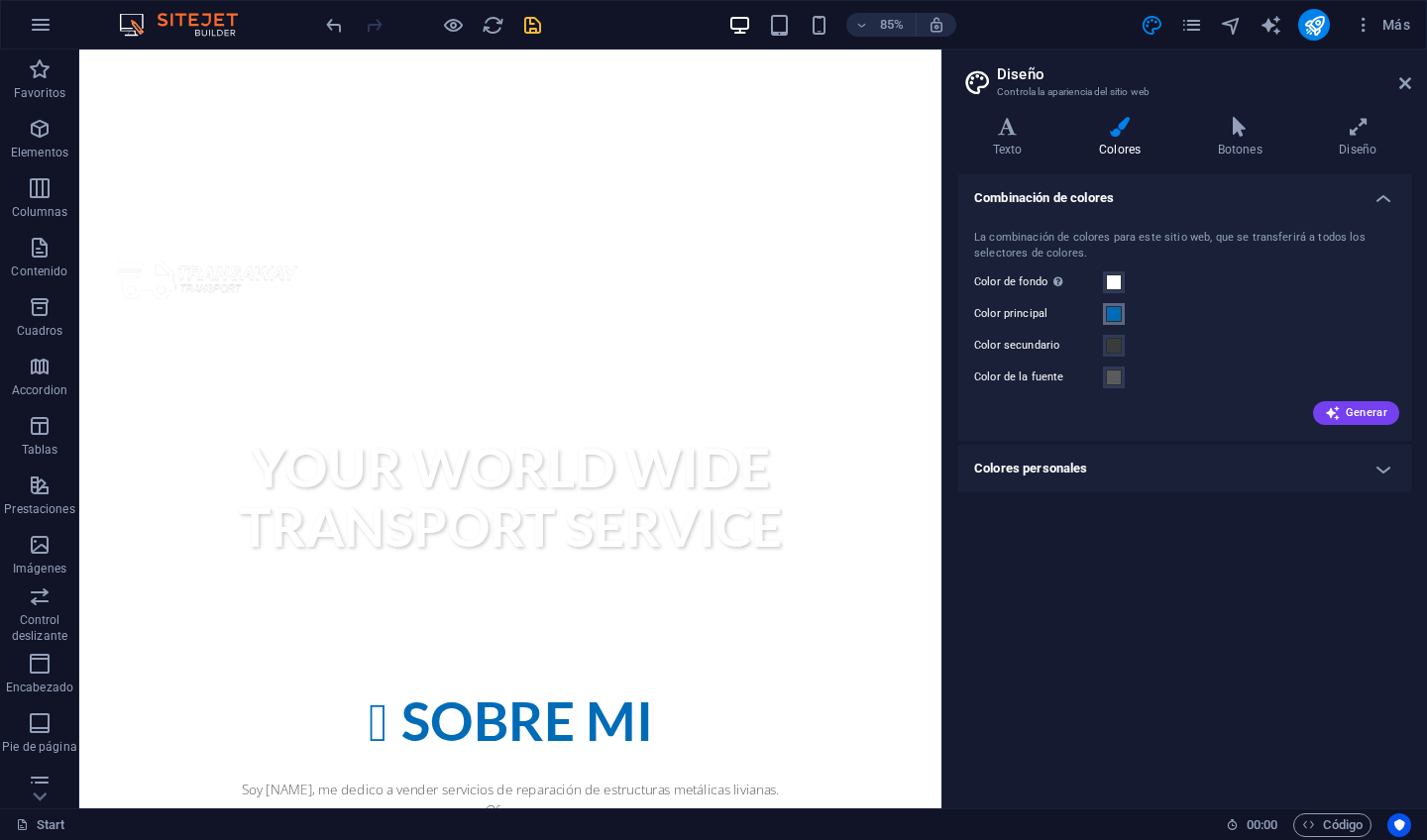 click at bounding box center (1114, 314) 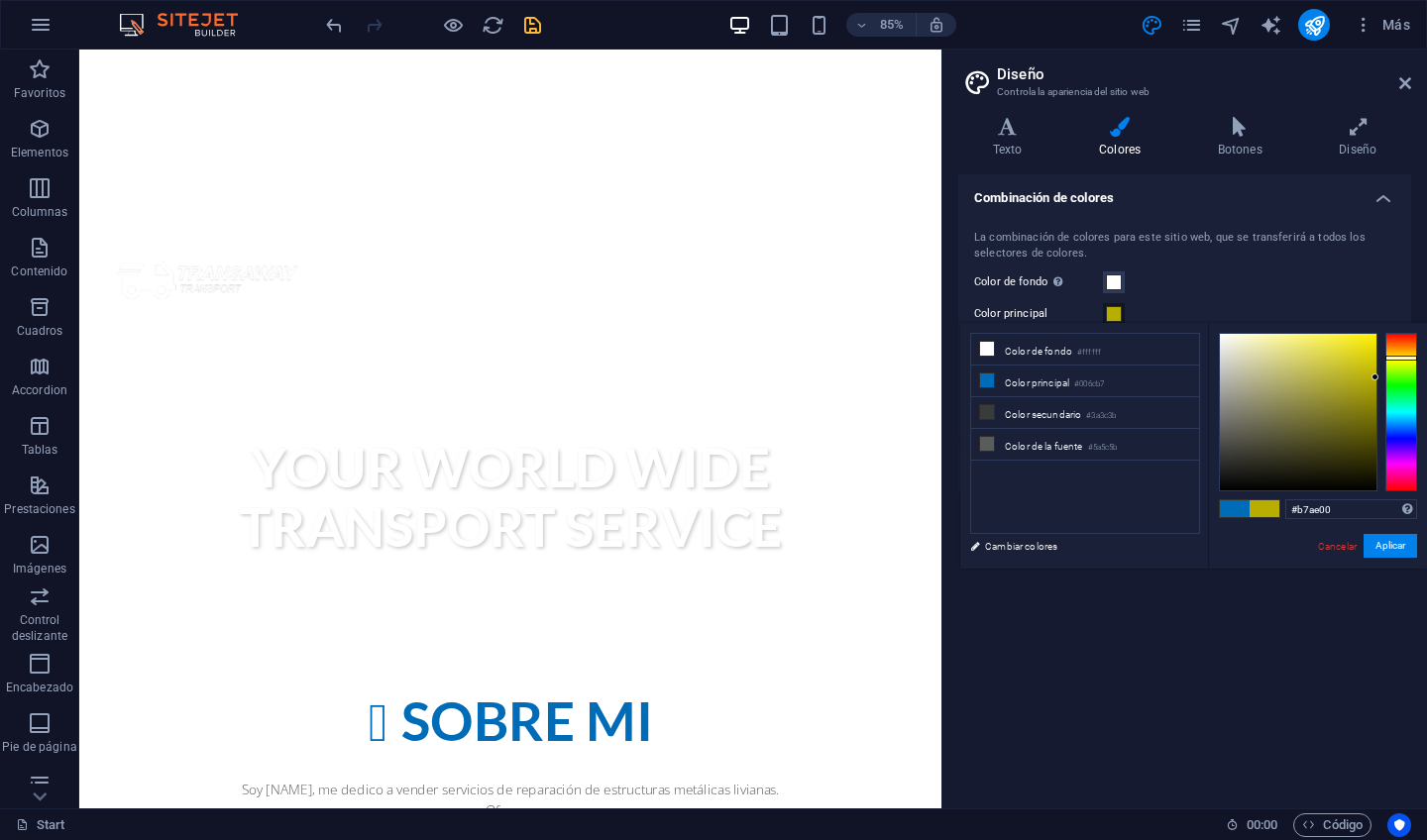click at bounding box center (1401, 412) 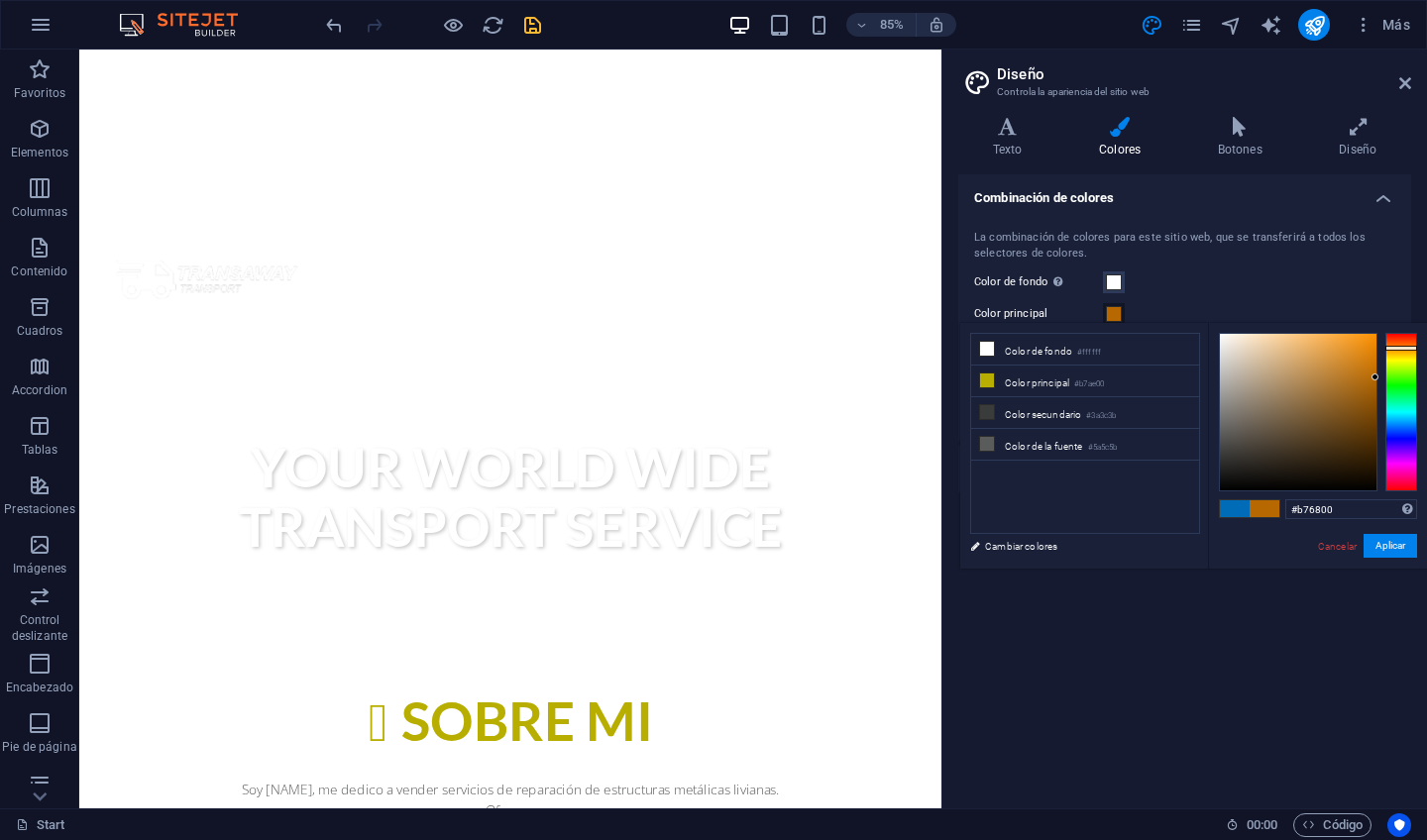 click at bounding box center [1401, 412] 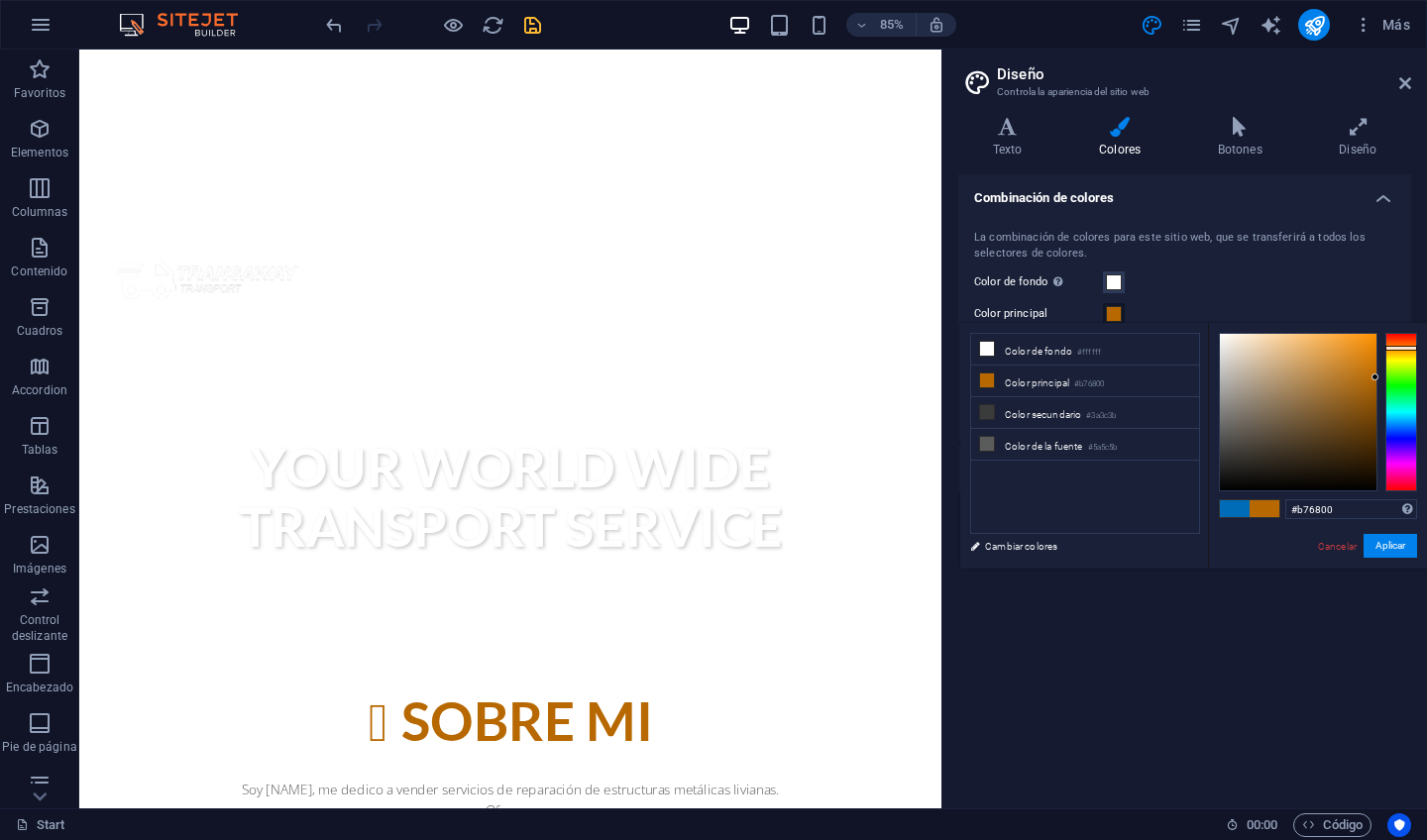 type on "#e78b12" 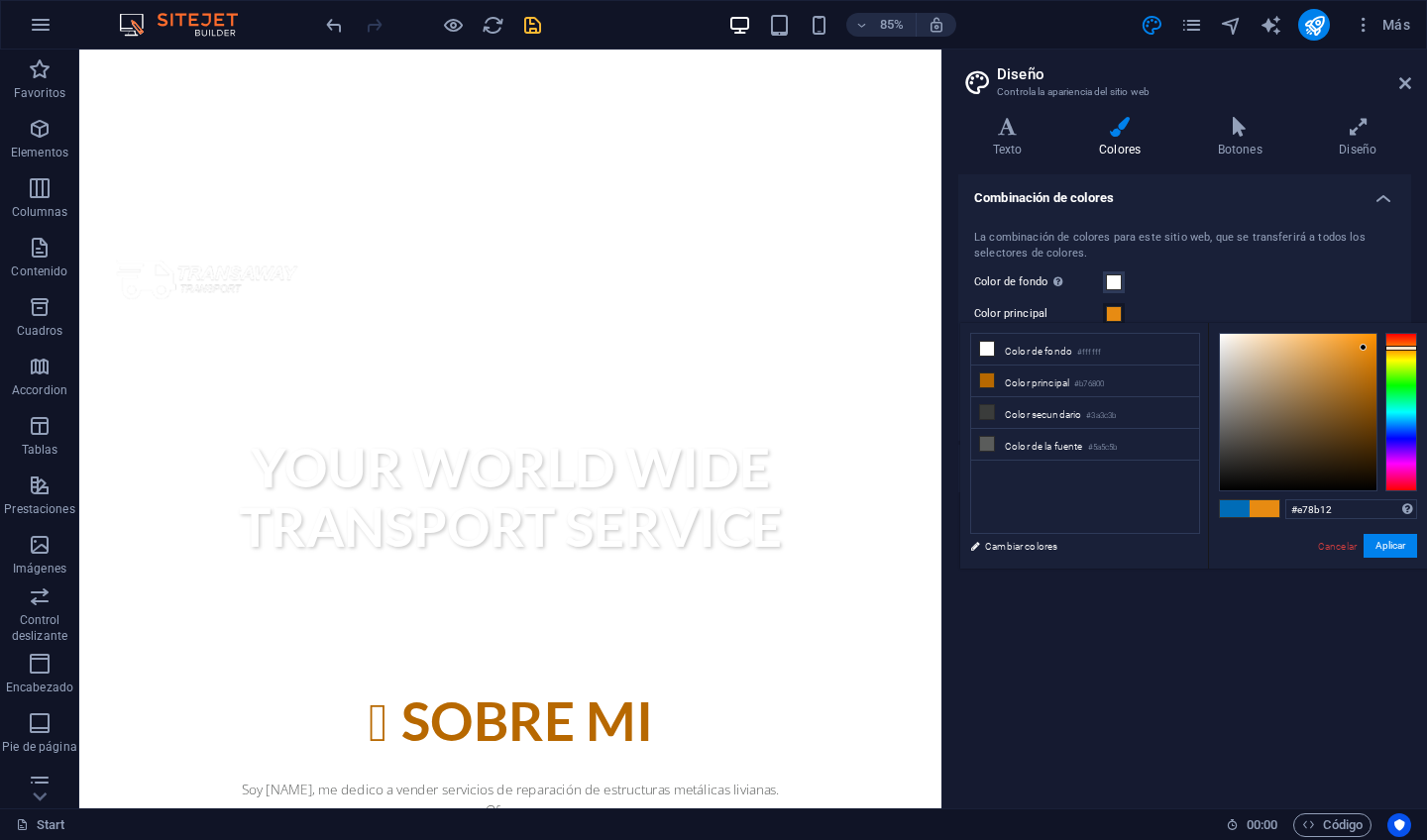 click at bounding box center [1298, 412] 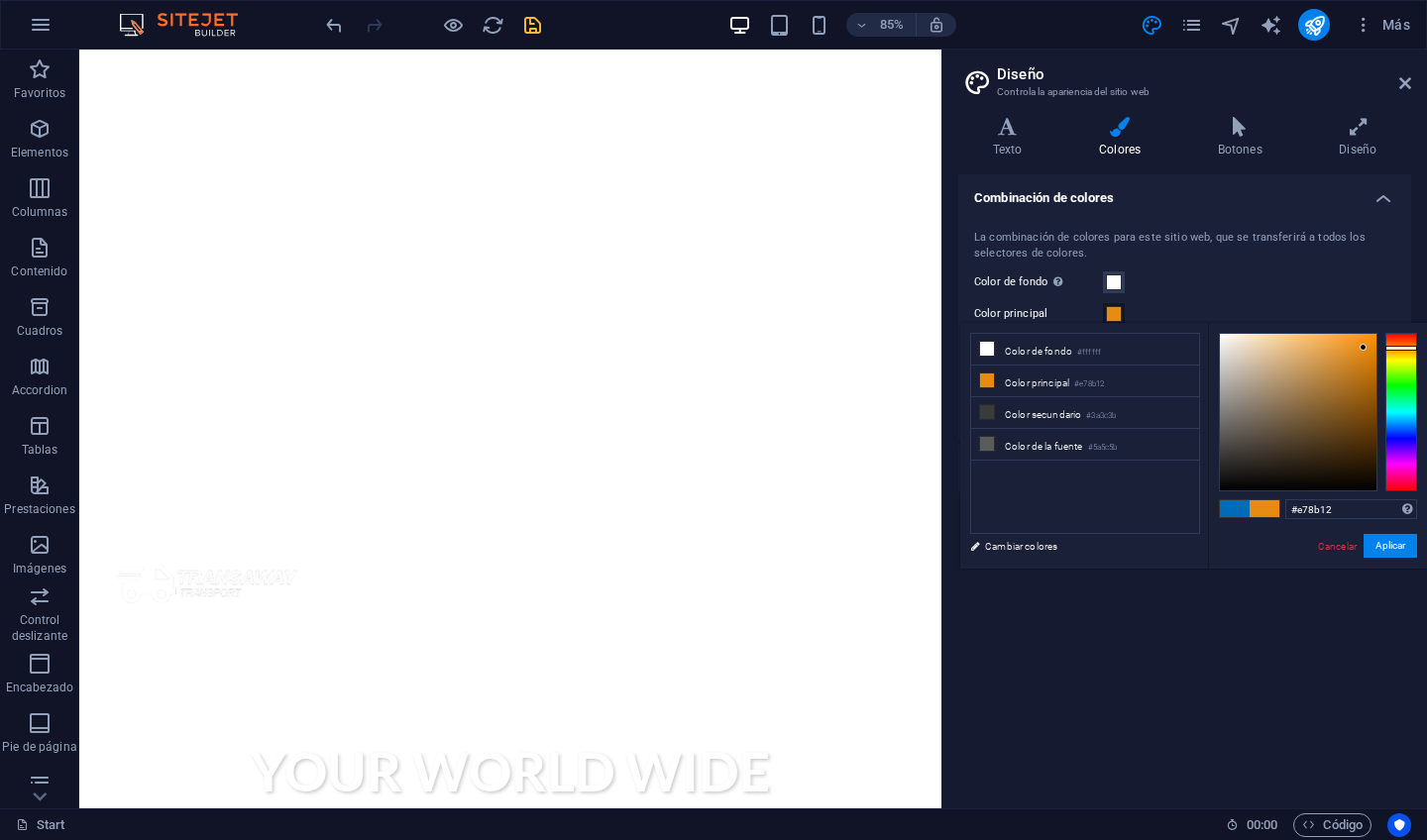 scroll, scrollTop: 385, scrollLeft: 0, axis: vertical 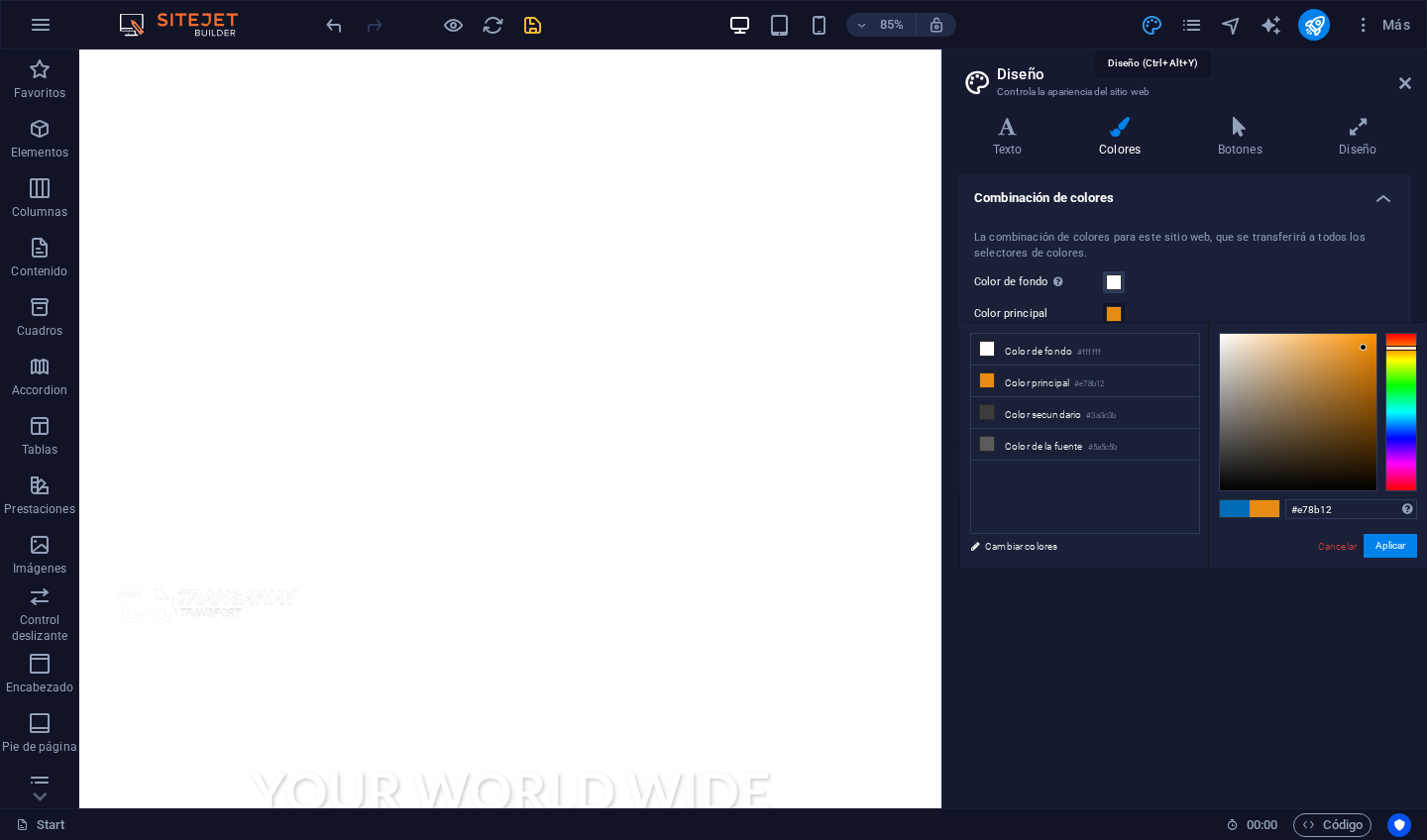 click at bounding box center (1152, 25) 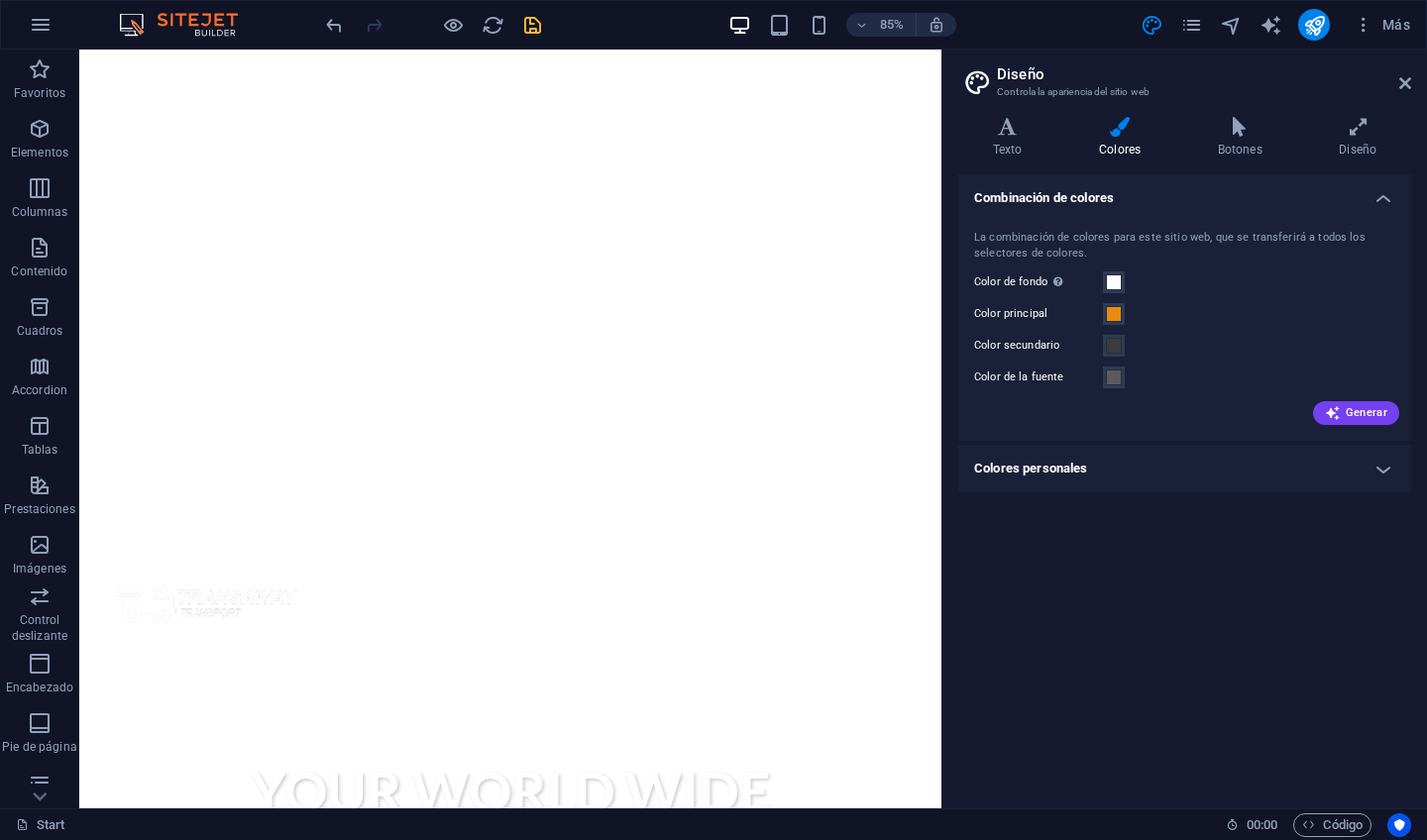 click at bounding box center [532, 25] 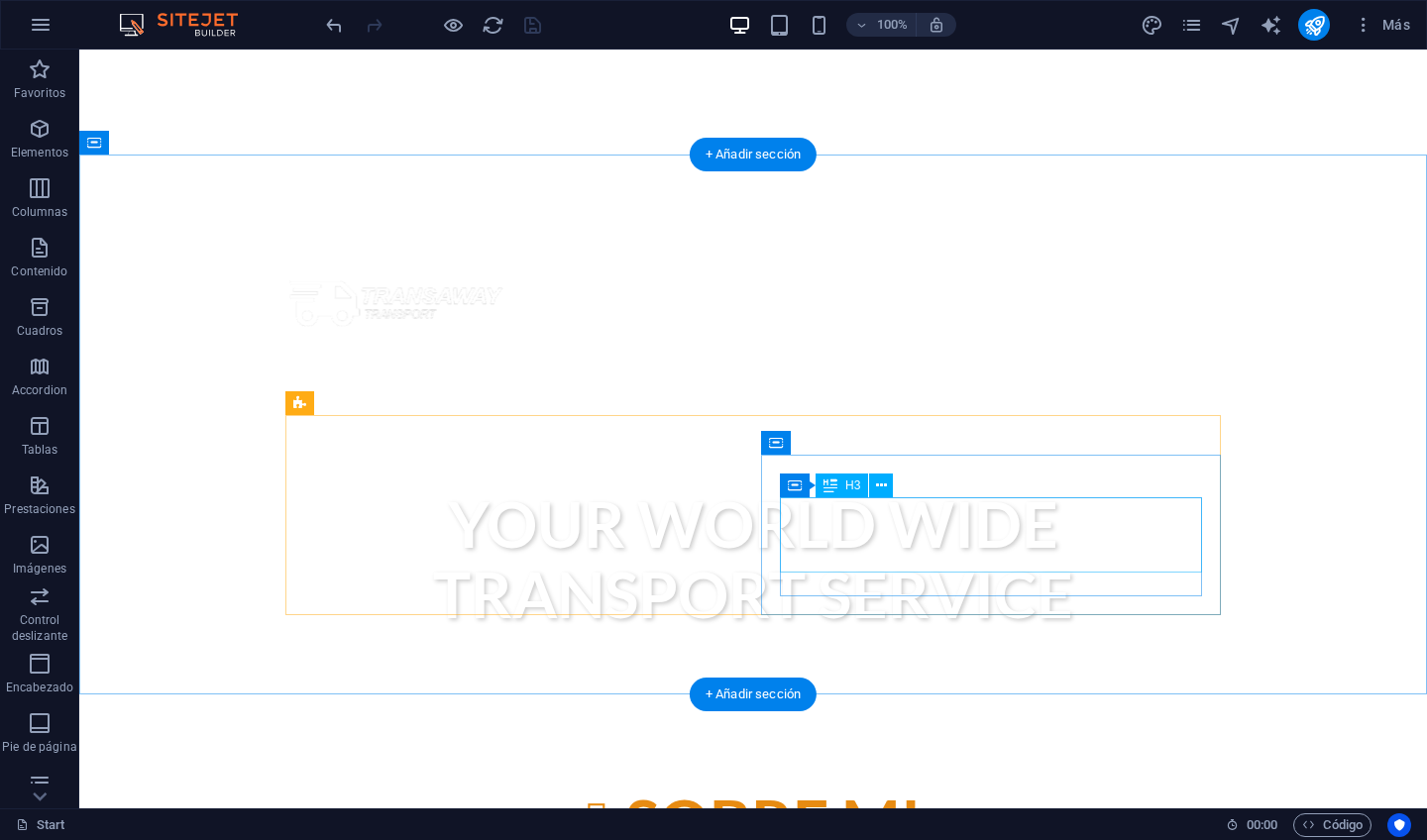 scroll, scrollTop: 648, scrollLeft: 0, axis: vertical 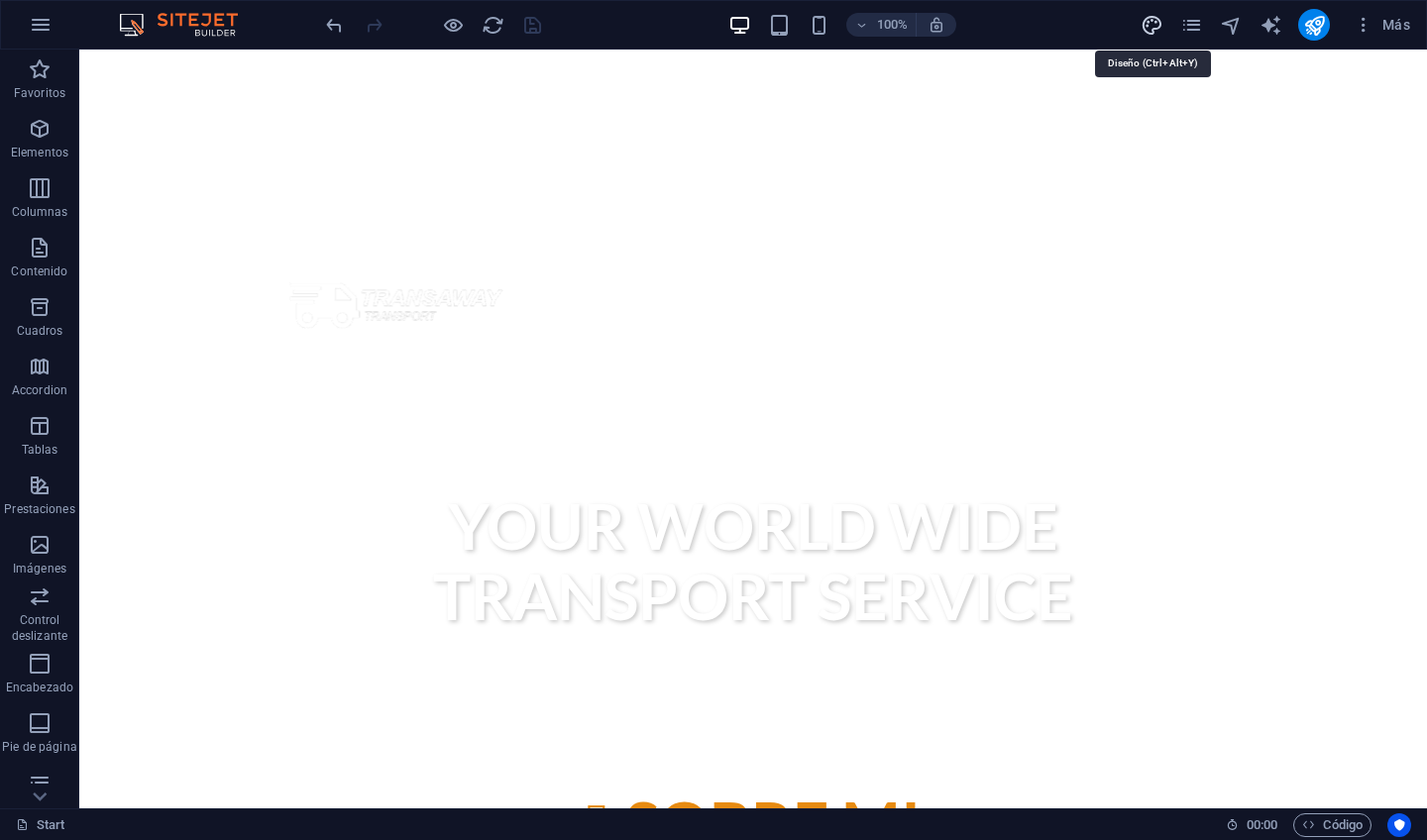 click at bounding box center (1152, 25) 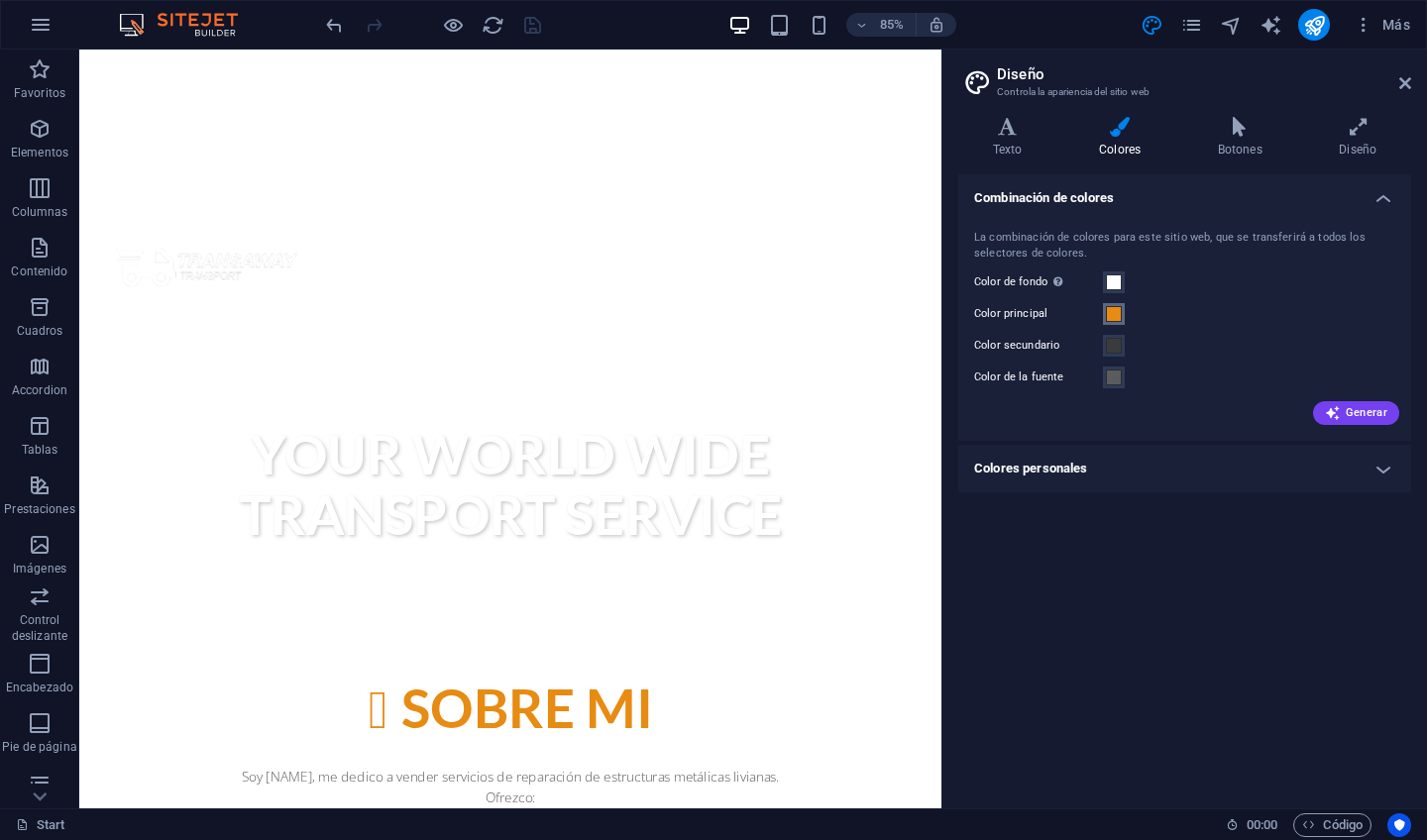click at bounding box center (1114, 314) 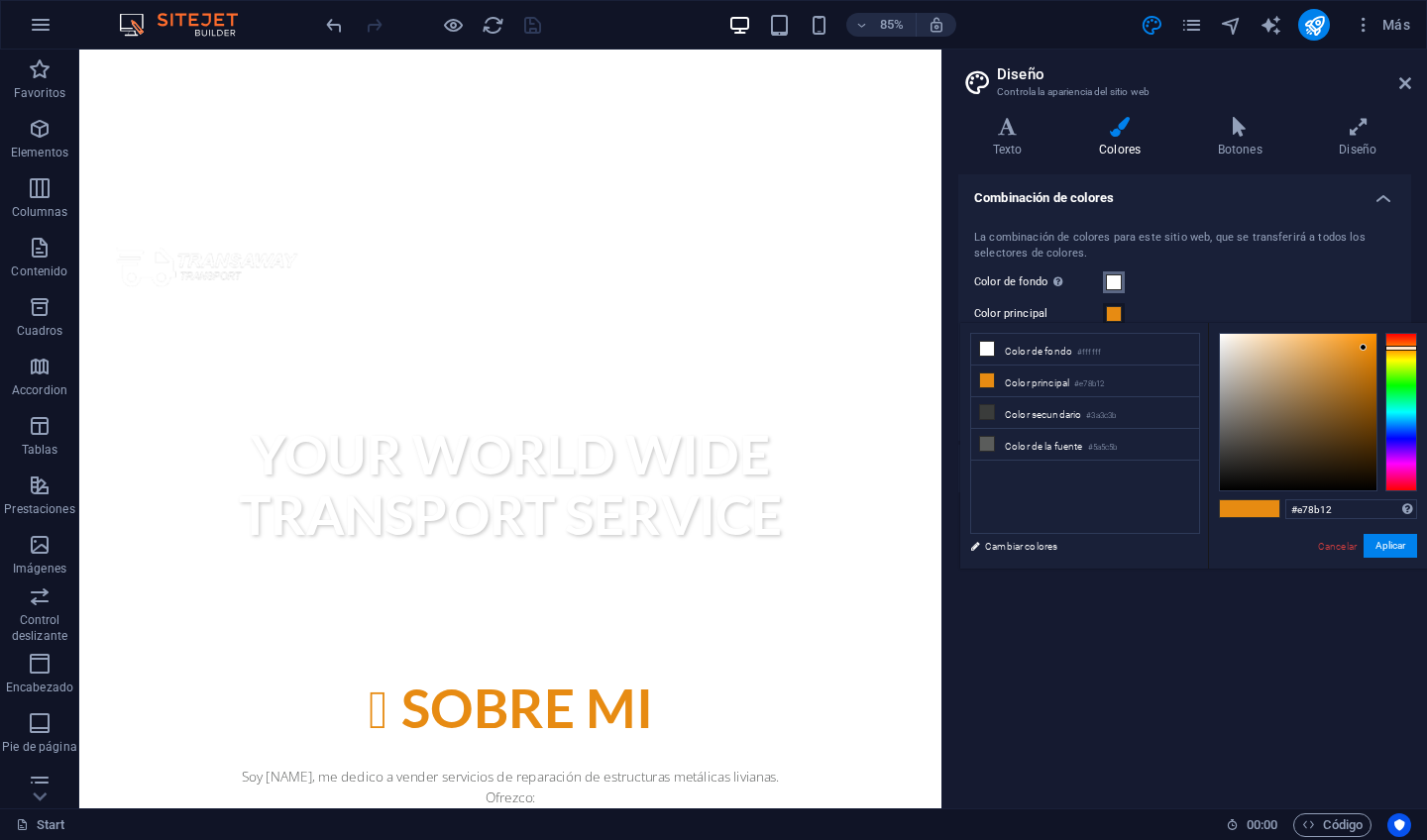 click at bounding box center (1114, 282) 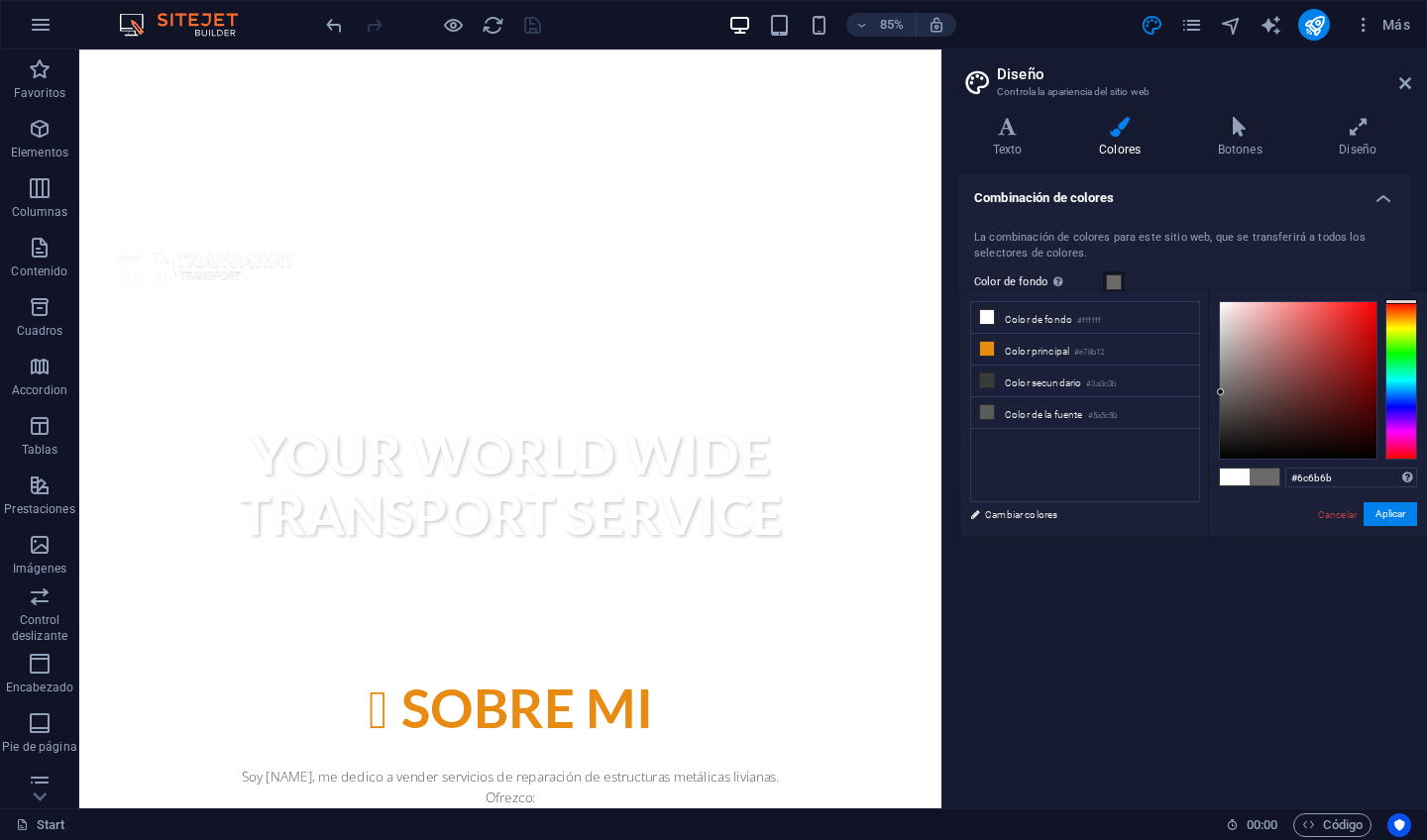 drag, startPoint x: 1217, startPoint y: 303, endPoint x: 1221, endPoint y: 391, distance: 88.09086 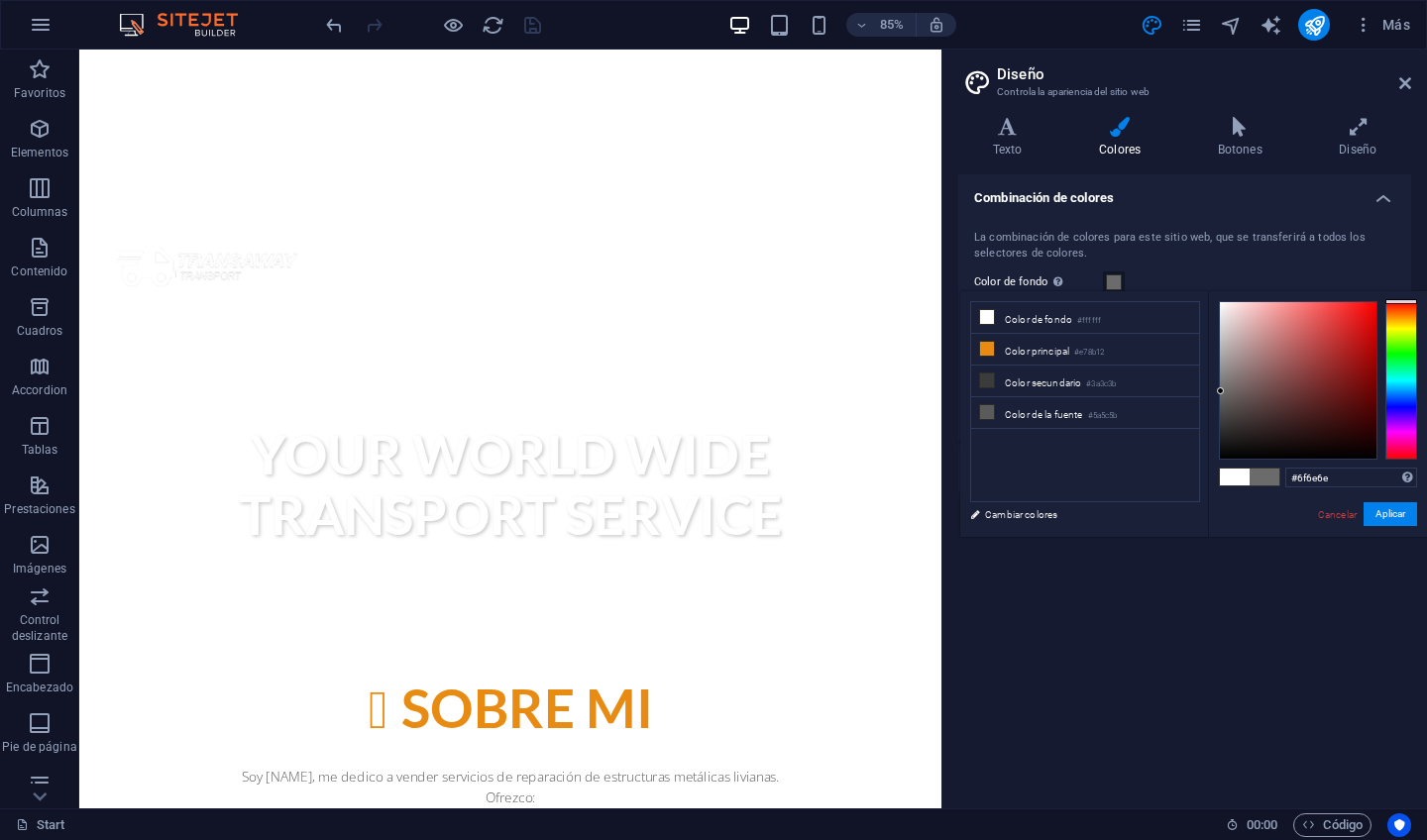 click at bounding box center (1220, 390) 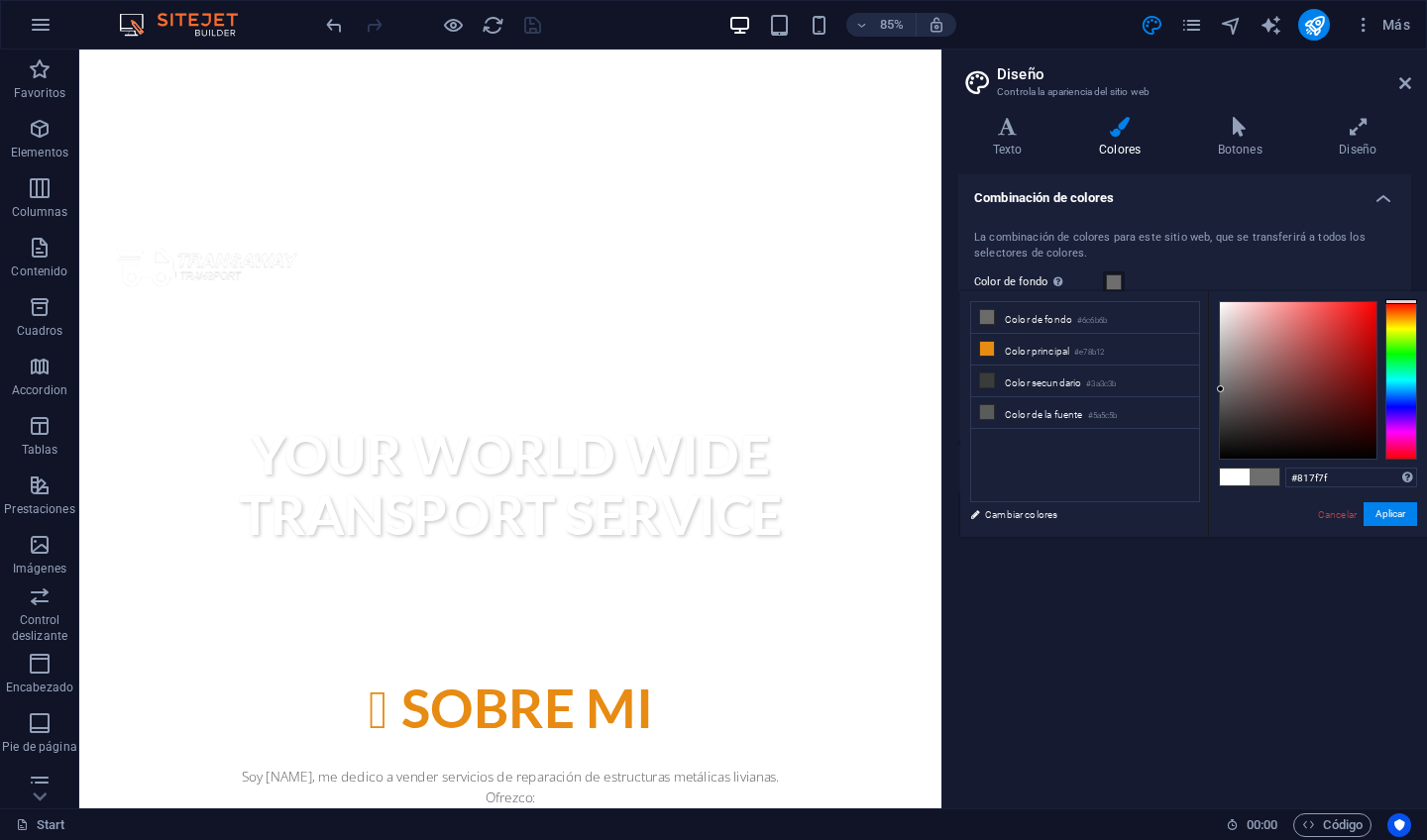 click at bounding box center (1298, 380) 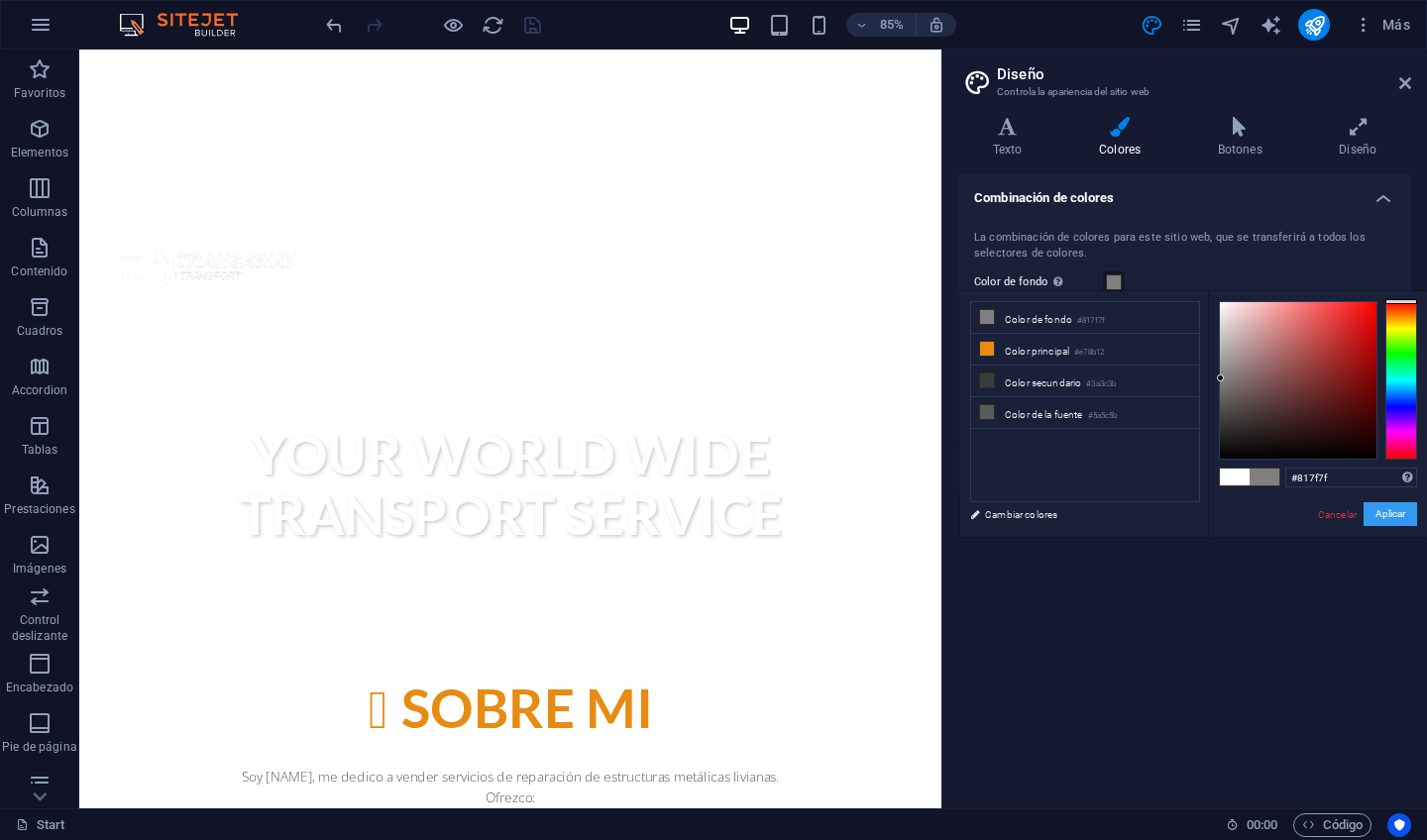click on "Aplicar" at bounding box center [1390, 514] 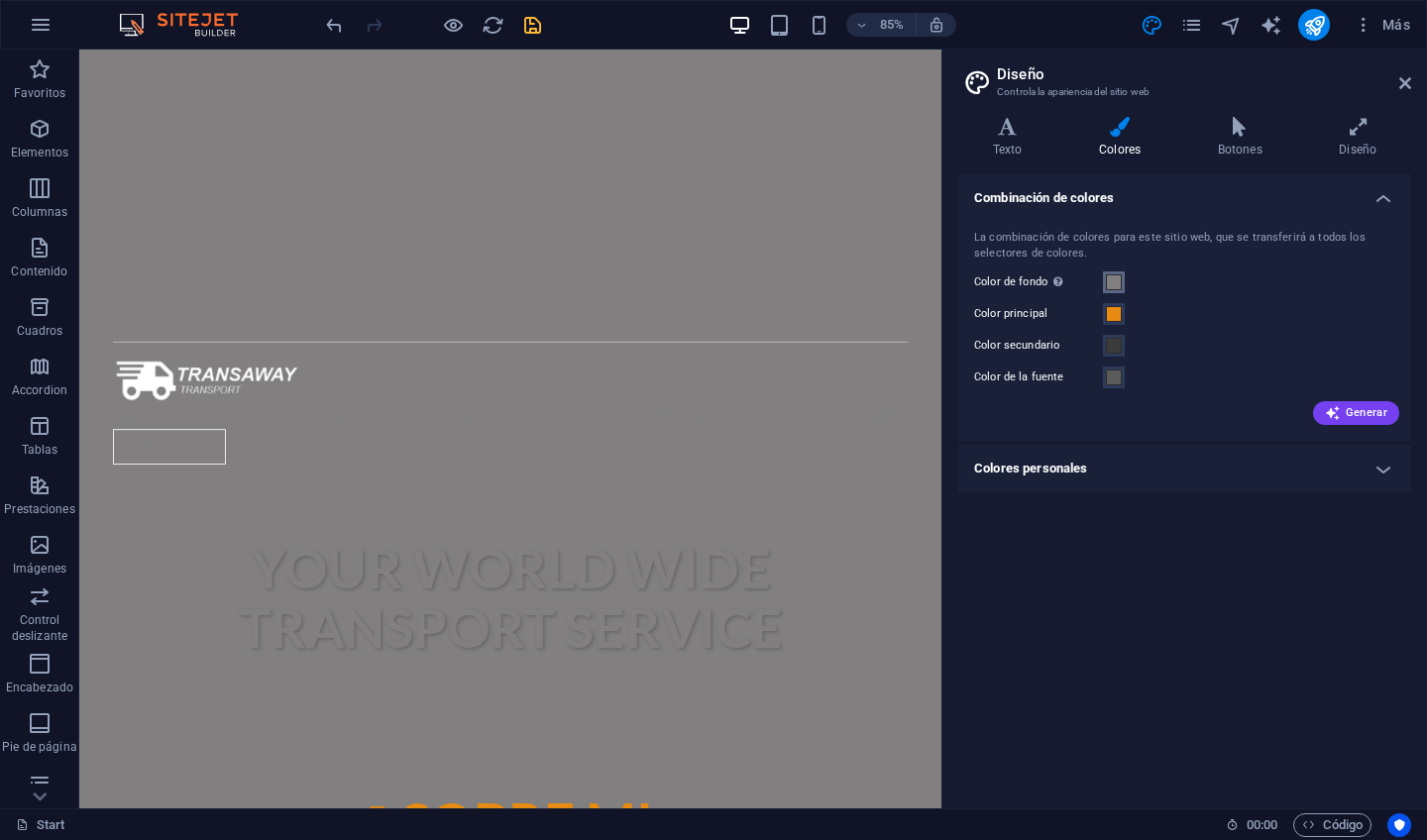 click at bounding box center (1114, 282) 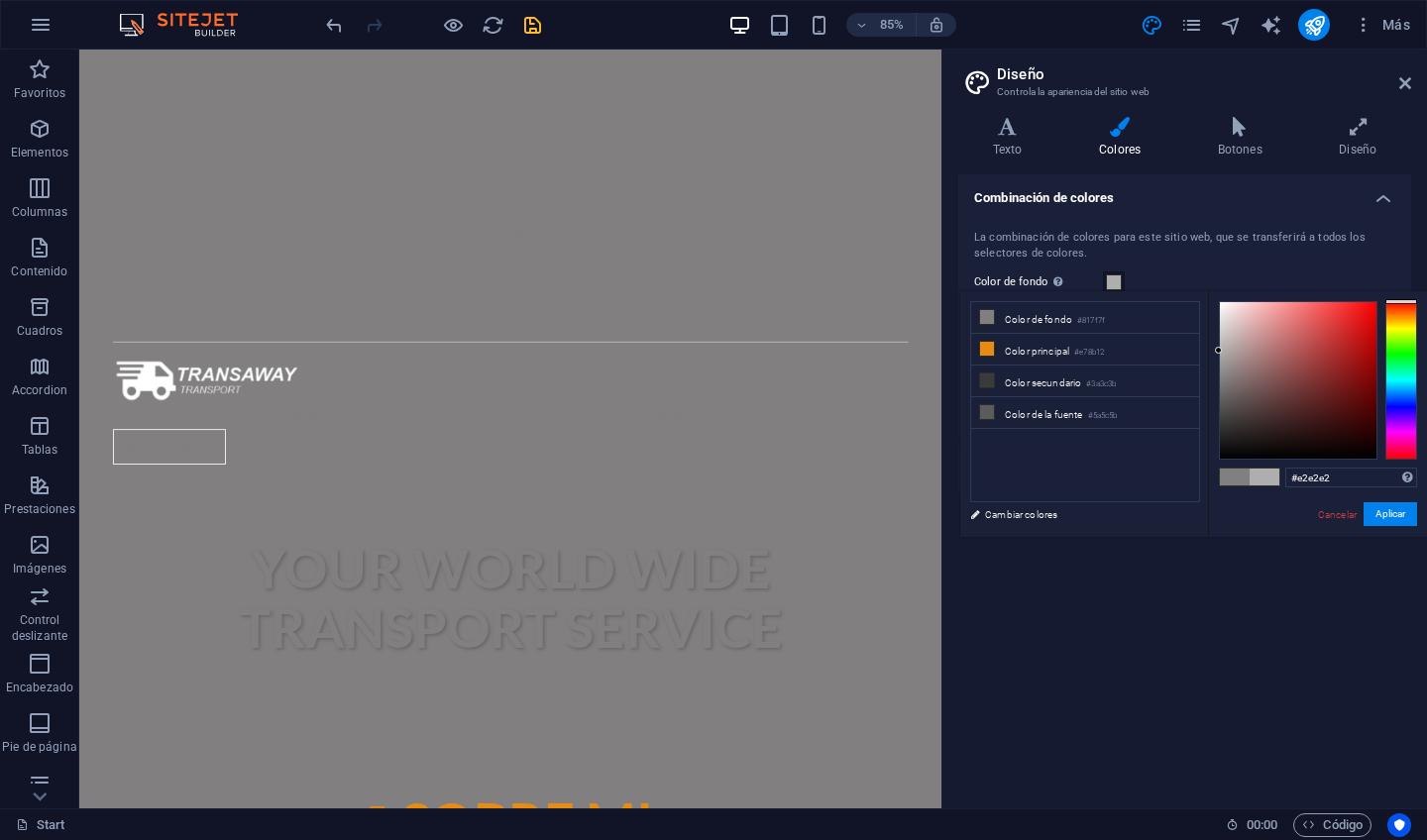 type on "#e4e4e4" 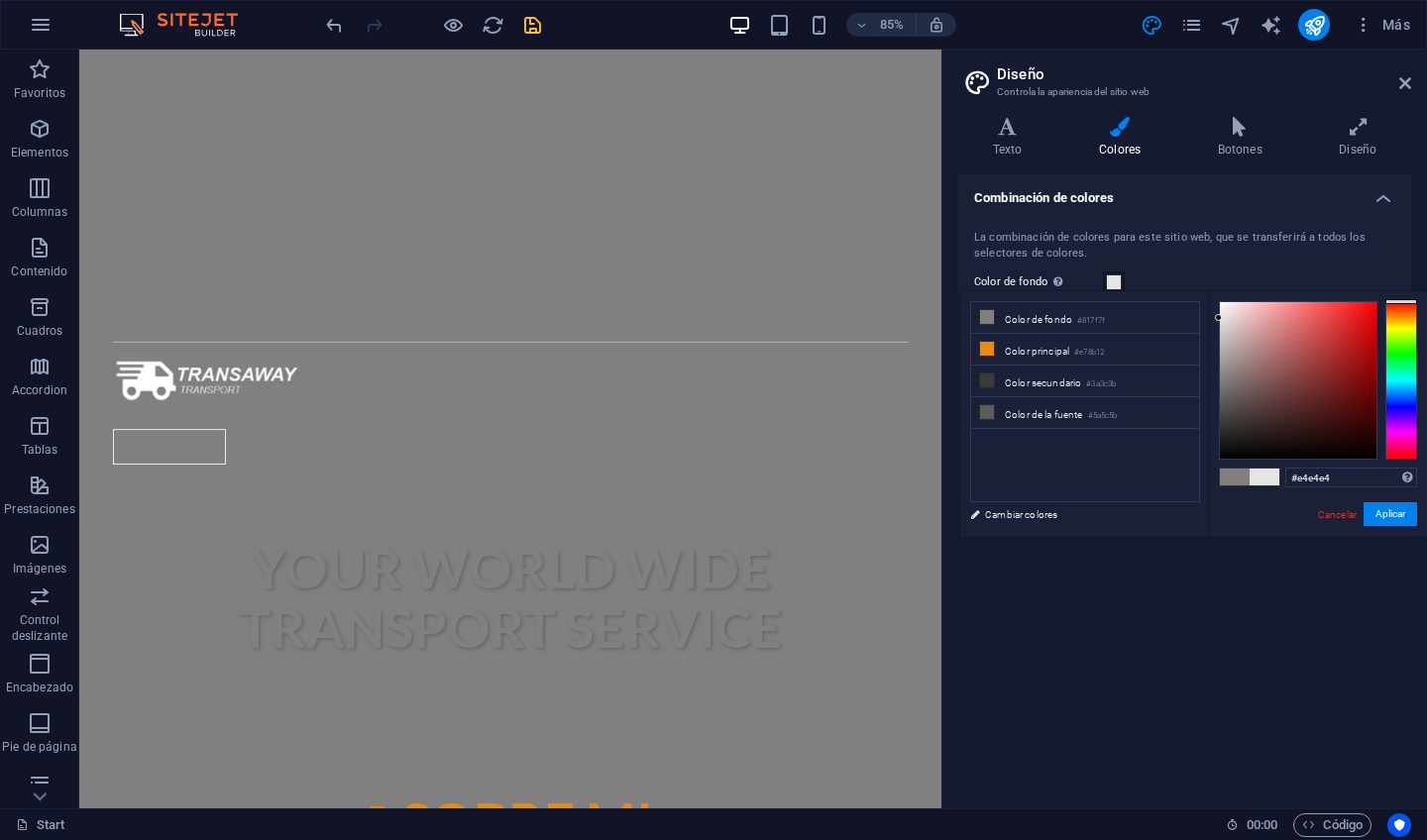 drag, startPoint x: 1219, startPoint y: 377, endPoint x: 1219, endPoint y: 318, distance: 59 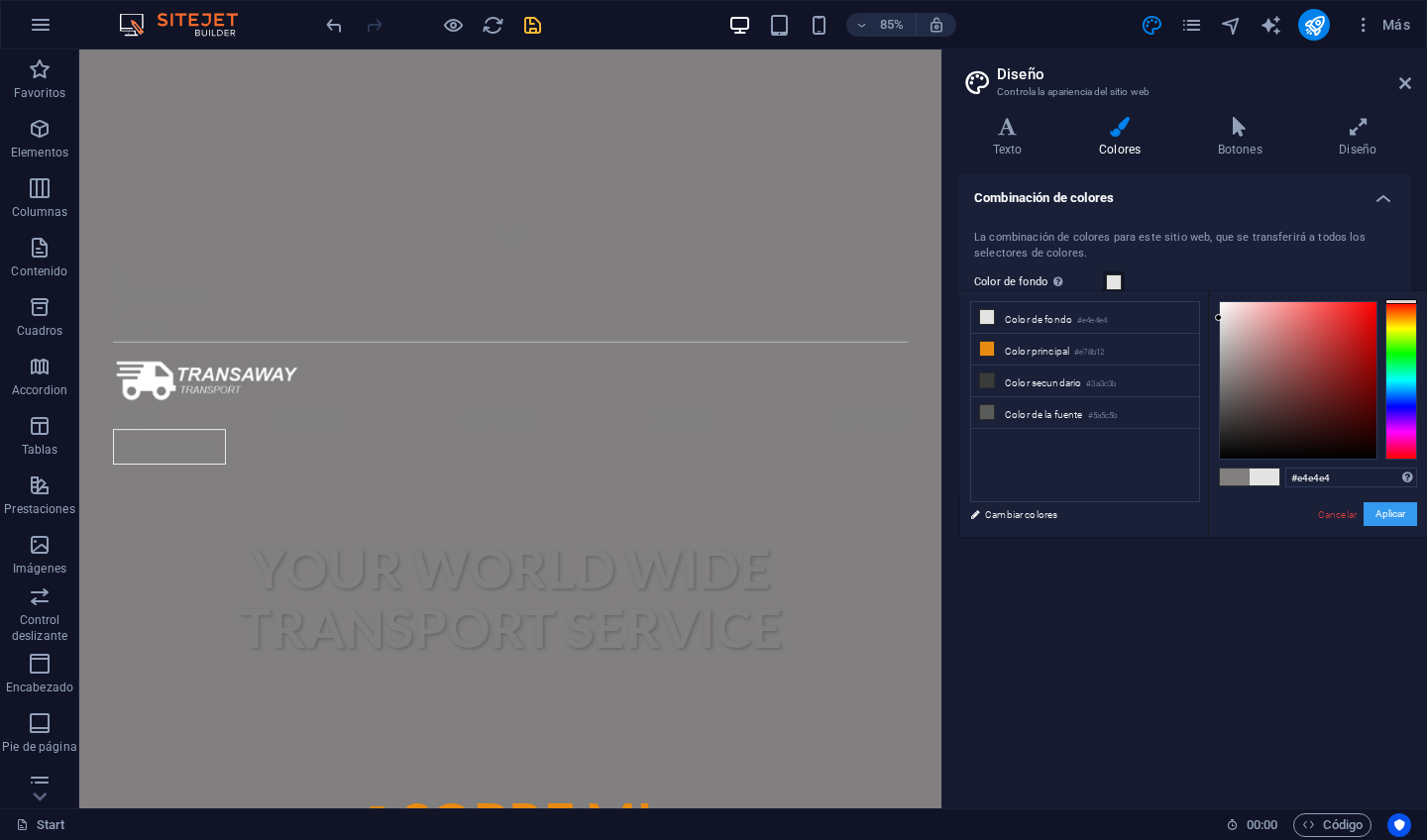 click on "Aplicar" at bounding box center (1390, 514) 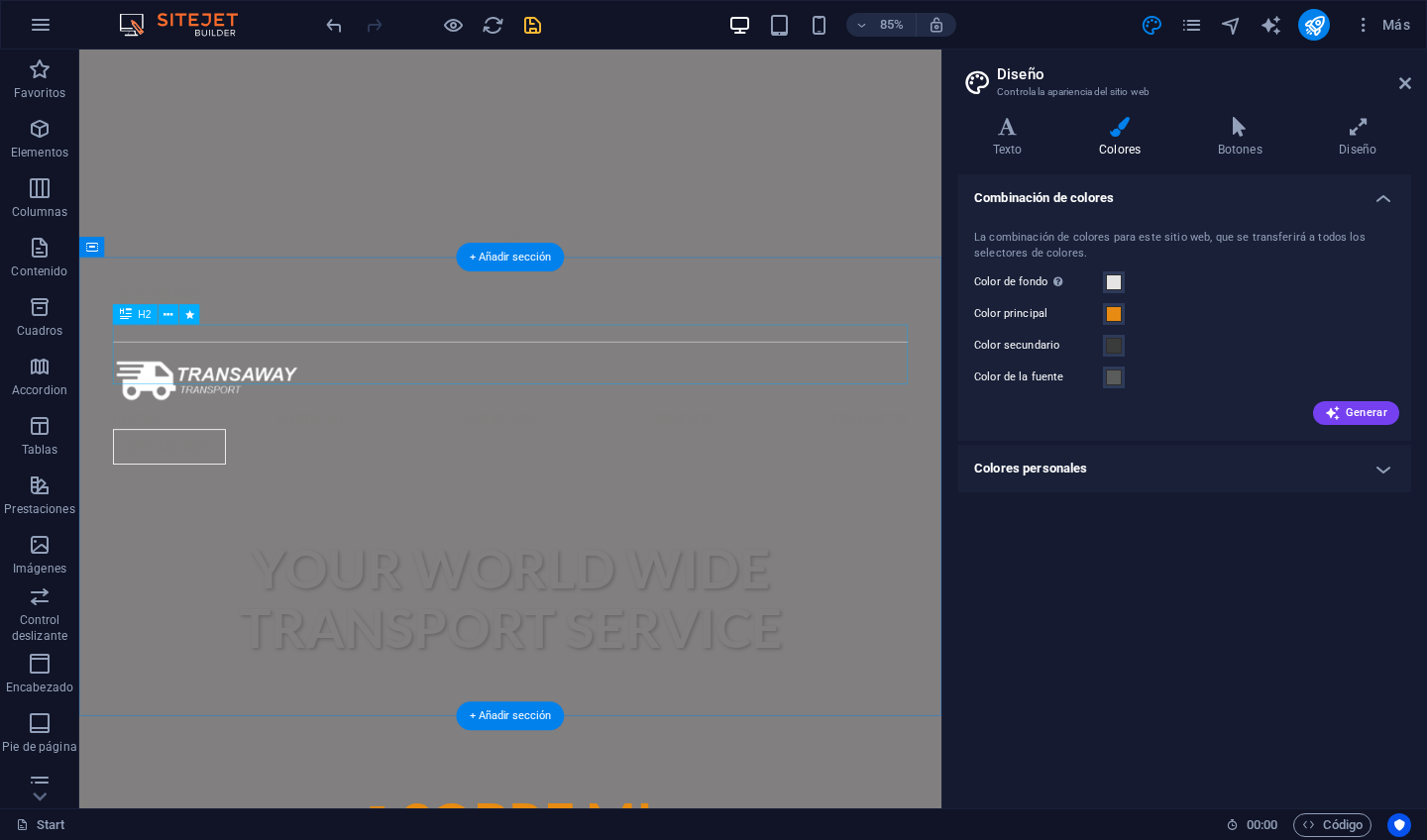 click on "Sobre Mi" at bounding box center [587, 959] 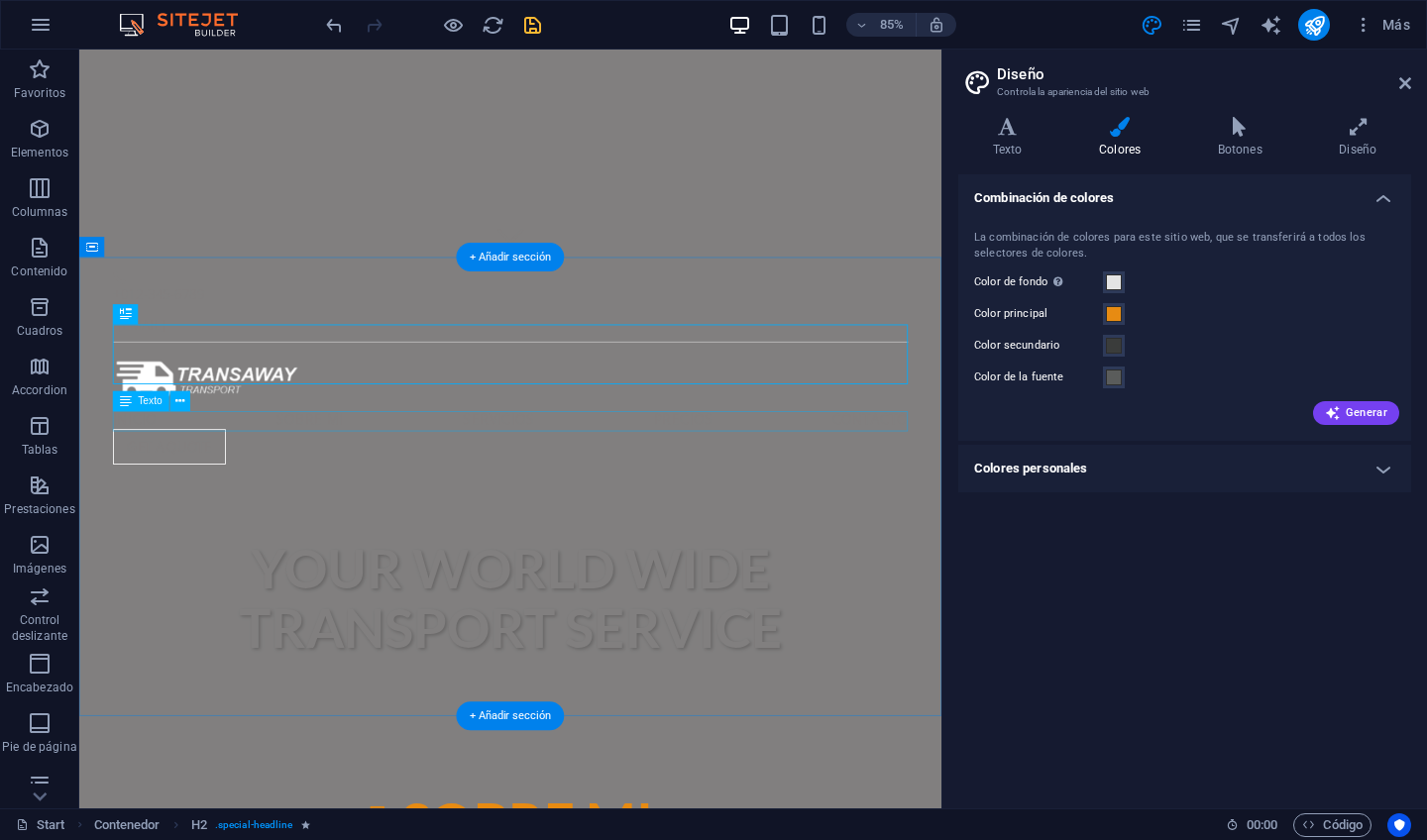 click on "Soy [NAME], me dedico a vender servicios de reparación de estructuras metálicas livianas." at bounding box center (587, 1039) 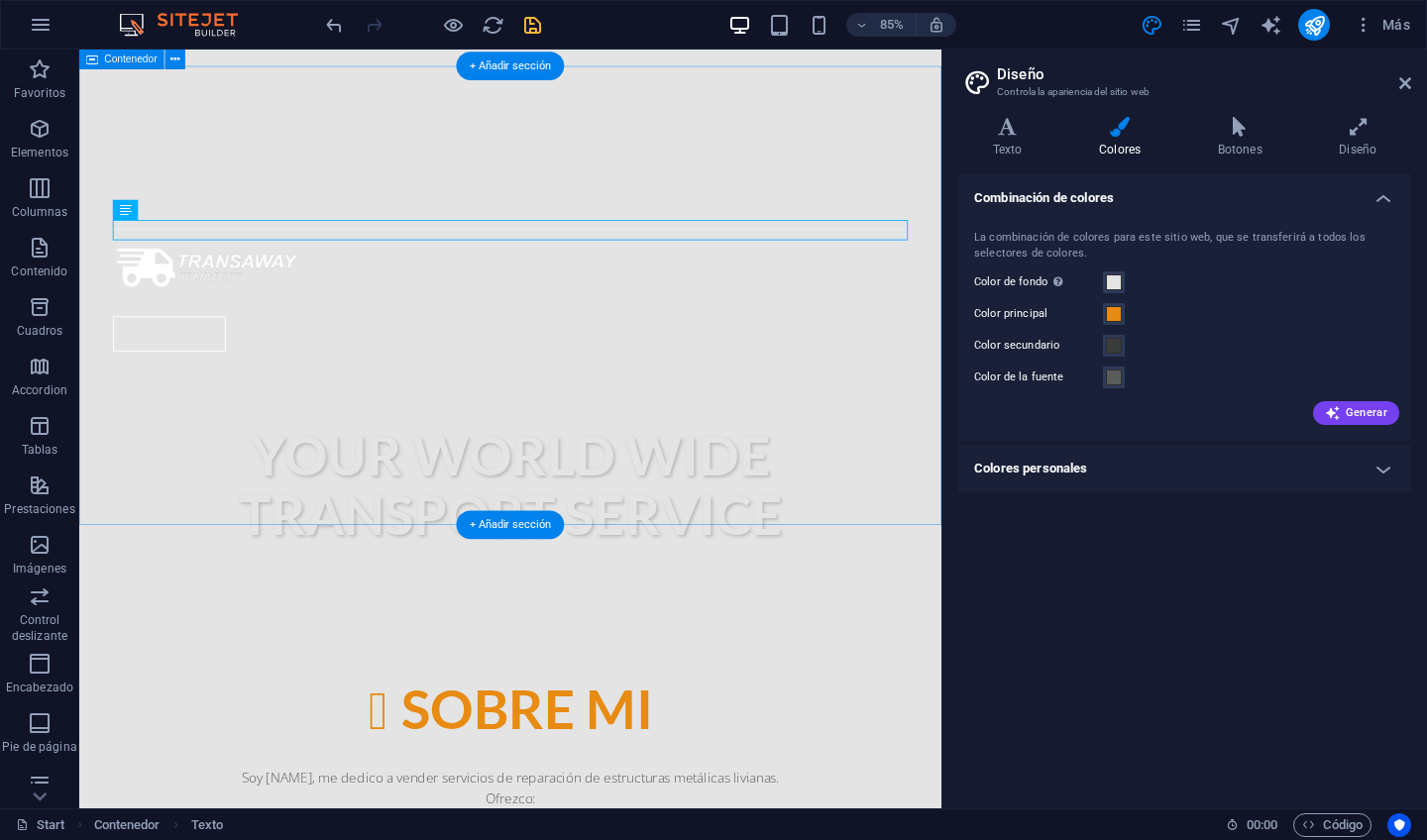 scroll, scrollTop: 693, scrollLeft: 0, axis: vertical 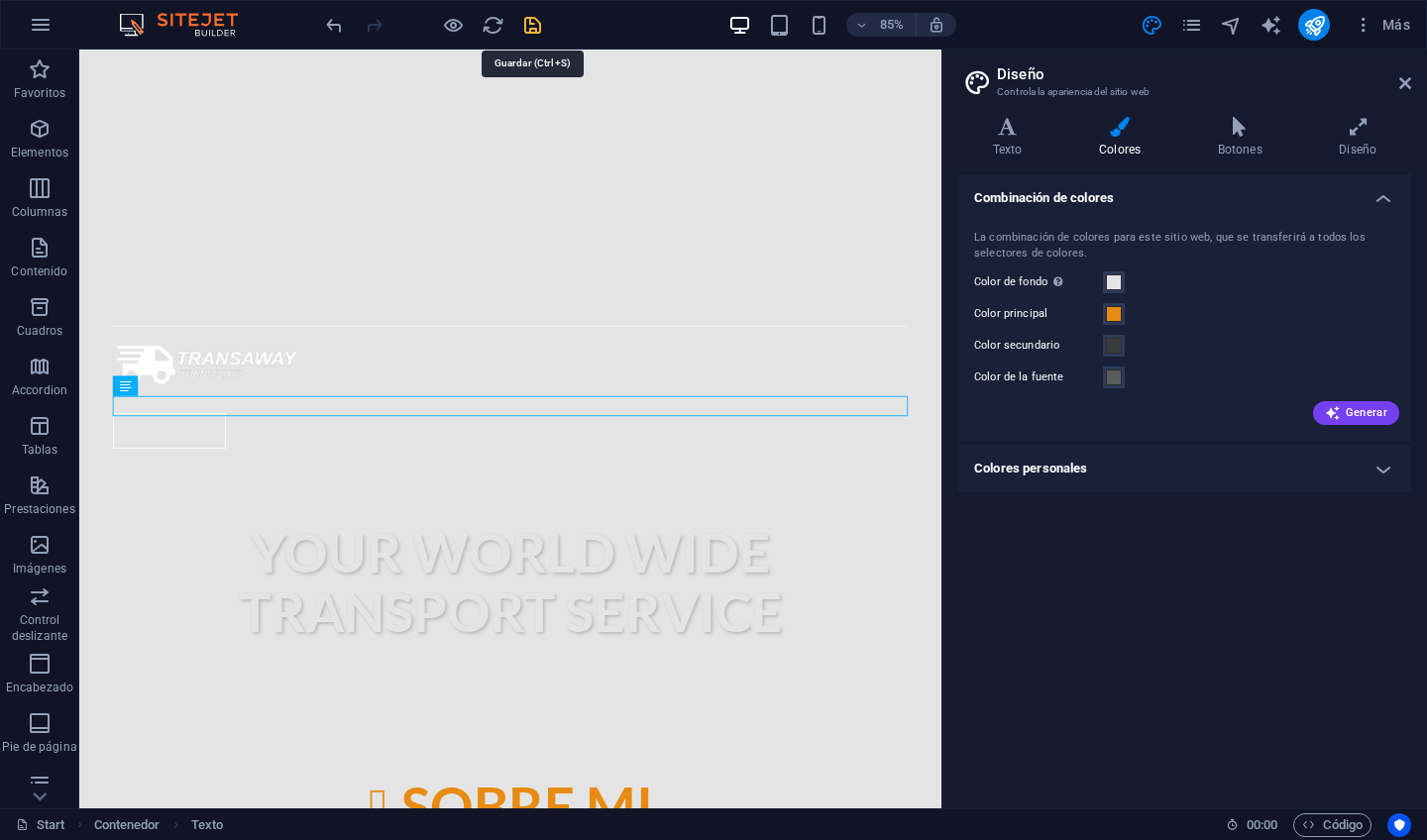 click at bounding box center [532, 25] 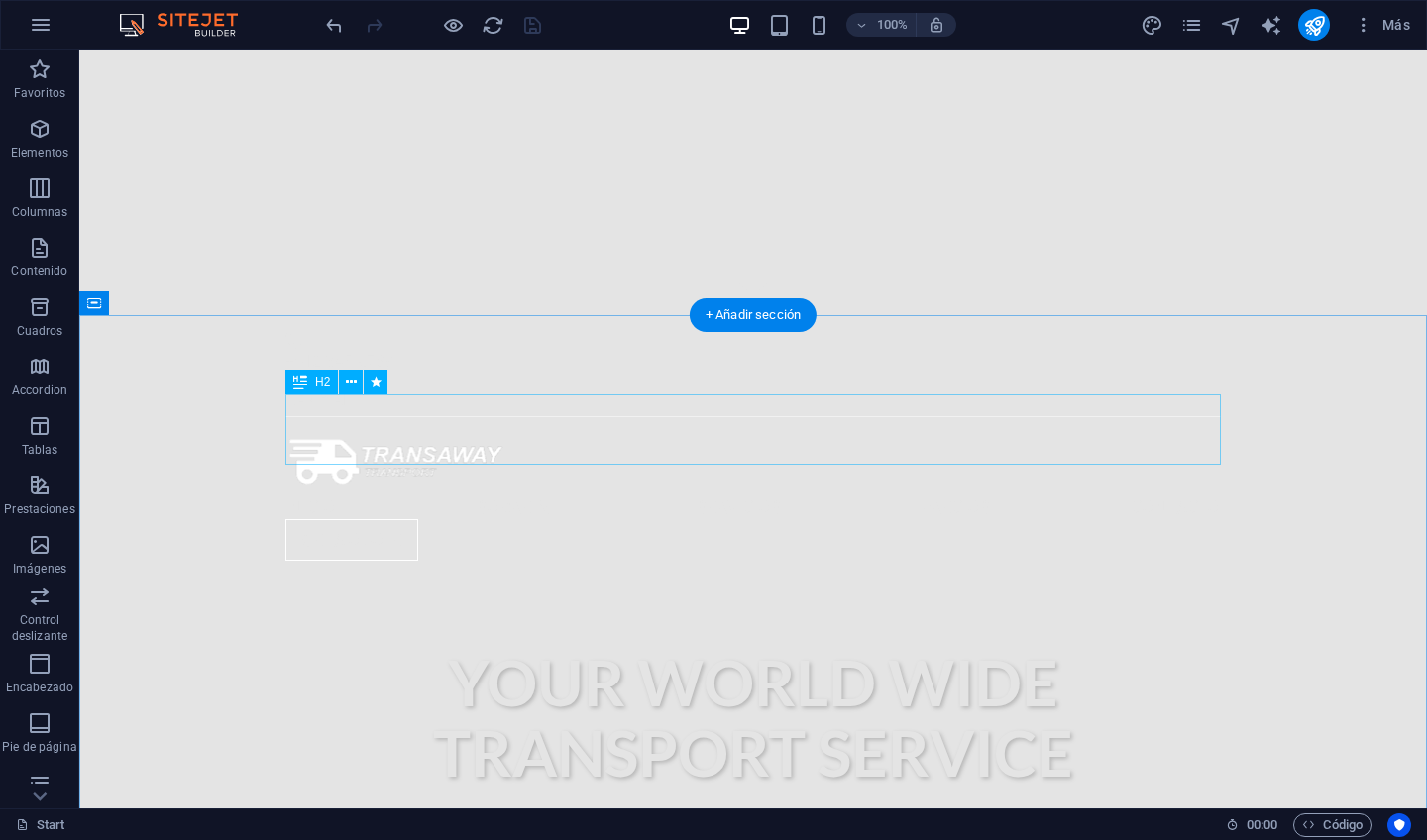 scroll, scrollTop: 493, scrollLeft: 0, axis: vertical 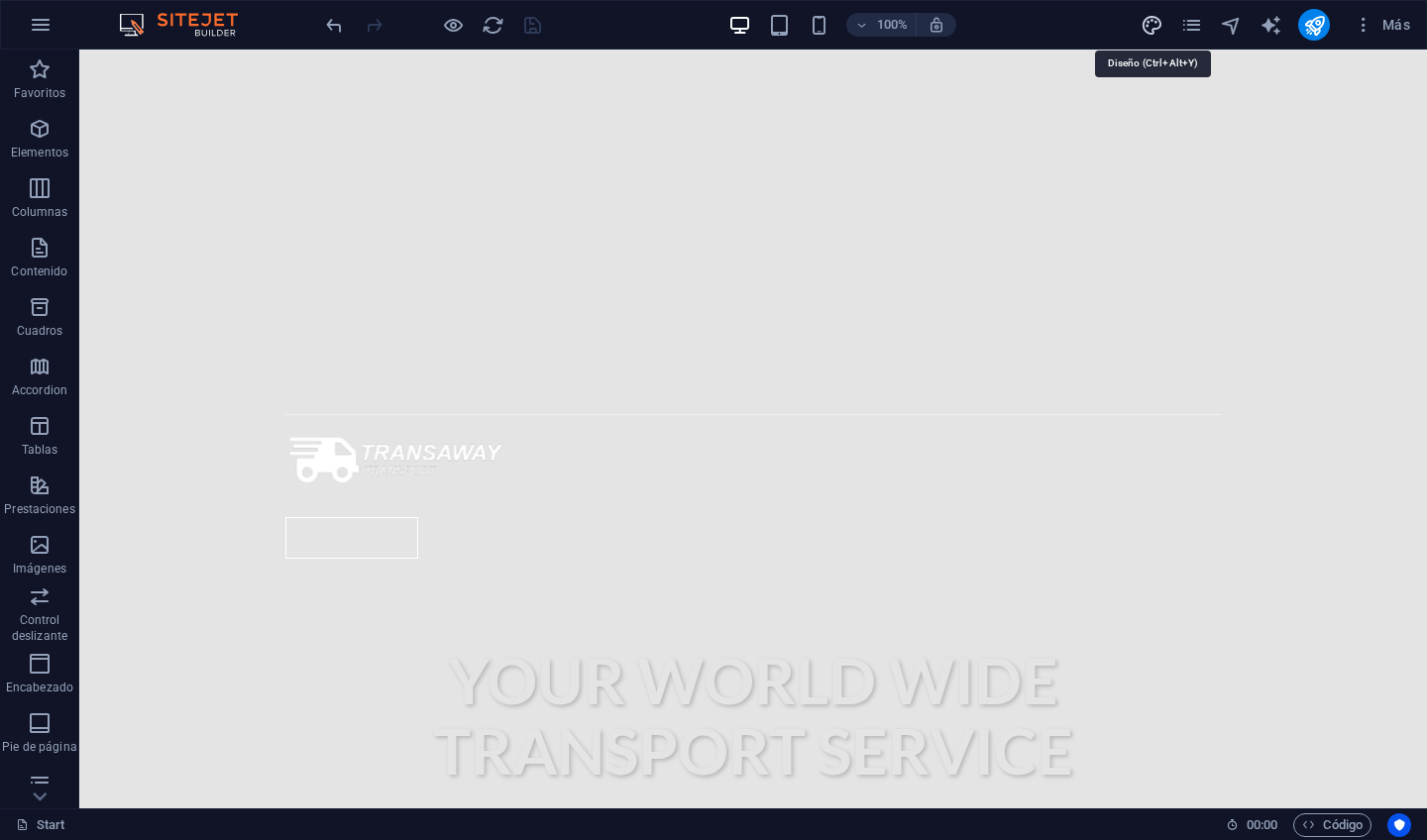 click at bounding box center (1152, 25) 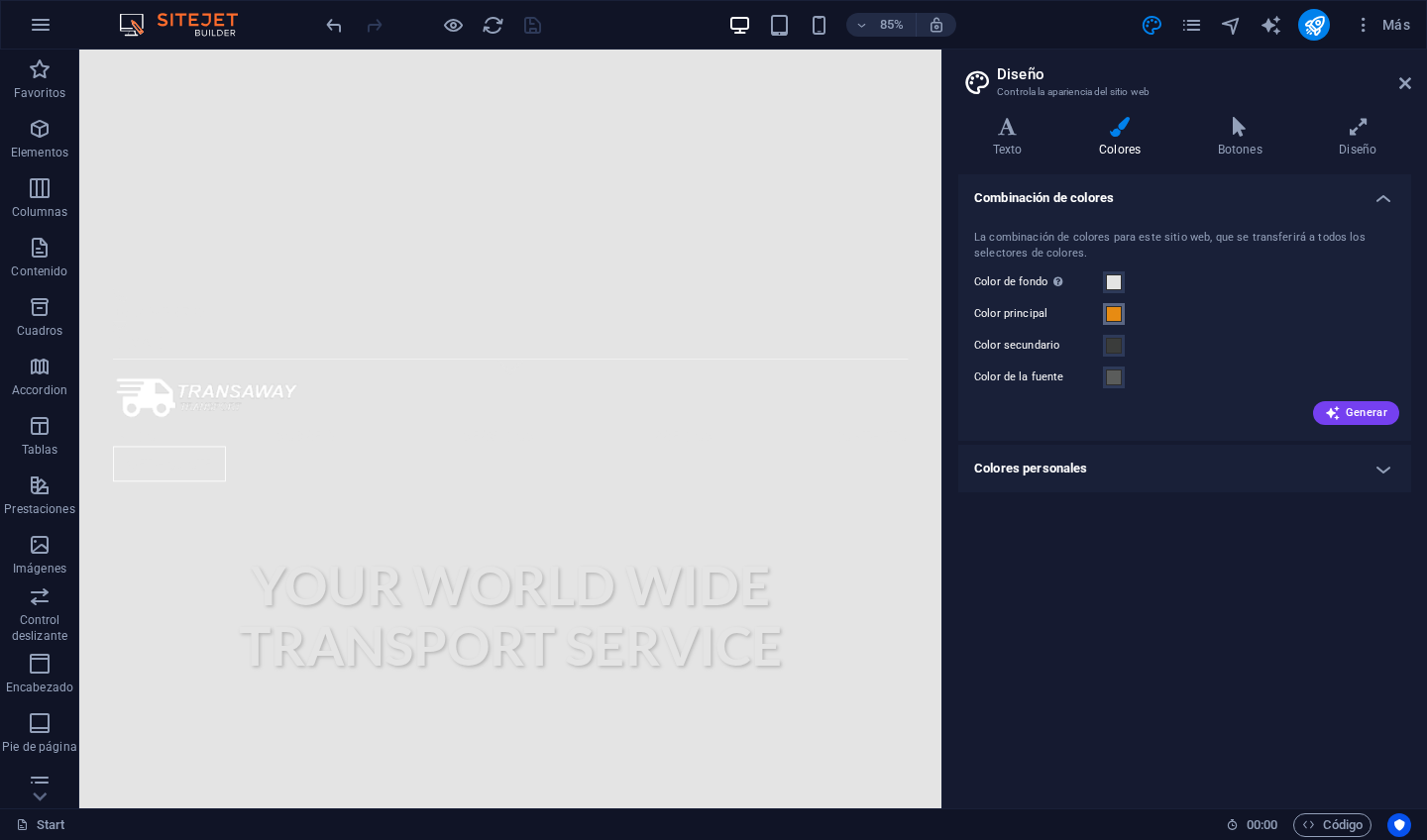 click at bounding box center [1114, 314] 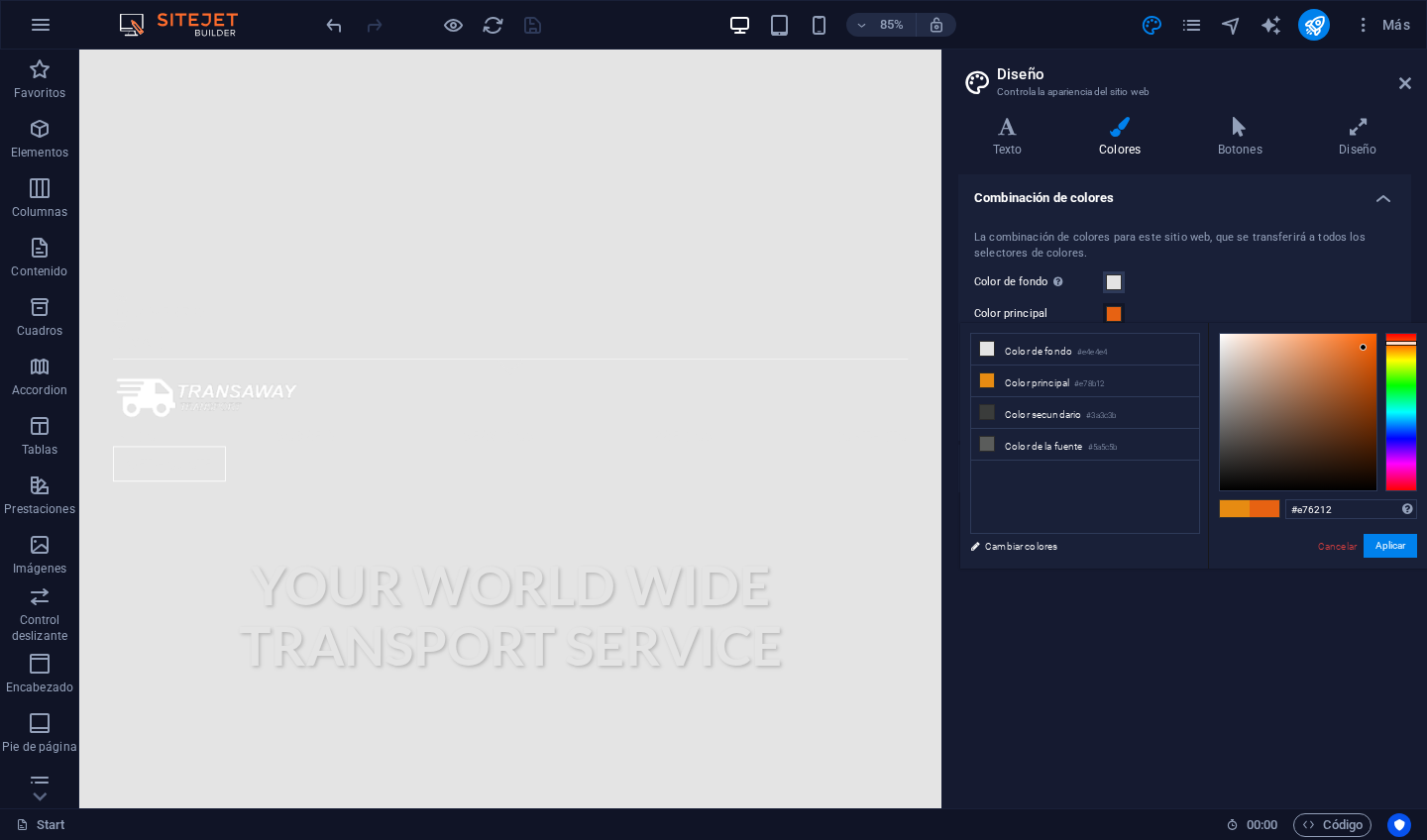 click at bounding box center (1401, 343) 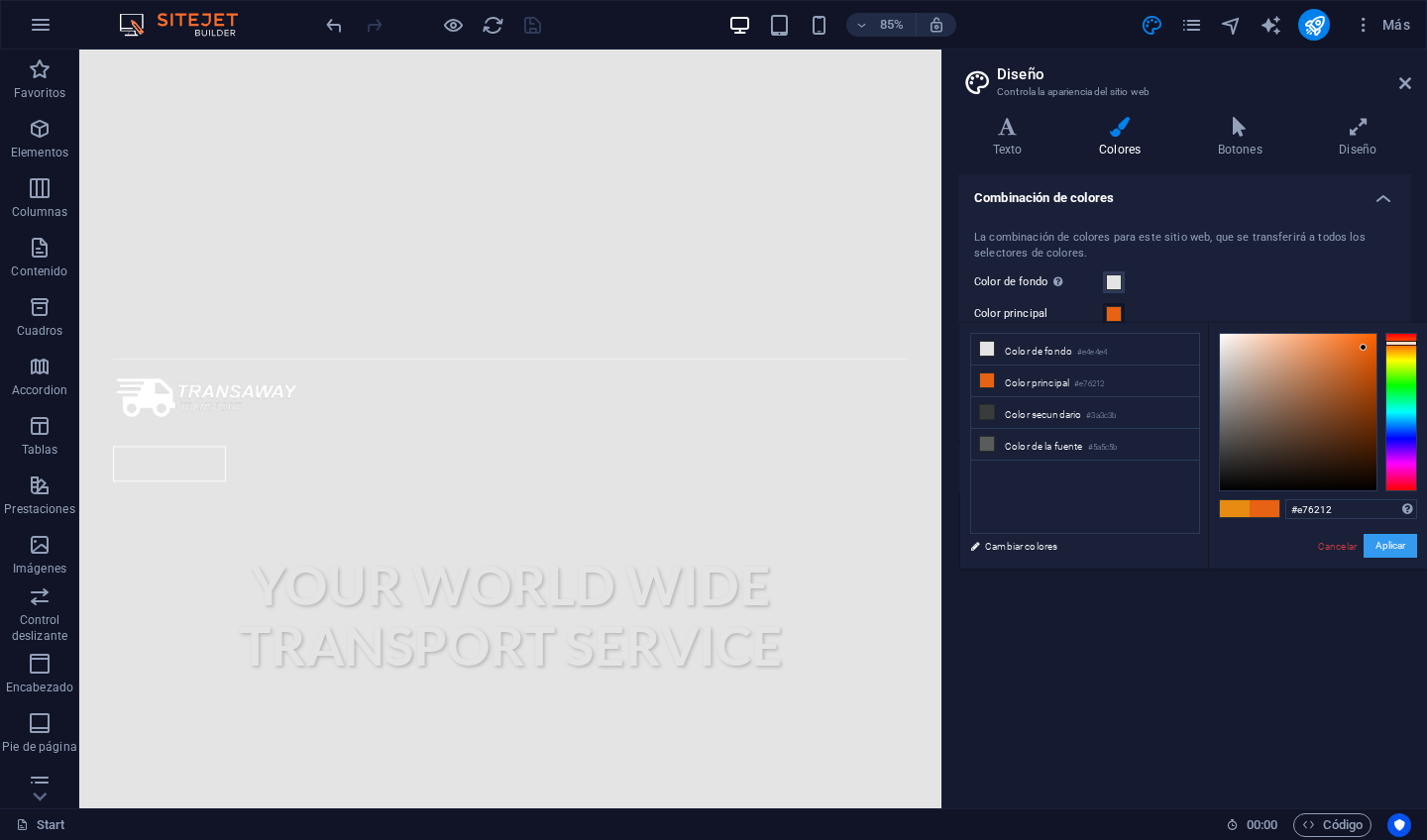 click on "Aplicar" at bounding box center [1390, 546] 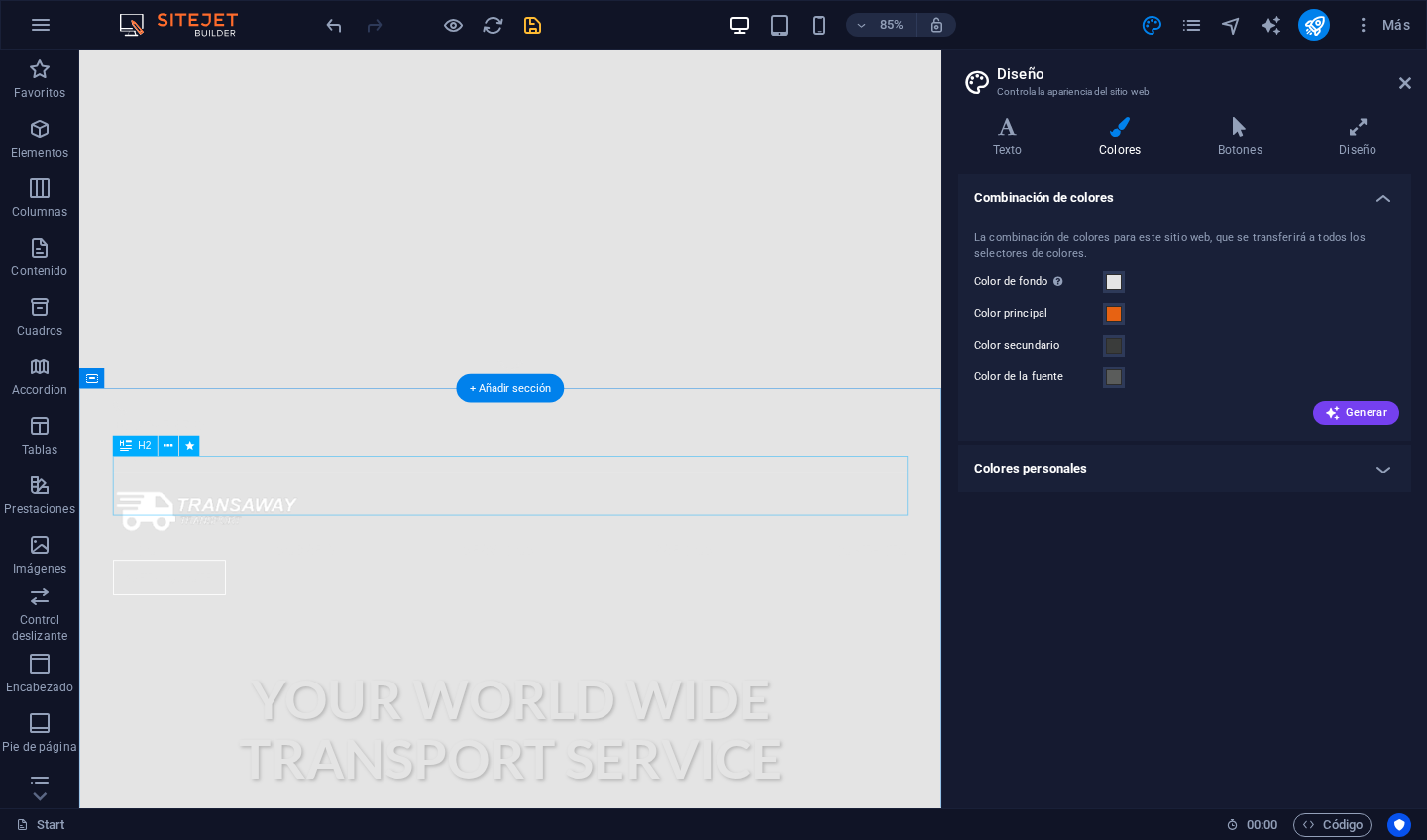 click on "Sobre Mi" at bounding box center [587, 1113] 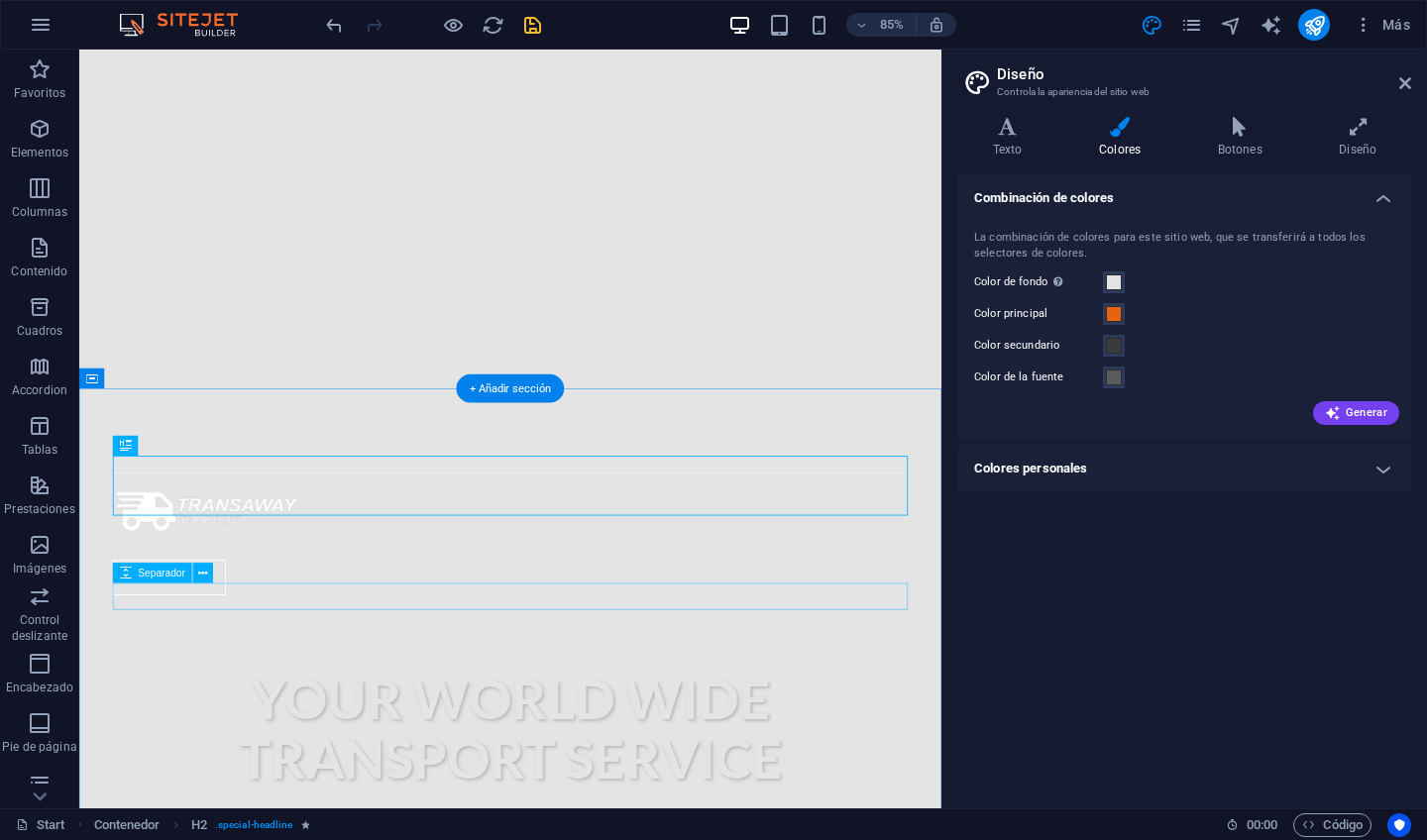 click at bounding box center [587, 1245] 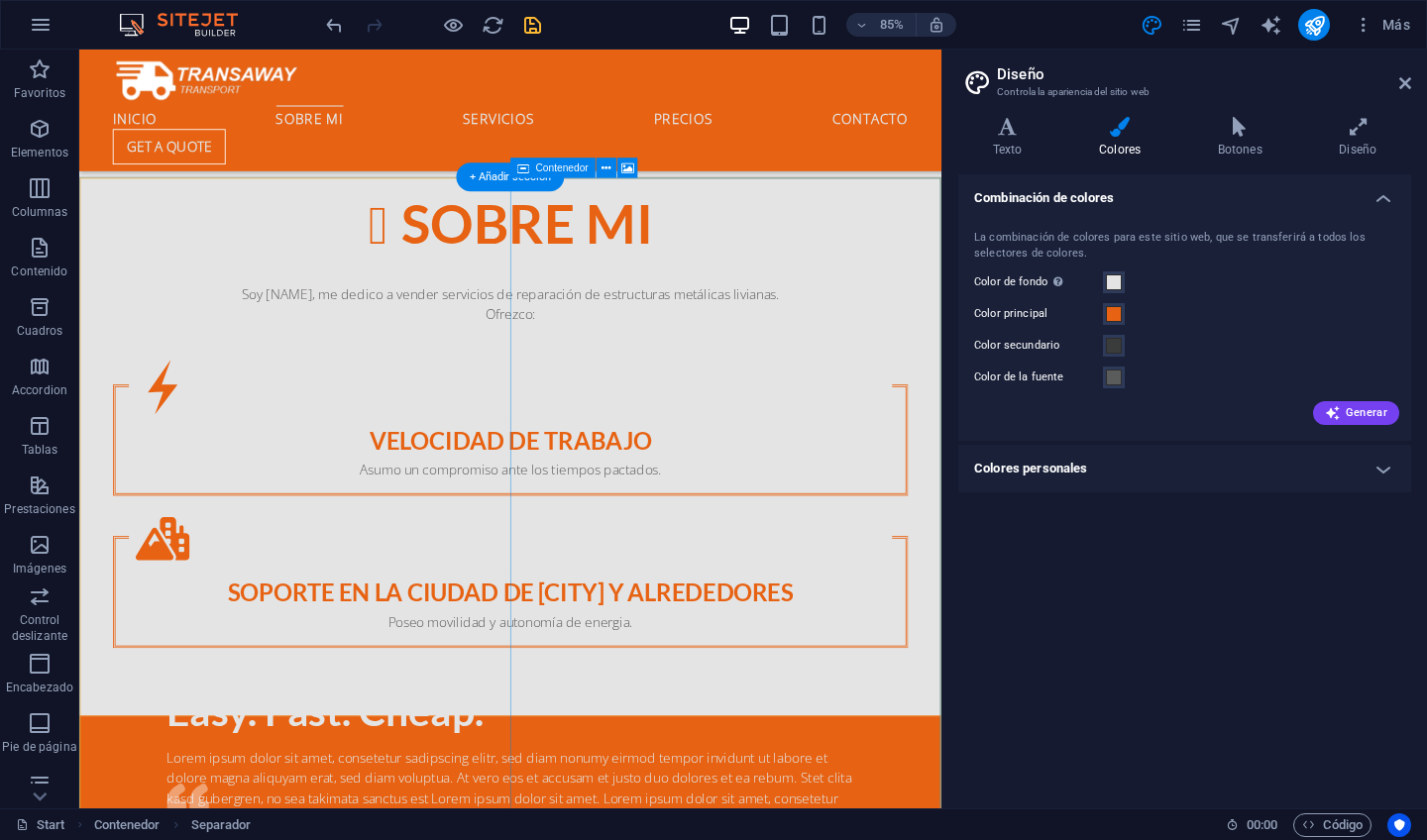 scroll, scrollTop: 1354, scrollLeft: 0, axis: vertical 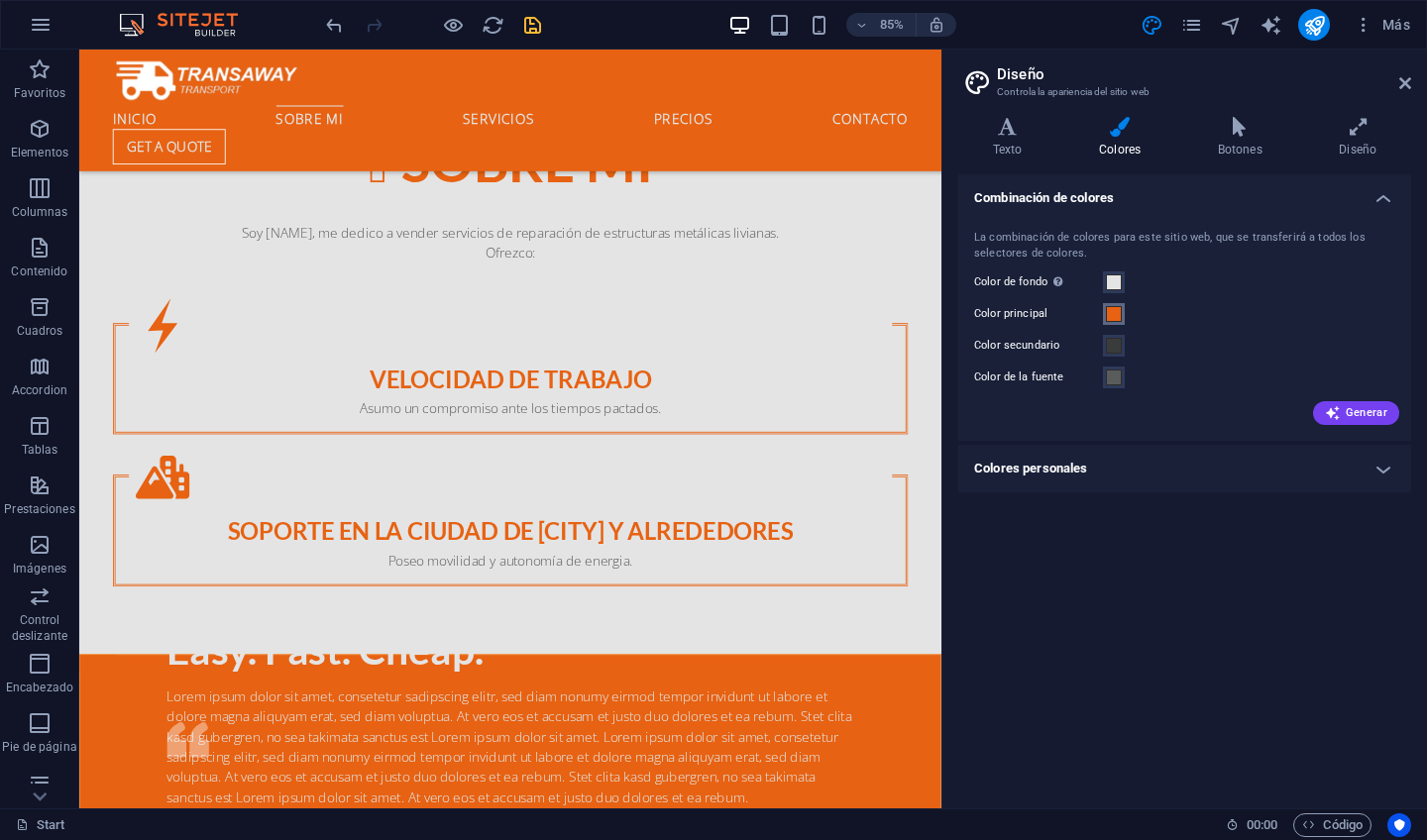 click at bounding box center (1114, 314) 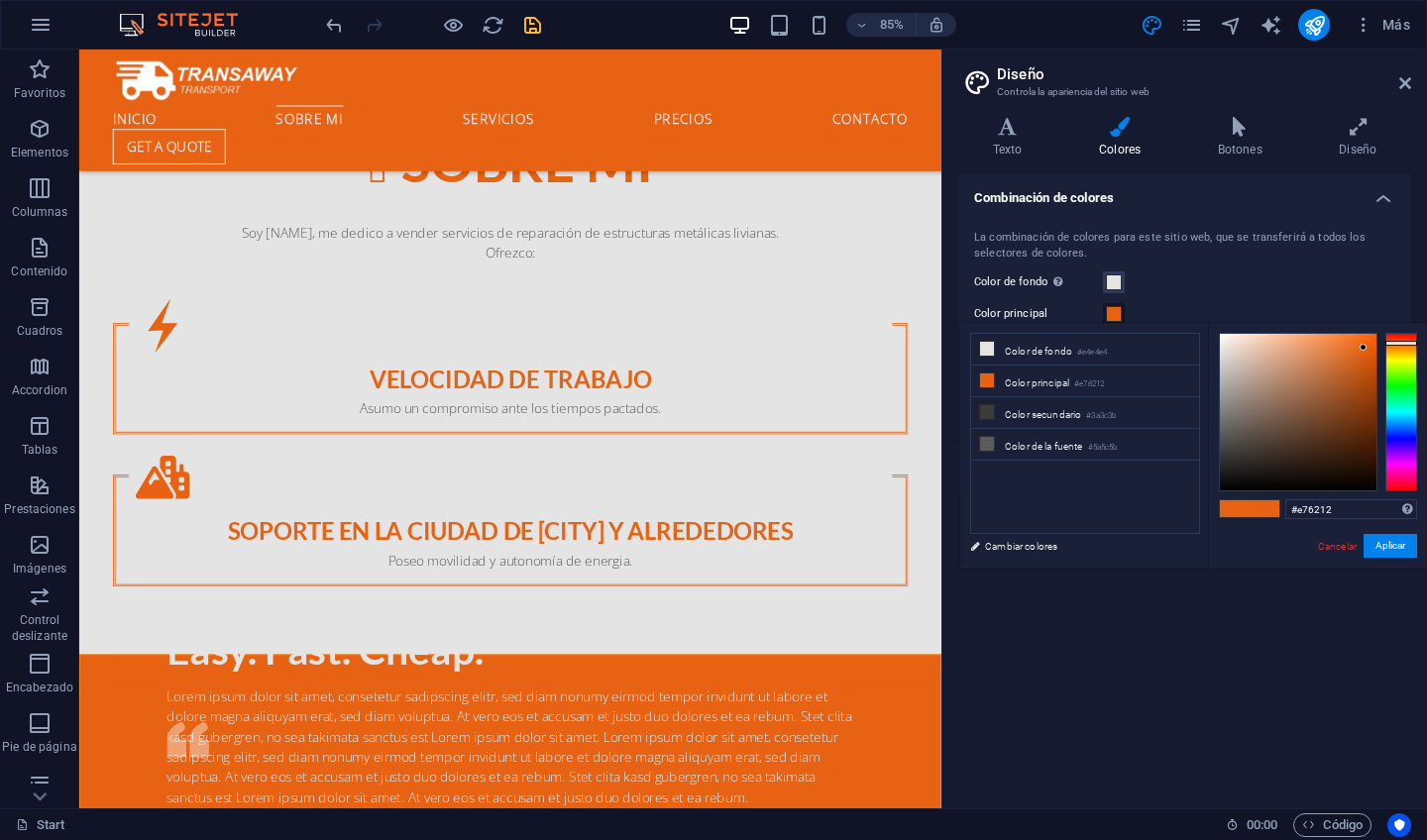 type on "#e79312" 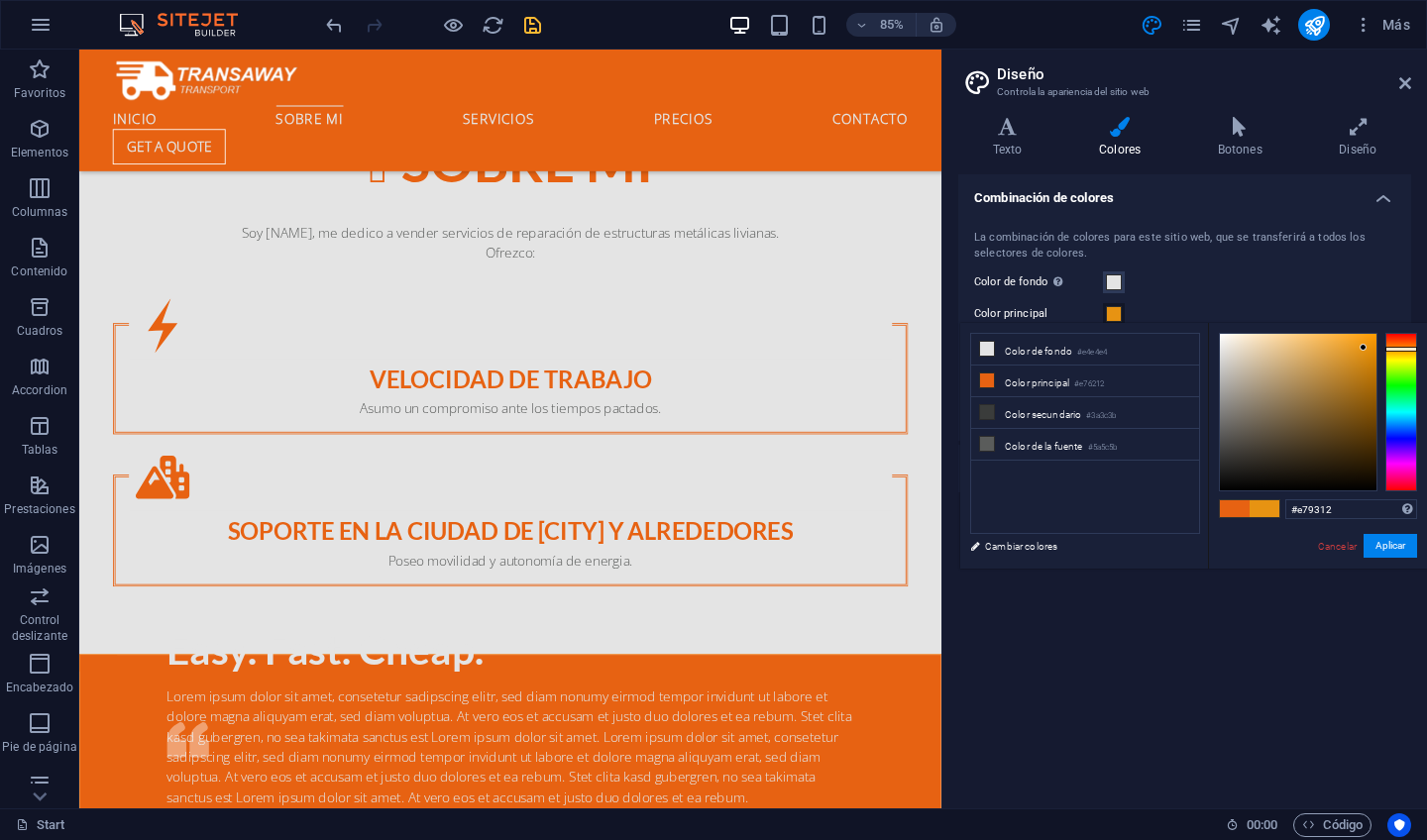 click at bounding box center [1401, 412] 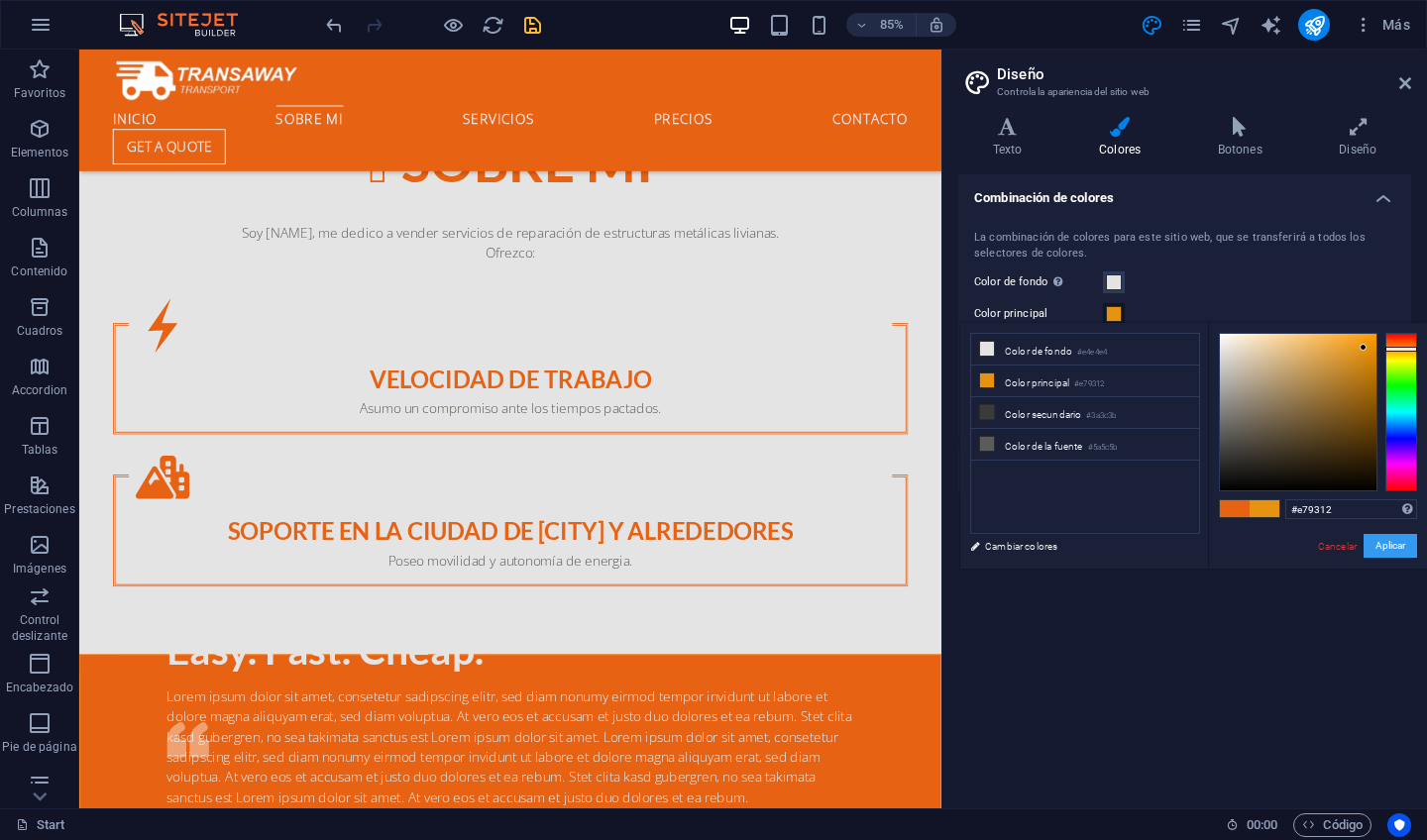 click on "Aplicar" at bounding box center [1390, 546] 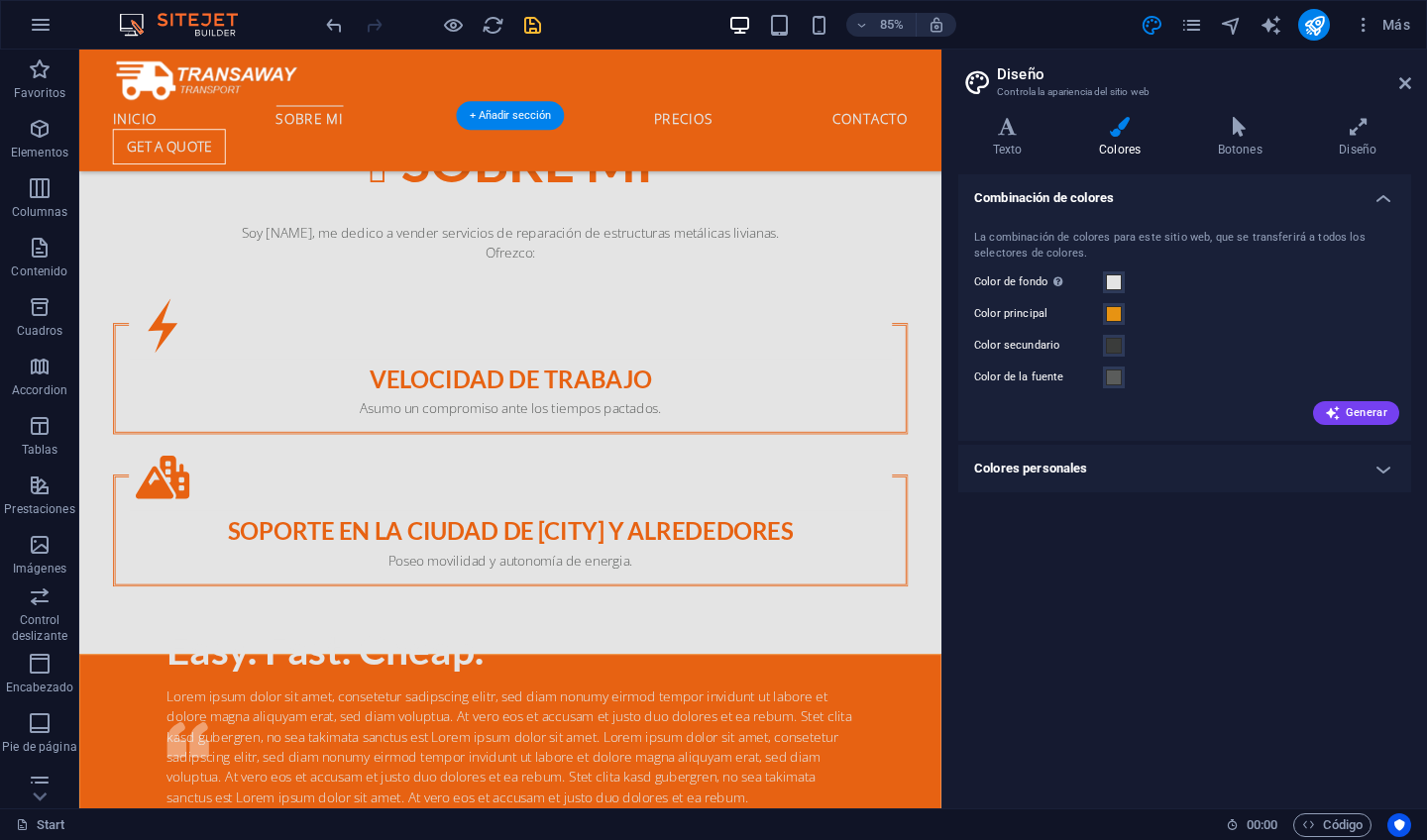 click at bounding box center (587, 1623) 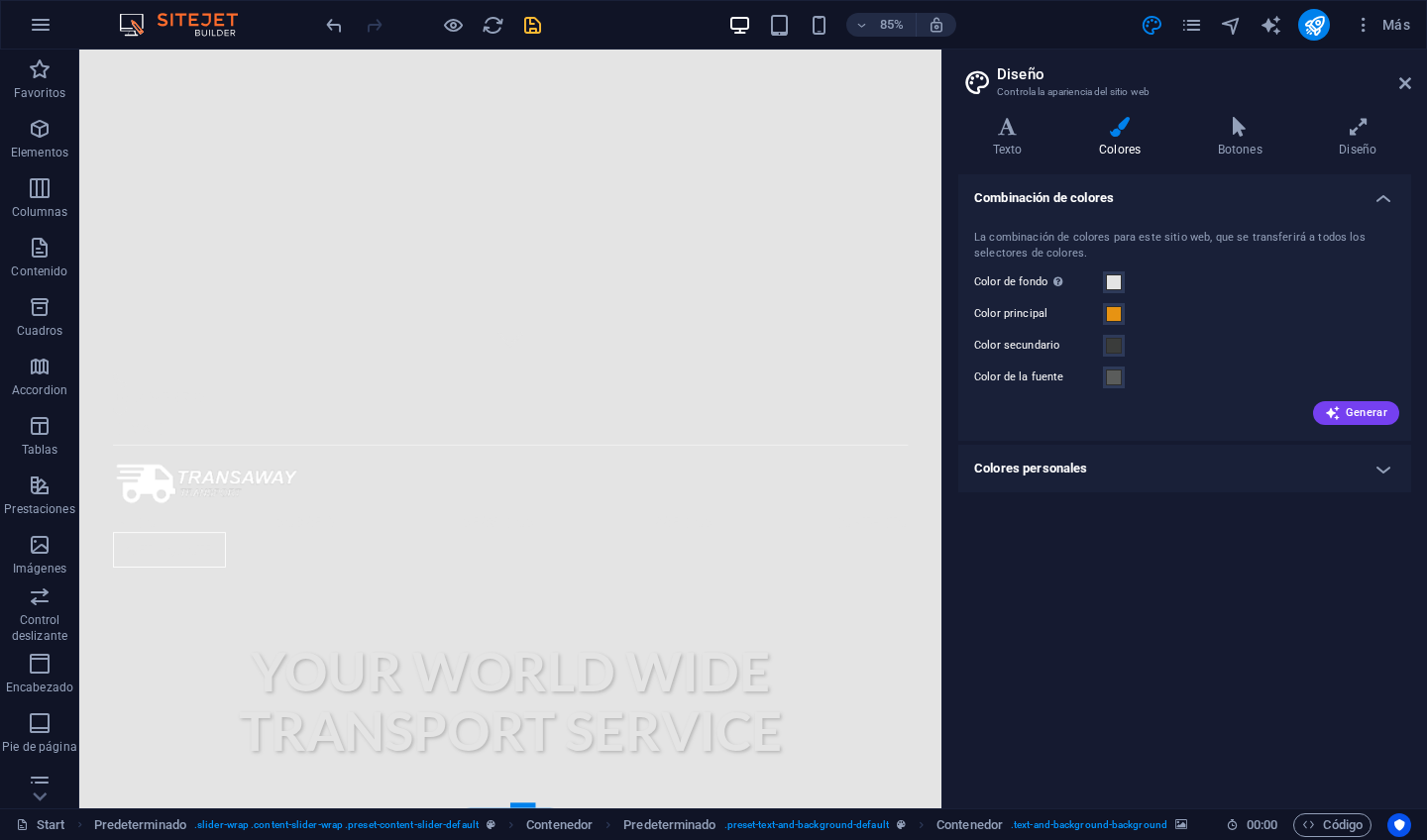 scroll, scrollTop: 522, scrollLeft: 0, axis: vertical 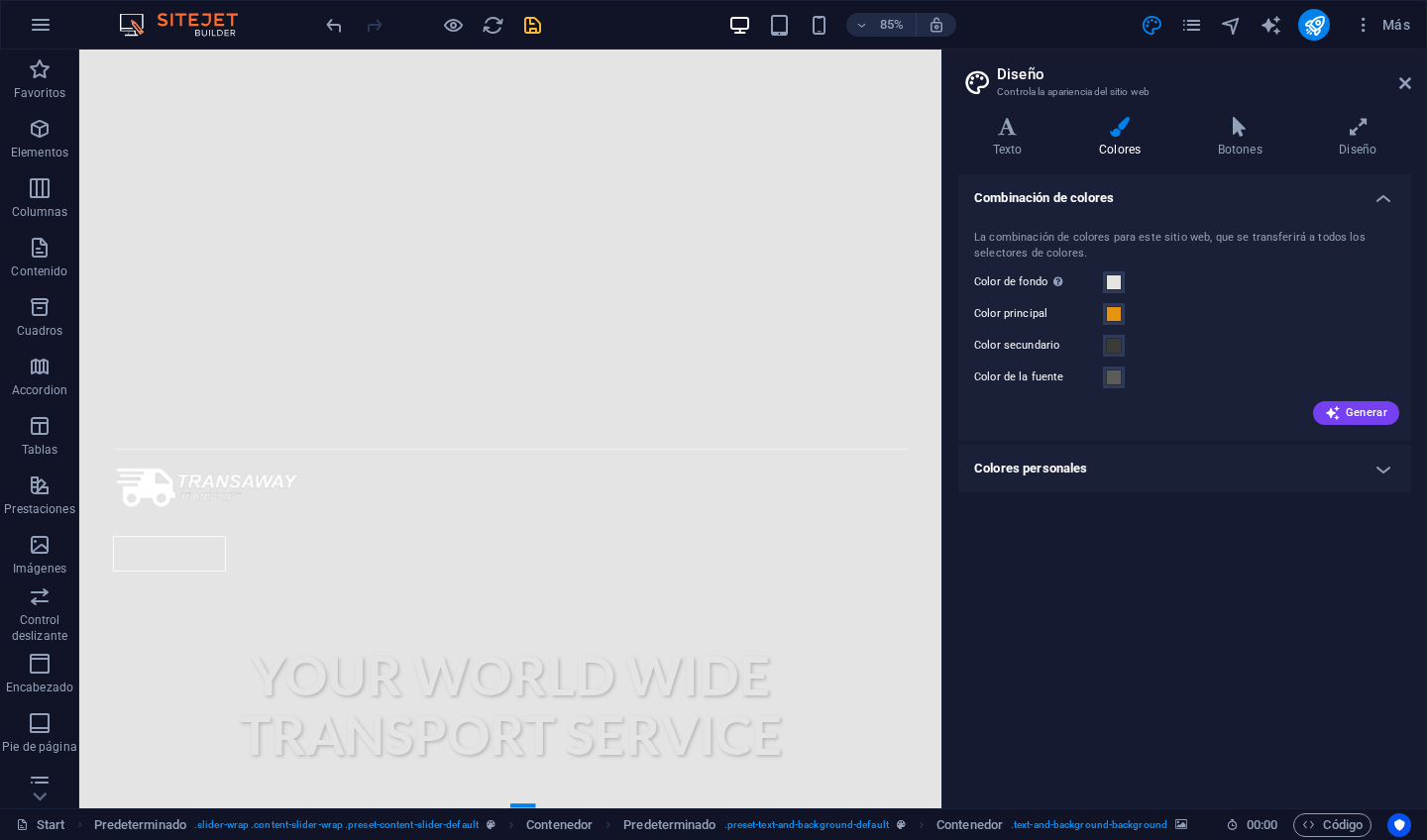 click on "+012-345-6789 ed5883083829a9ef5a03fb33e892b2@cpanel.local inicio Sobre mi servicios precios Contacto Get a quote Your world wide transport service Sobre Mi Soy Migue, me dedico a vender servicios de reparación de estructuras metálicas livianas. Ofrezco: Velocidad de trabajo Asumo un compromiso ante los tiempos pactados. soporte en la ciudad de bariloche y alrededores Poseo movilidad y autonomía de energia. Easy. Fast. Cheap. Duis autem vel eum iriure dolor in hendrerit in vulputate velit esse molestie consequat, vel illum dolore eu feugiat nulla facilisis at vero eros et accumsan et iusto odio dignissim qui blandit praesent luptatum zzril delenit augue duis dolore te feugait nulla facilisi.  Richard Roe CEO, Company3 Suelta el contenido aquí o  Añadir elementos  Pegar portapapeles World wide Delivery Get a quote servicios Descripción de mis servicios Ground shipping Lorem ipsum dolor sit amet, consectetur adipisicing elit. Veritatis, dolorem!   Read more Air shipping   Read more Sea delivery   Basic" at bounding box center [587, 8475] 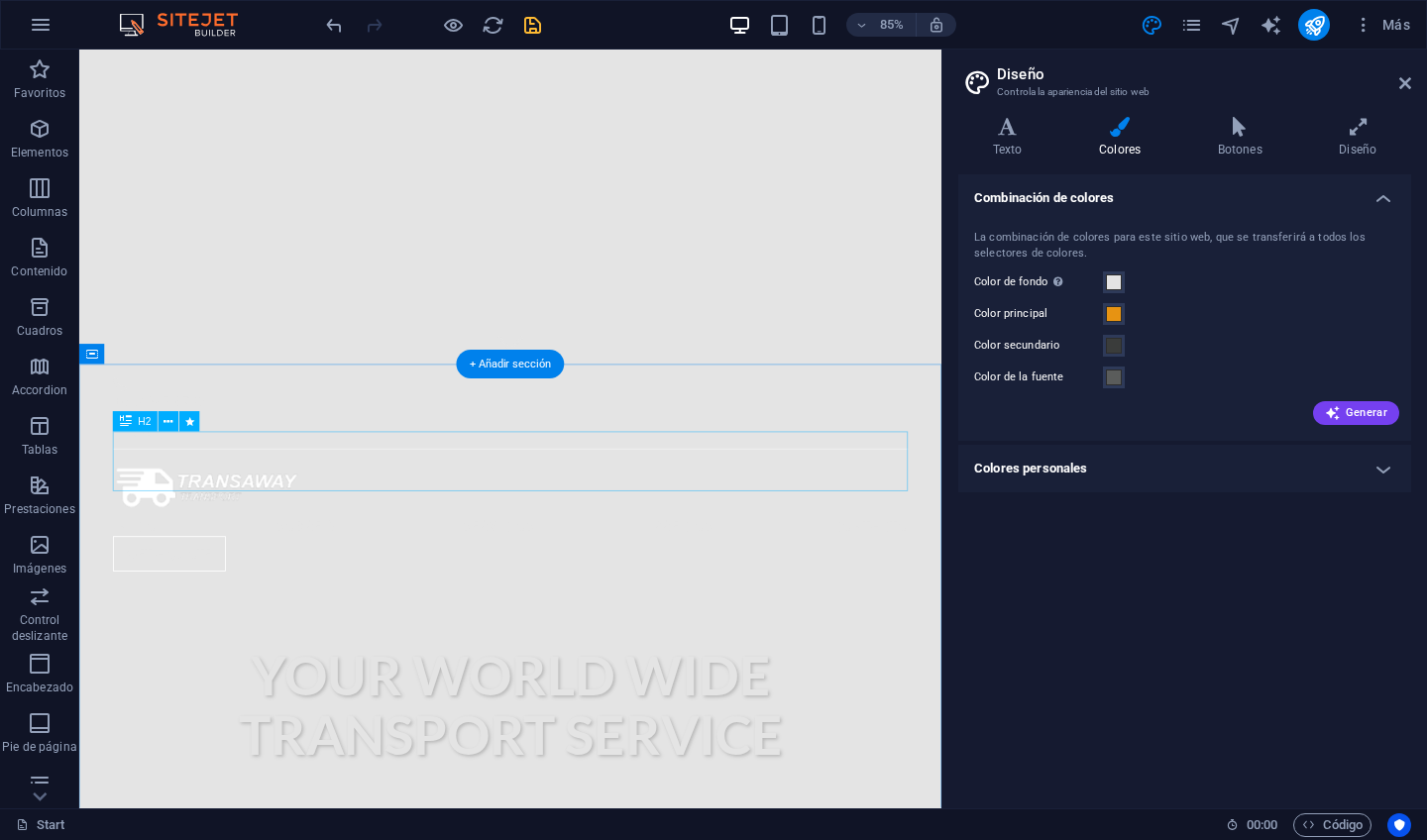 click on "Sobre Mi" at bounding box center [587, 1085] 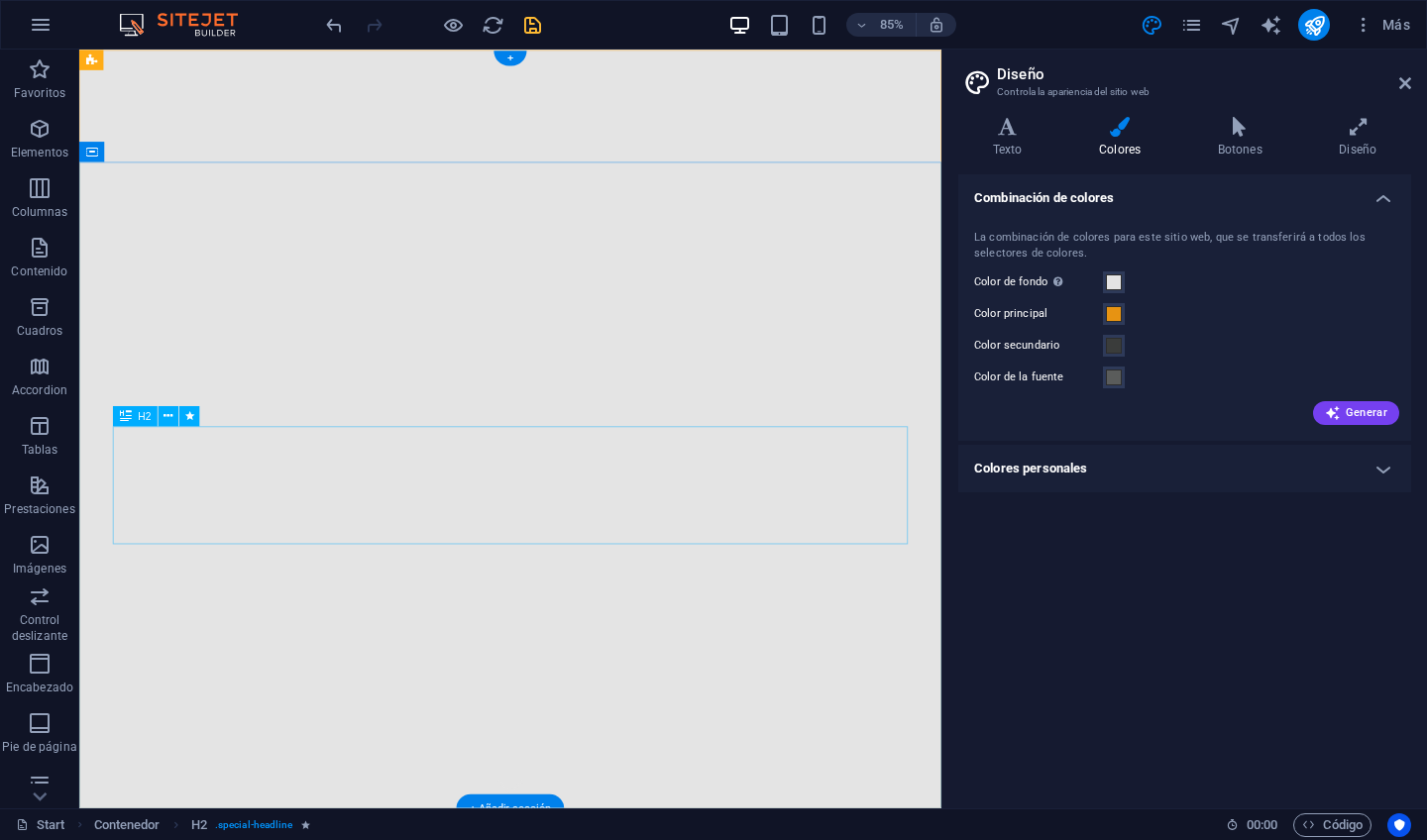 scroll, scrollTop: 0, scrollLeft: 0, axis: both 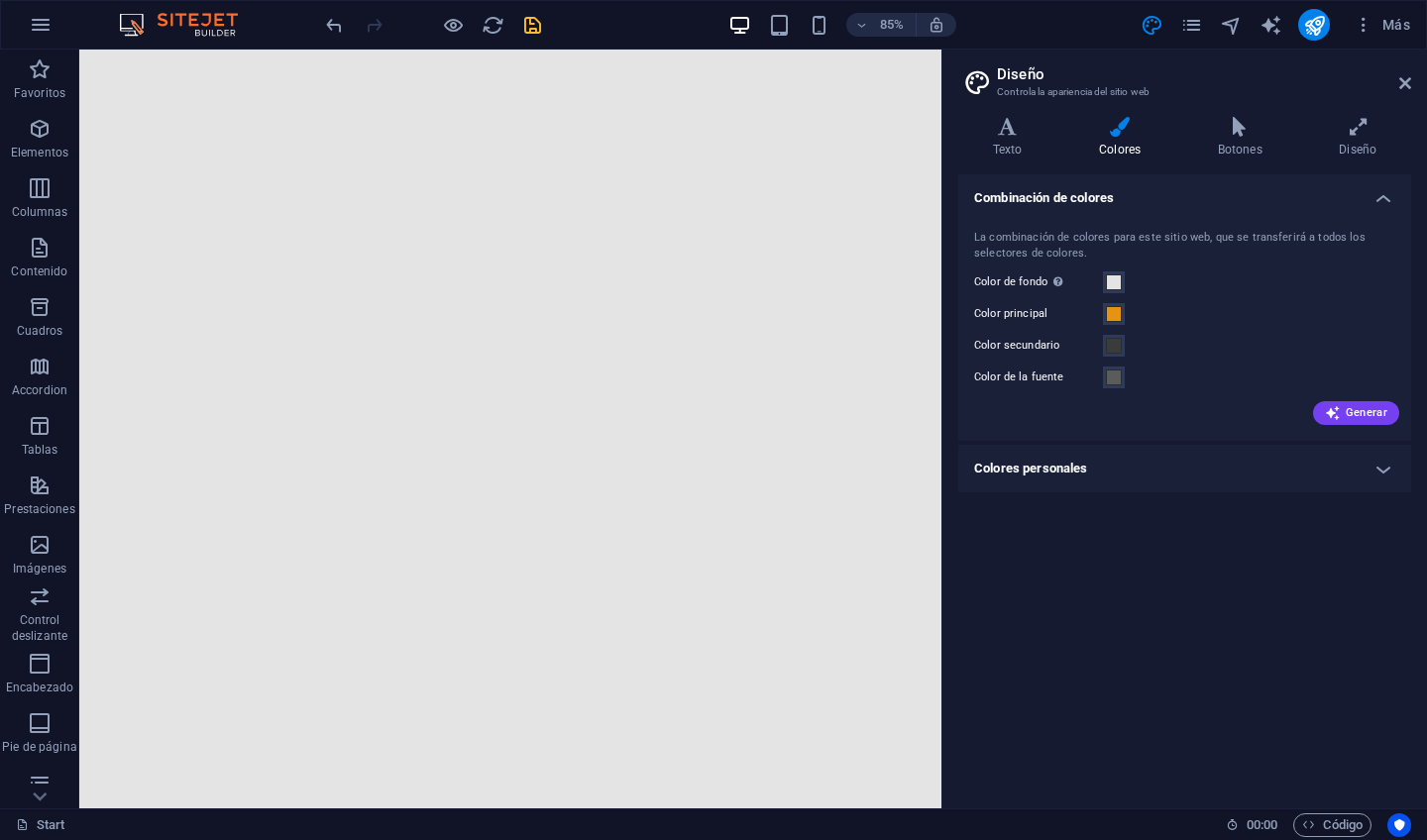 click at bounding box center (532, 25) 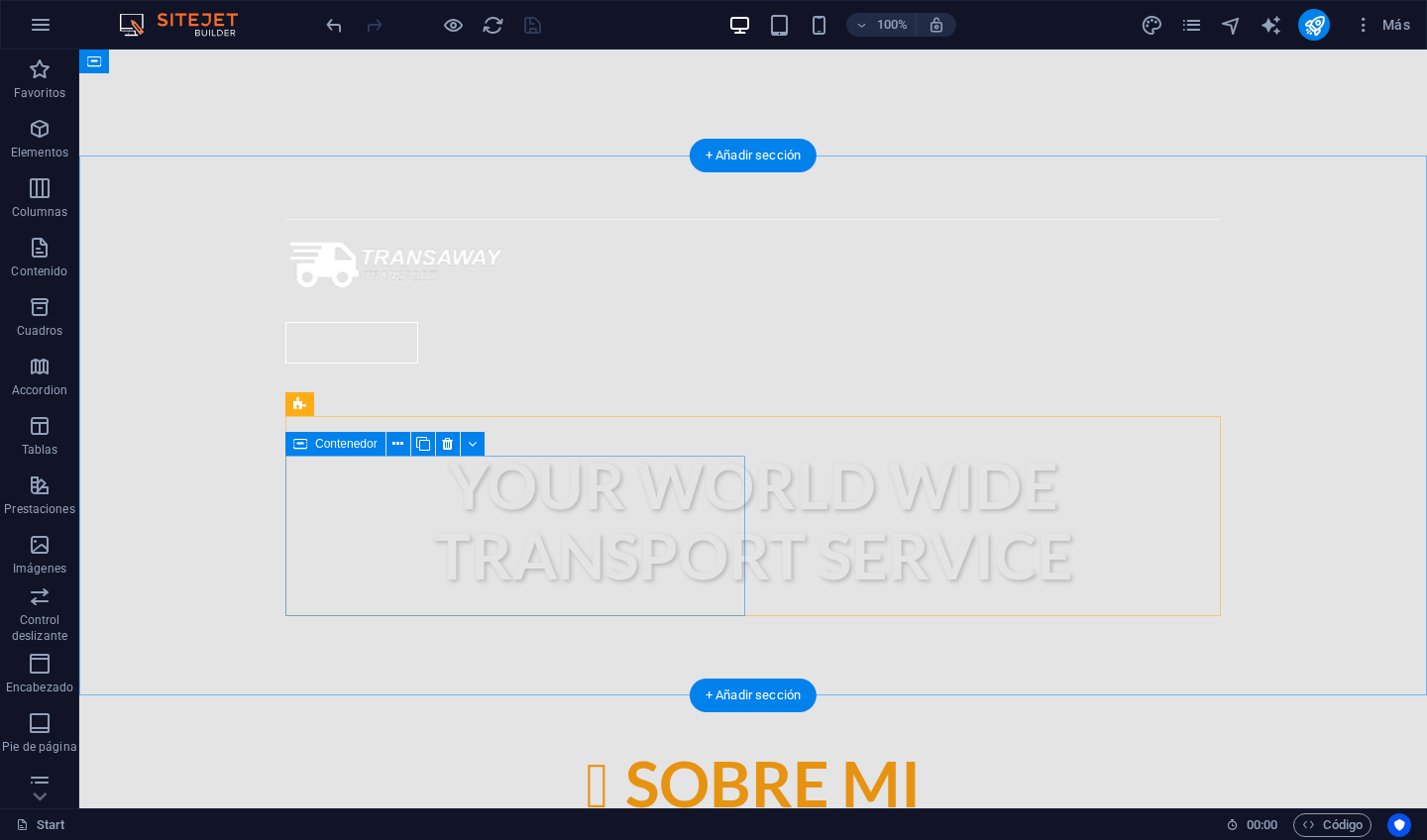 scroll, scrollTop: 643, scrollLeft: 0, axis: vertical 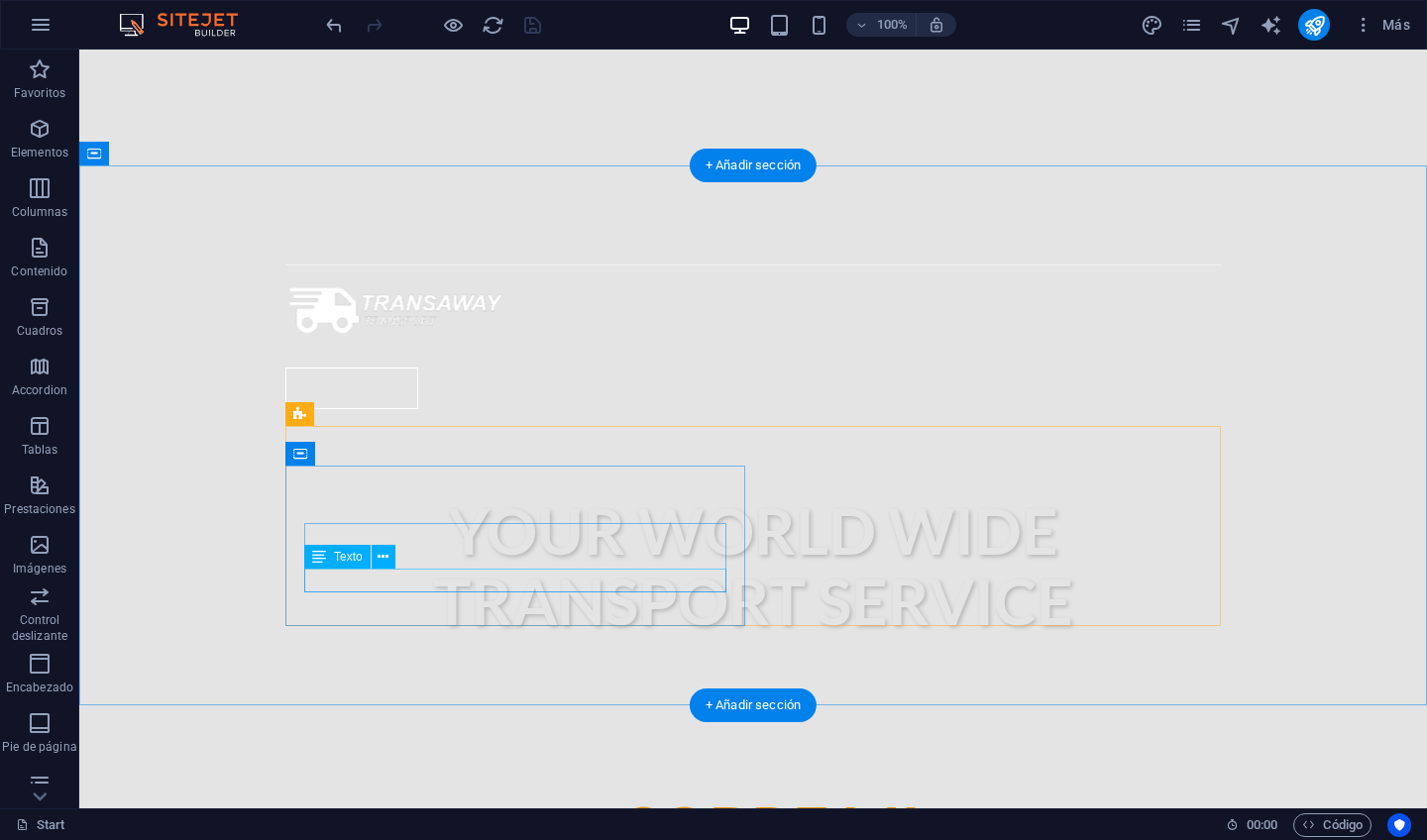 click on "Asumo un compromiso ante los tiempos pactados." at bounding box center [753, 1118] 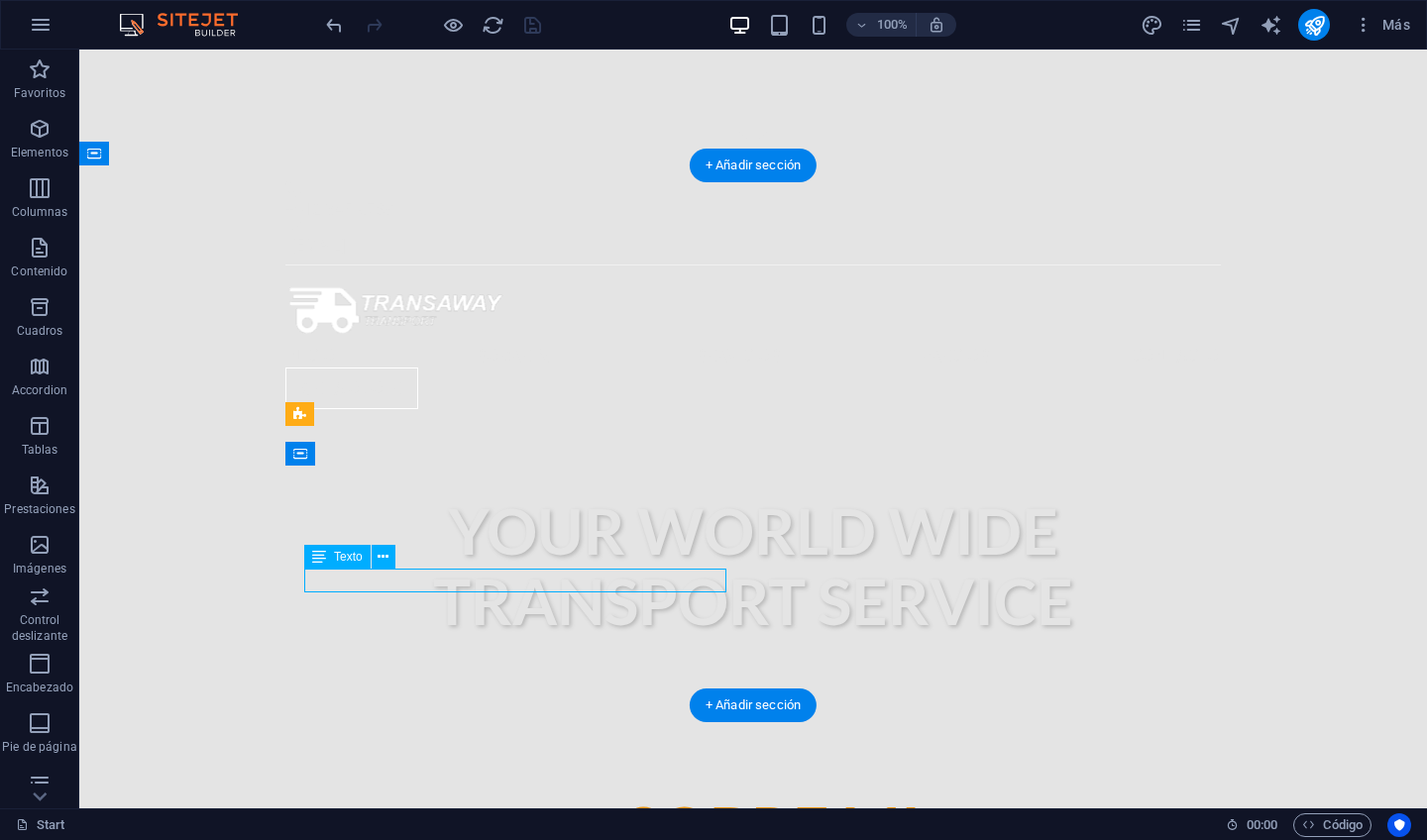 click on "Asumo un compromiso ante los tiempos pactados." at bounding box center (753, 1118) 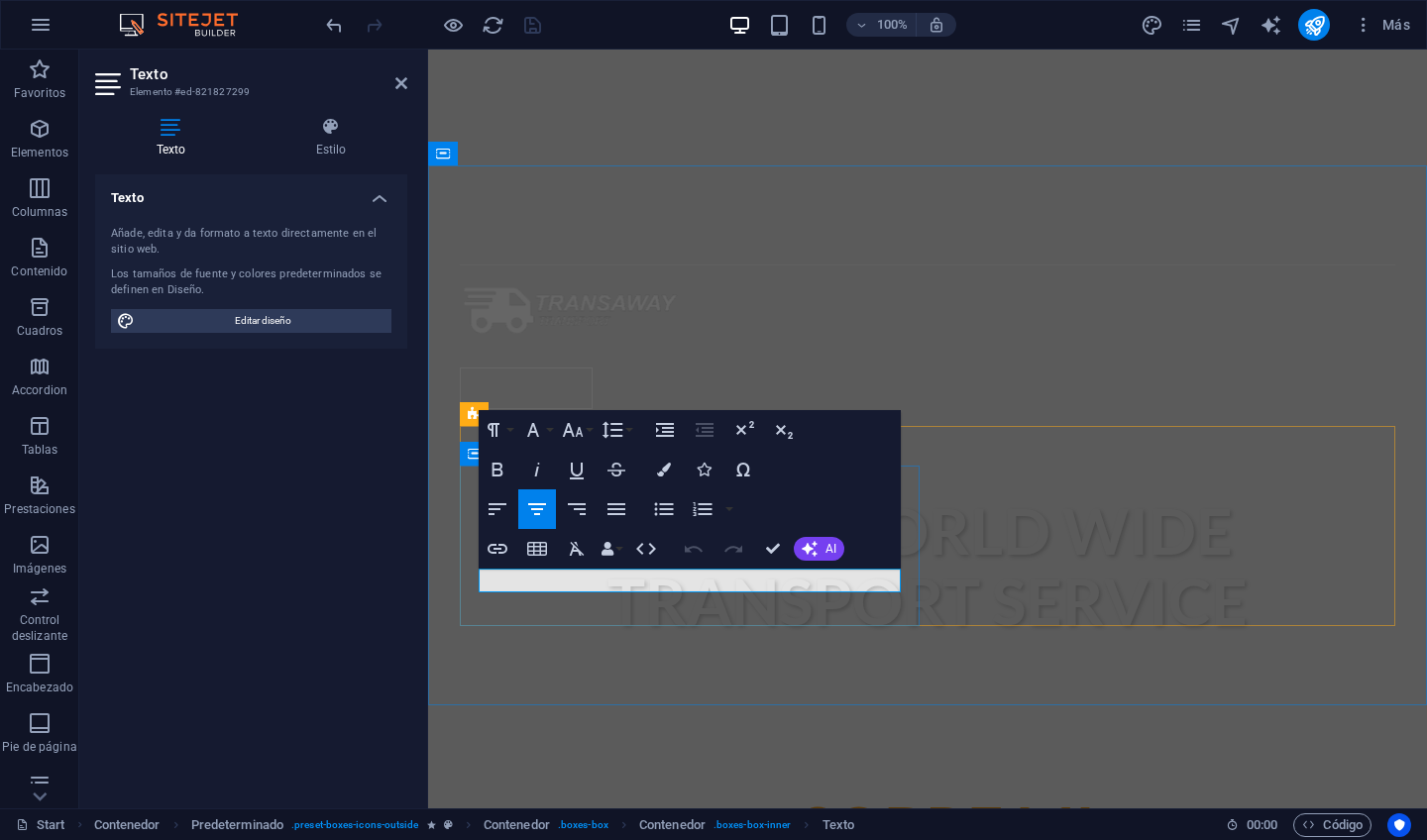 click on "Asumo un compromiso ante los tiempos pactados." at bounding box center [928, 1118] 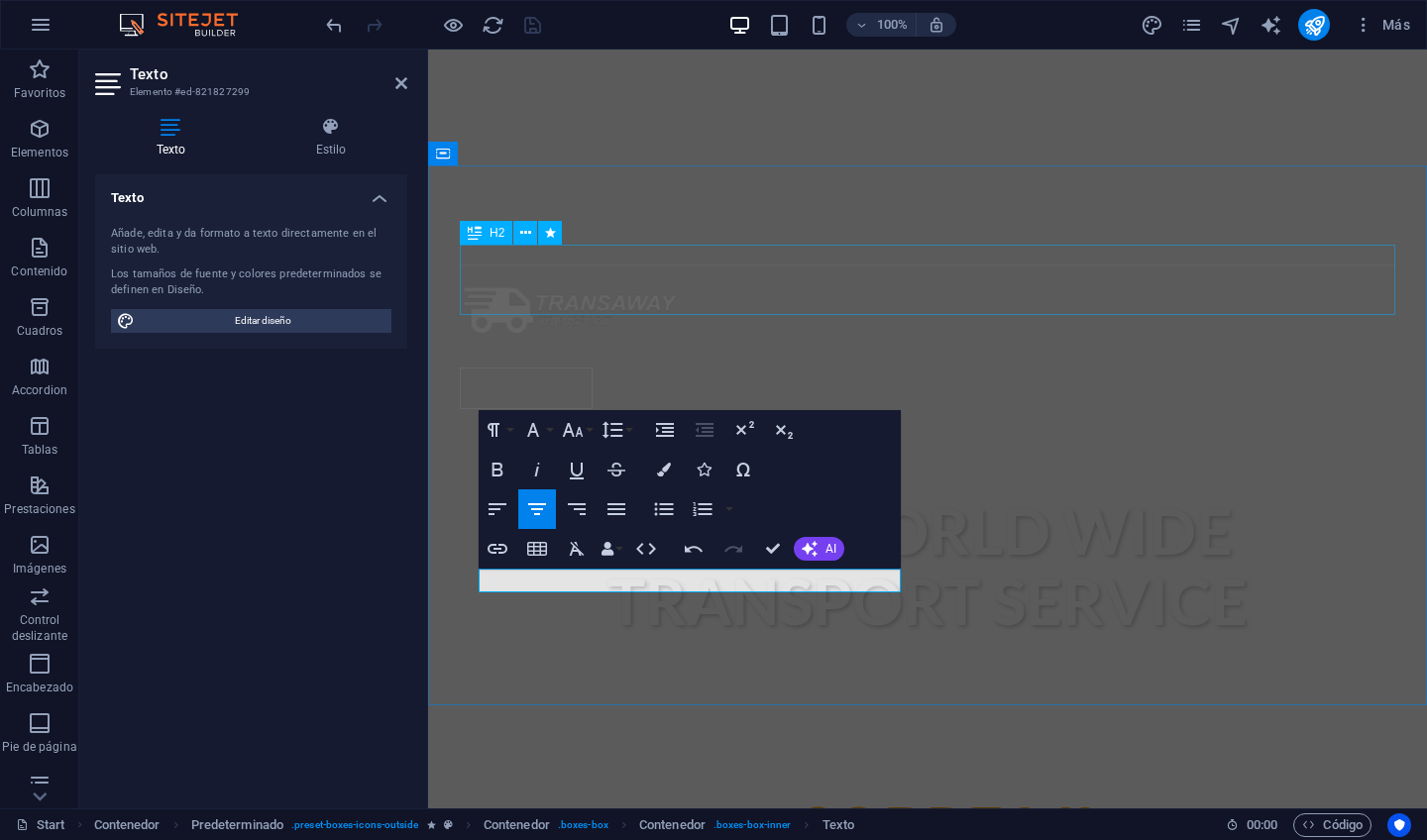 click on "Sobre Mi" at bounding box center (928, 830) 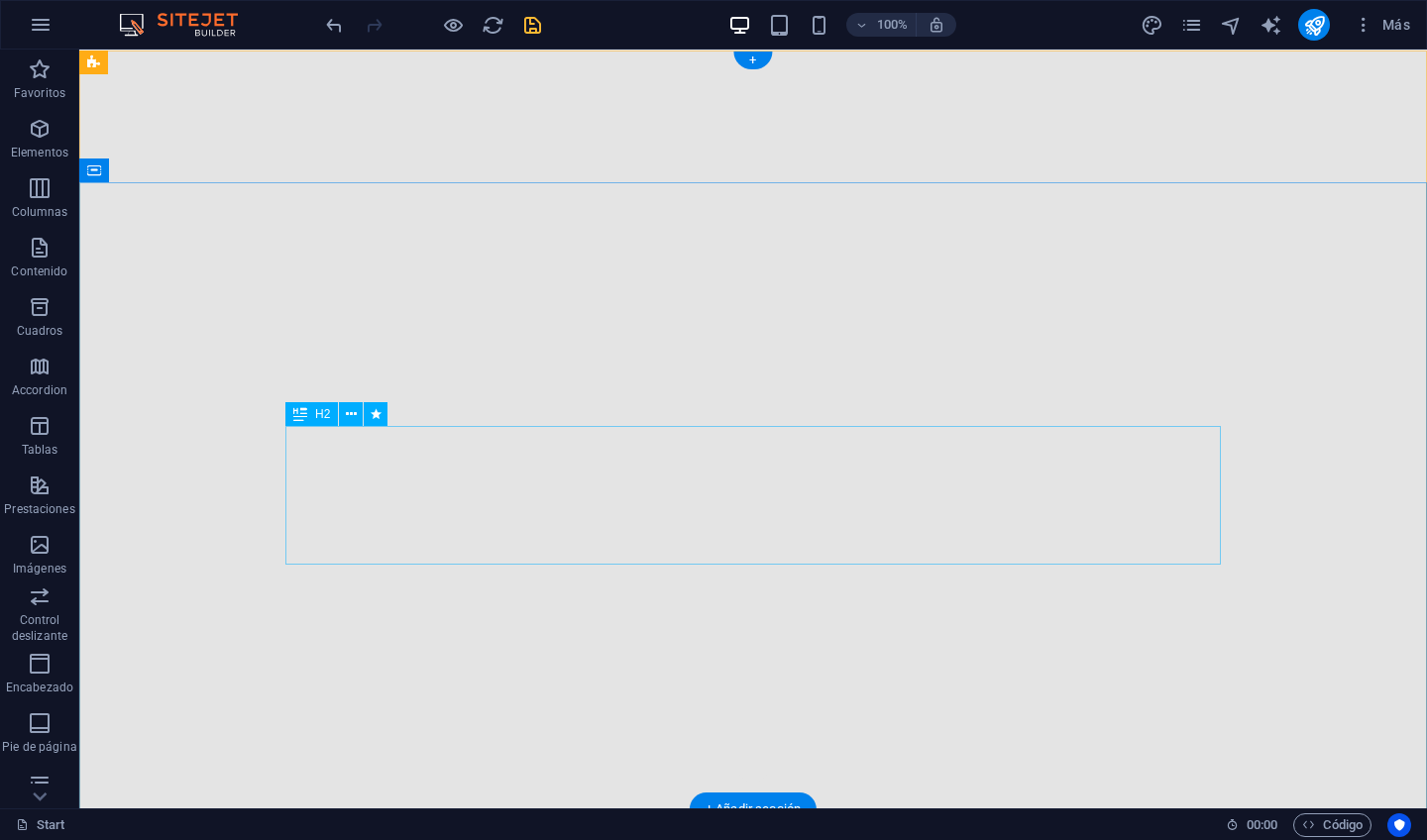 scroll, scrollTop: 0, scrollLeft: 0, axis: both 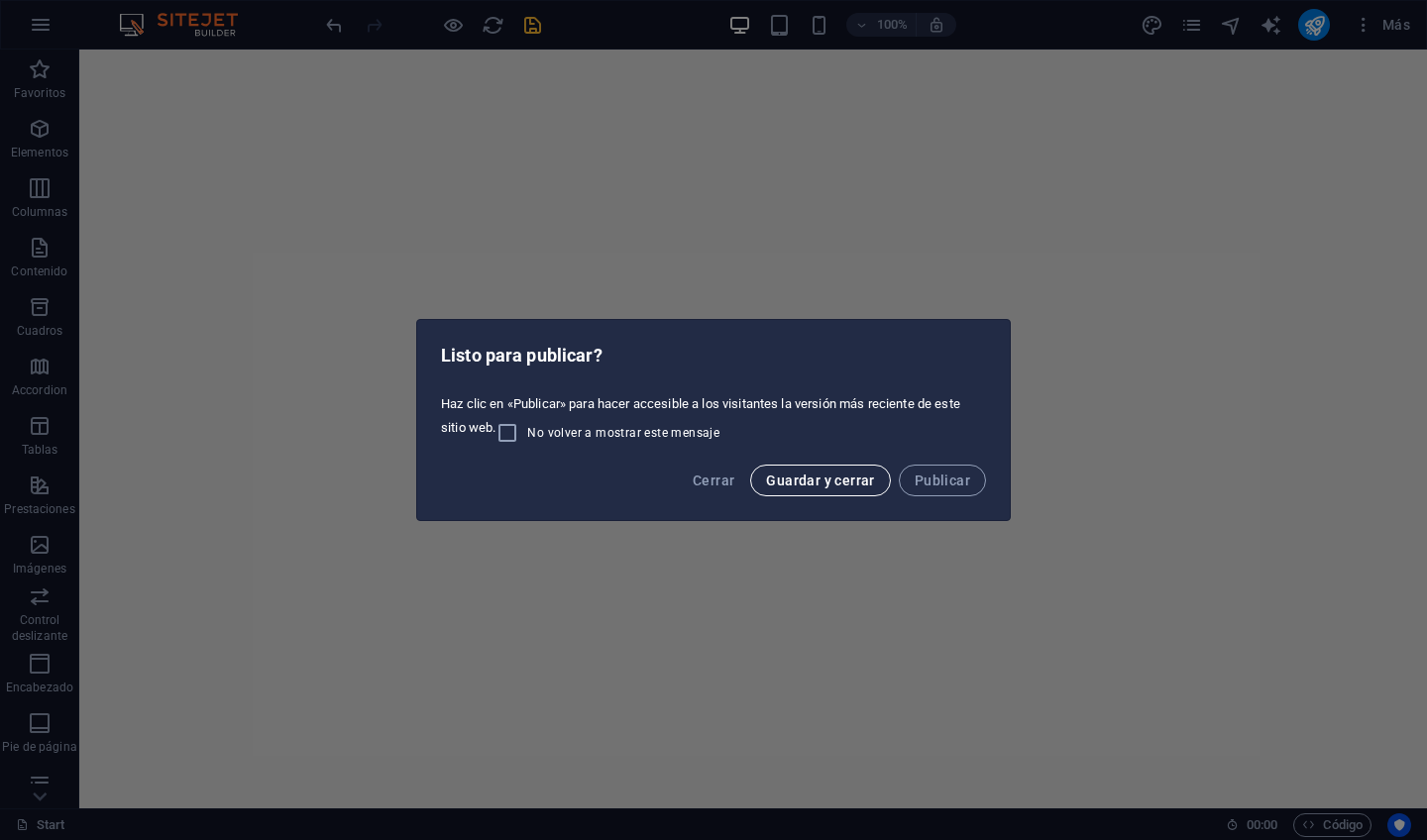 click on "Guardar y cerrar" at bounding box center [820, 480] 